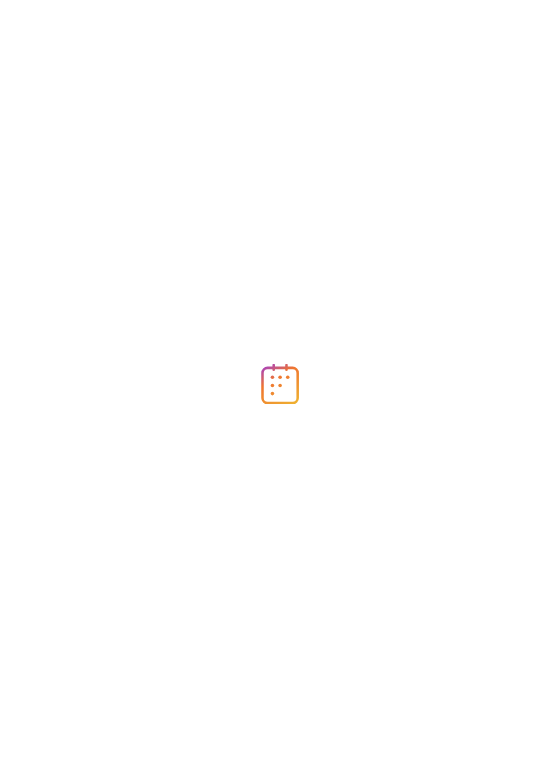 scroll, scrollTop: 0, scrollLeft: 0, axis: both 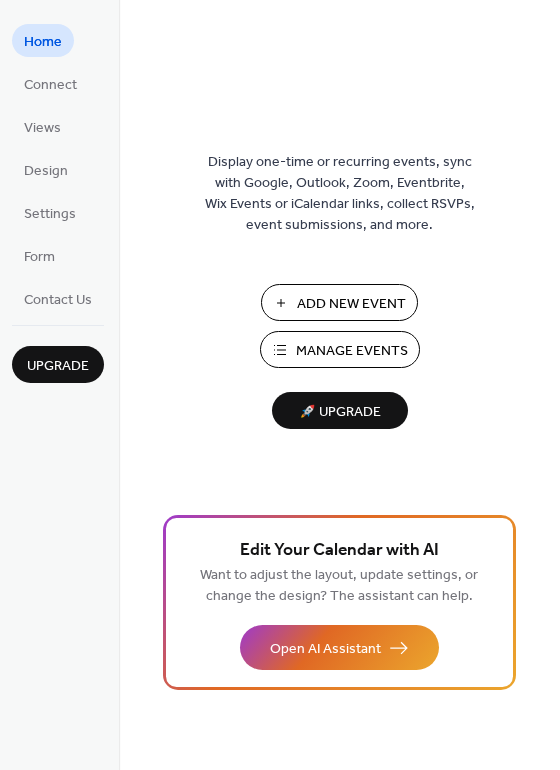 click on "Manage Events" at bounding box center (352, 351) 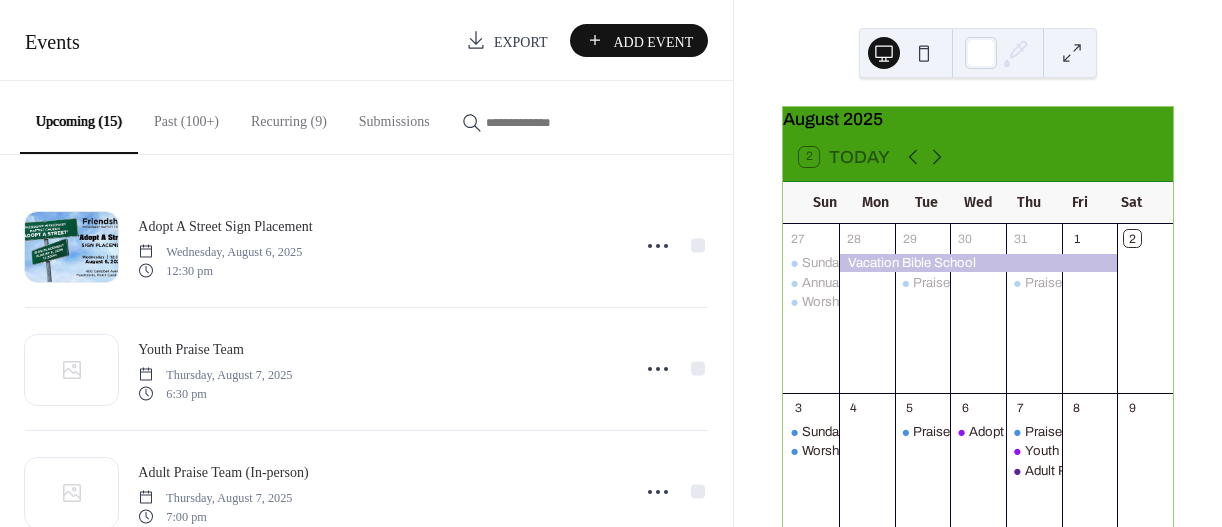 scroll, scrollTop: 0, scrollLeft: 0, axis: both 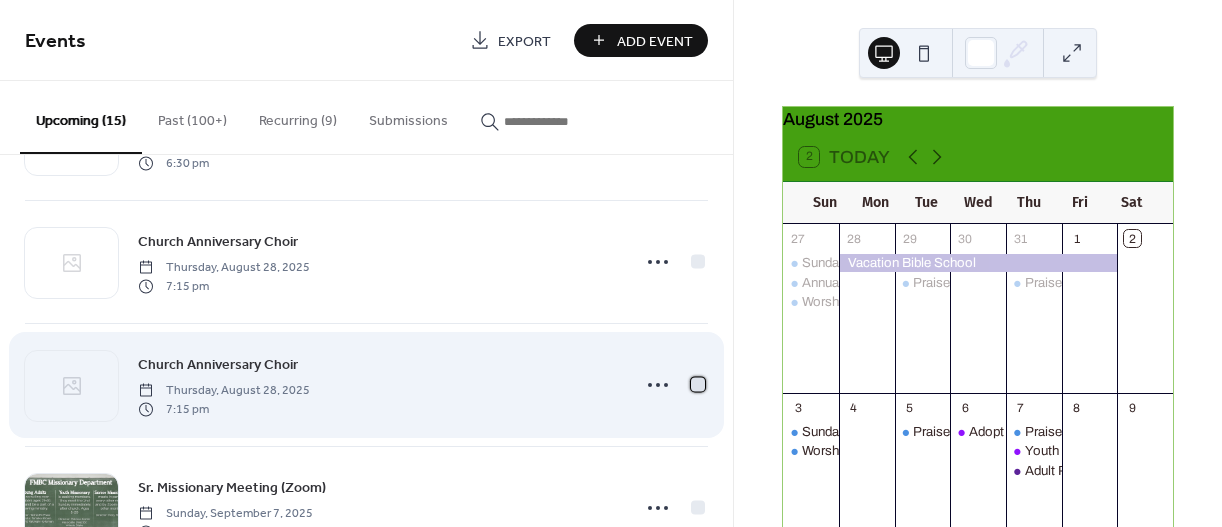 click at bounding box center [698, 384] 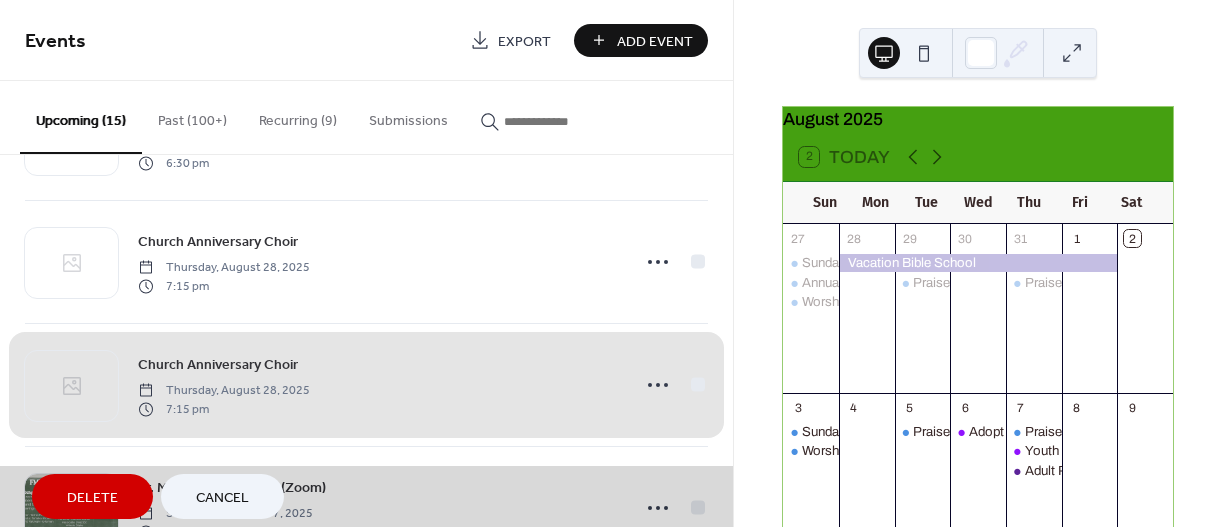 click on "Delete" at bounding box center [92, 498] 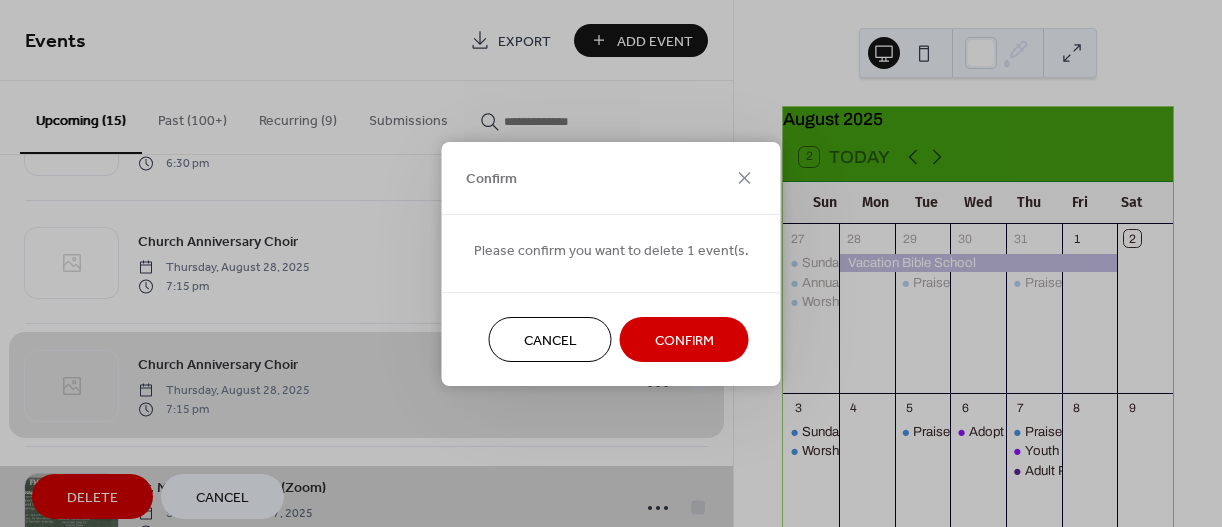 click on "Confirm" at bounding box center [684, 340] 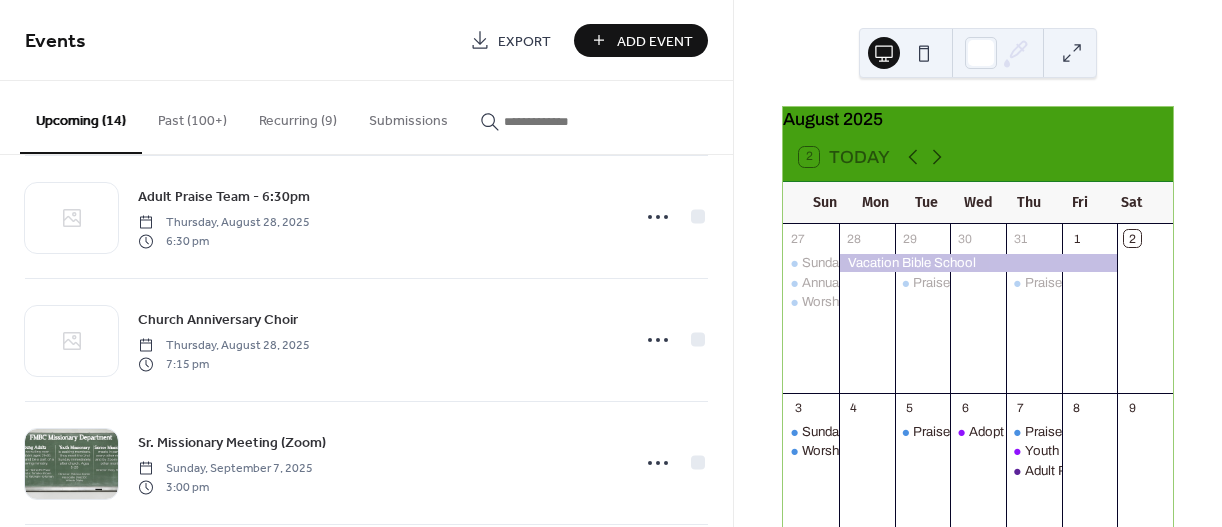 scroll, scrollTop: 1131, scrollLeft: 0, axis: vertical 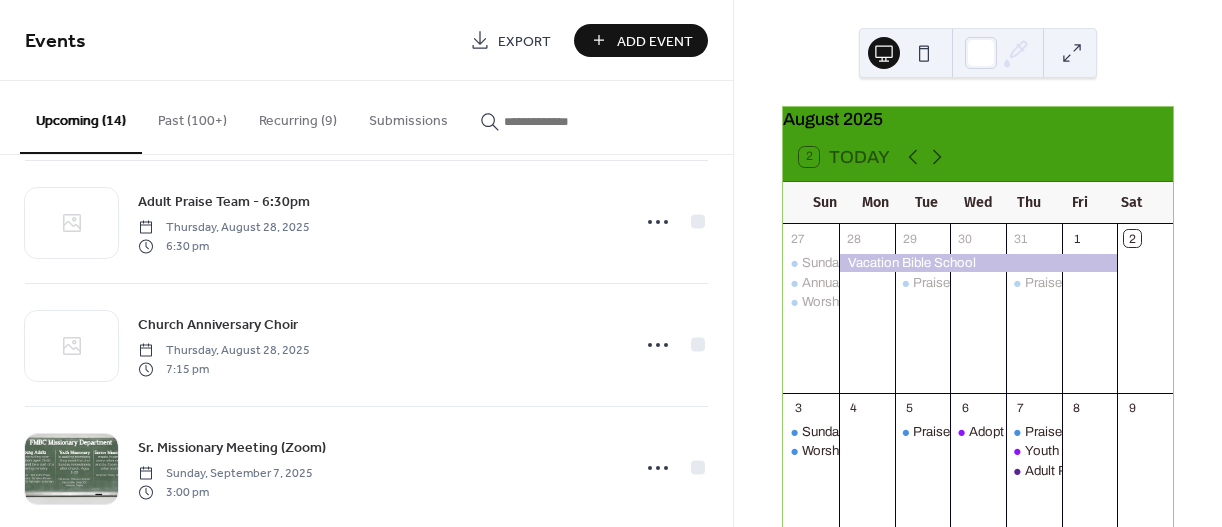 click on "Add Event" at bounding box center [655, 41] 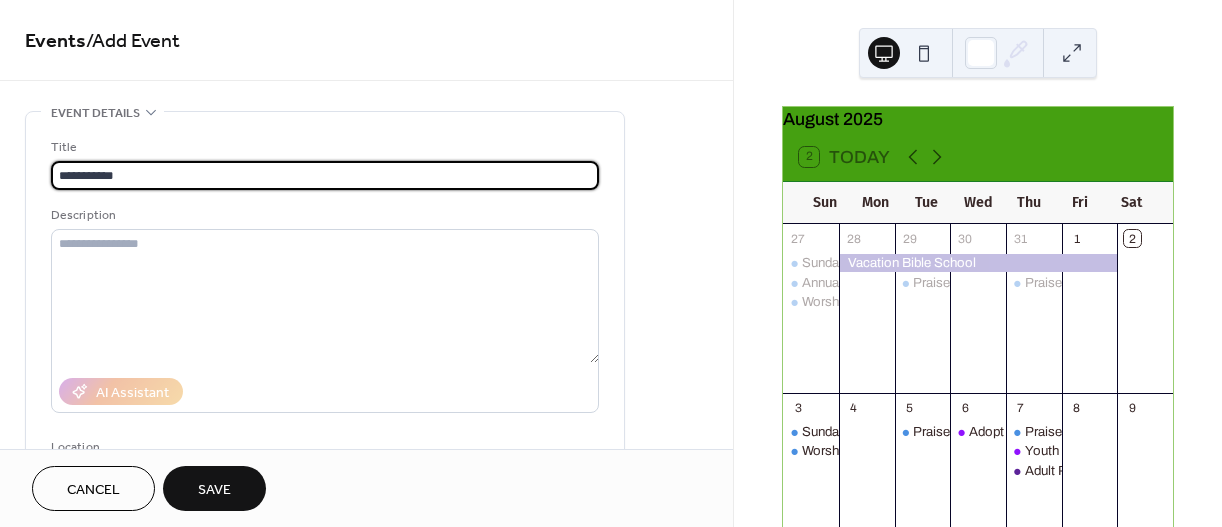 type on "**********" 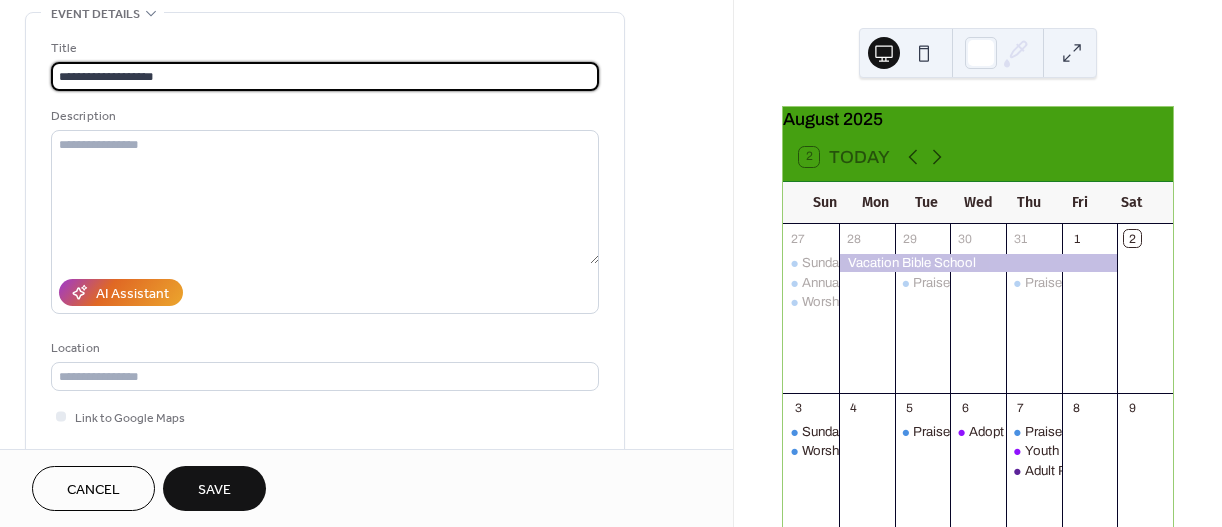 scroll, scrollTop: 179, scrollLeft: 0, axis: vertical 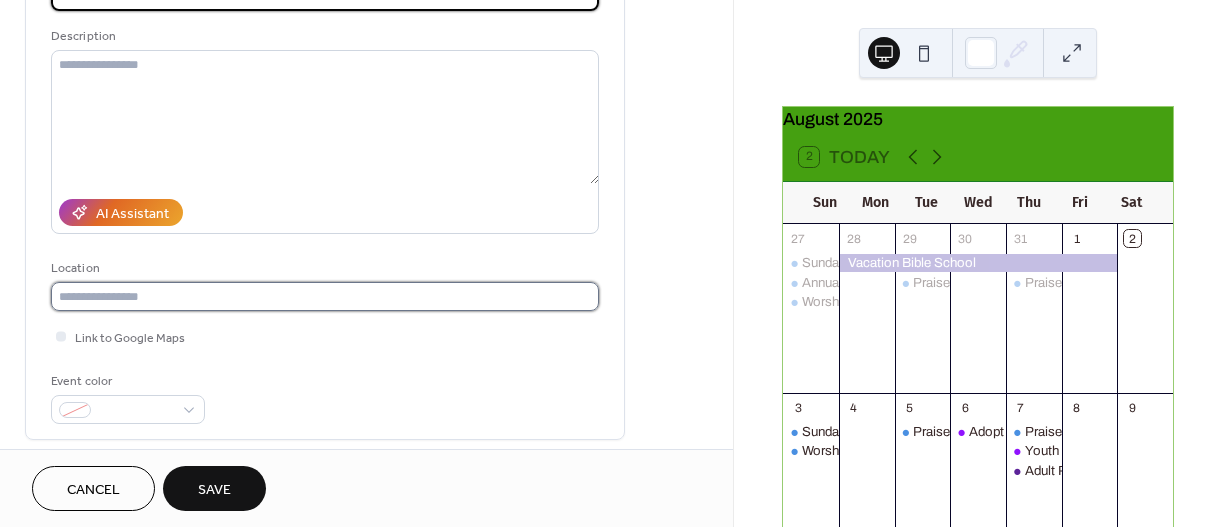 click at bounding box center [325, 296] 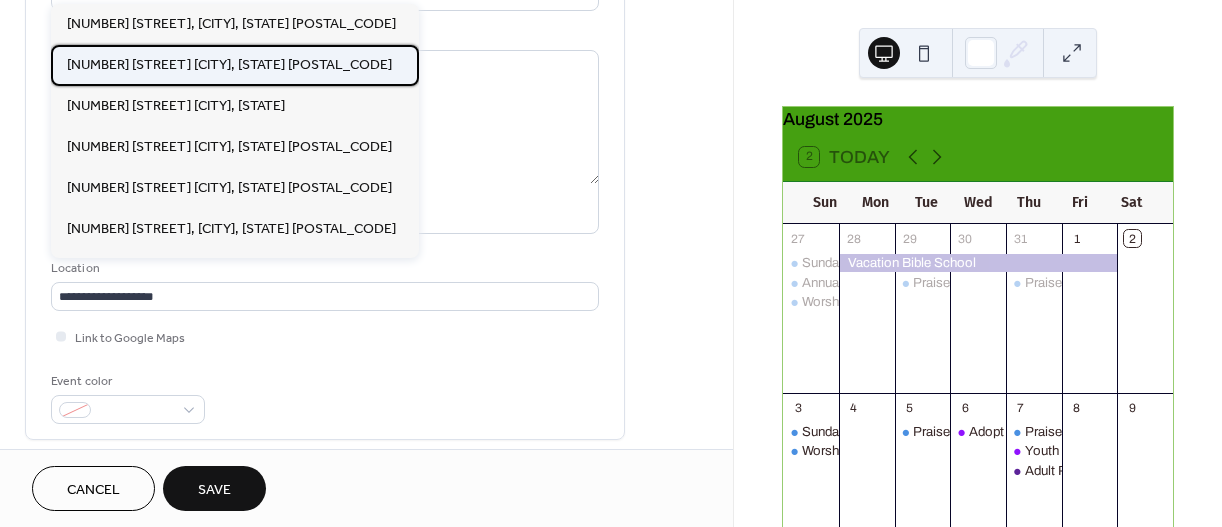 click on "[NUMBER] [STREET] [CITY], [STATE] [POSTAL_CODE]" at bounding box center (229, 65) 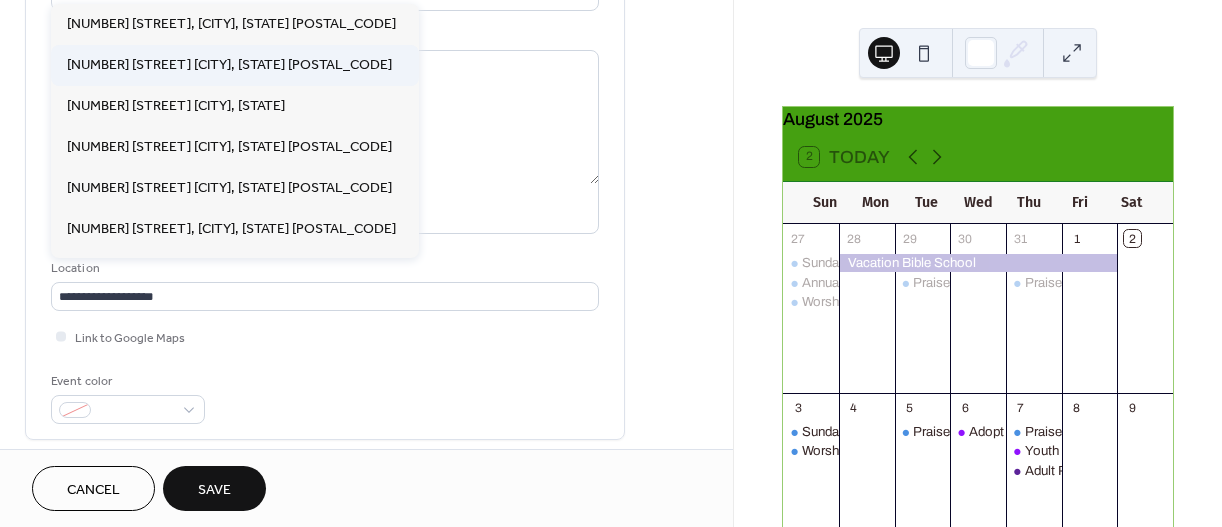 type on "**********" 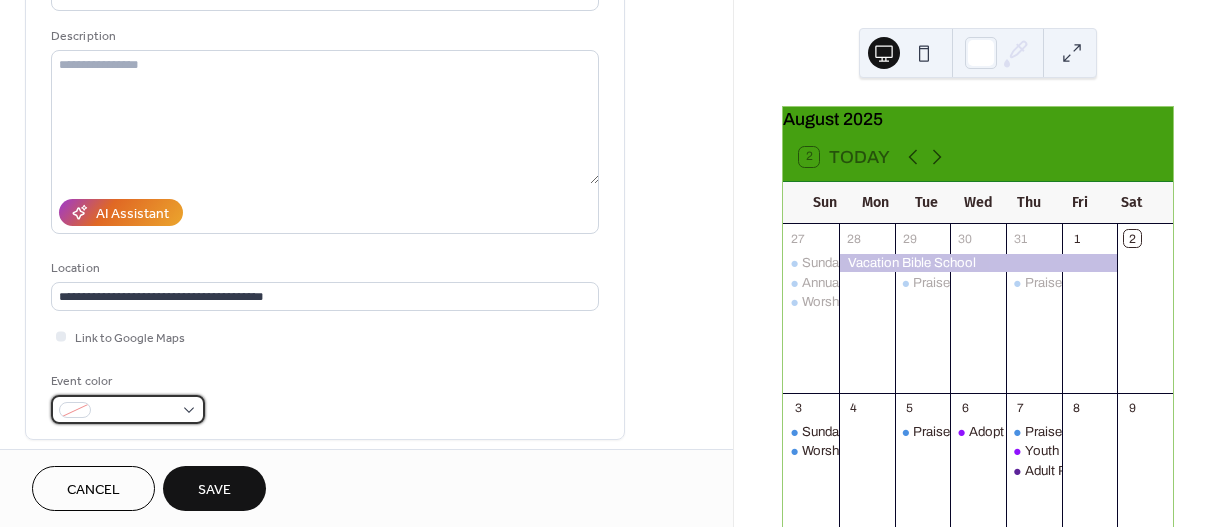 click at bounding box center (128, 409) 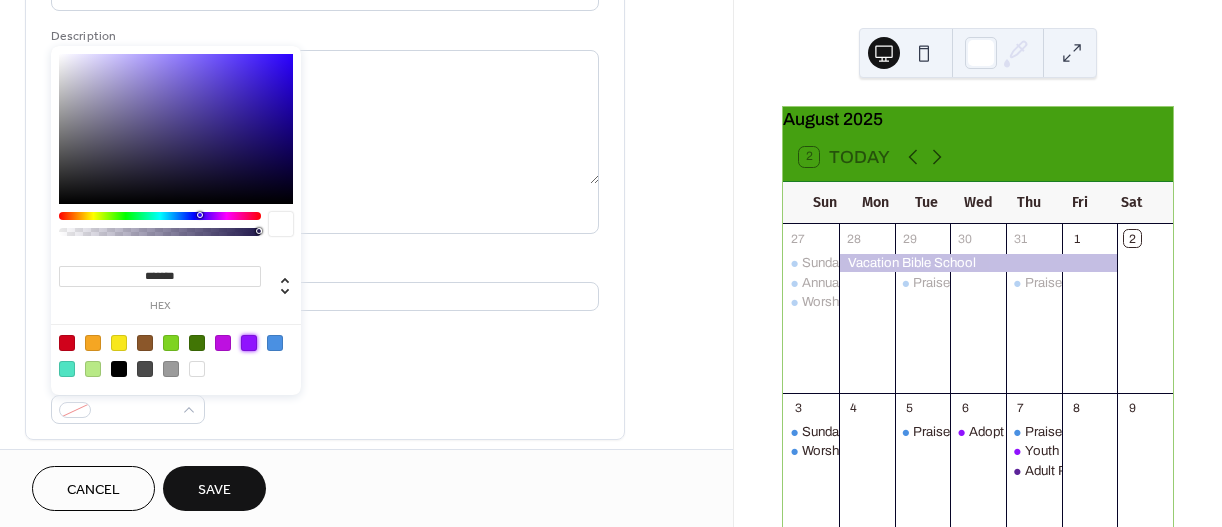 click at bounding box center (249, 343) 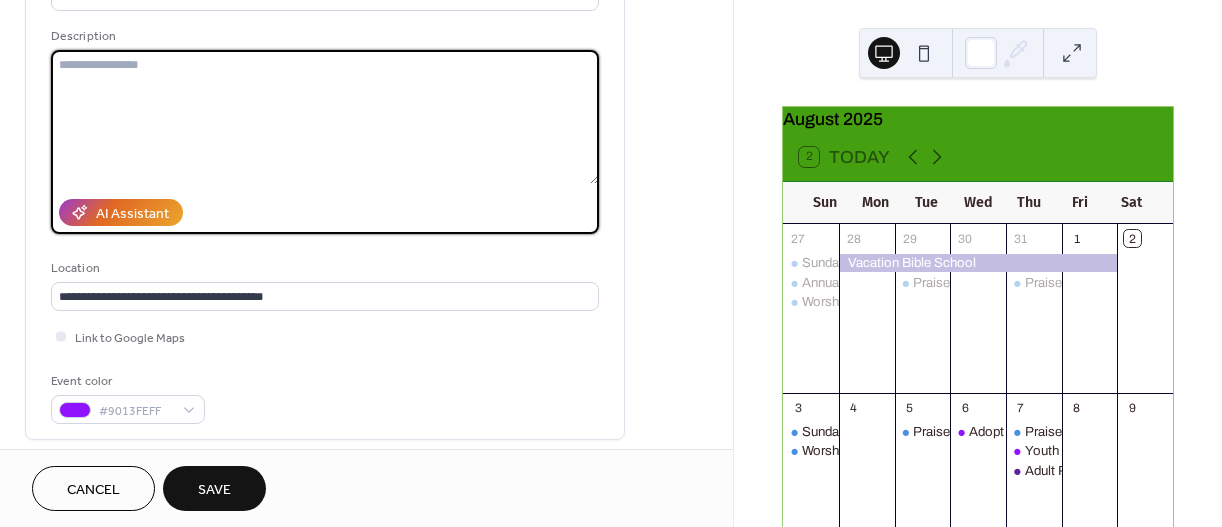 click at bounding box center (325, 117) 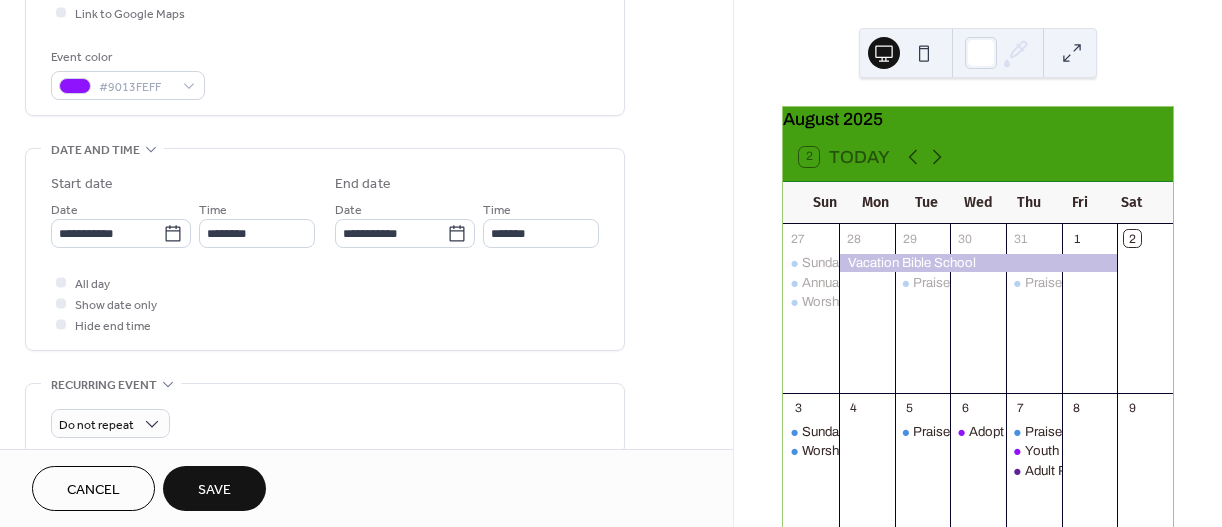 scroll, scrollTop: 523, scrollLeft: 0, axis: vertical 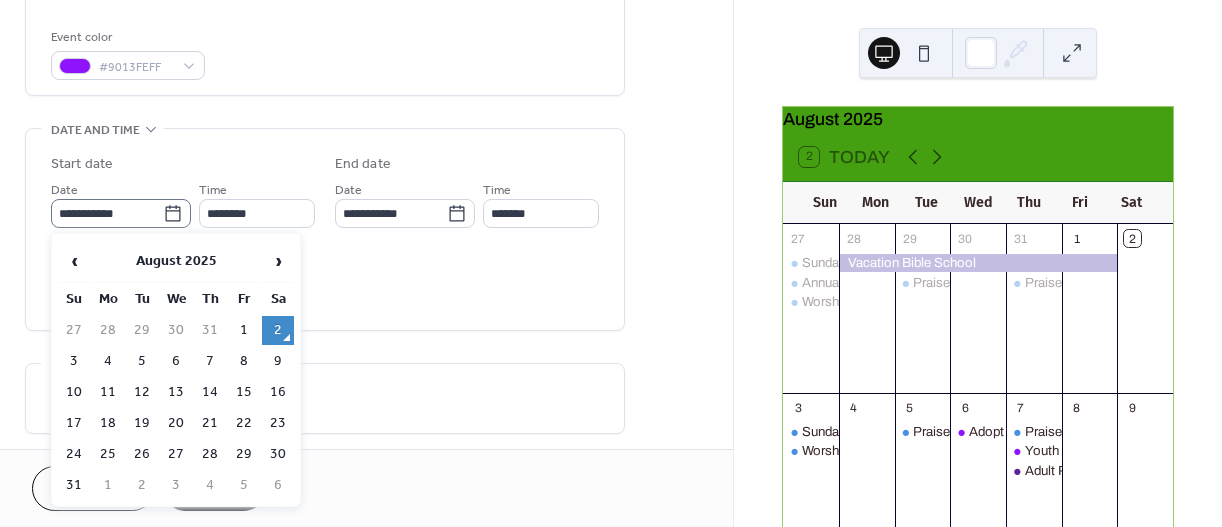 click 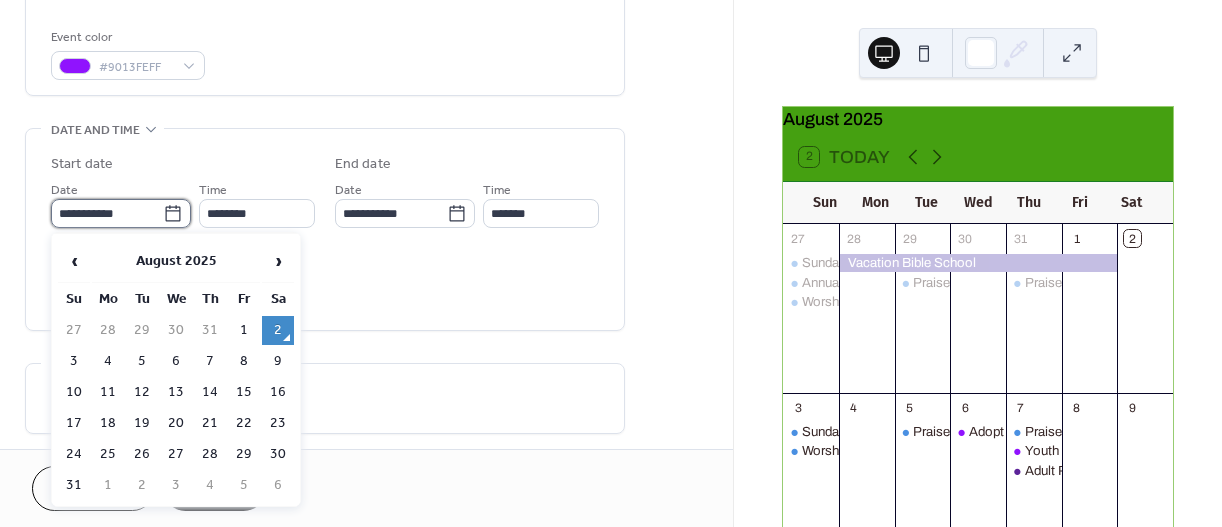 click on "**********" at bounding box center [107, 213] 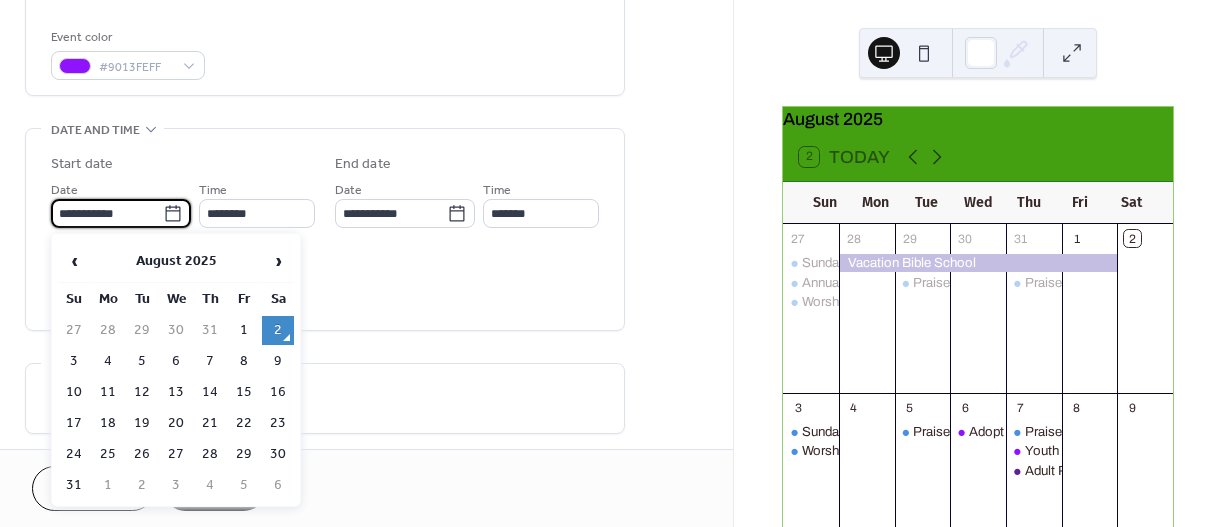 click on "25" at bounding box center (108, 454) 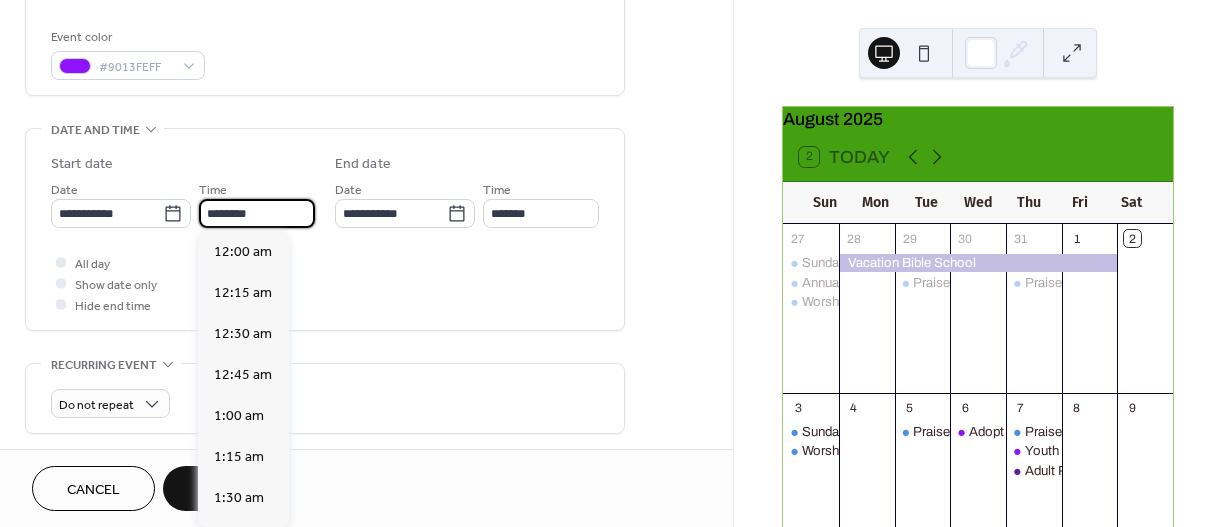 click on "********" at bounding box center (257, 213) 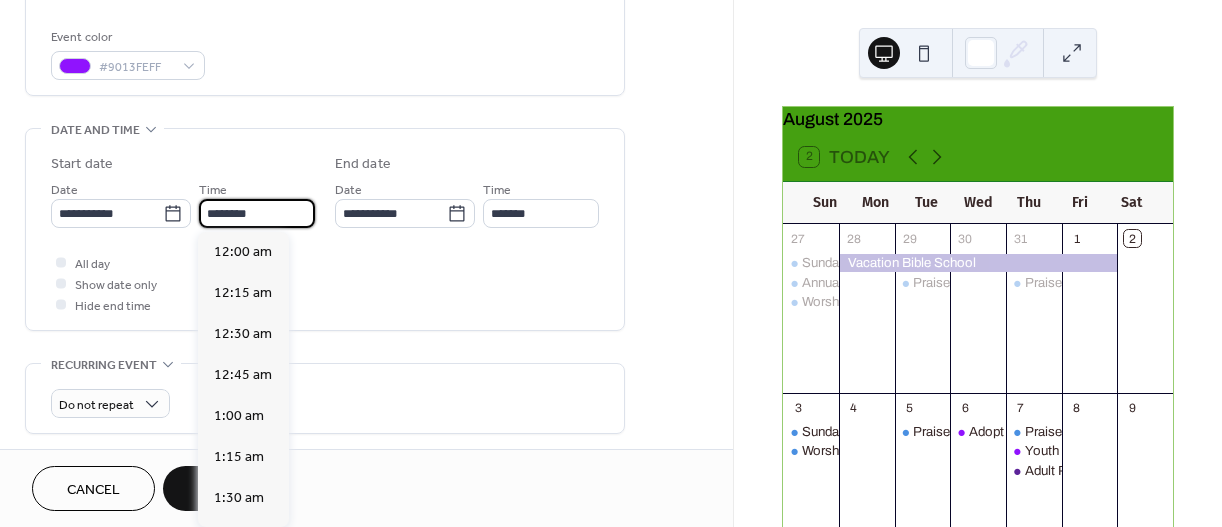 scroll, scrollTop: 1968, scrollLeft: 0, axis: vertical 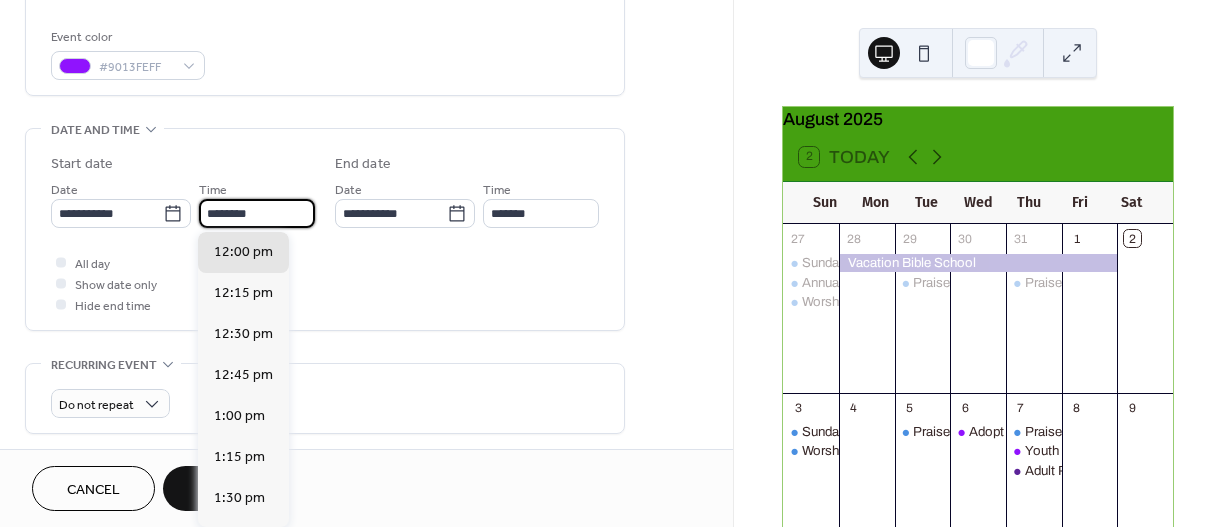 click on "********" at bounding box center (257, 213) 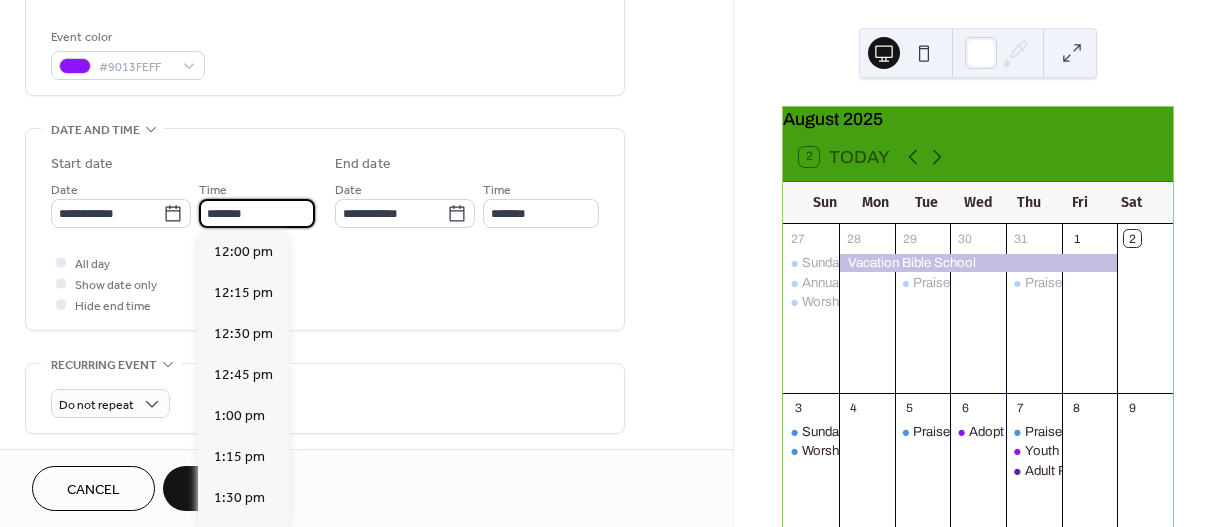 scroll, scrollTop: 2952, scrollLeft: 0, axis: vertical 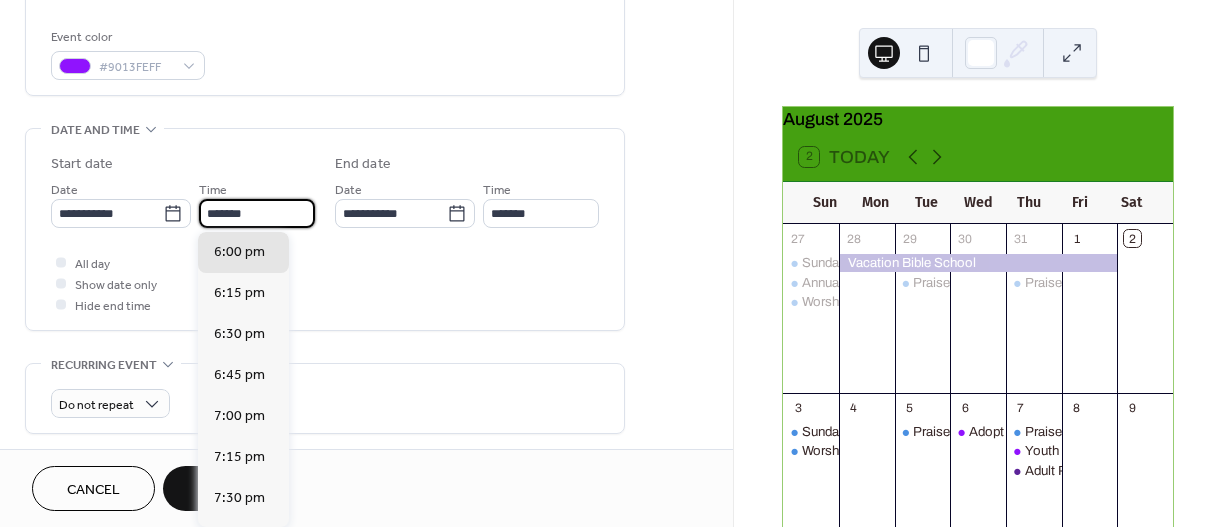 type on "*******" 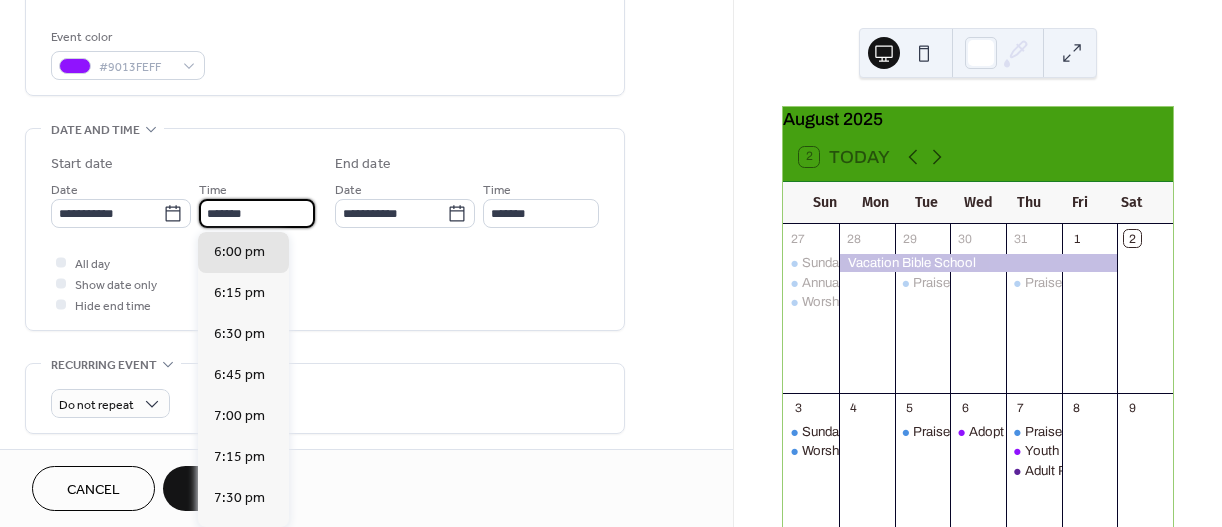 type on "*******" 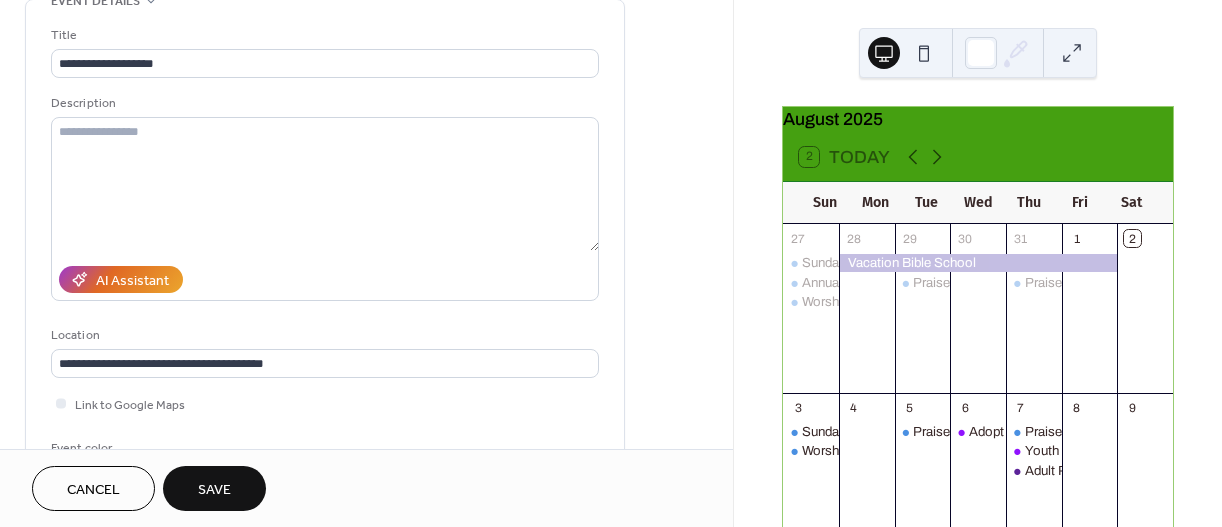 scroll, scrollTop: 106, scrollLeft: 0, axis: vertical 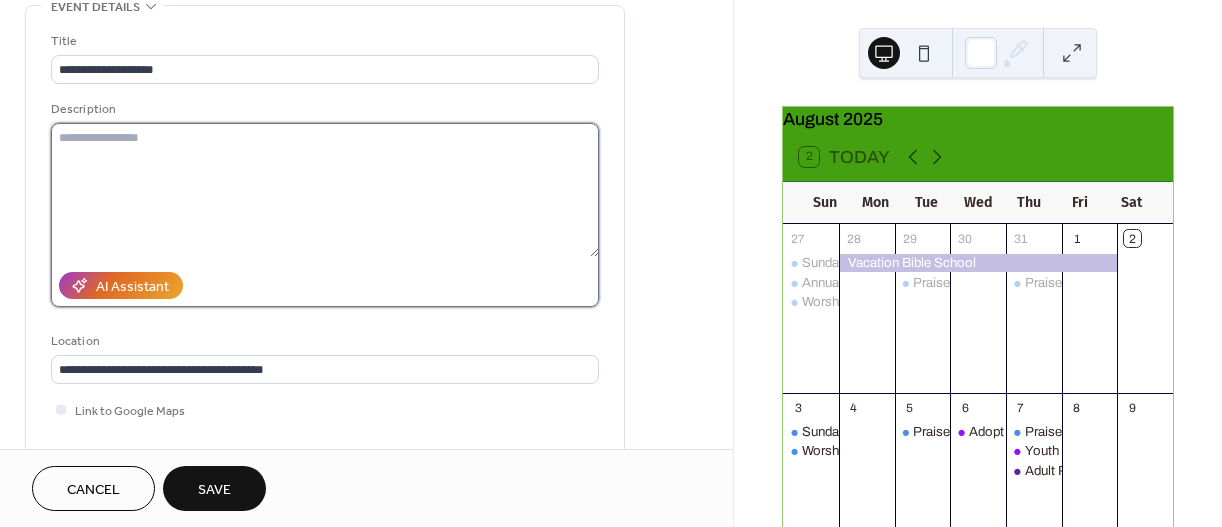 click at bounding box center (325, 190) 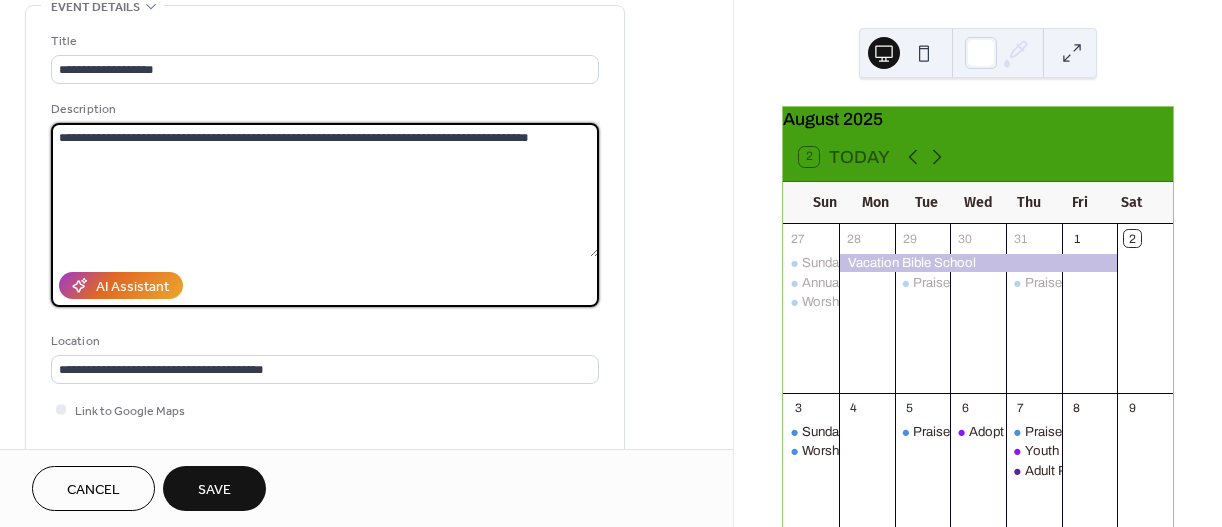 click on "**********" at bounding box center (325, 190) 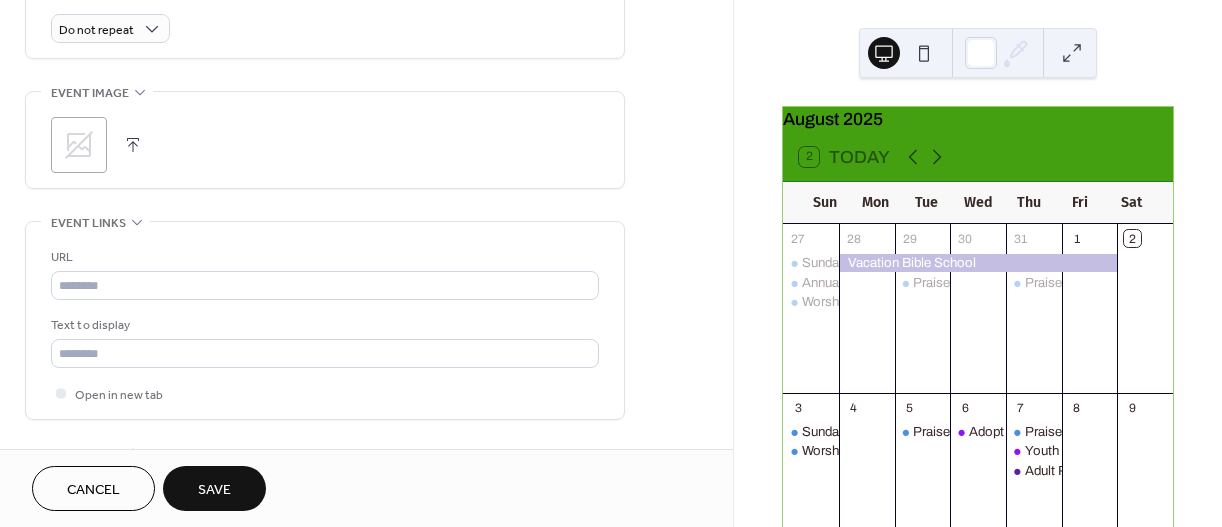 scroll, scrollTop: 1037, scrollLeft: 0, axis: vertical 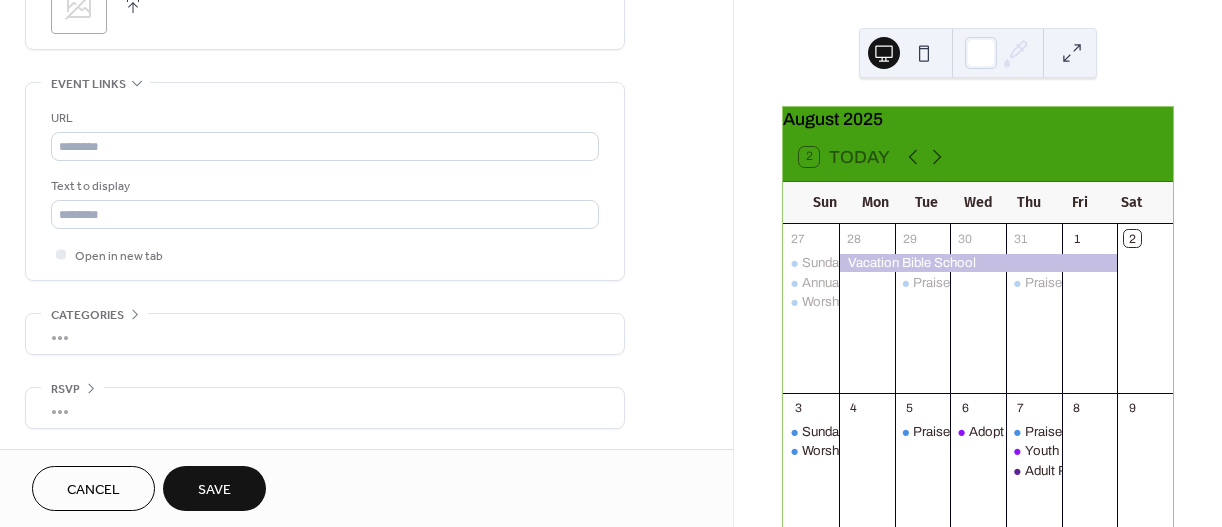 type on "**********" 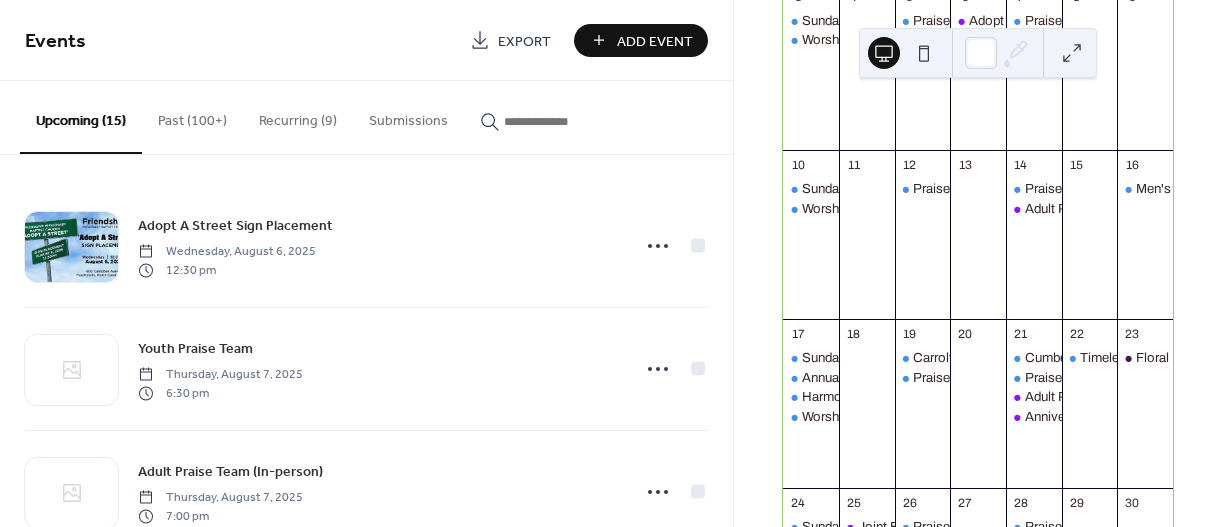 scroll, scrollTop: 415, scrollLeft: 0, axis: vertical 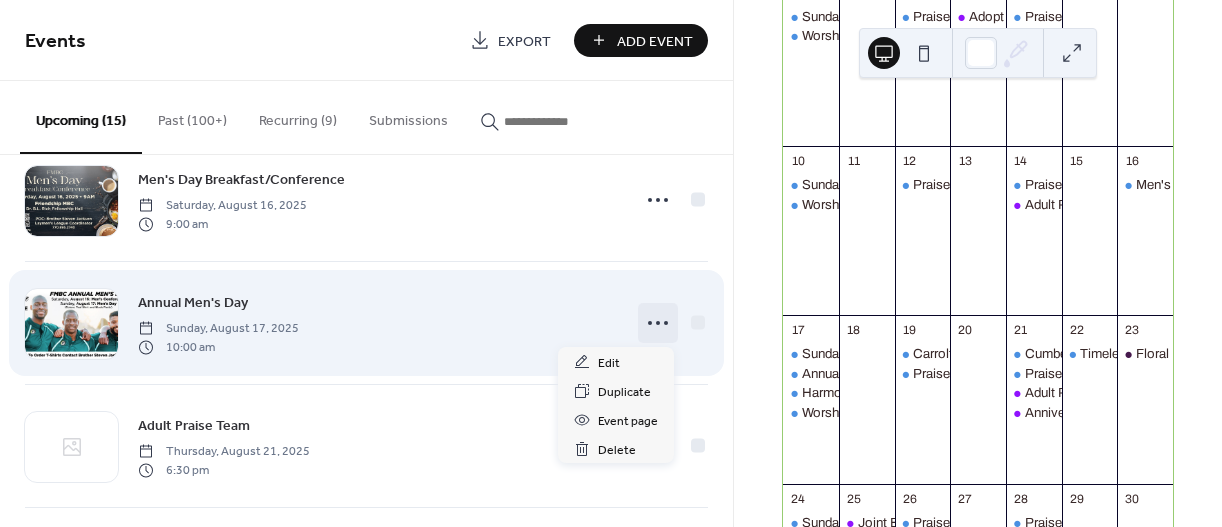 click 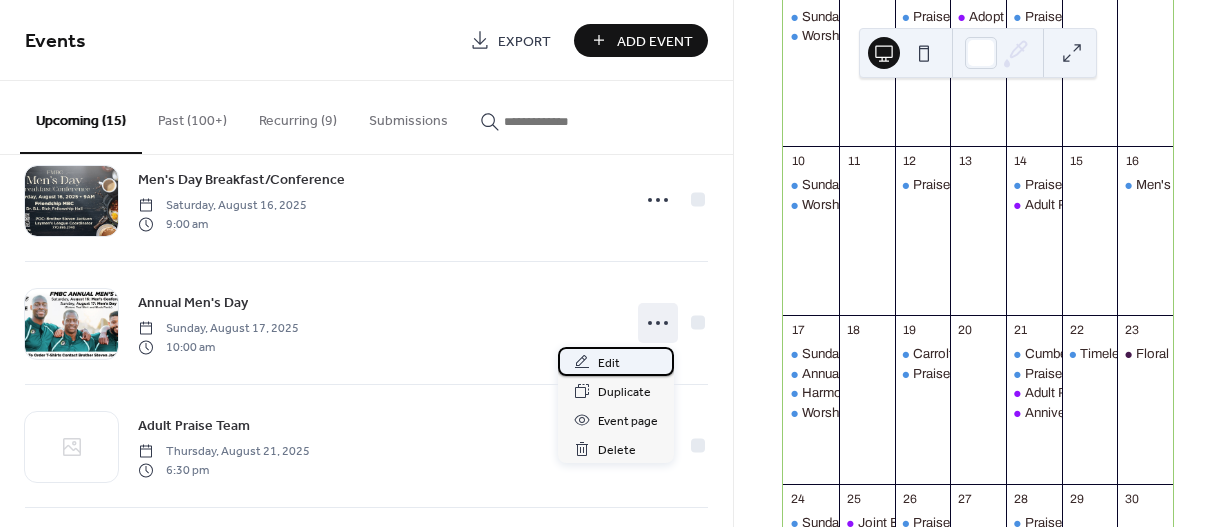 click on "Edit" at bounding box center [609, 363] 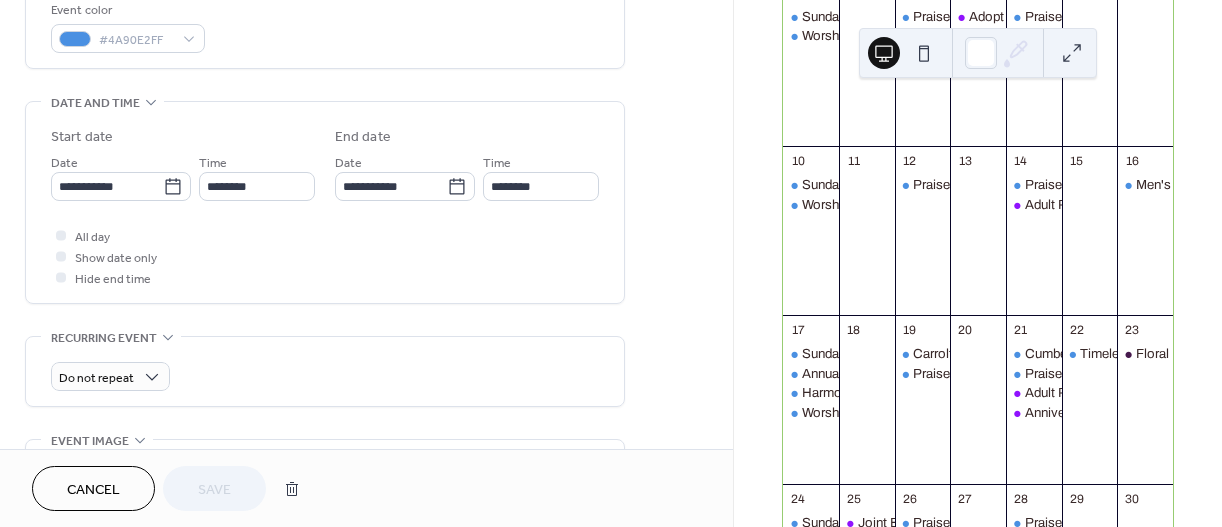 scroll, scrollTop: 487, scrollLeft: 0, axis: vertical 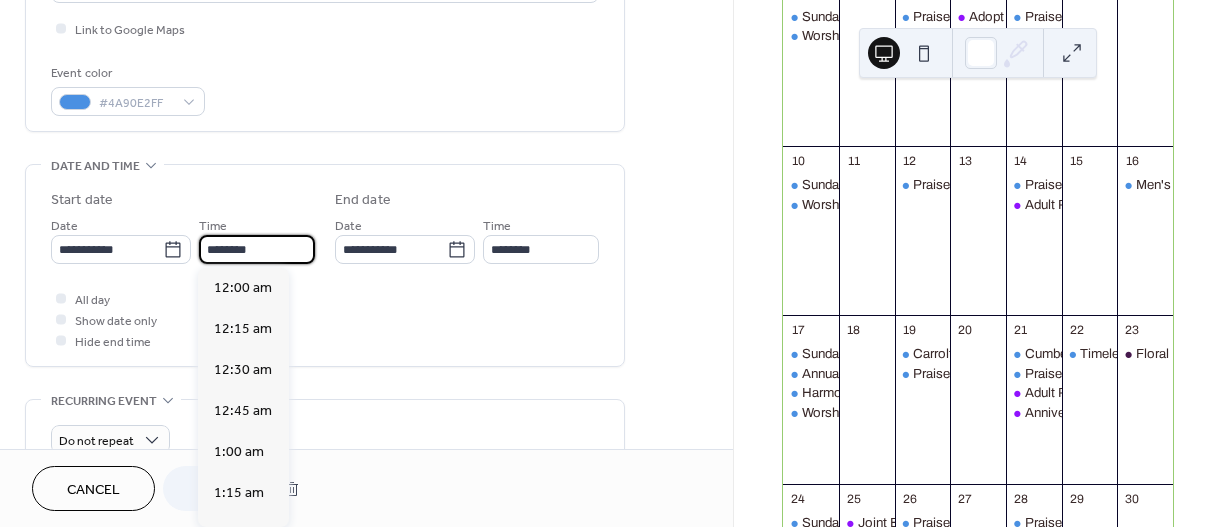 click on "********" at bounding box center (257, 249) 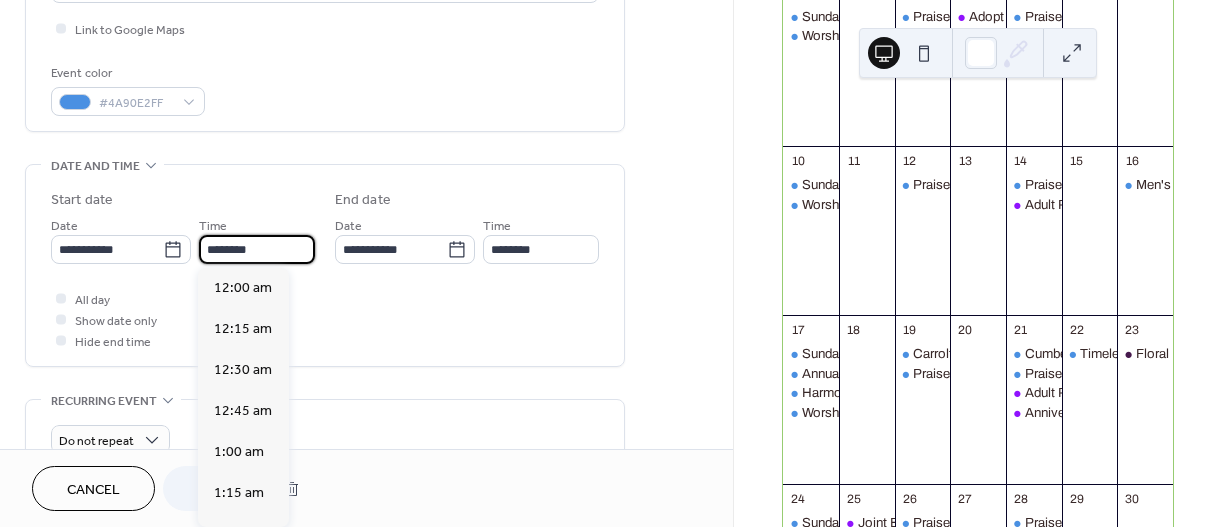 scroll, scrollTop: 1640, scrollLeft: 0, axis: vertical 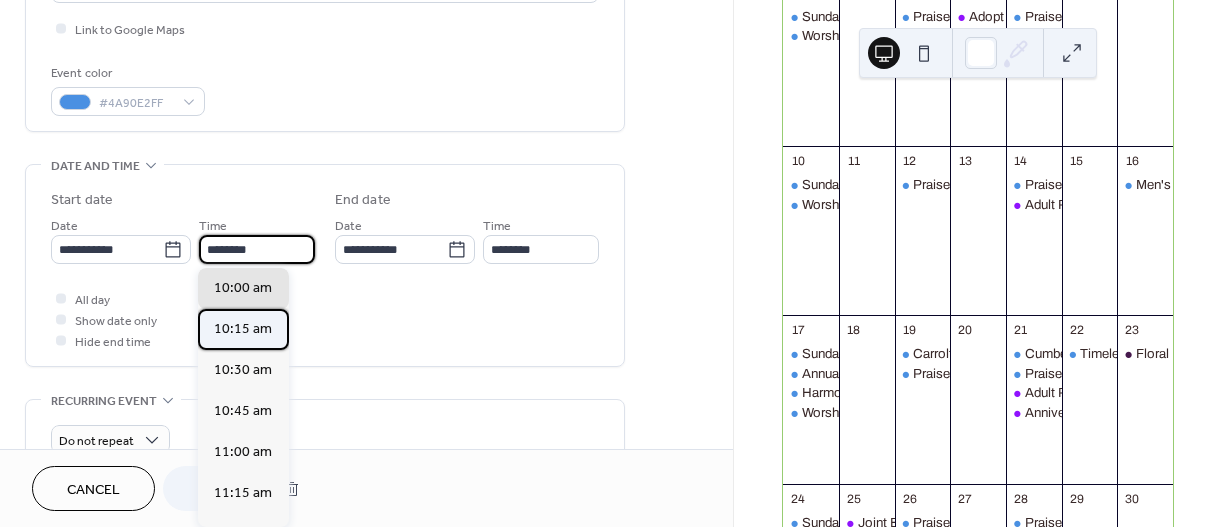click on "10:15 am" at bounding box center (243, 329) 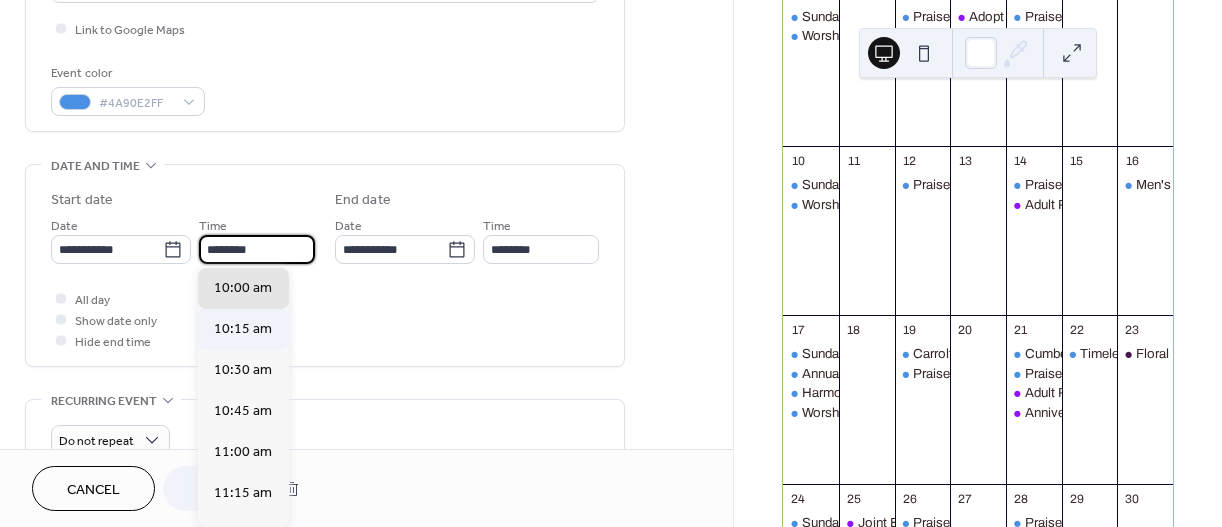 type on "********" 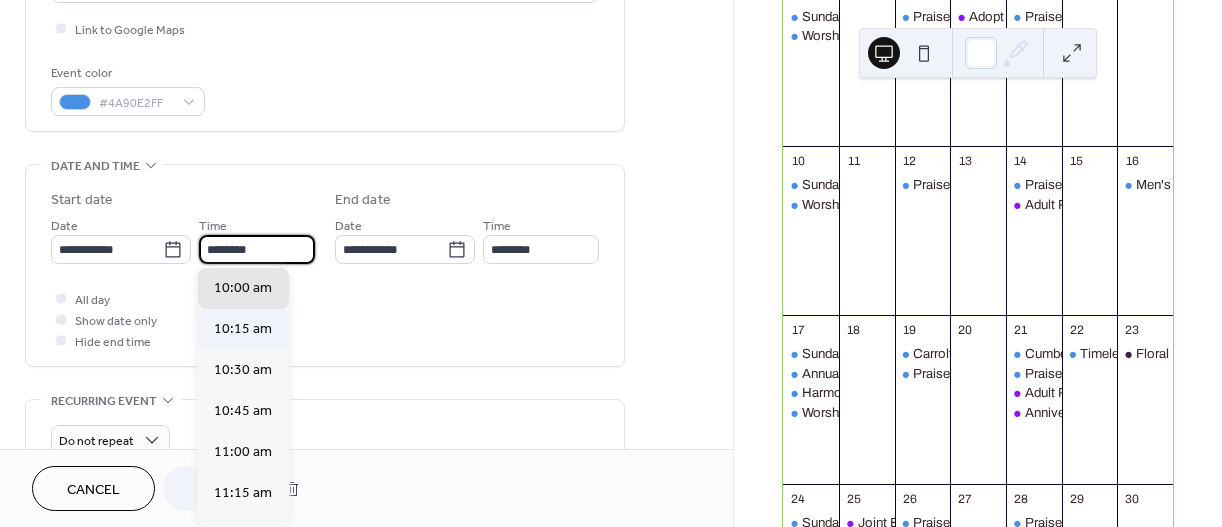 type on "********" 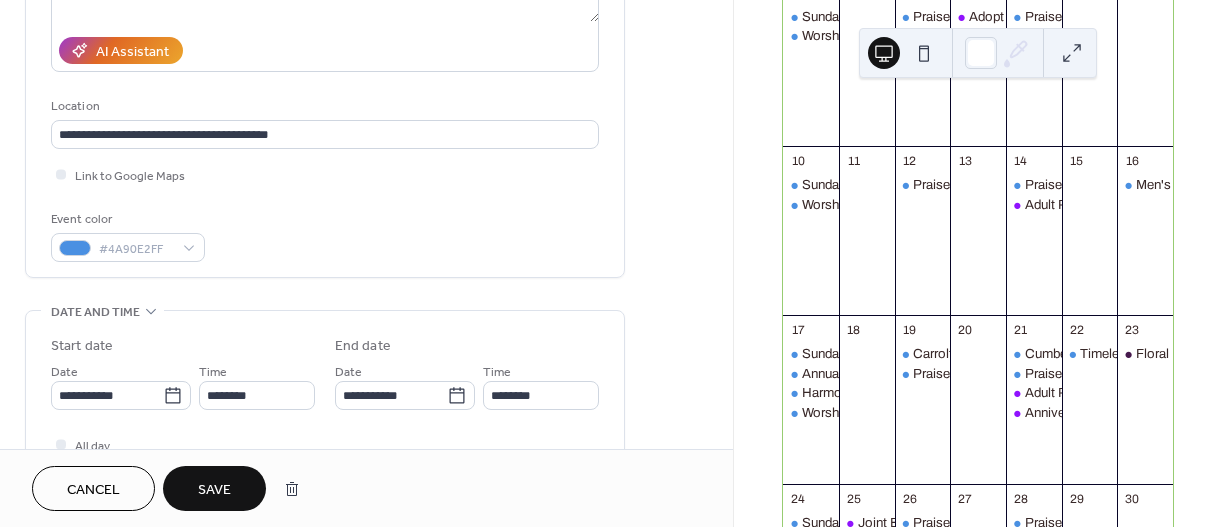 scroll, scrollTop: 431, scrollLeft: 0, axis: vertical 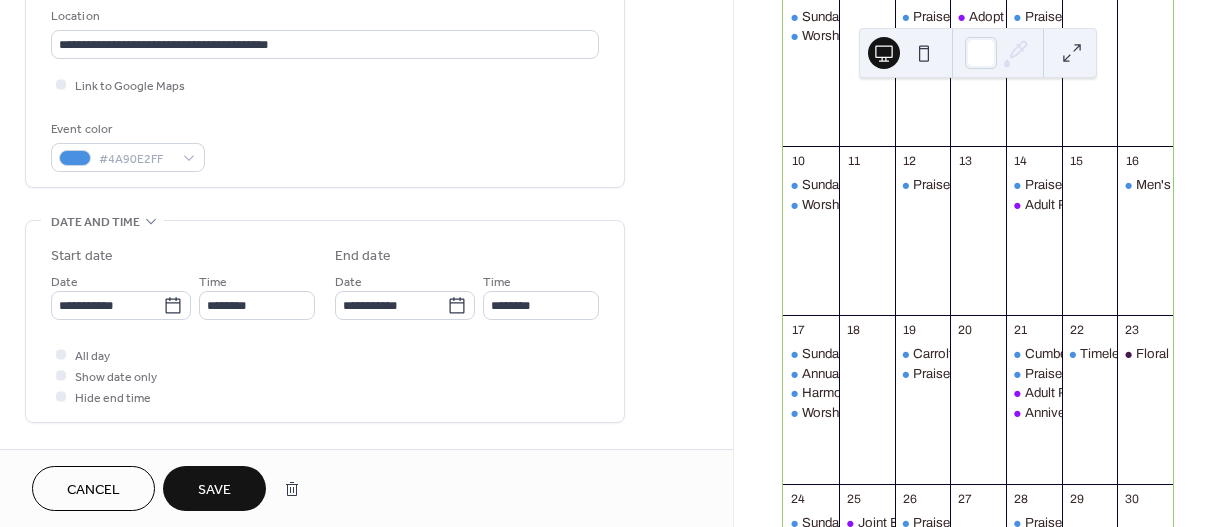 click on "Save" at bounding box center (214, 490) 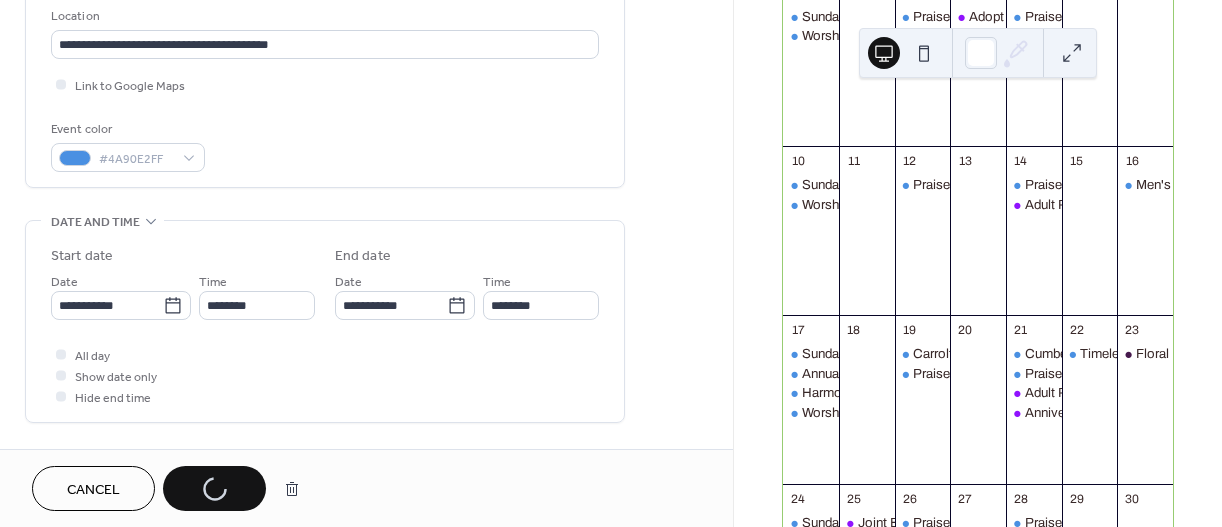 scroll, scrollTop: 106, scrollLeft: 0, axis: vertical 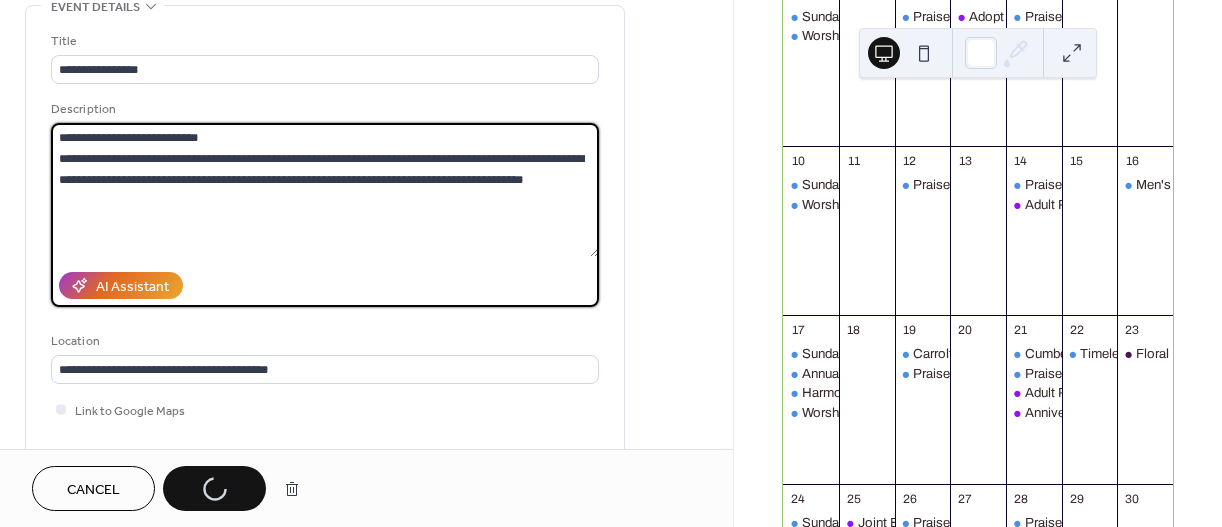 click on "**********" at bounding box center (325, 190) 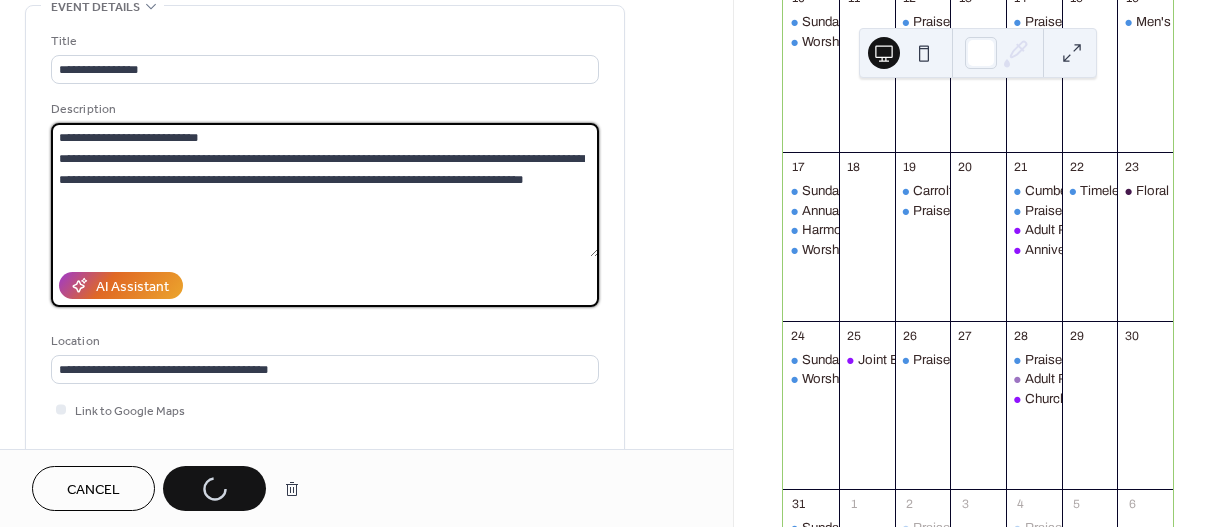 scroll, scrollTop: 742, scrollLeft: 0, axis: vertical 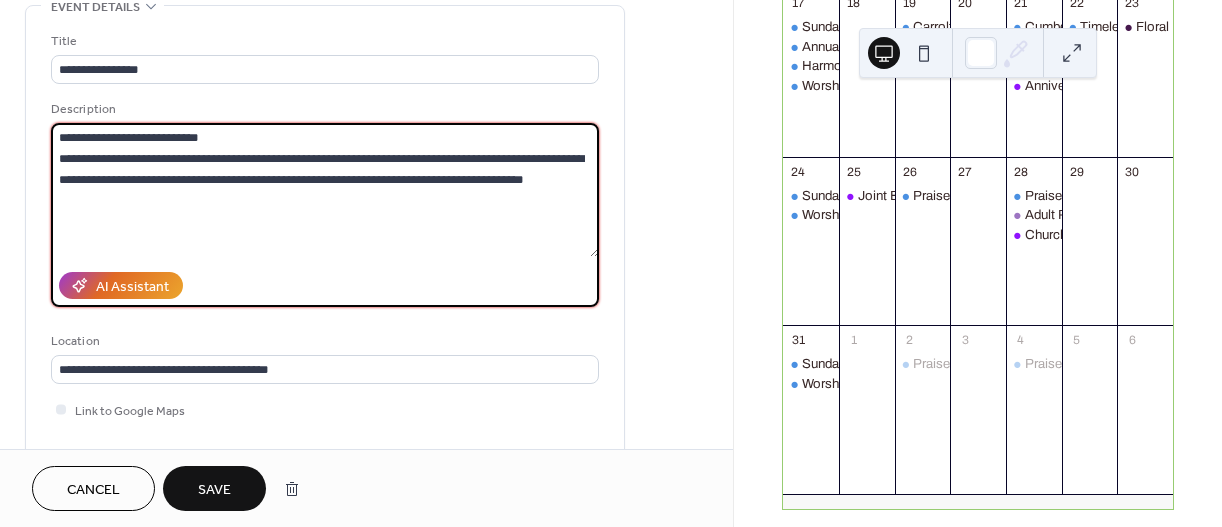 drag, startPoint x: 137, startPoint y: 151, endPoint x: 162, endPoint y: 149, distance: 25.079872 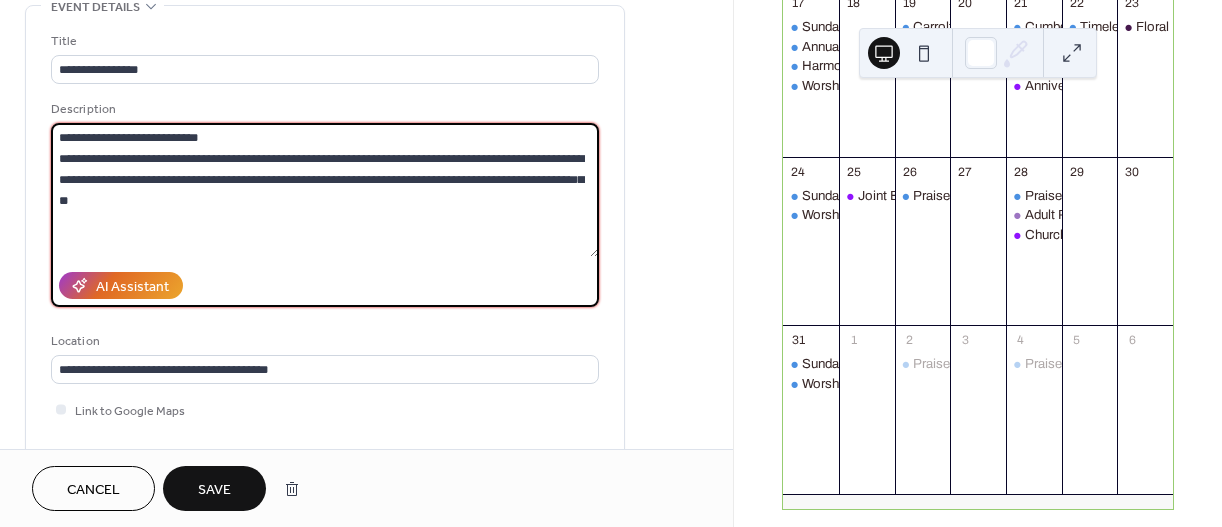 click on "**********" at bounding box center [325, 190] 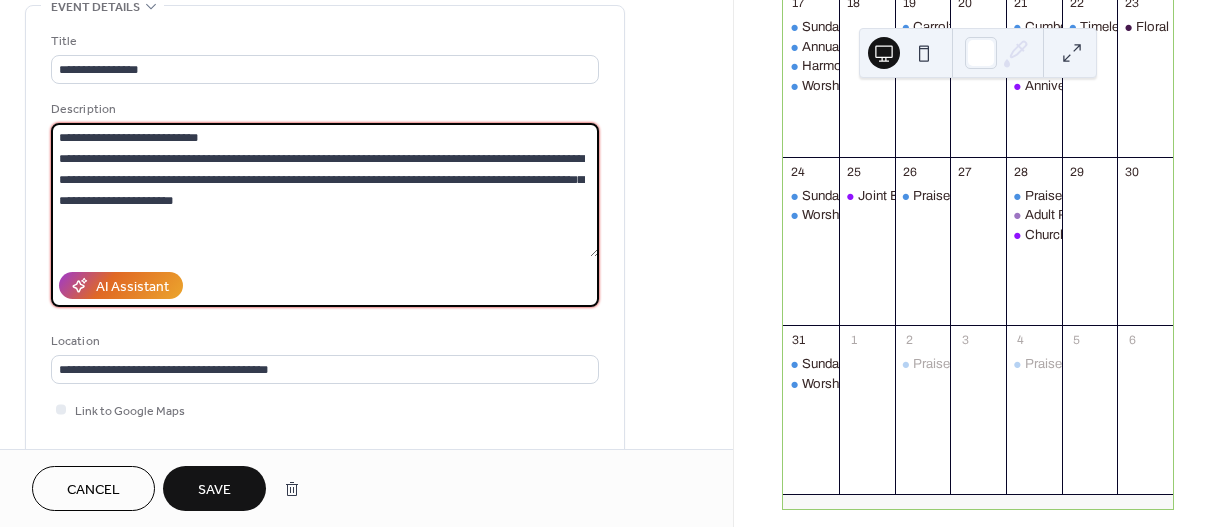 type on "**********" 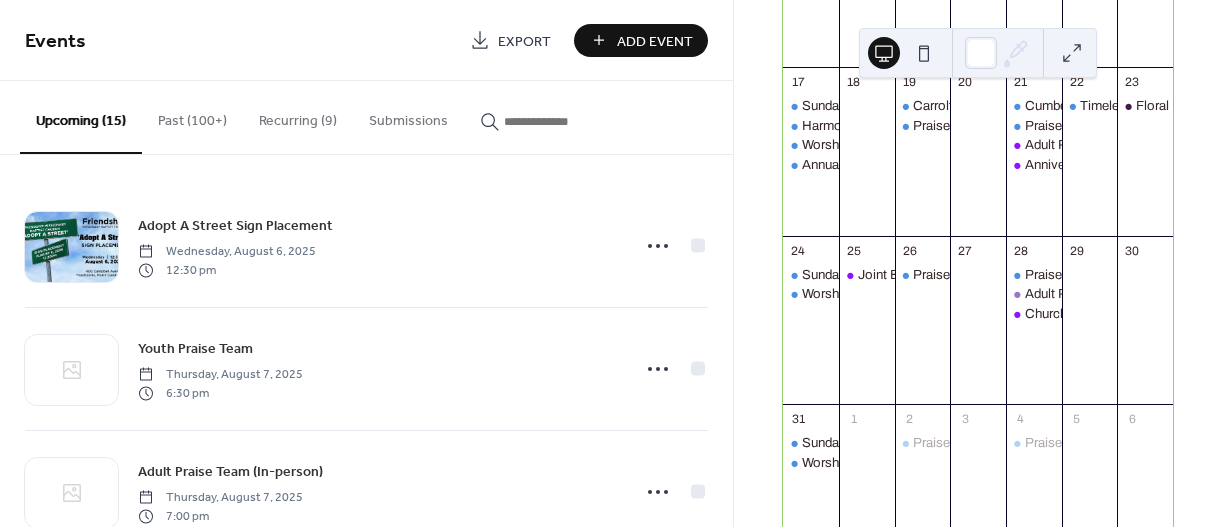 scroll, scrollTop: 651, scrollLeft: 0, axis: vertical 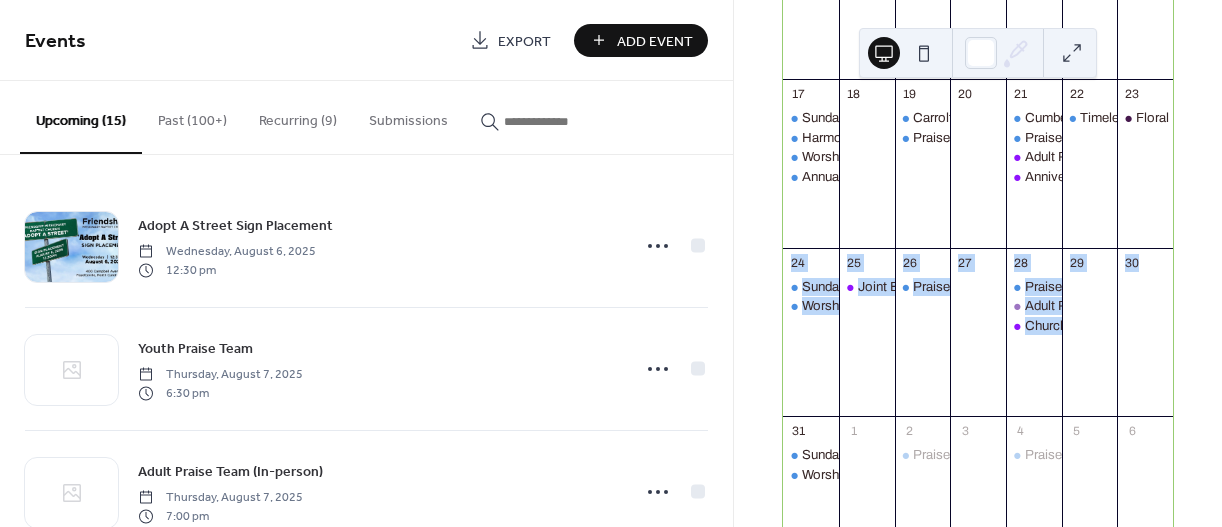 drag, startPoint x: 1215, startPoint y: 272, endPoint x: 1211, endPoint y: 246, distance: 26.305893 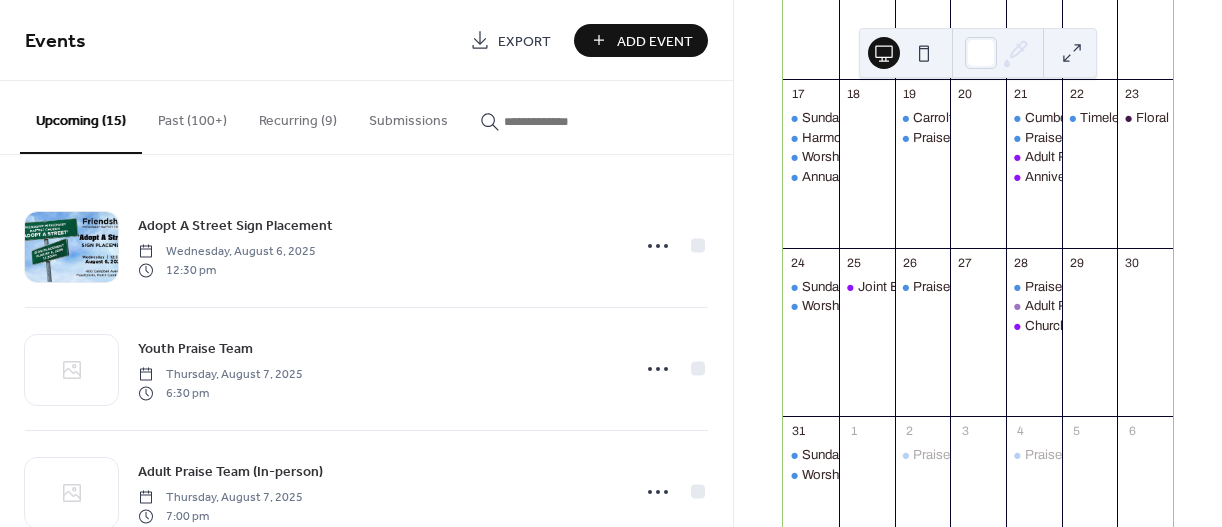 click at bounding box center (1145, 343) 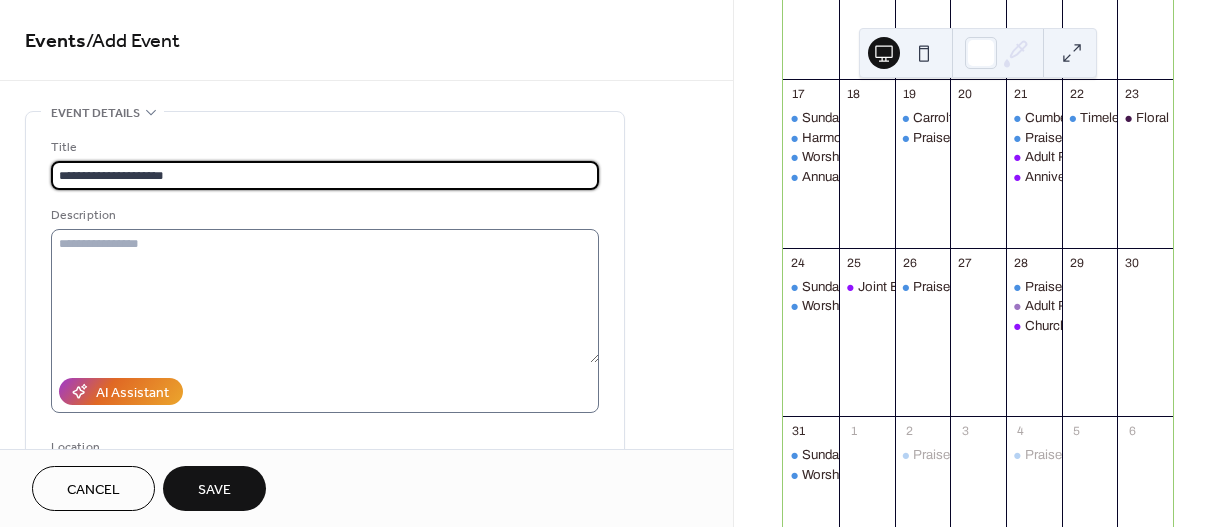 type on "**********" 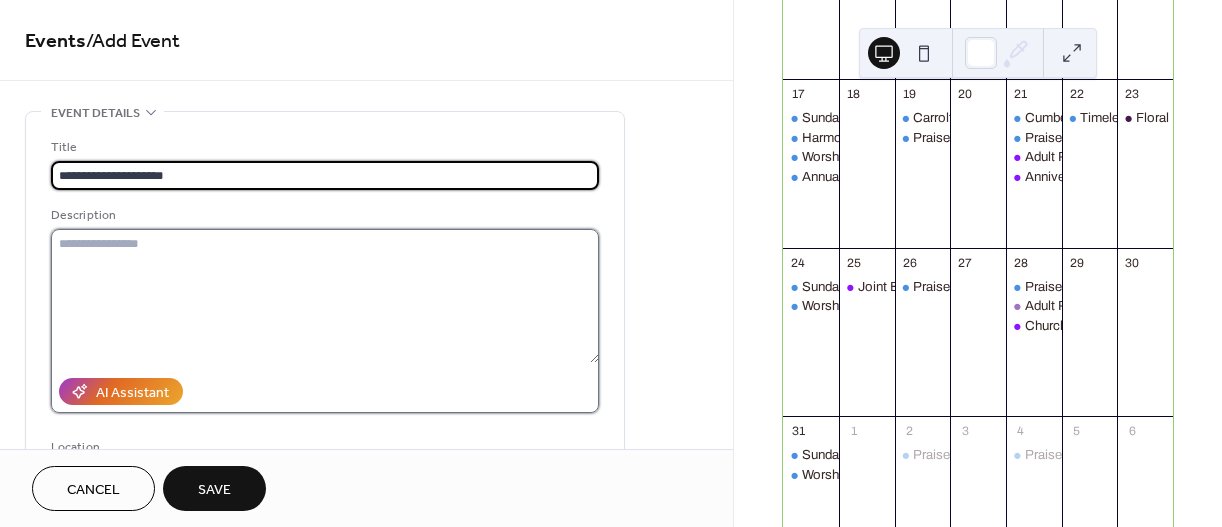 click at bounding box center (325, 296) 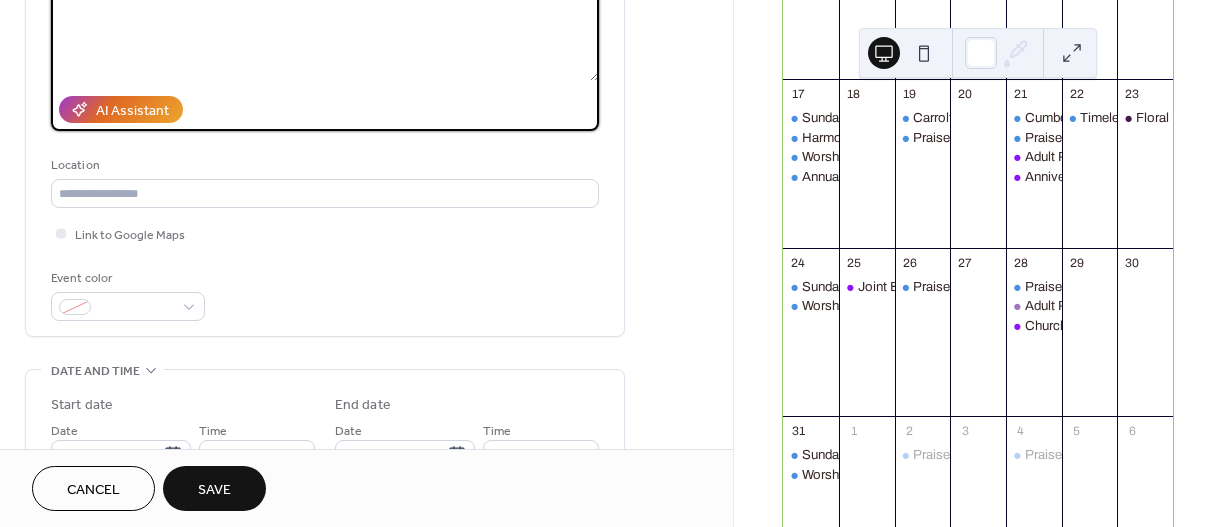 scroll, scrollTop: 285, scrollLeft: 0, axis: vertical 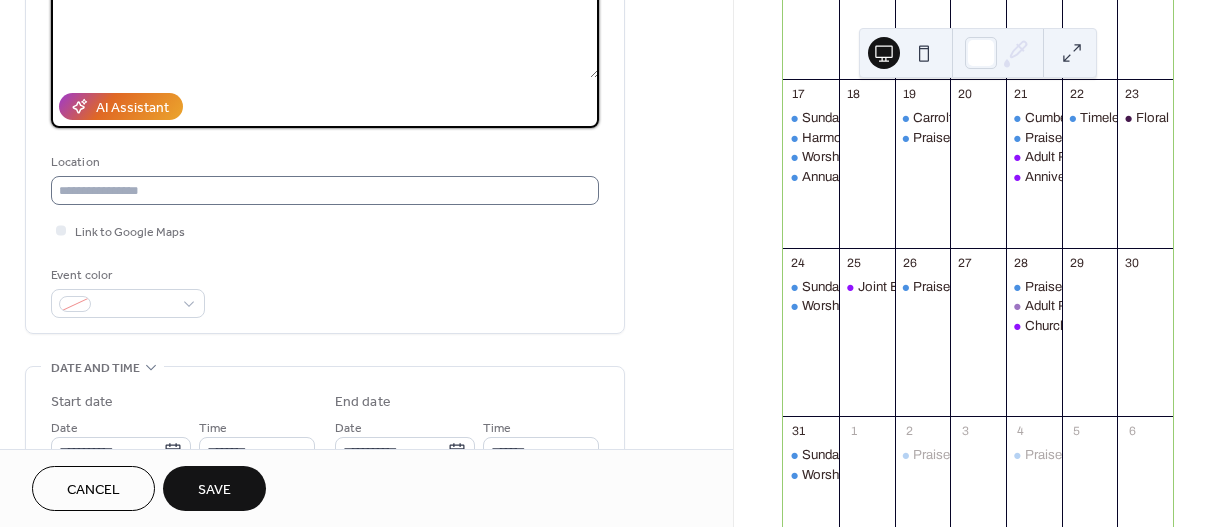 type on "**********" 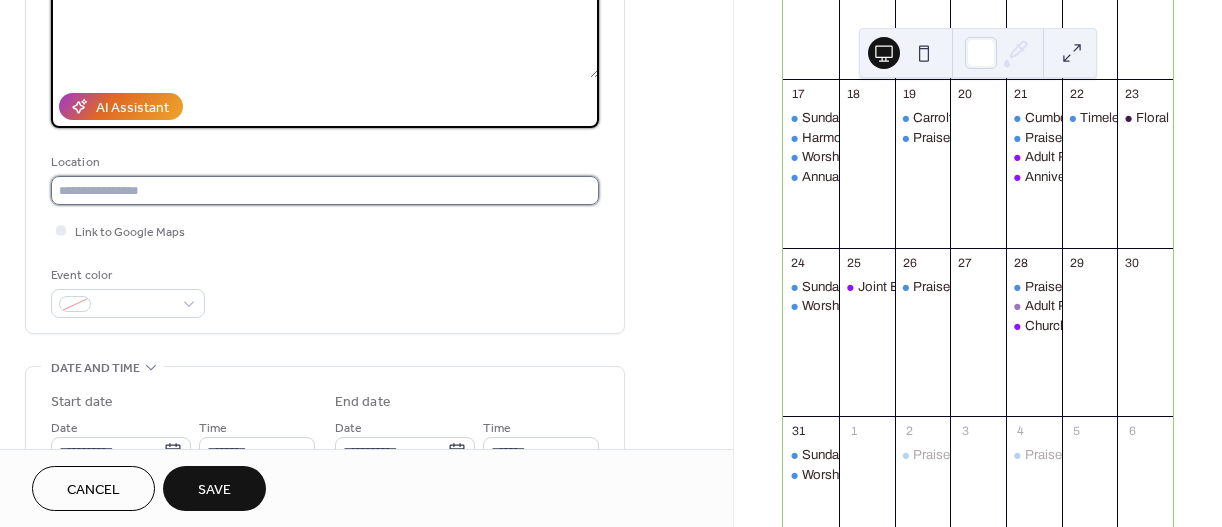 click at bounding box center (325, 190) 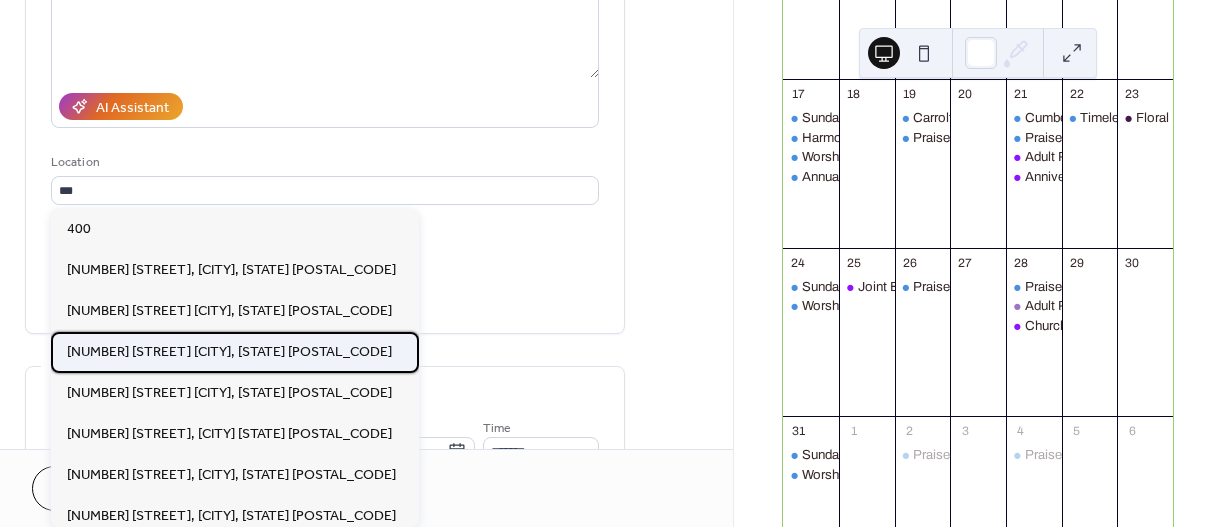 click on "[NUMBER] [STREET] [CITY], [STATE] [POSTAL_CODE]" at bounding box center (229, 352) 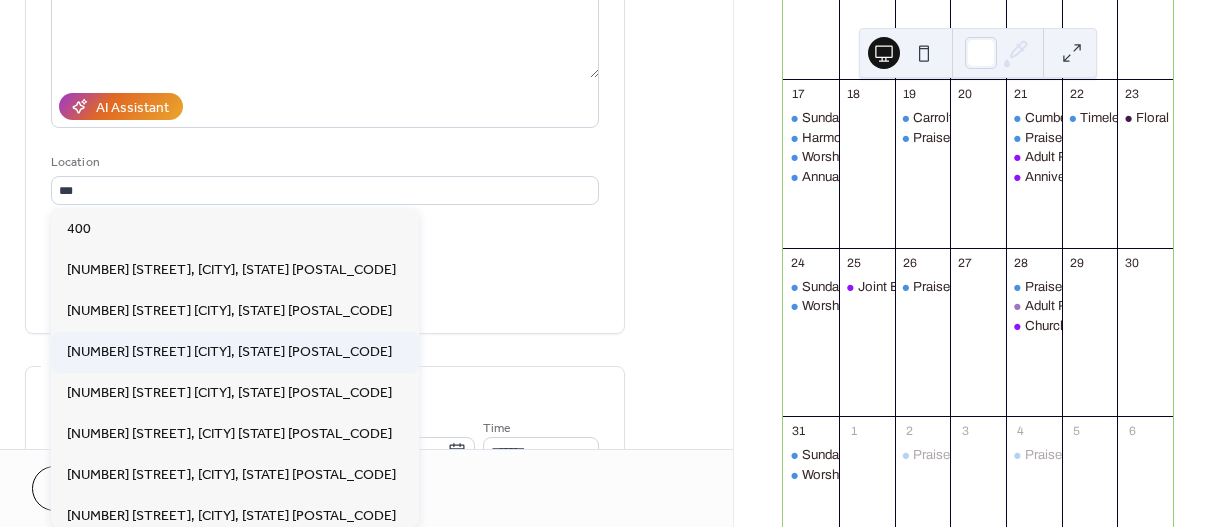 type on "**********" 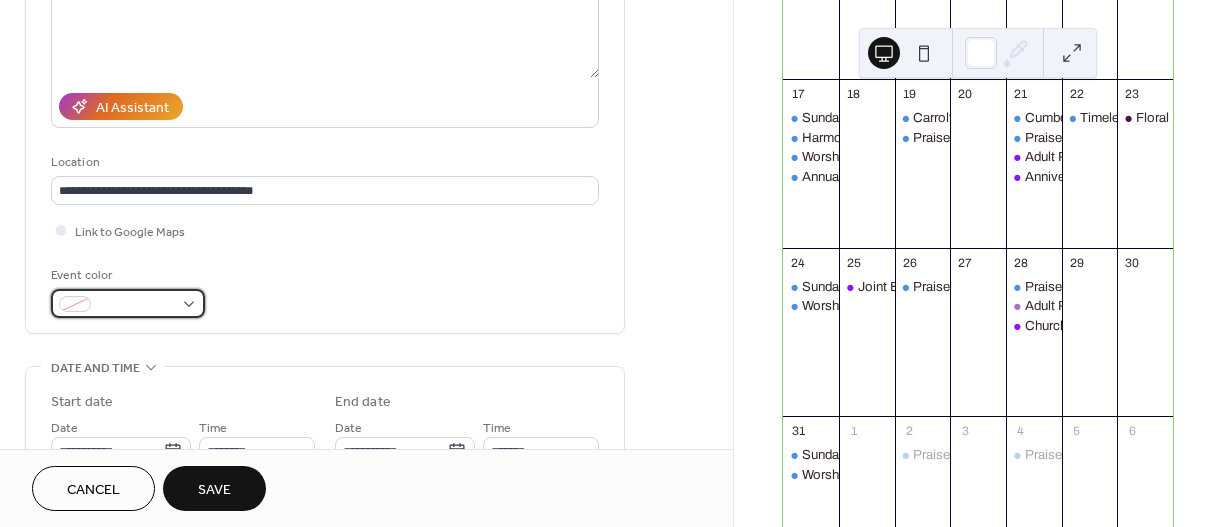 click at bounding box center [128, 303] 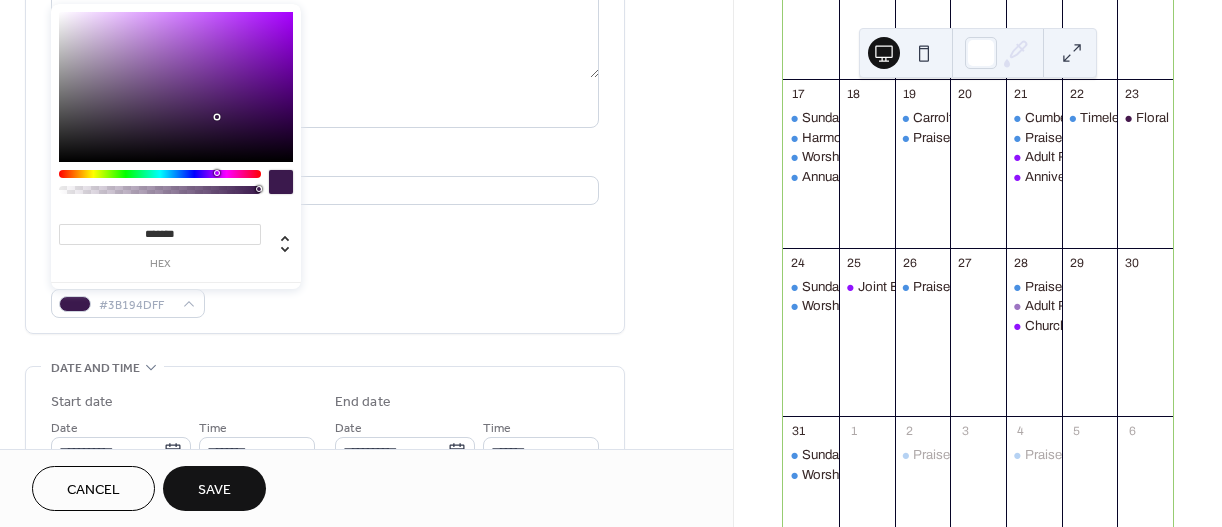click at bounding box center [160, 174] 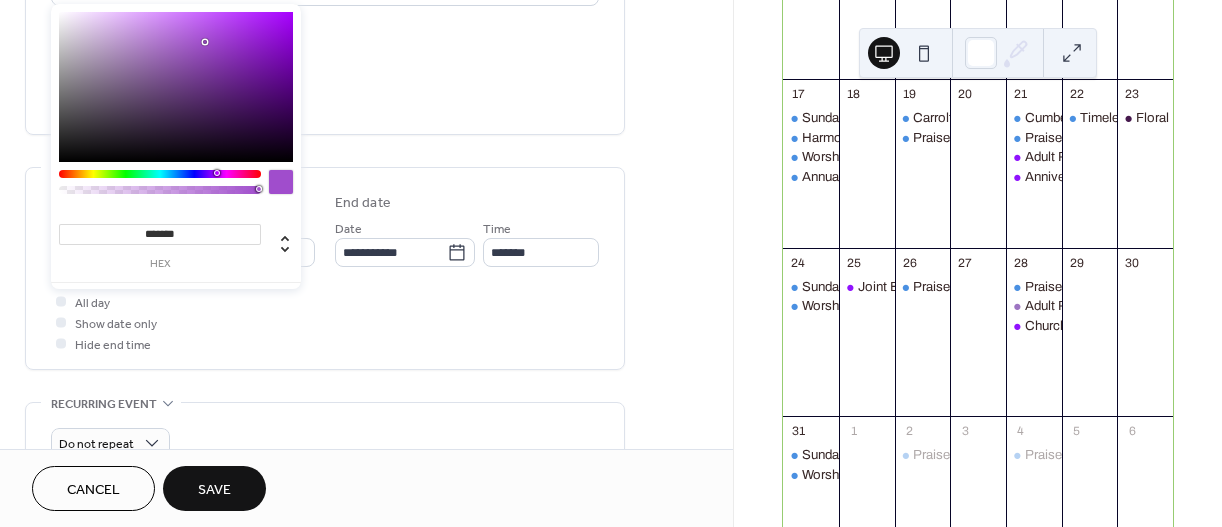 scroll, scrollTop: 354, scrollLeft: 0, axis: vertical 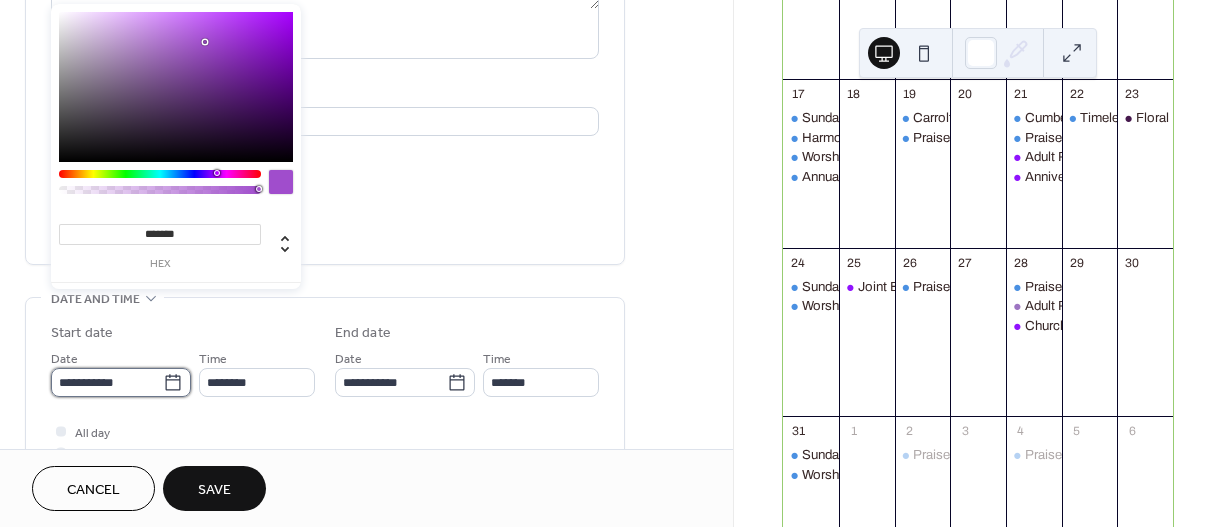 click on "**********" at bounding box center (107, 382) 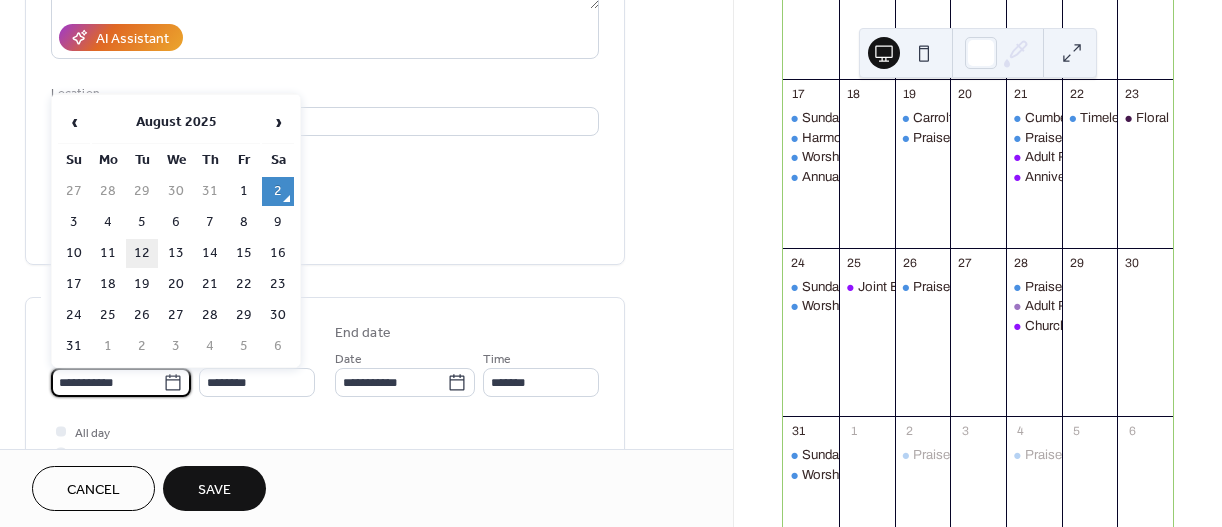 click on "12" at bounding box center [142, 253] 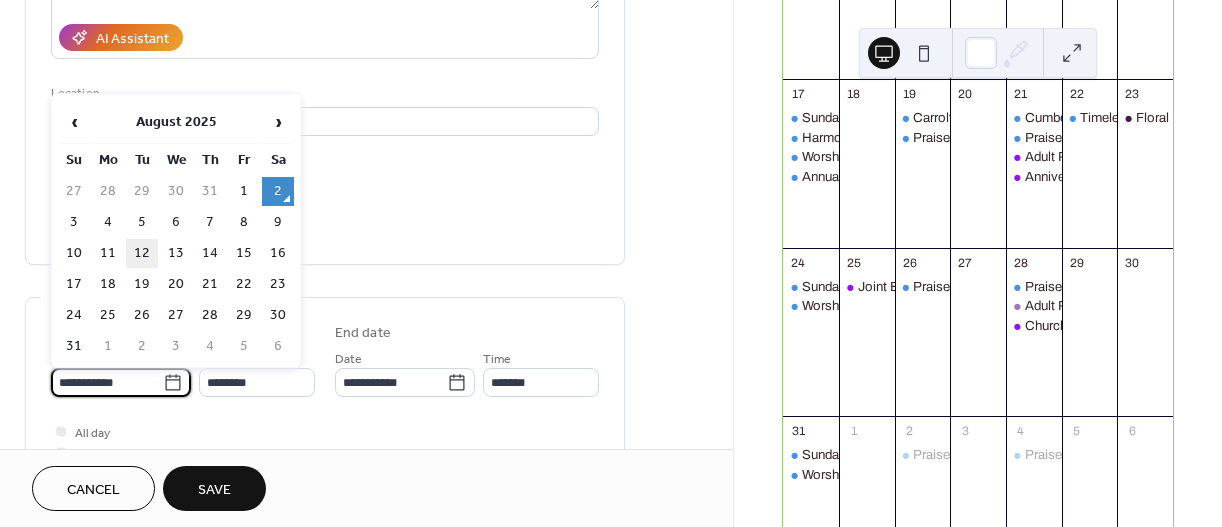 type on "**********" 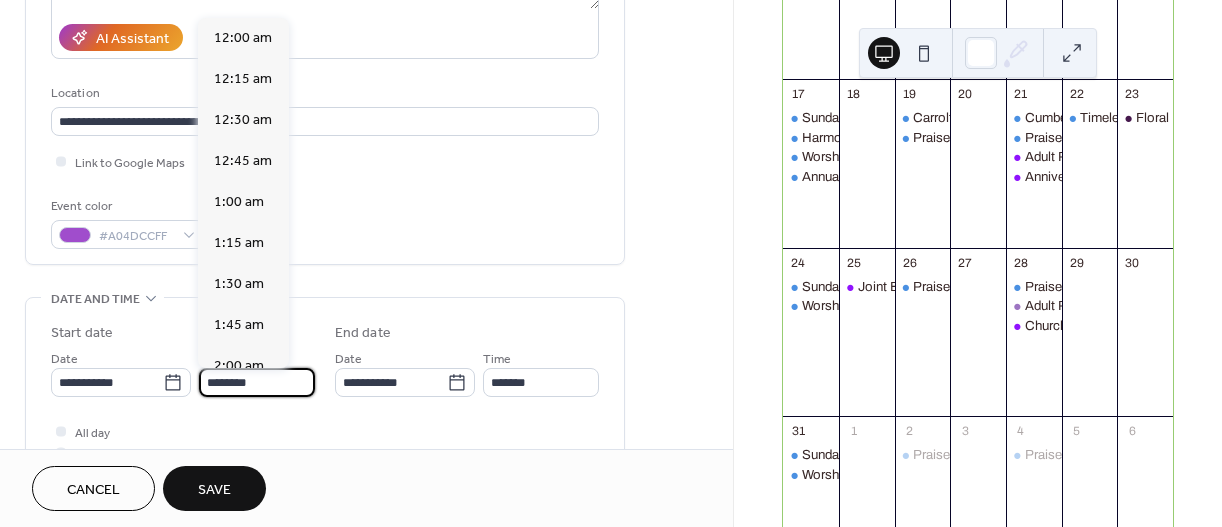 click on "********" at bounding box center (257, 382) 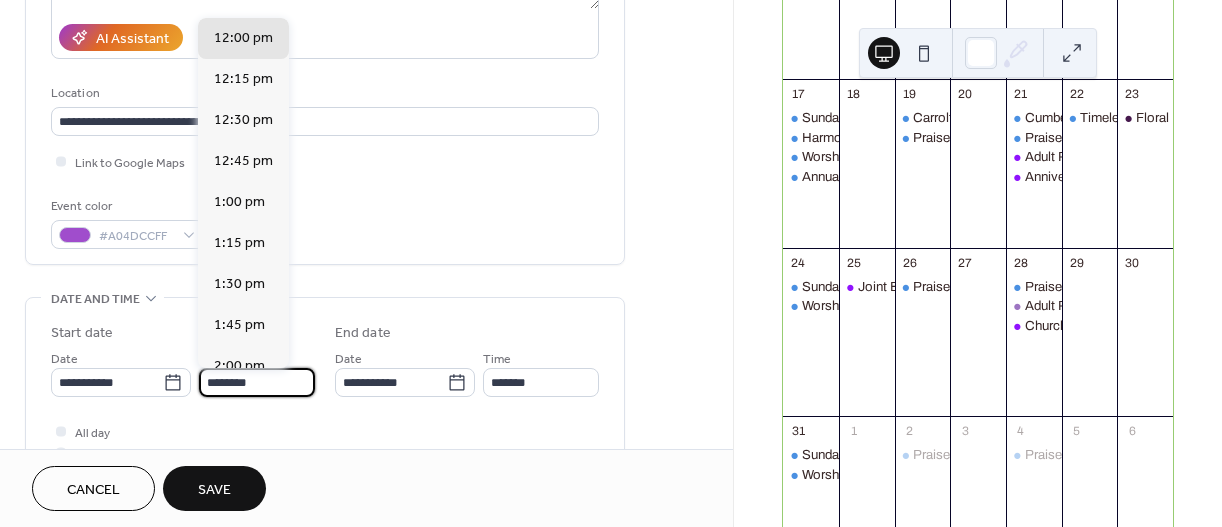 click on "********" at bounding box center (257, 382) 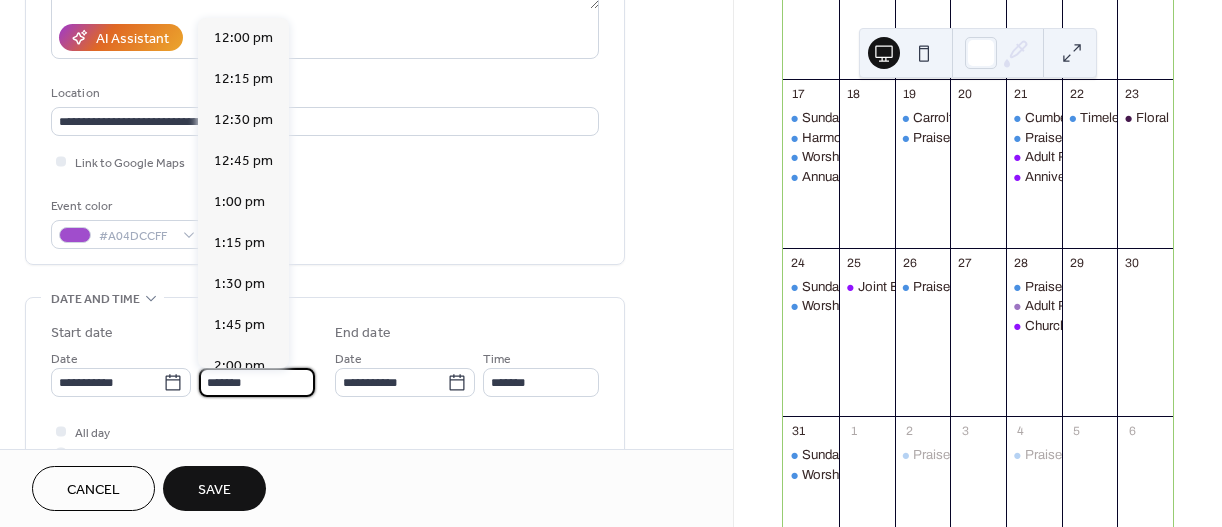 scroll, scrollTop: 2788, scrollLeft: 0, axis: vertical 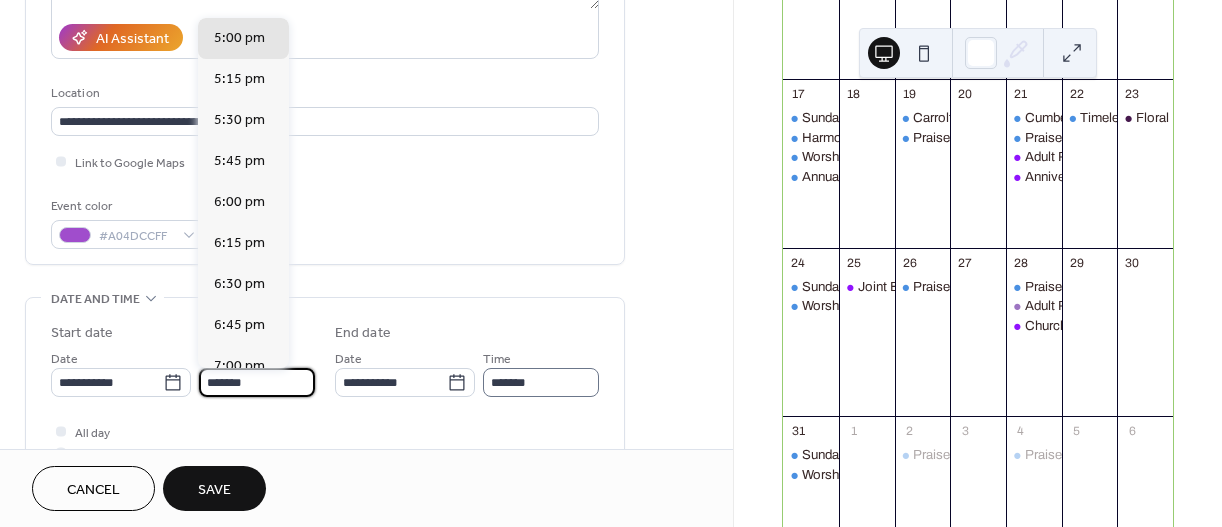 type on "*******" 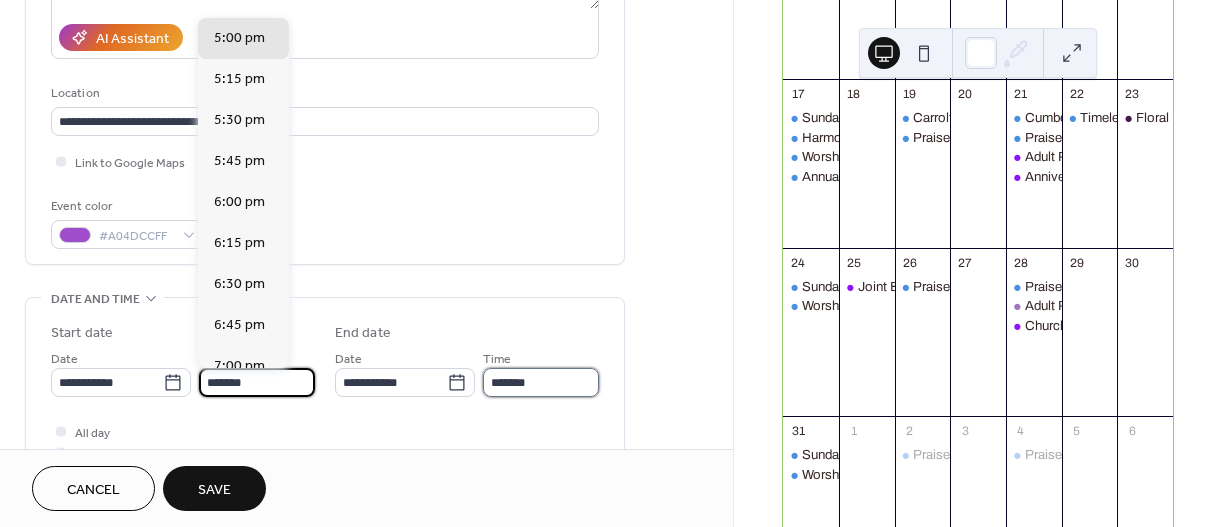 click on "*******" at bounding box center [541, 382] 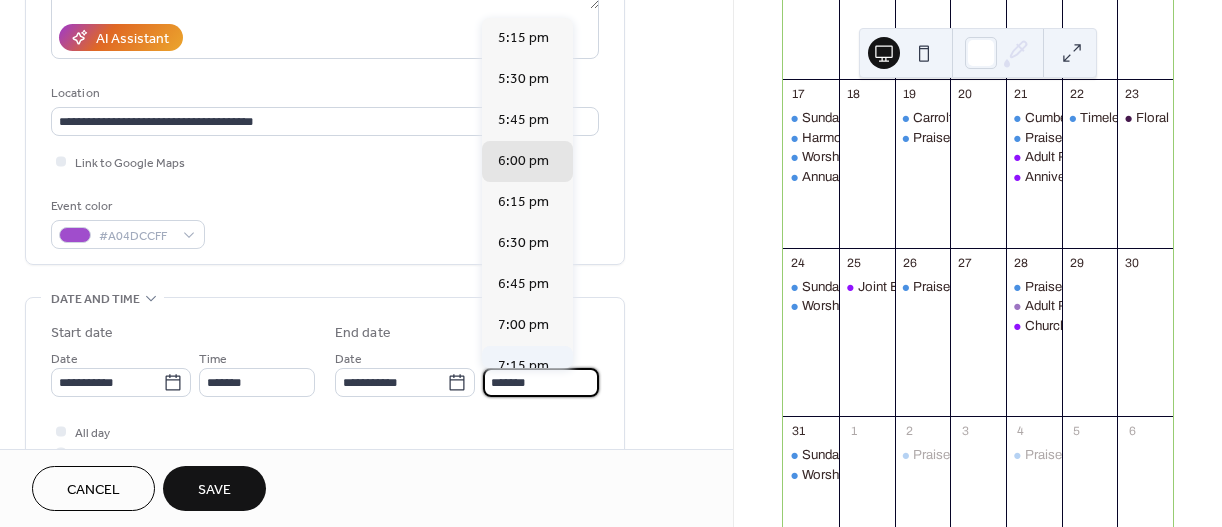 drag, startPoint x: 505, startPoint y: 382, endPoint x: 533, endPoint y: 360, distance: 35.608986 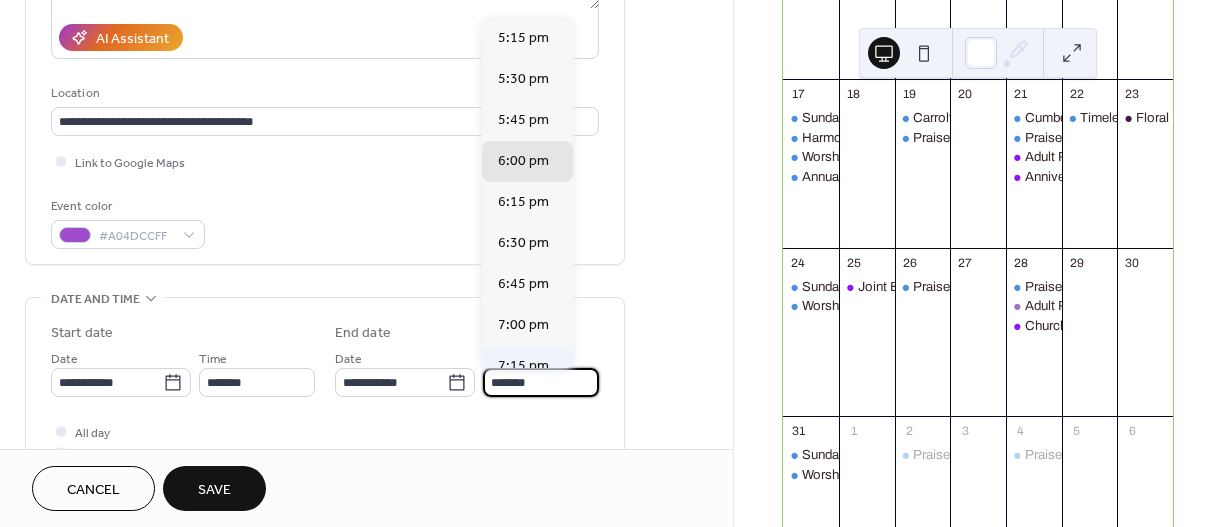 click on "*******" at bounding box center [541, 382] 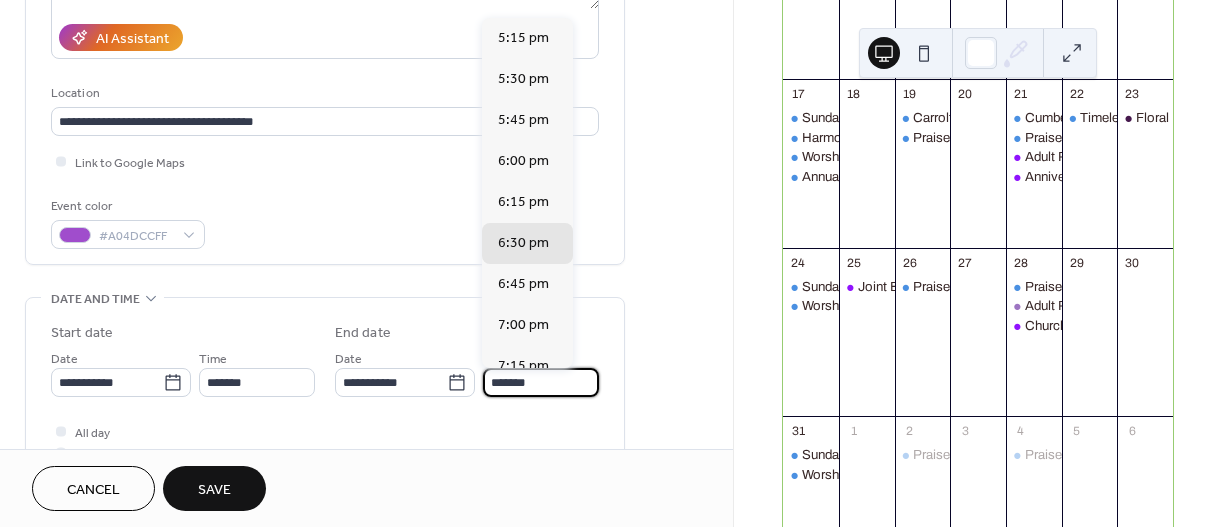 type on "*******" 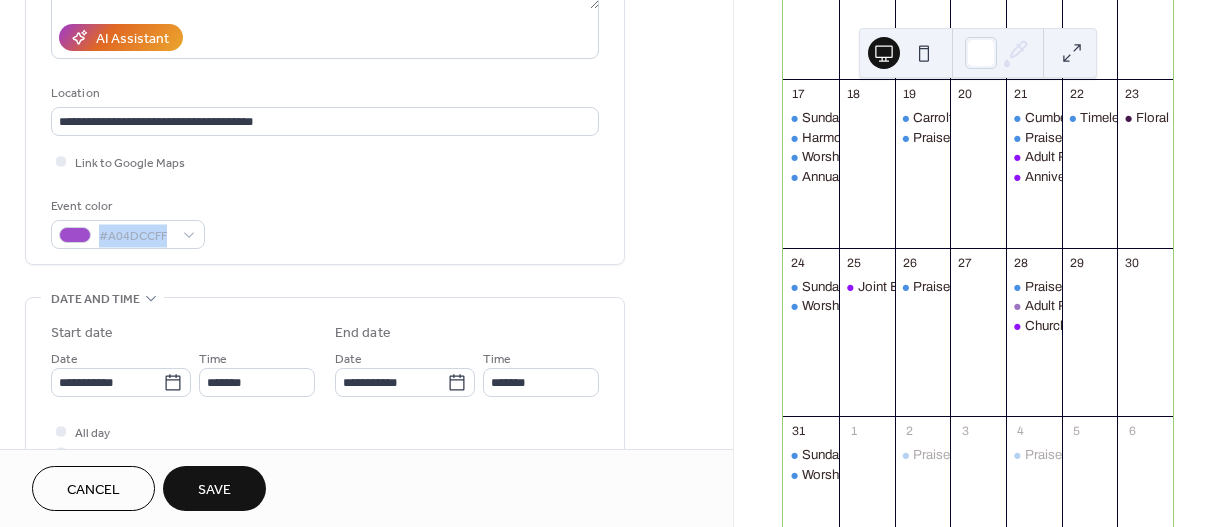 drag, startPoint x: 733, startPoint y: 211, endPoint x: 732, endPoint y: 280, distance: 69.00725 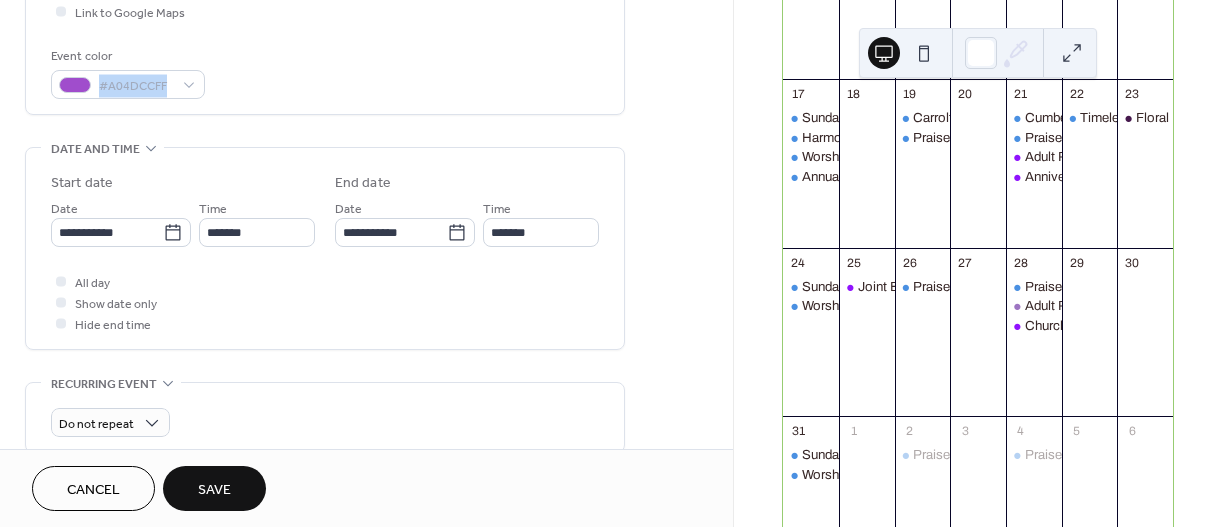 scroll, scrollTop: 715, scrollLeft: 0, axis: vertical 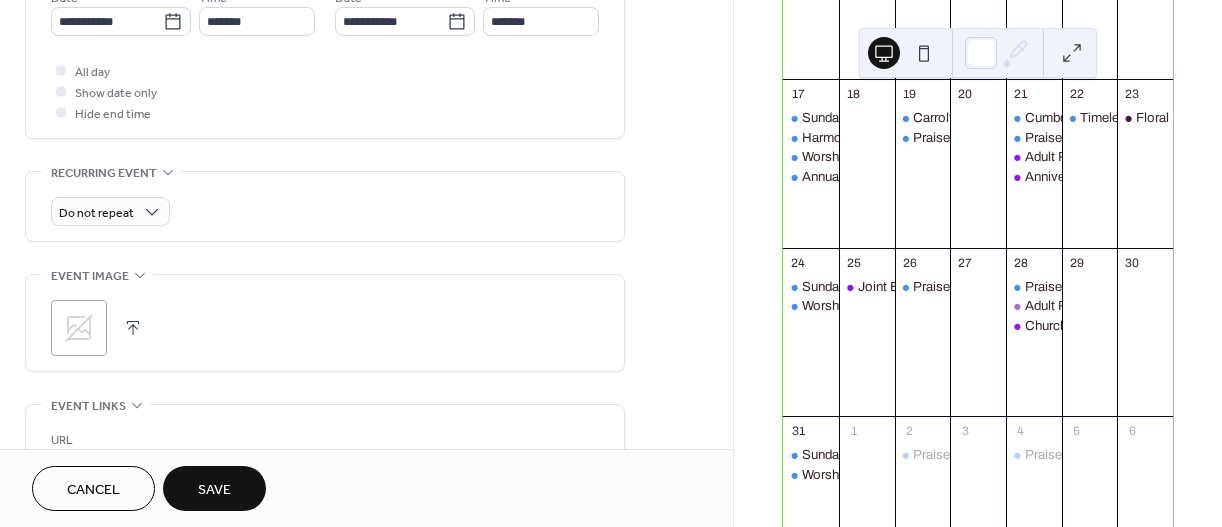 click on "Save" at bounding box center (214, 490) 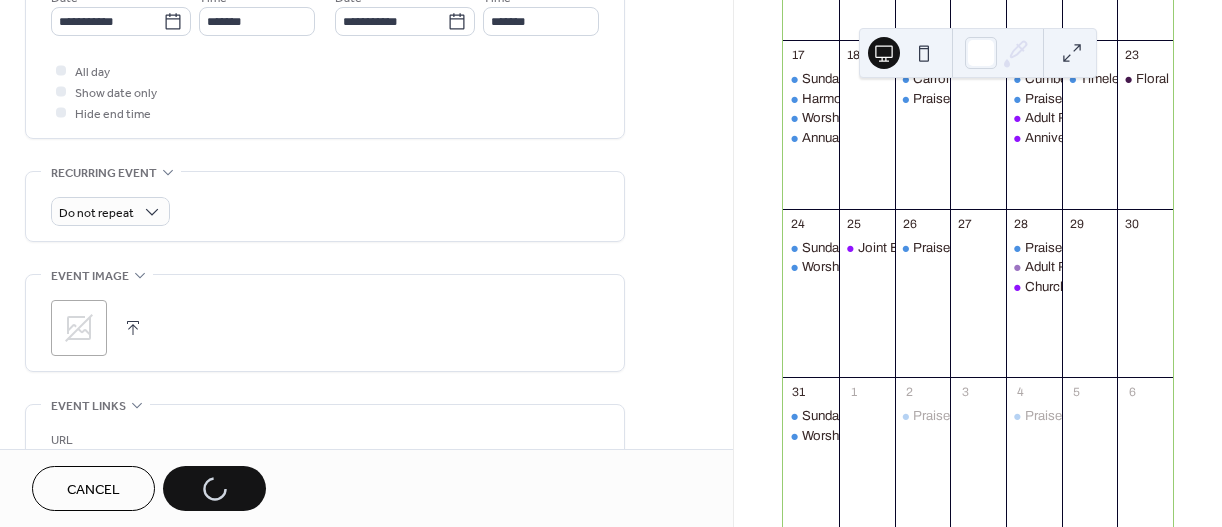 scroll, scrollTop: 769, scrollLeft: 0, axis: vertical 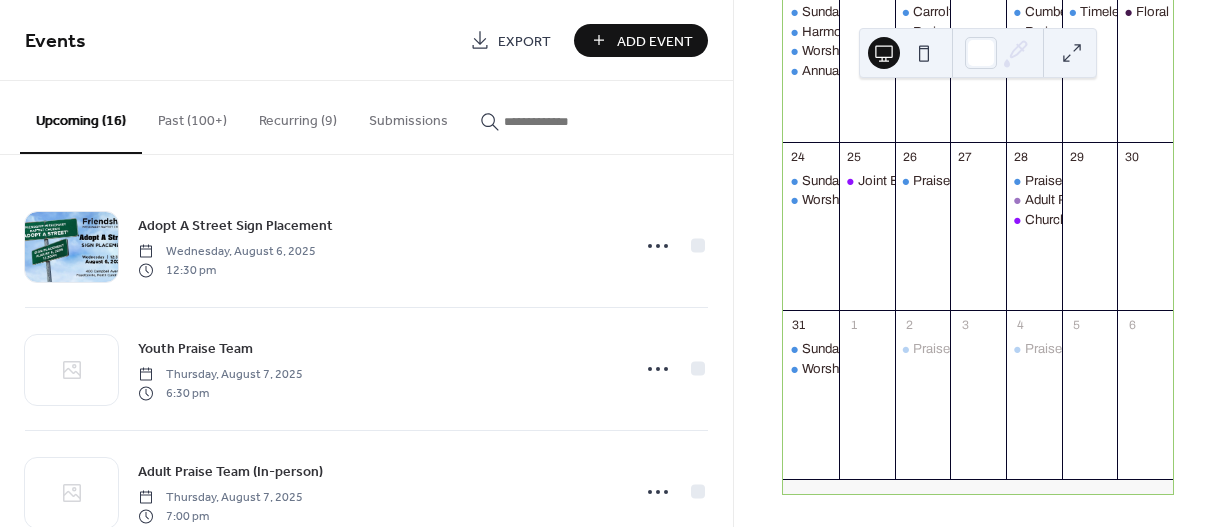 click on "Add Event" at bounding box center [655, 41] 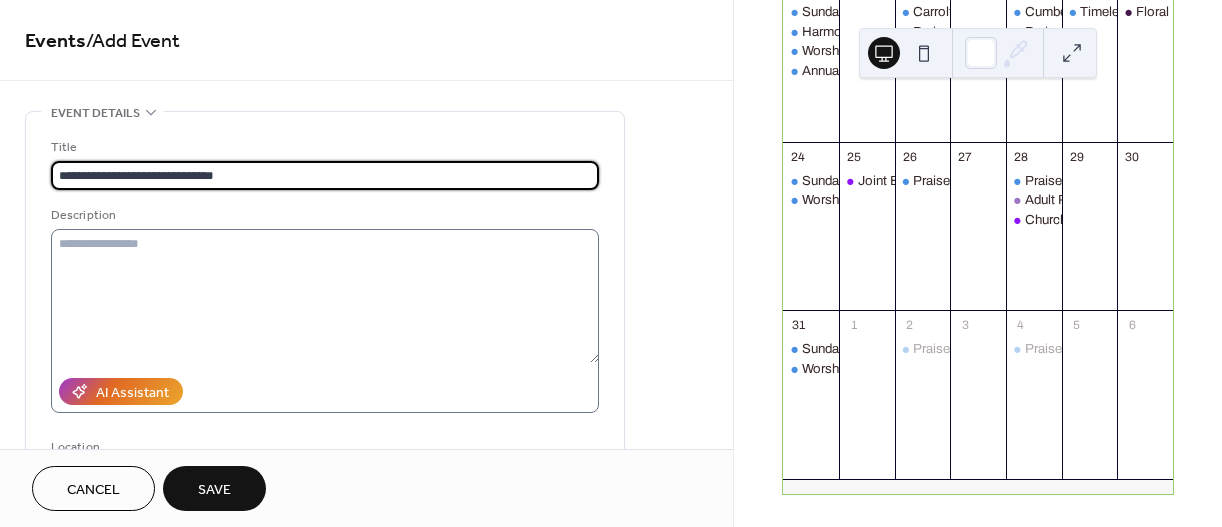 type on "**********" 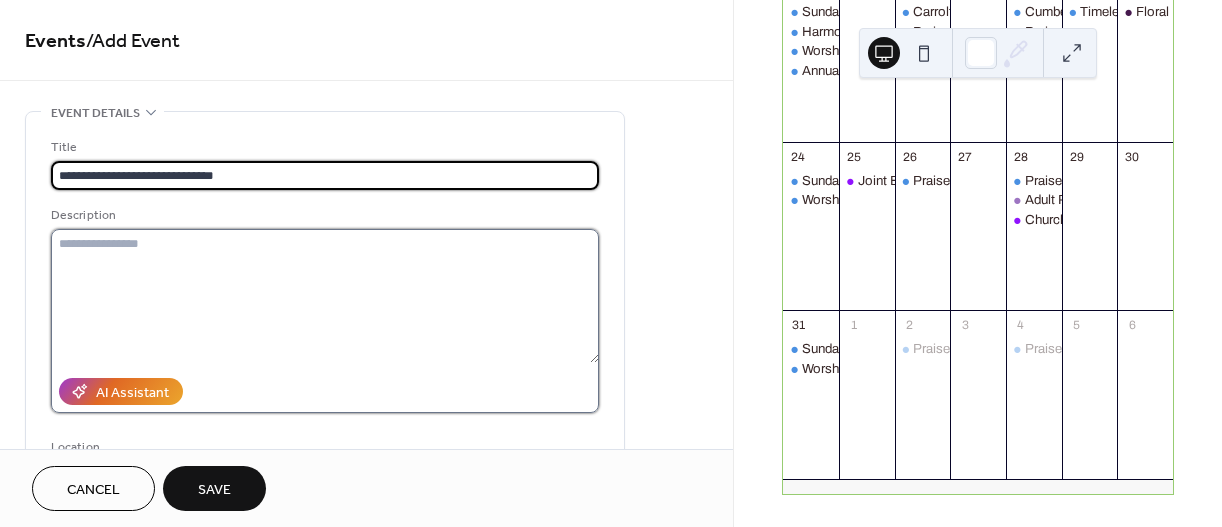 click at bounding box center [325, 296] 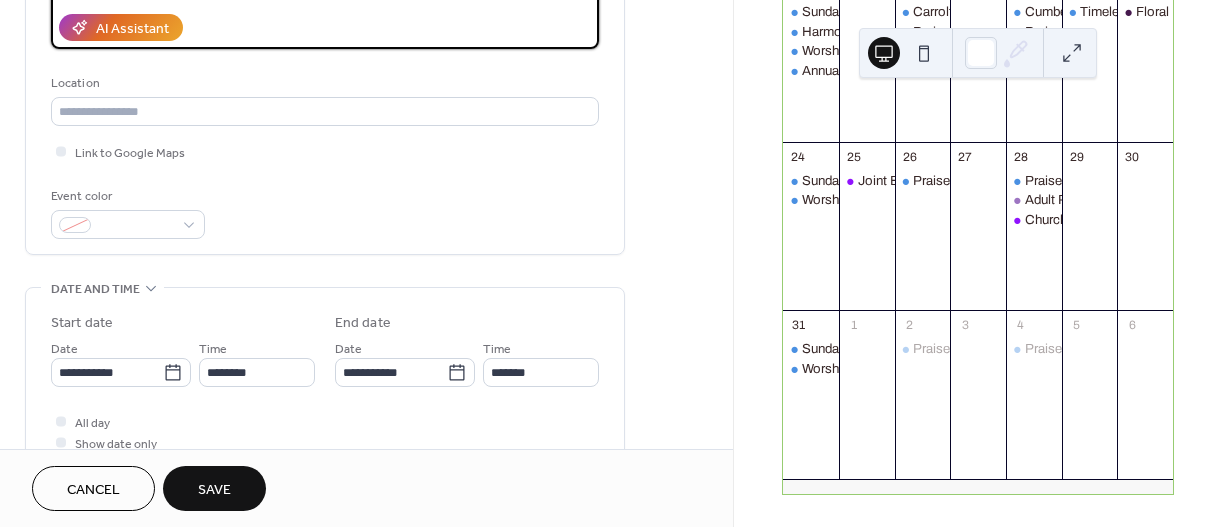 scroll, scrollTop: 368, scrollLeft: 0, axis: vertical 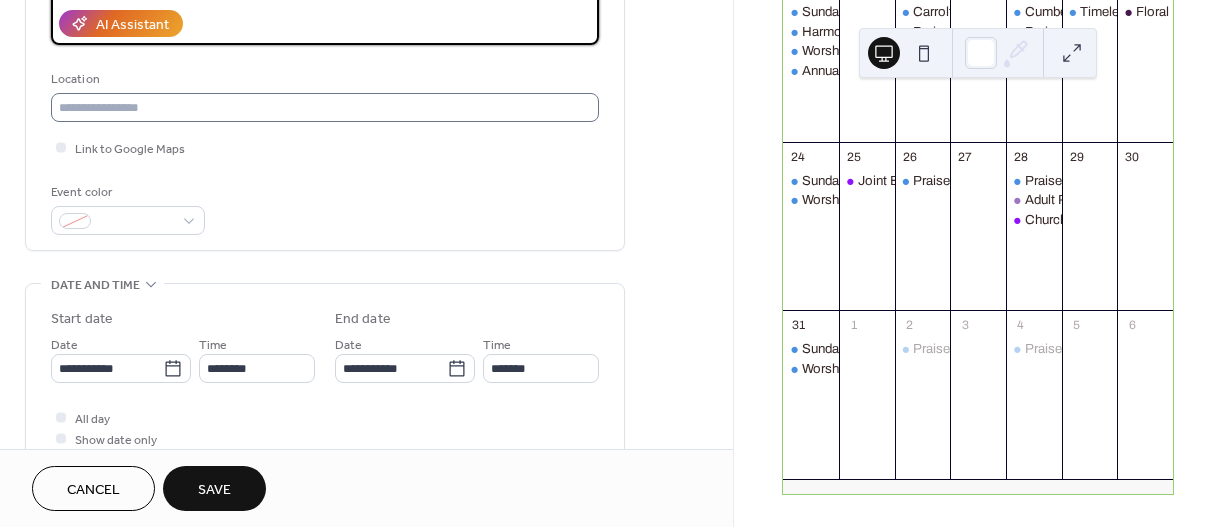type on "**********" 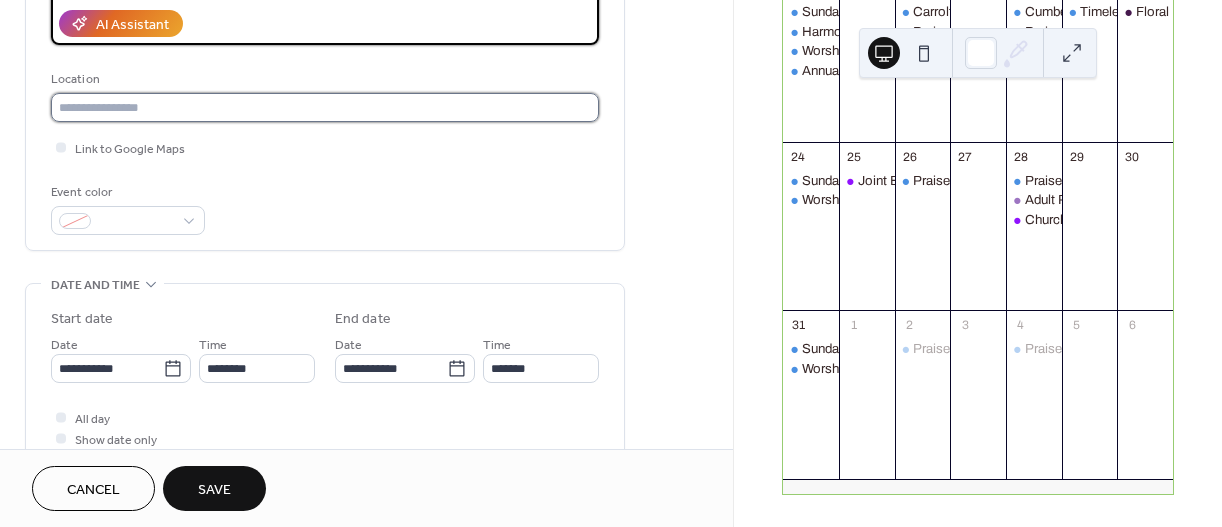 click at bounding box center [325, 107] 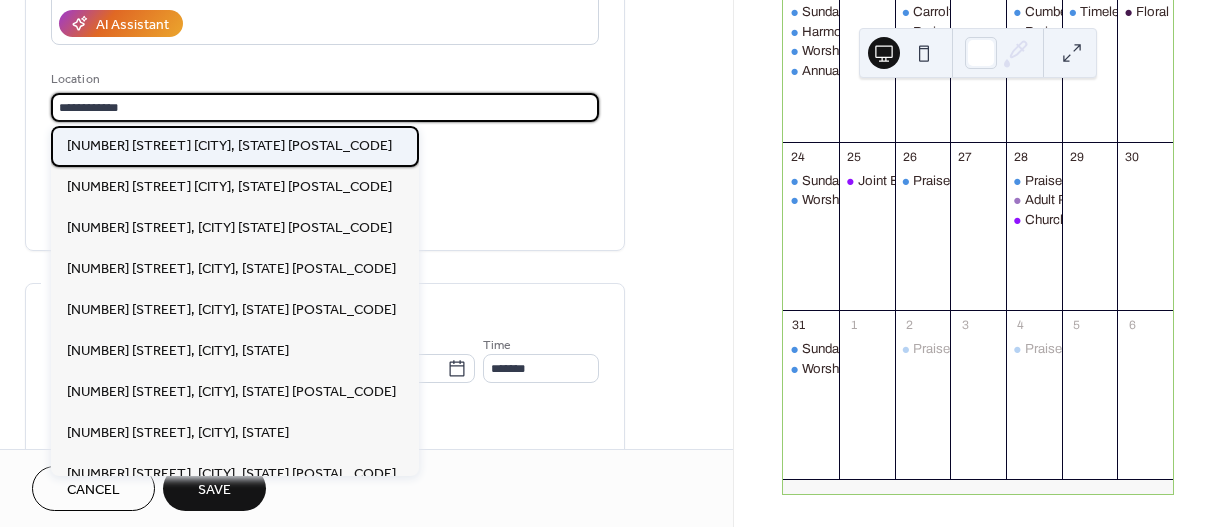 click on "[NUMBER] [STREET] [CITY], [STATE] [POSTAL_CODE]" at bounding box center [229, 146] 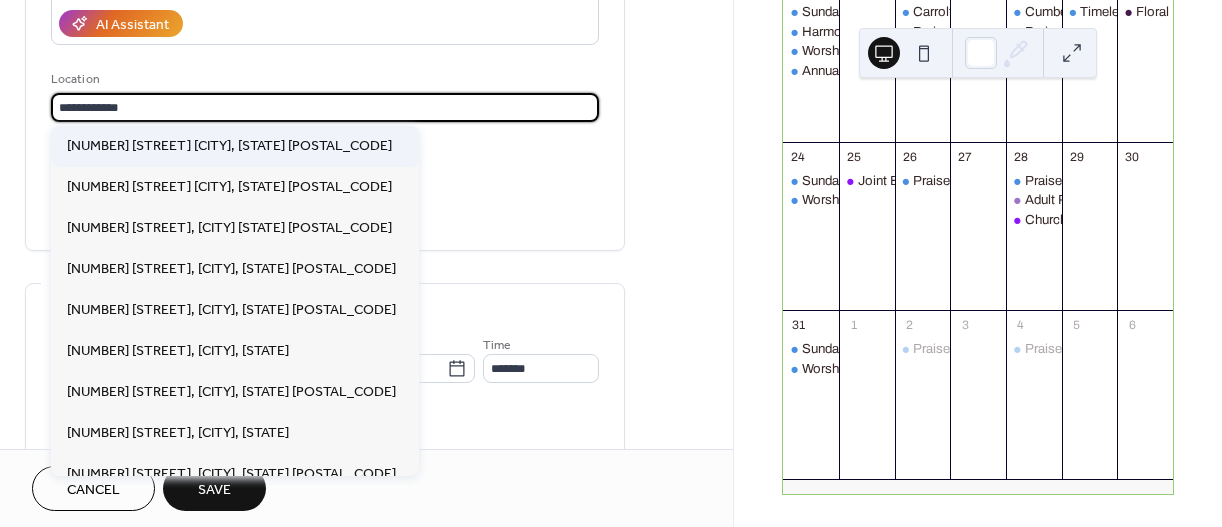 type on "**********" 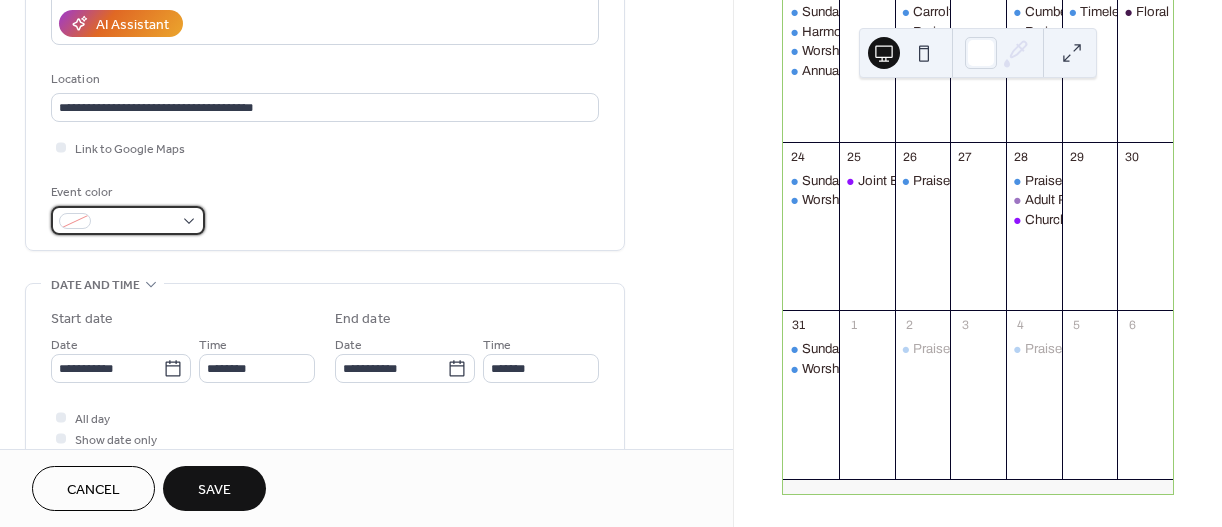 click at bounding box center (128, 220) 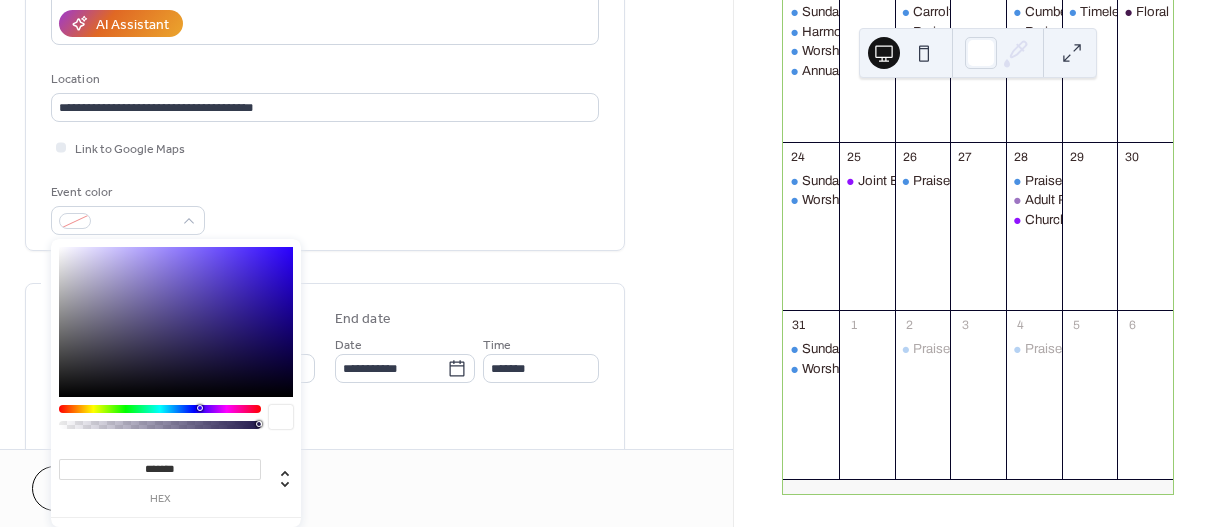 type on "*******" 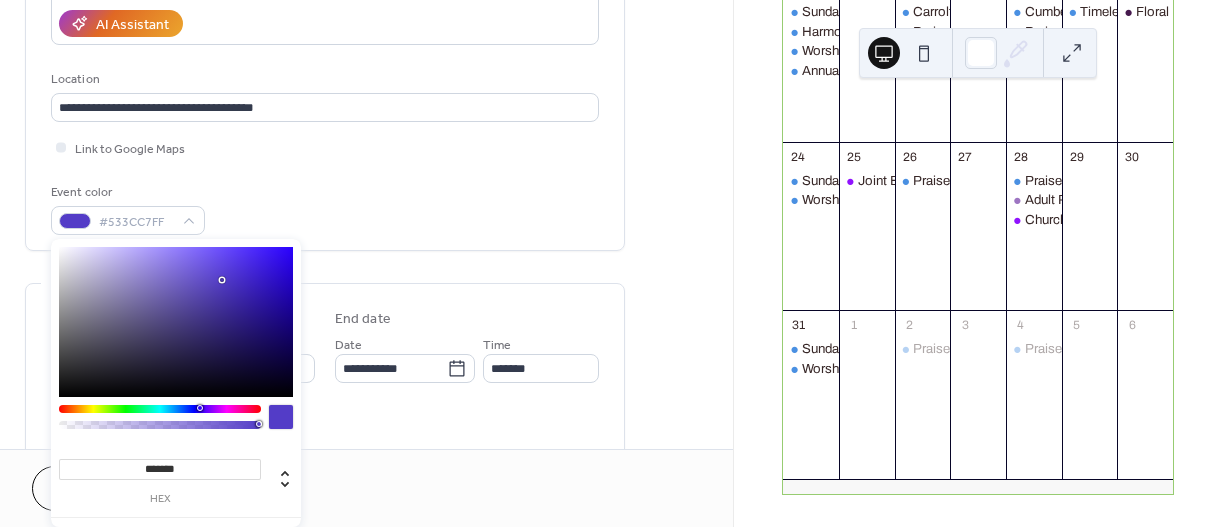 click on "Event color #533CC7FF" at bounding box center [325, 208] 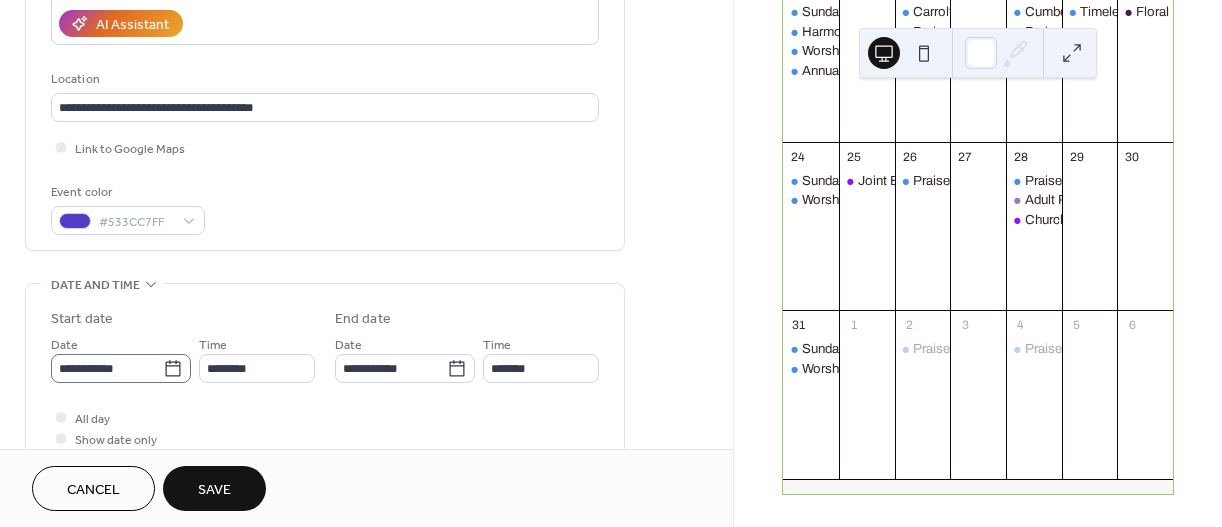 click 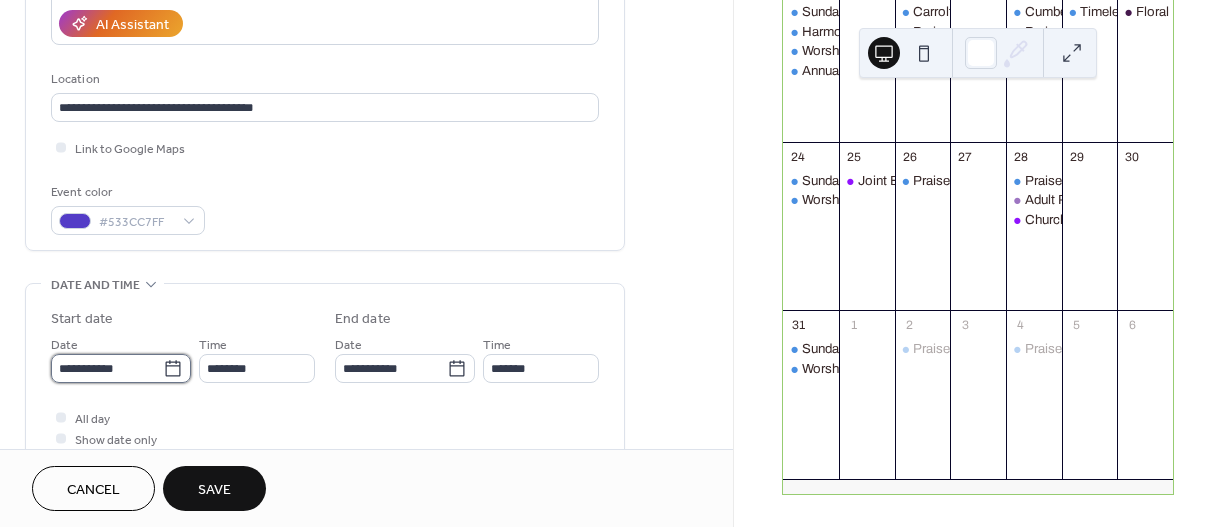 click on "**********" at bounding box center (107, 368) 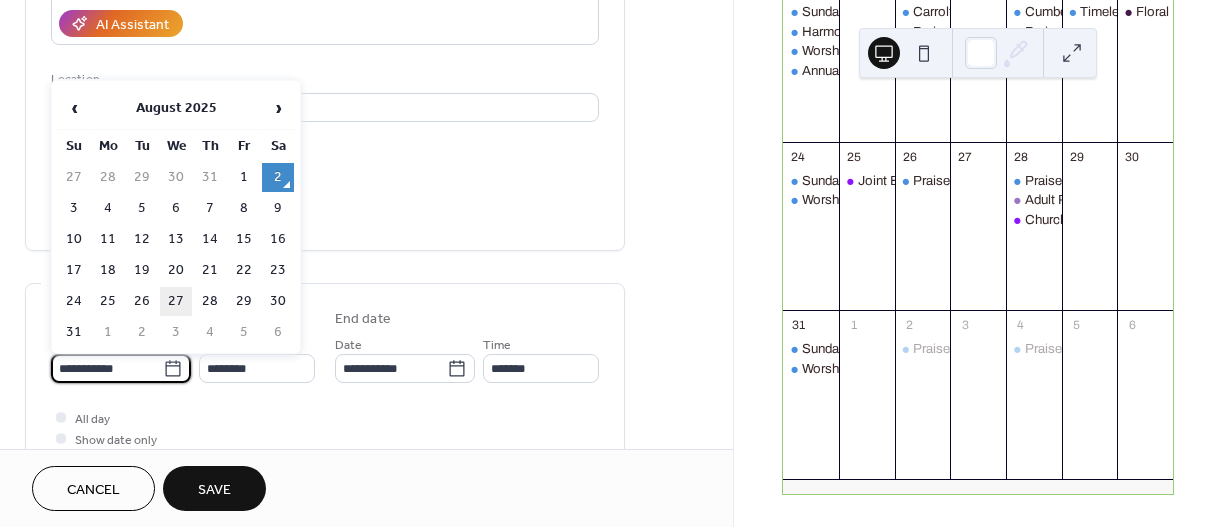 click on "27" at bounding box center (176, 301) 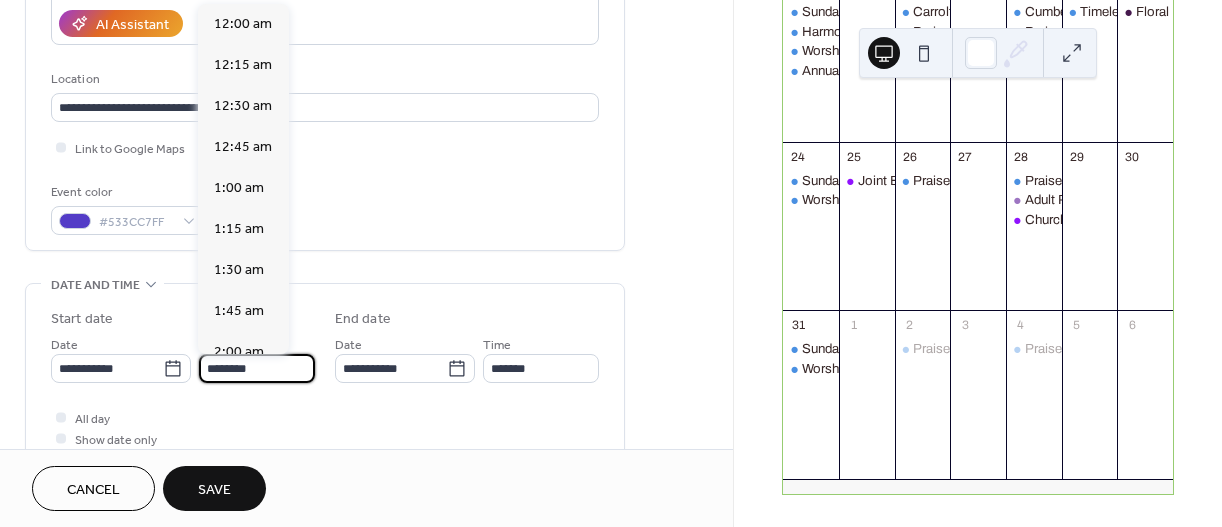 drag, startPoint x: 206, startPoint y: 357, endPoint x: 284, endPoint y: 348, distance: 78.51752 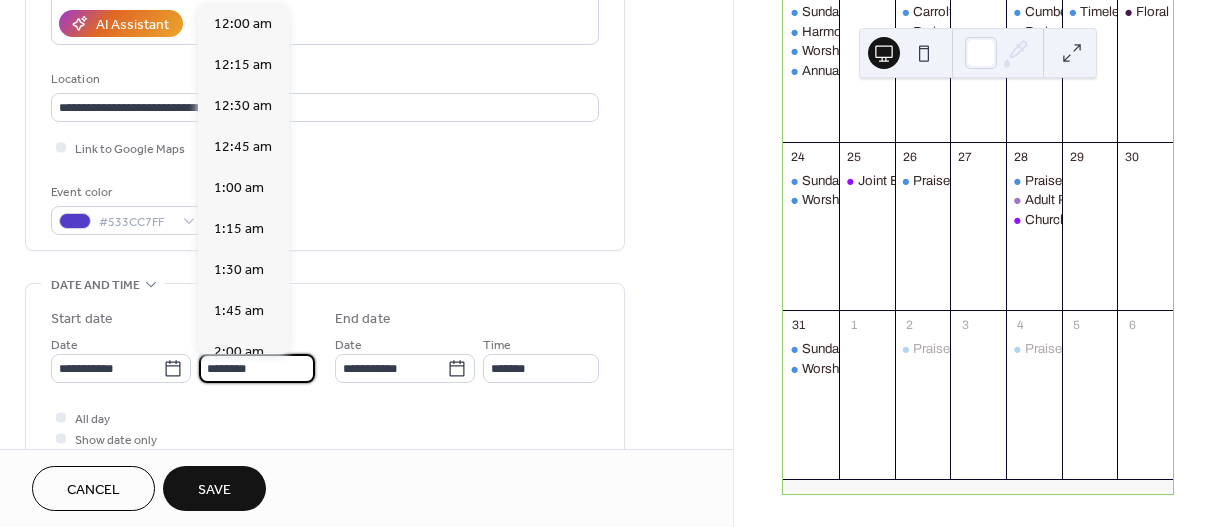 click on "********" at bounding box center [257, 368] 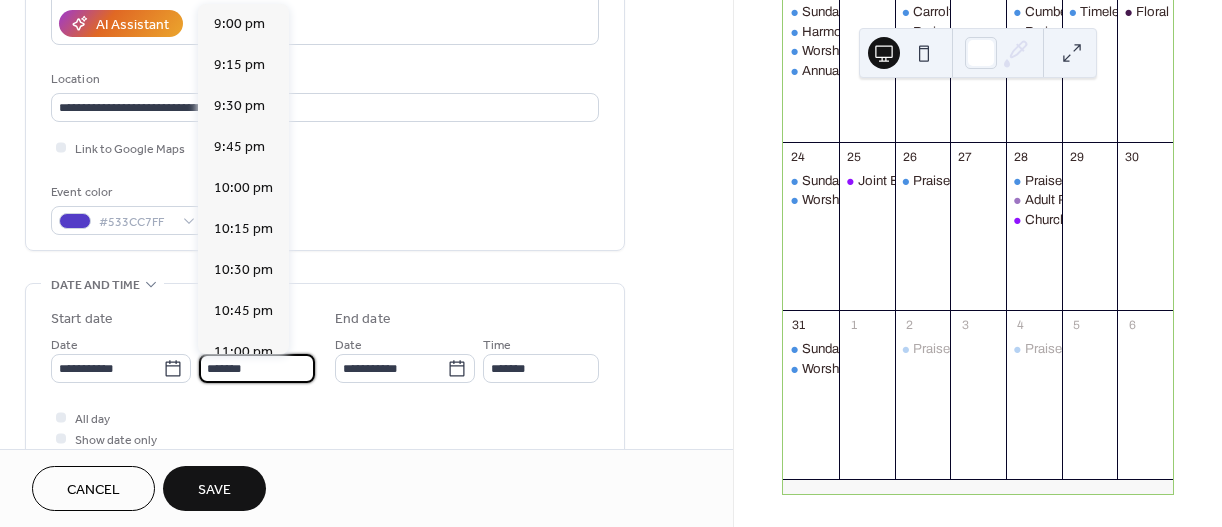 scroll, scrollTop: 1476, scrollLeft: 0, axis: vertical 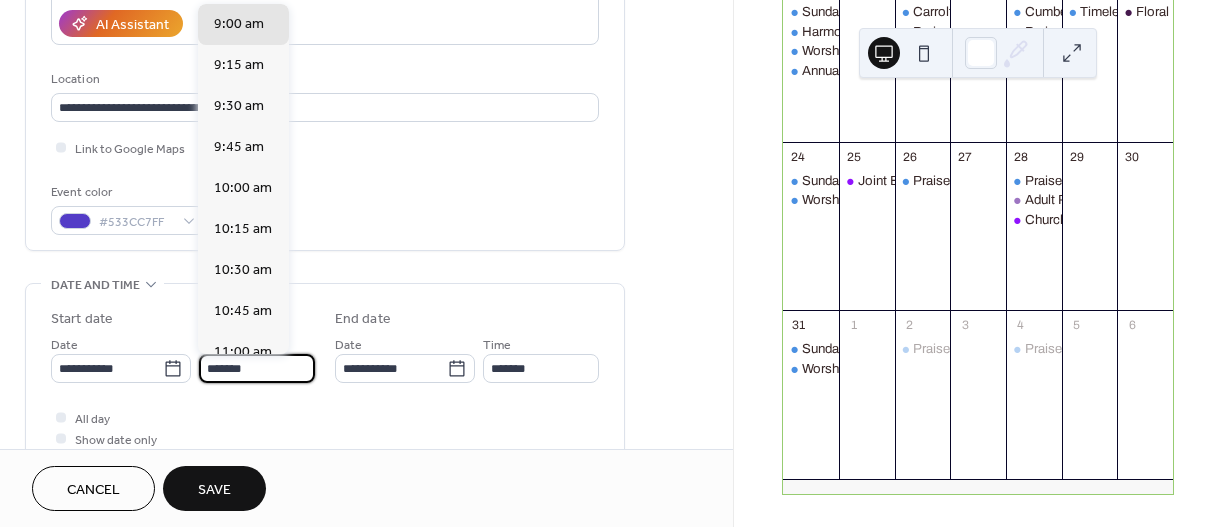type on "*******" 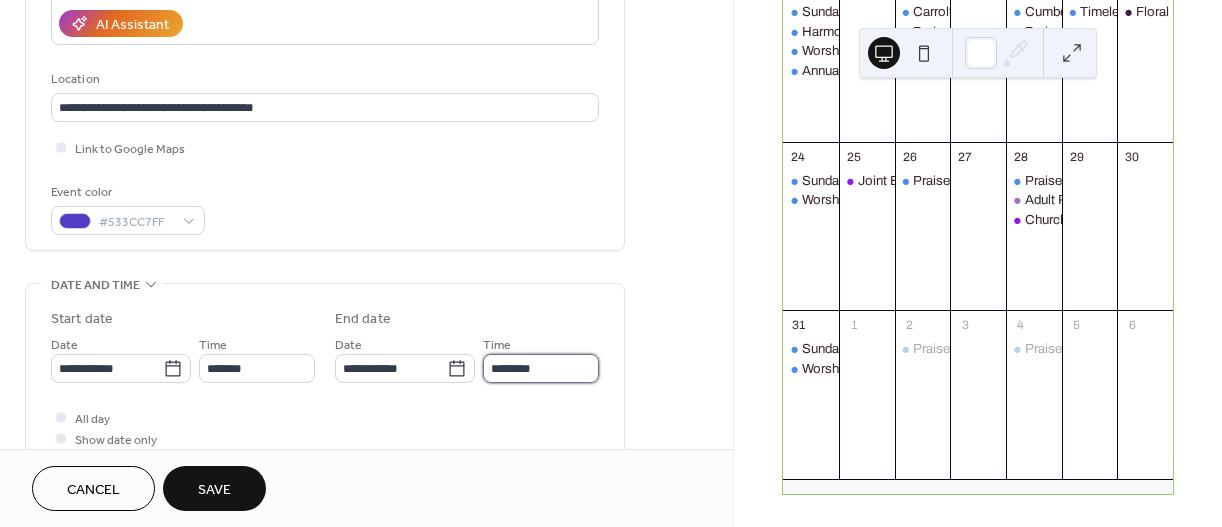 click on "********" at bounding box center [541, 368] 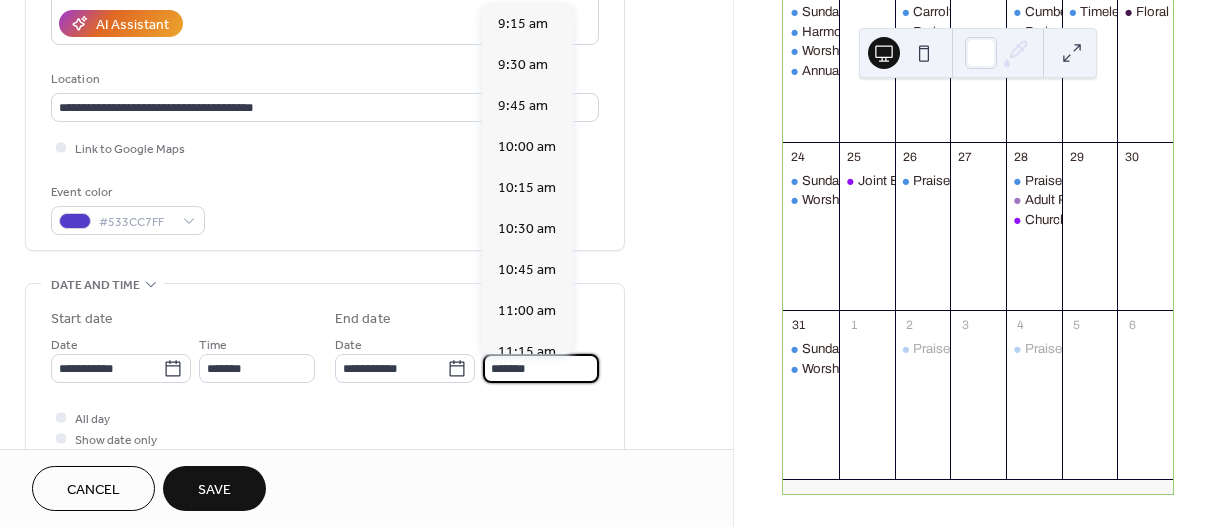 scroll, scrollTop: 1271, scrollLeft: 0, axis: vertical 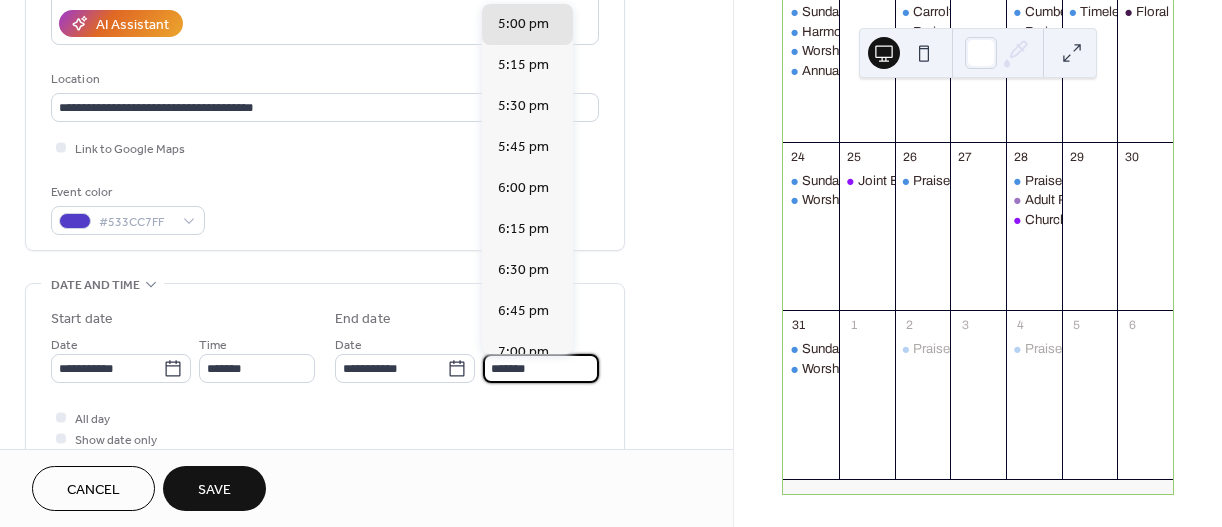 type on "*******" 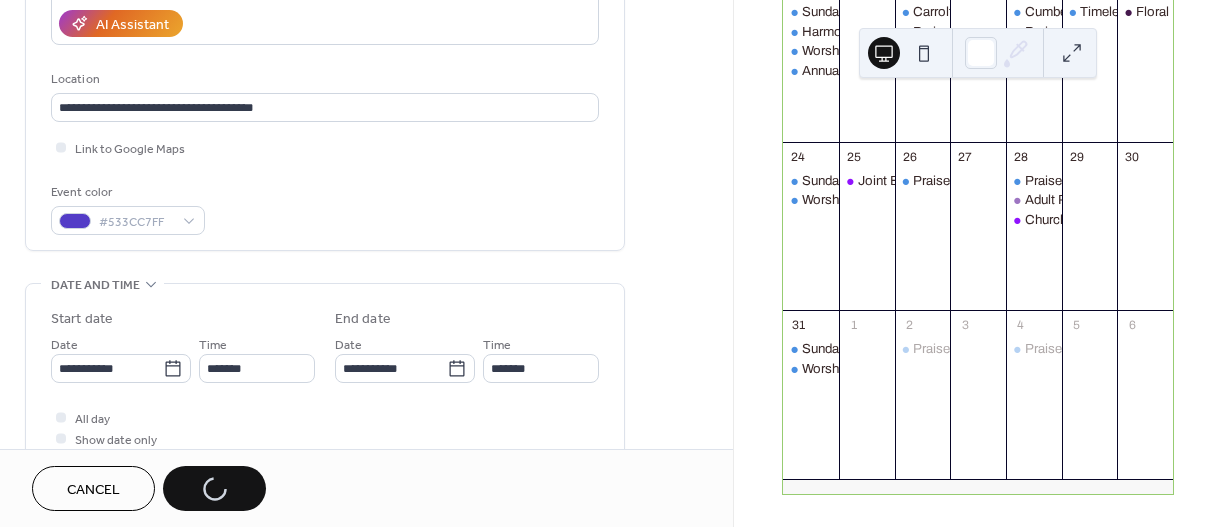 scroll, scrollTop: 439, scrollLeft: 0, axis: vertical 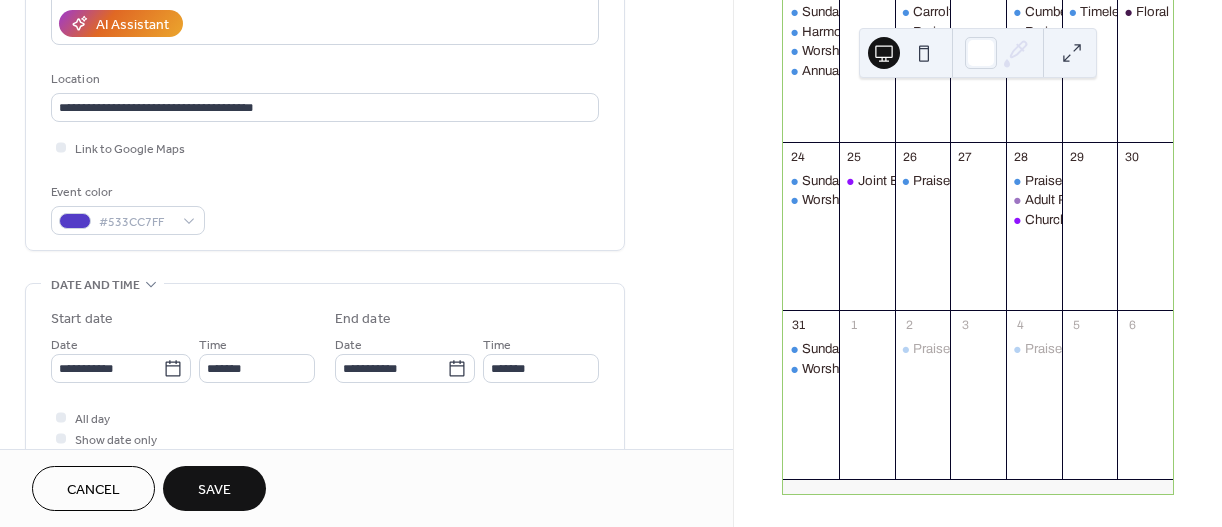 click on "Save" at bounding box center (214, 490) 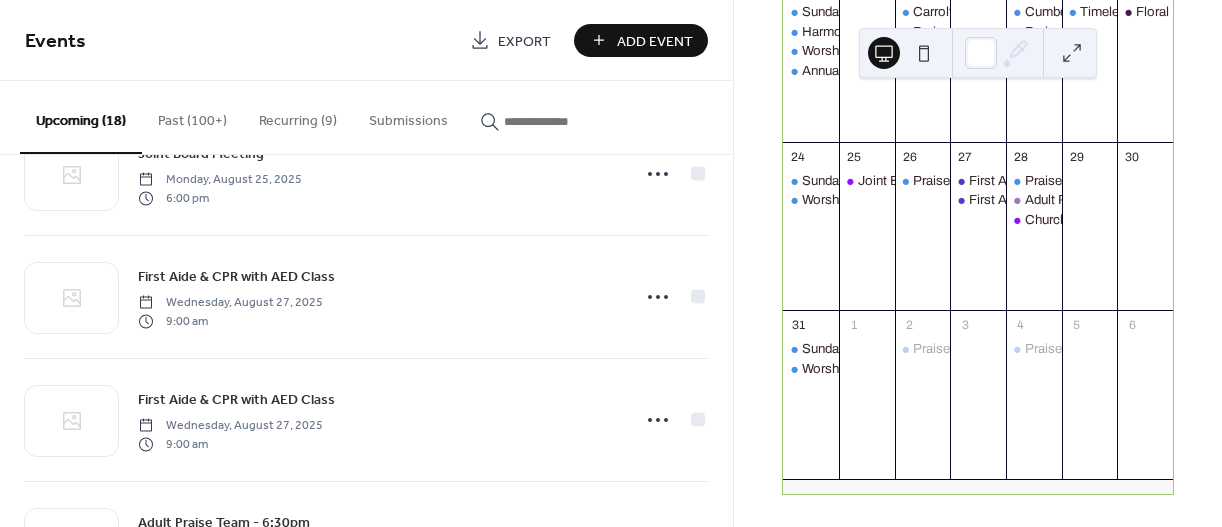 scroll, scrollTop: 1308, scrollLeft: 0, axis: vertical 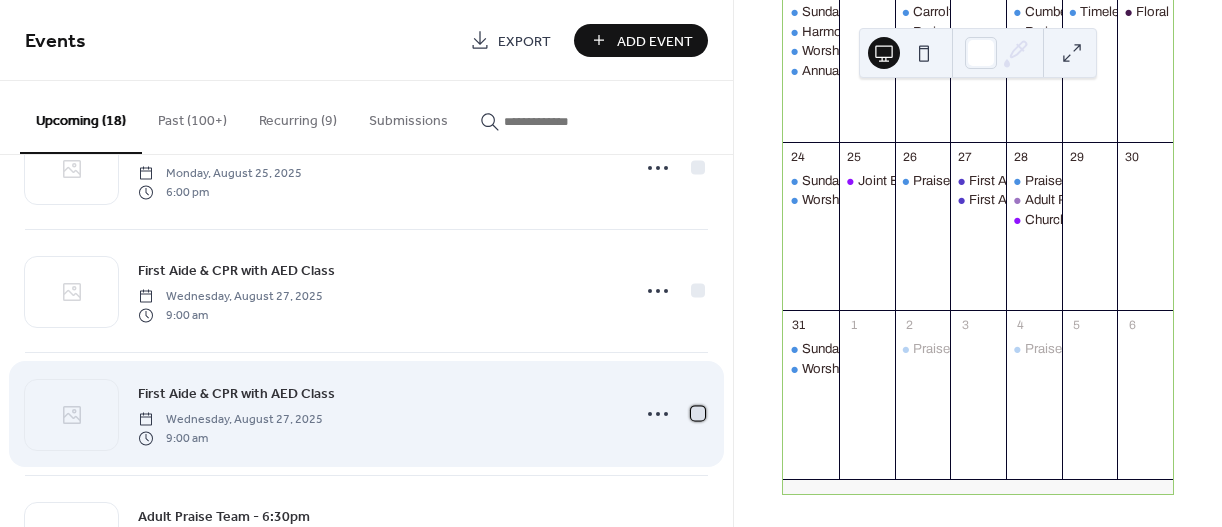 click at bounding box center [698, 413] 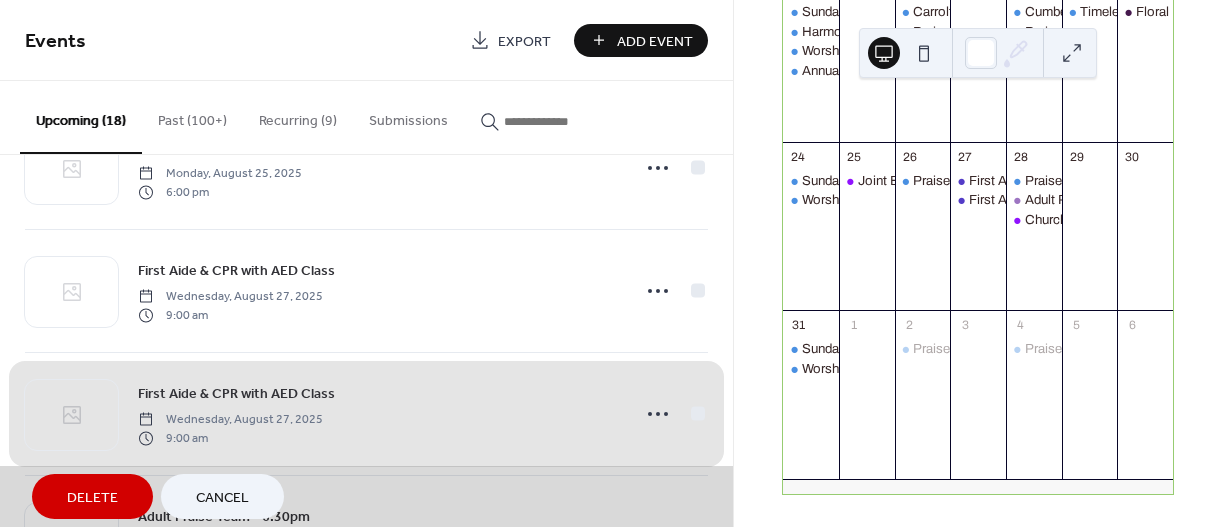 click on "Delete" at bounding box center (92, 498) 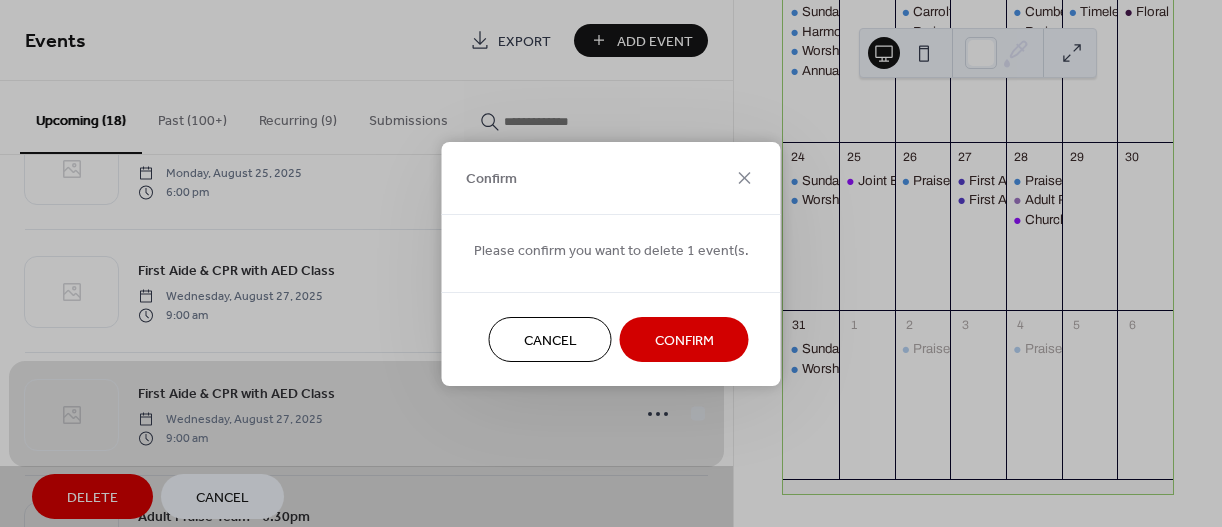 click on "Confirm" at bounding box center [684, 340] 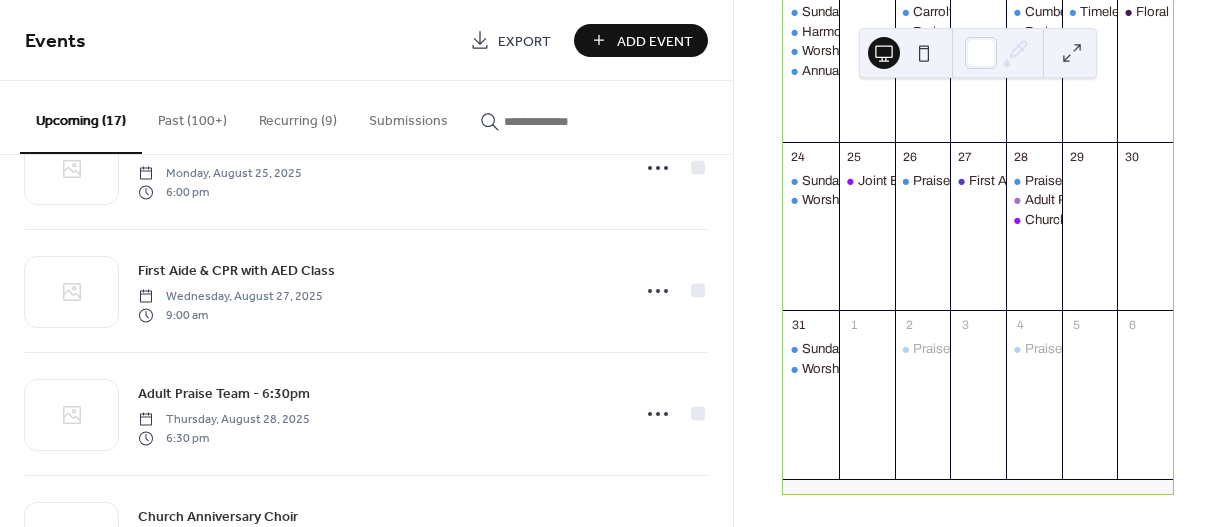 click on "Add Event" at bounding box center [655, 41] 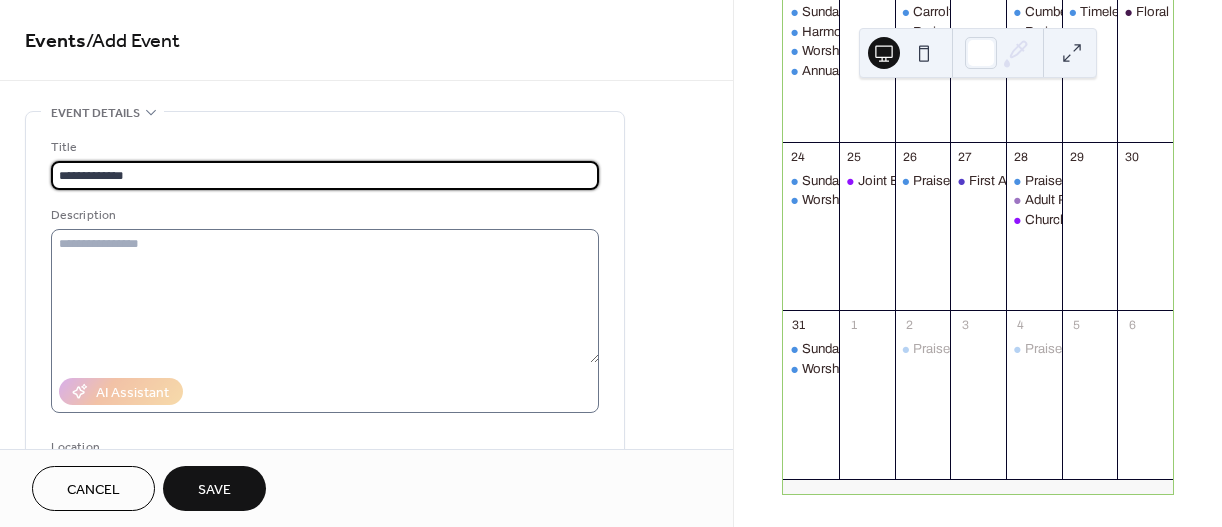 type on "**********" 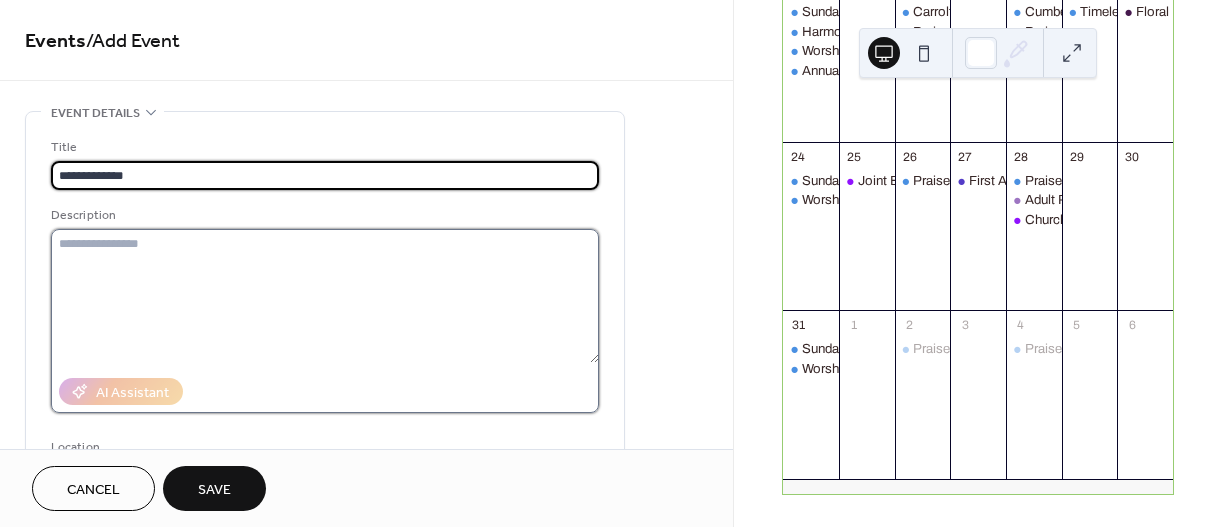 click at bounding box center (325, 296) 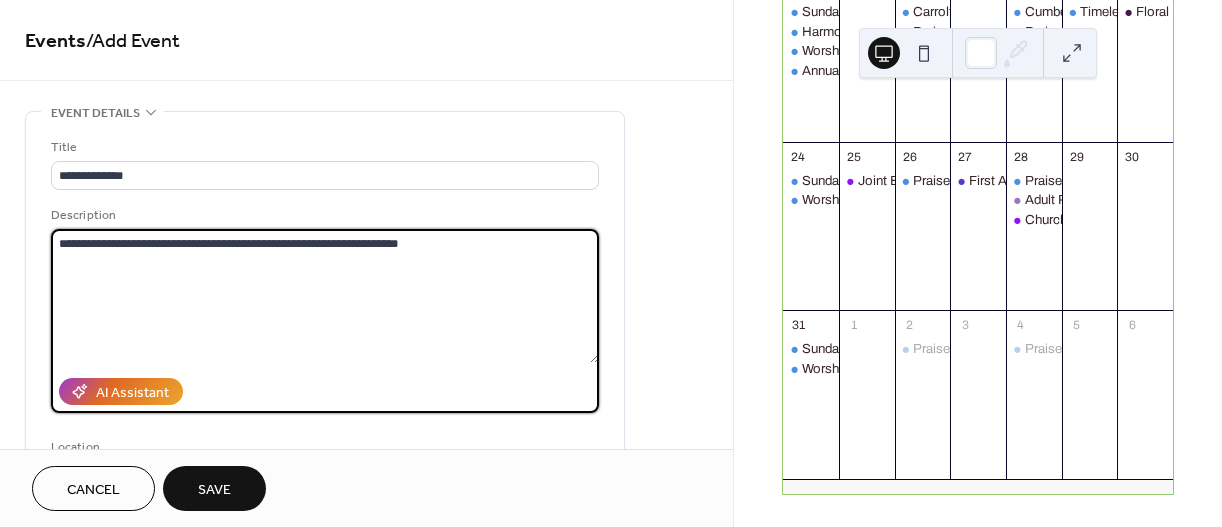 paste on "**********" 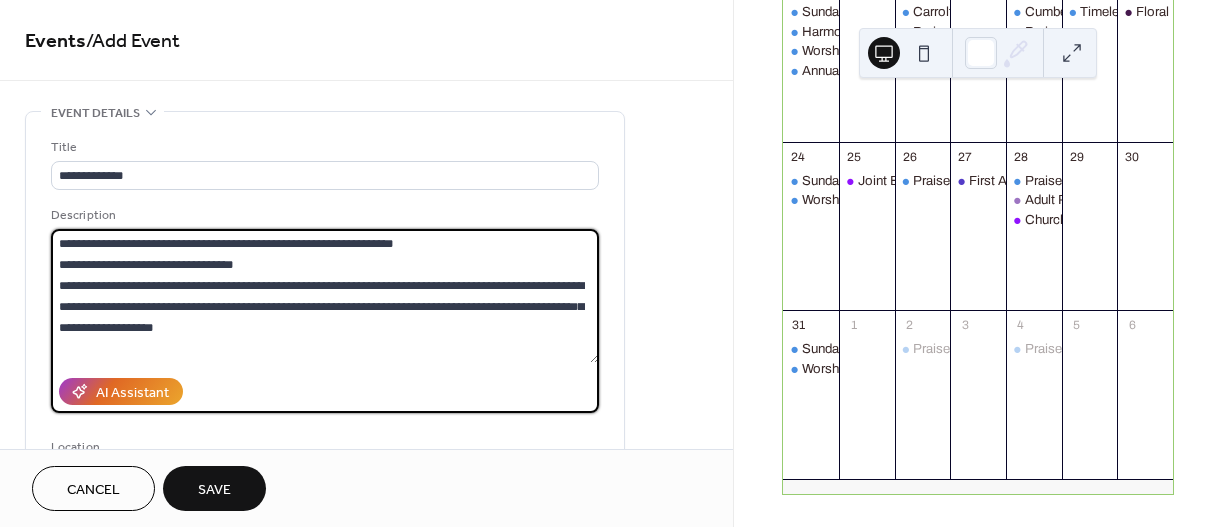 scroll, scrollTop: 165, scrollLeft: 0, axis: vertical 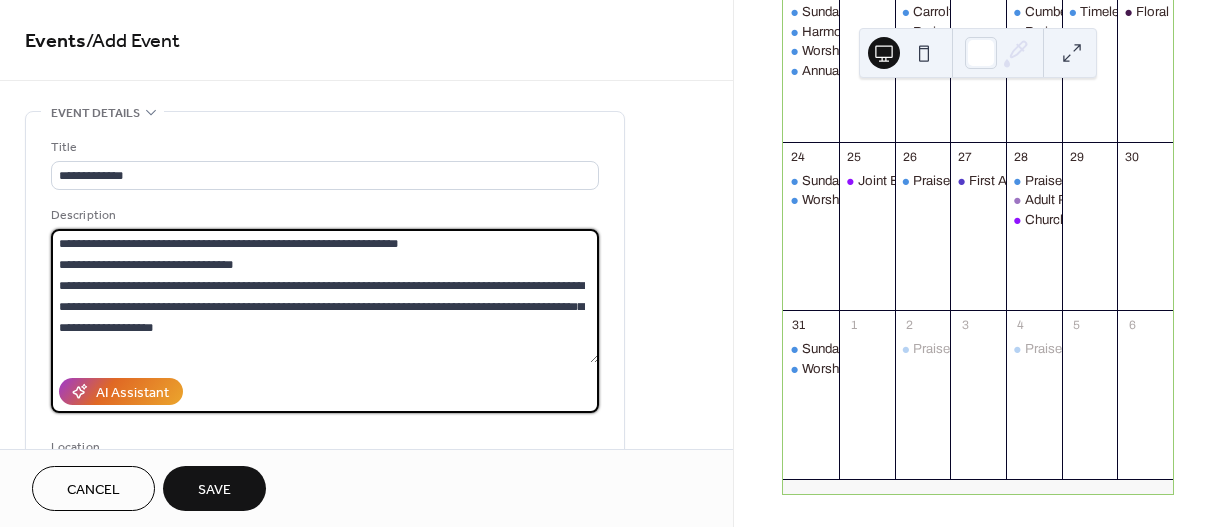 drag, startPoint x: 170, startPoint y: 238, endPoint x: 615, endPoint y: 167, distance: 450.62845 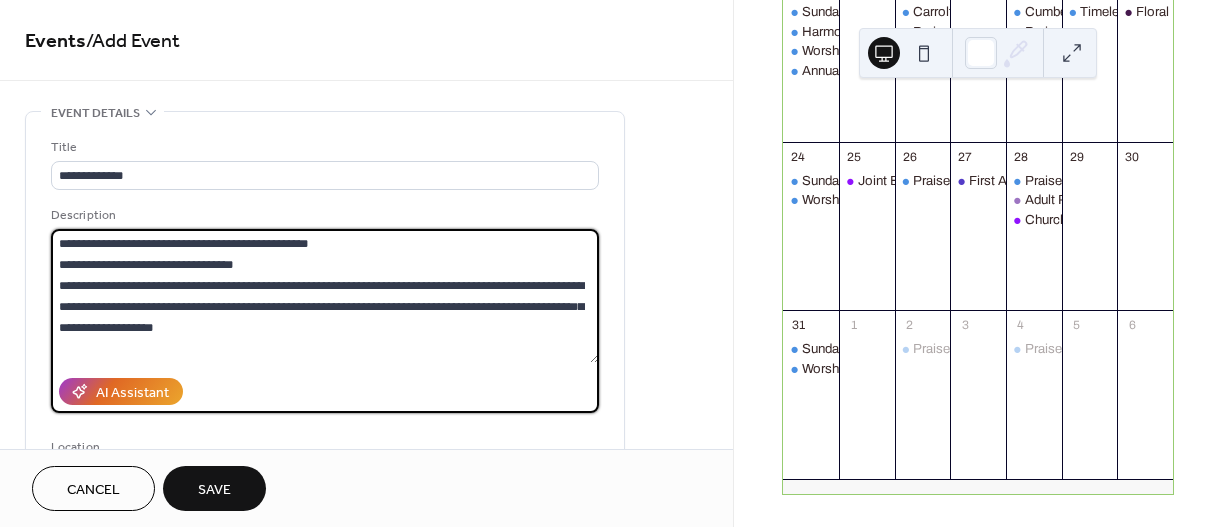 paste on "**********" 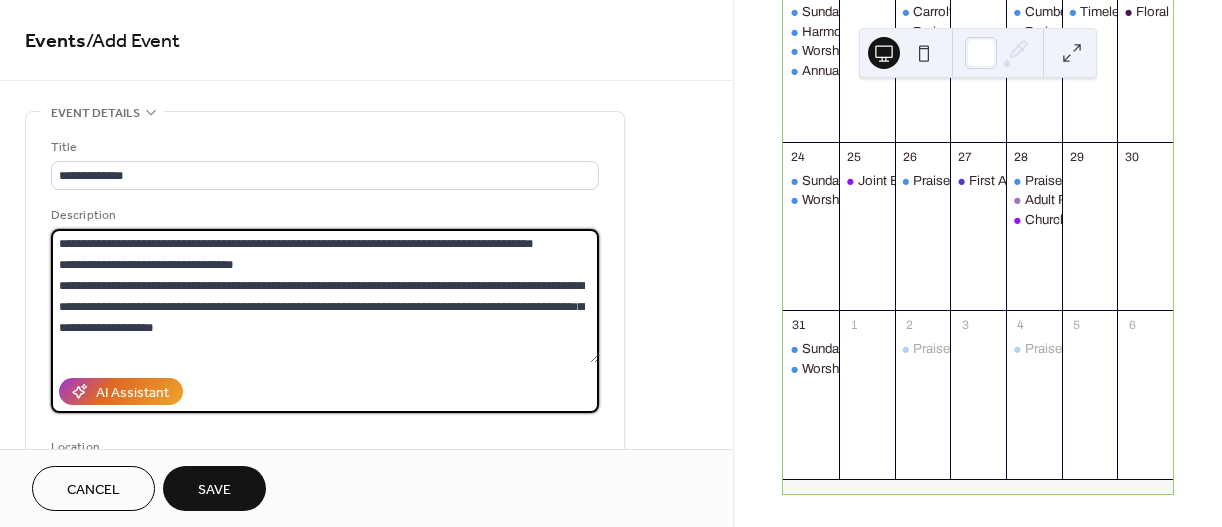 drag, startPoint x: 322, startPoint y: 244, endPoint x: 481, endPoint y: 203, distance: 164.2011 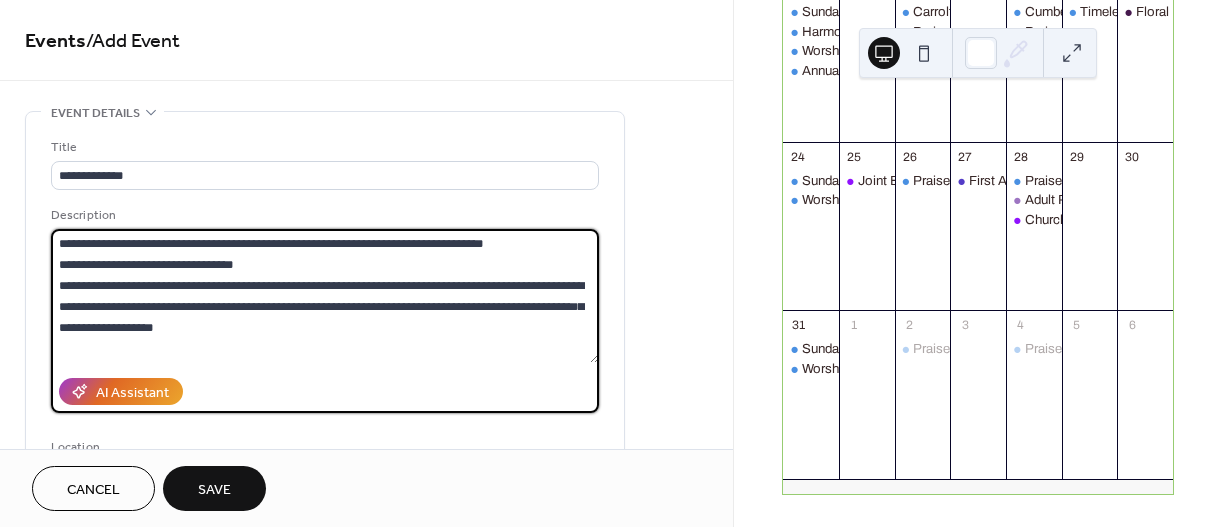 click on "**********" at bounding box center (325, 296) 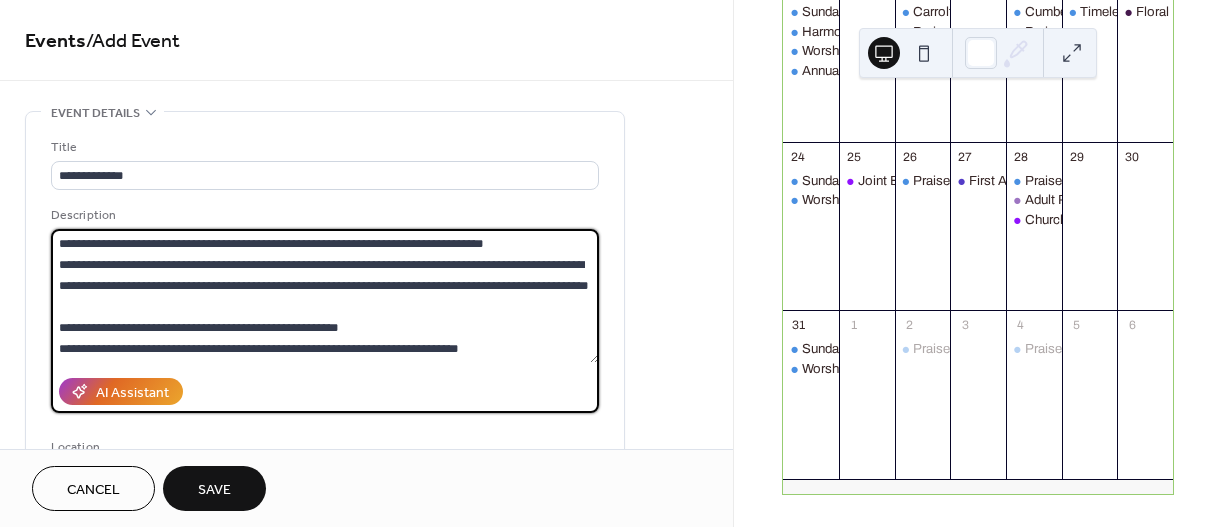 type on "**********" 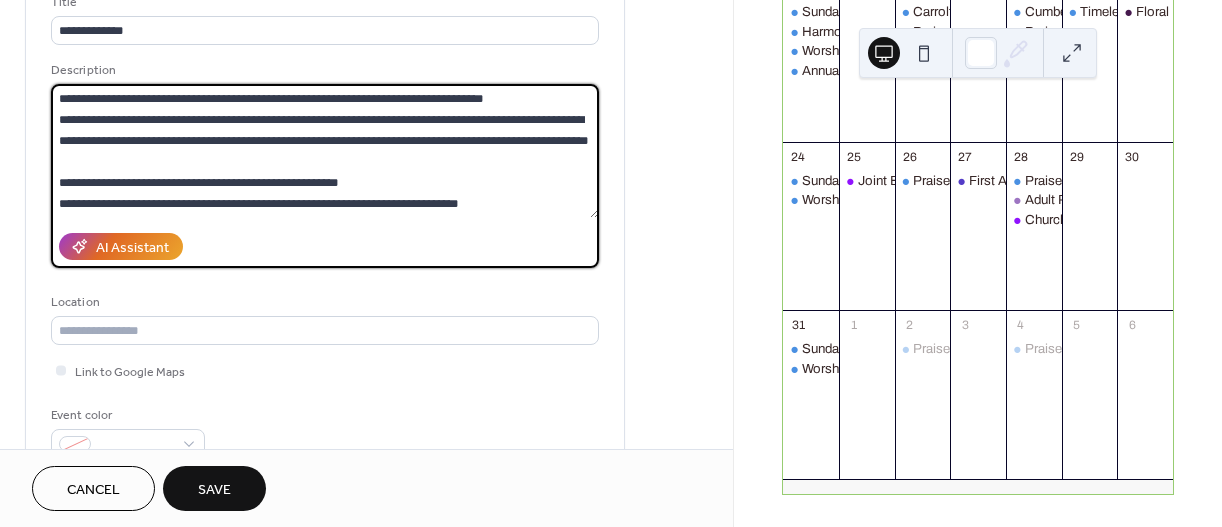 scroll, scrollTop: 176, scrollLeft: 0, axis: vertical 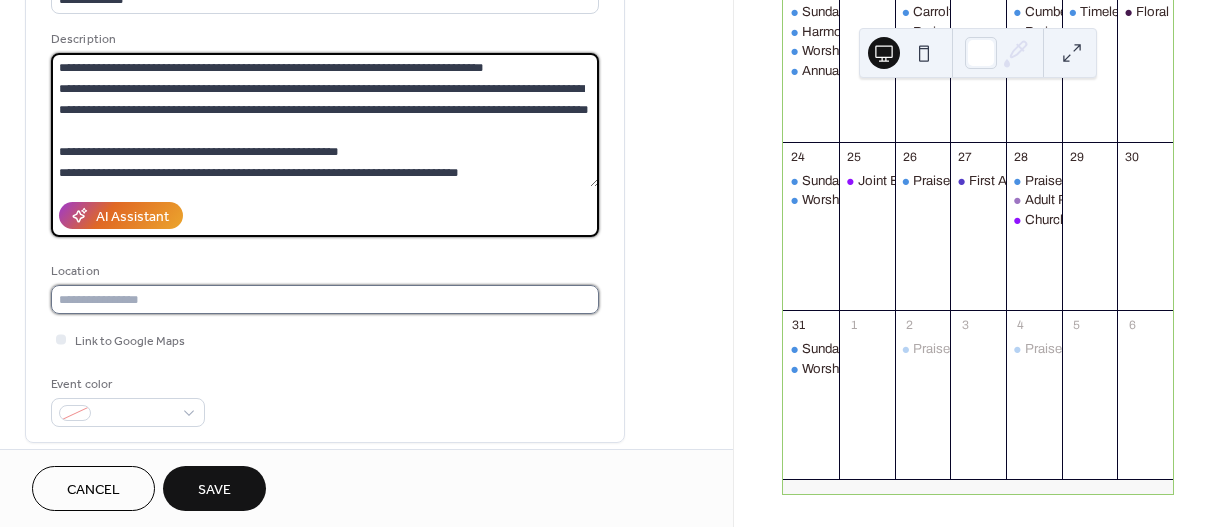 click at bounding box center (325, 299) 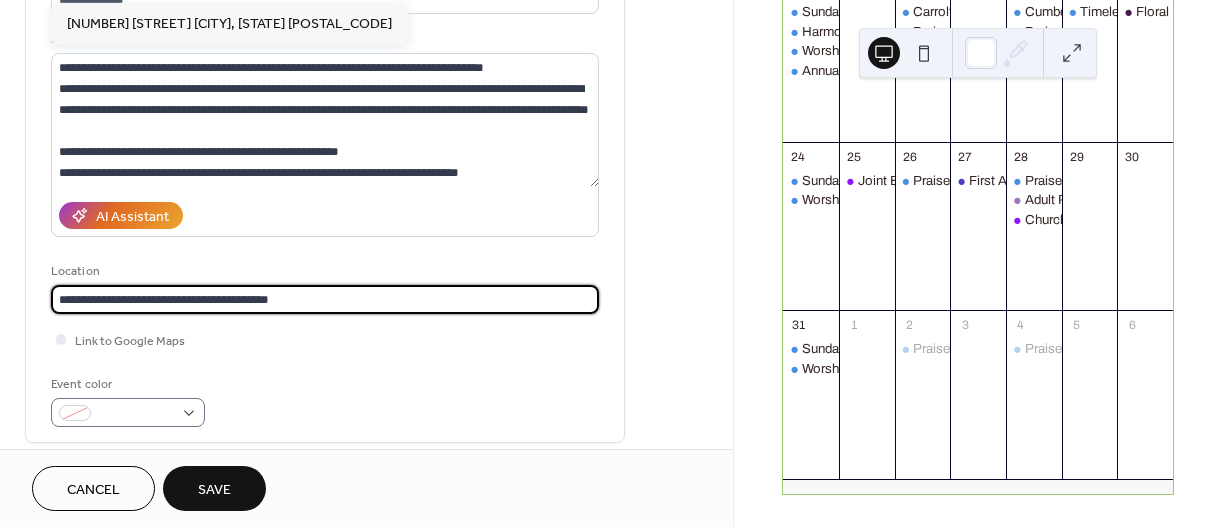 type on "**********" 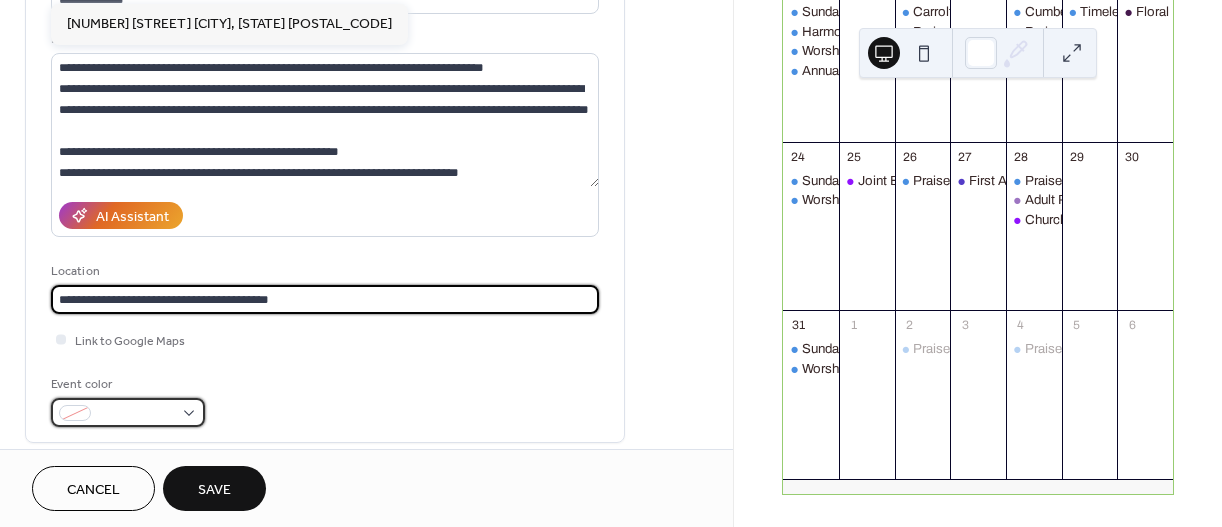 click at bounding box center [128, 412] 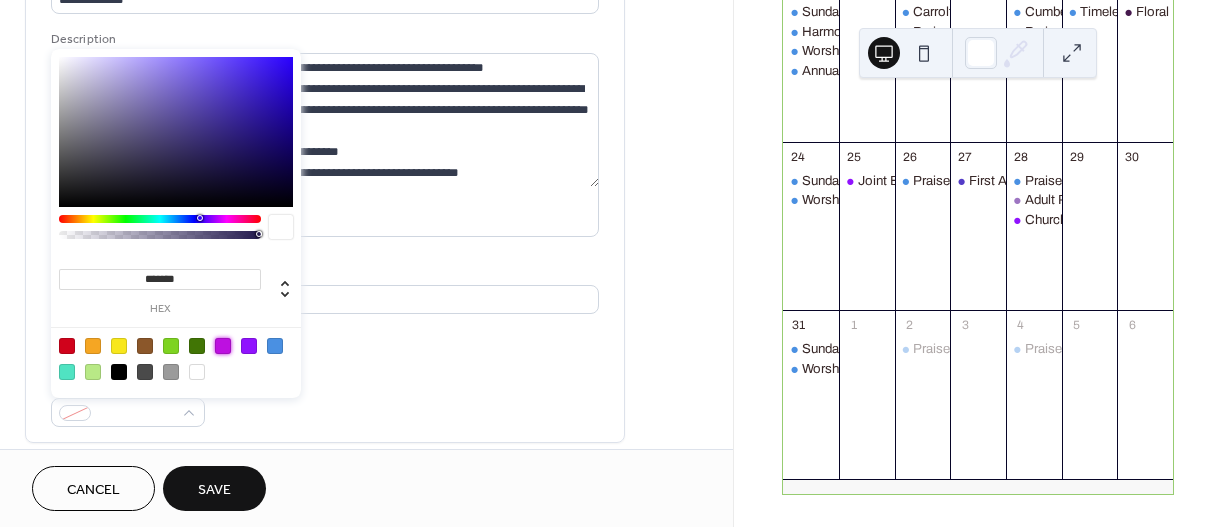 click at bounding box center (223, 346) 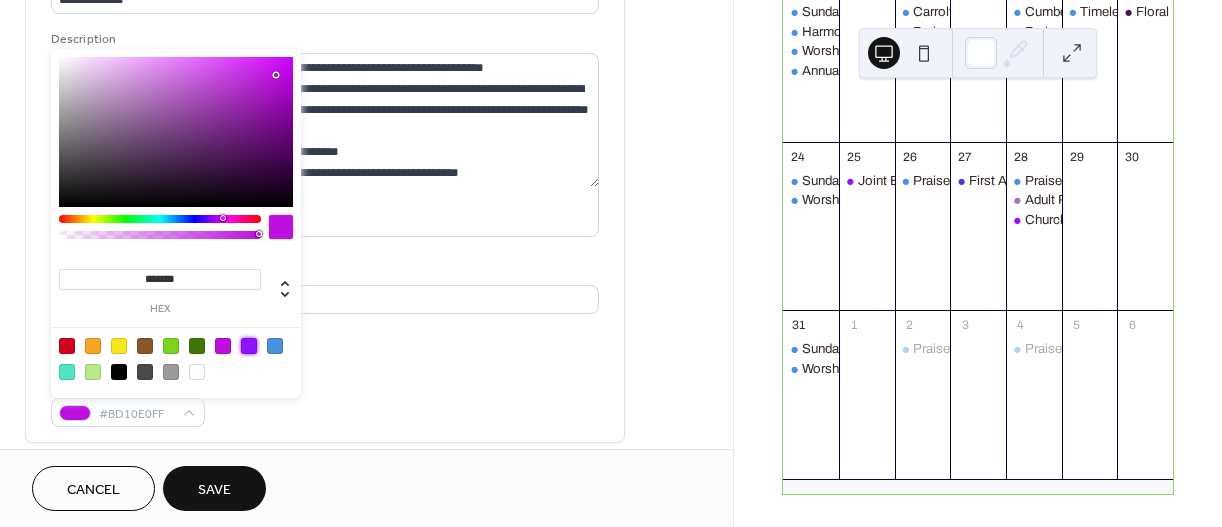 click at bounding box center [249, 346] 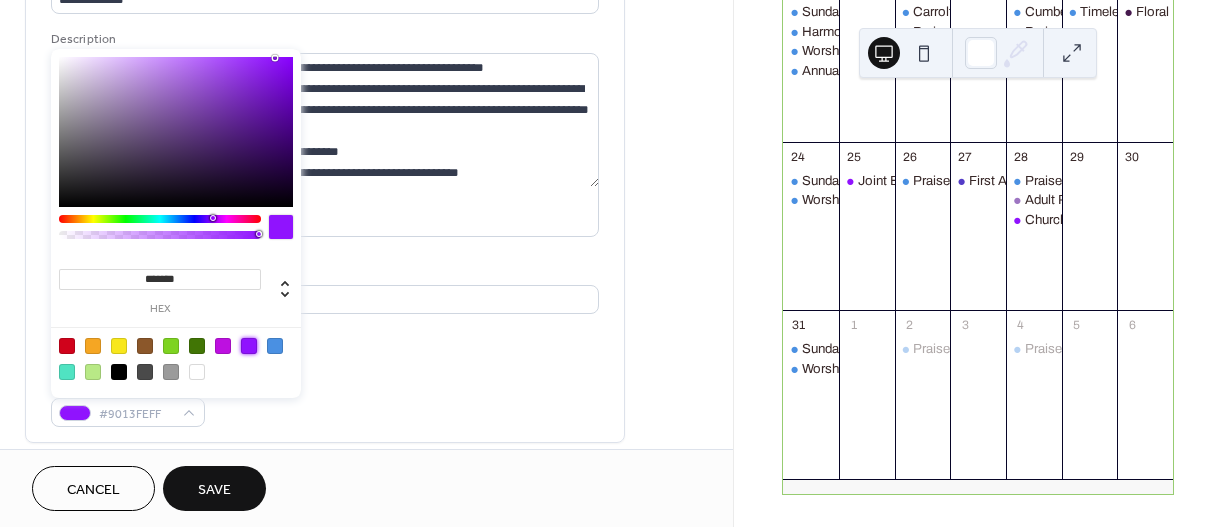 click on "Link to Google Maps" at bounding box center (325, 339) 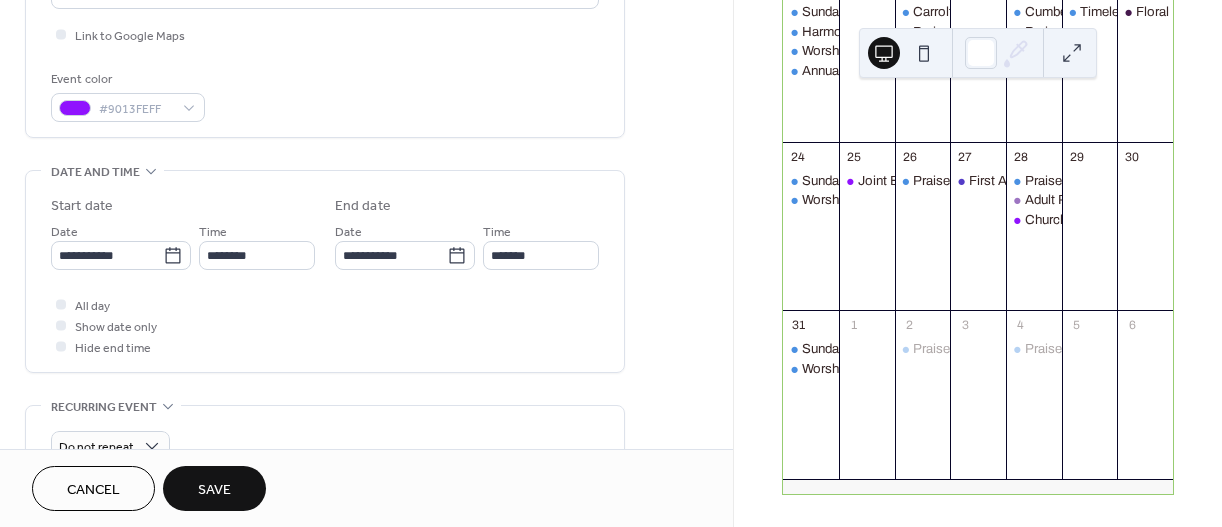 scroll, scrollTop: 547, scrollLeft: 0, axis: vertical 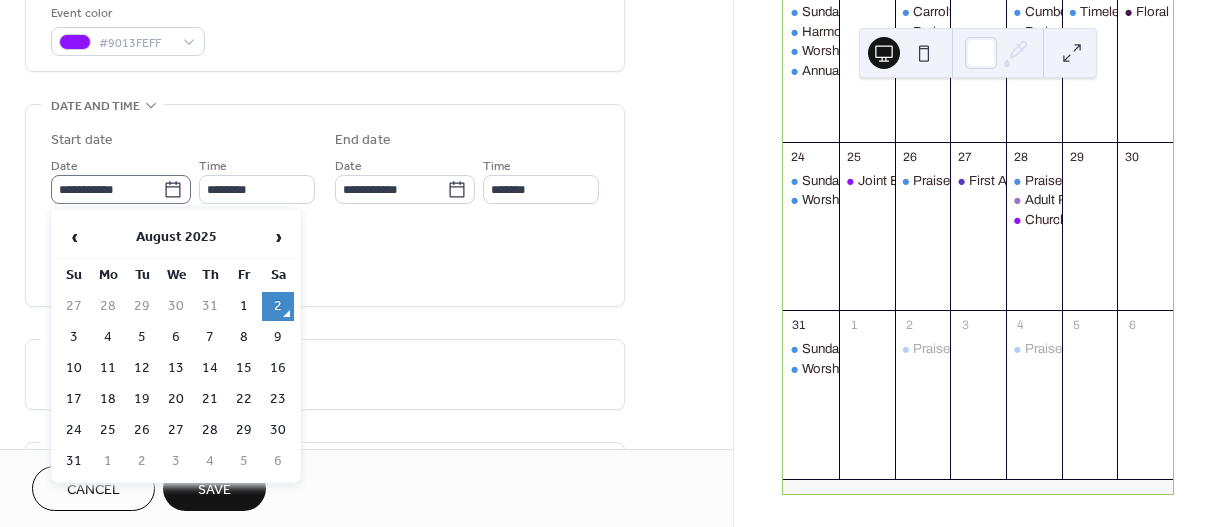 click 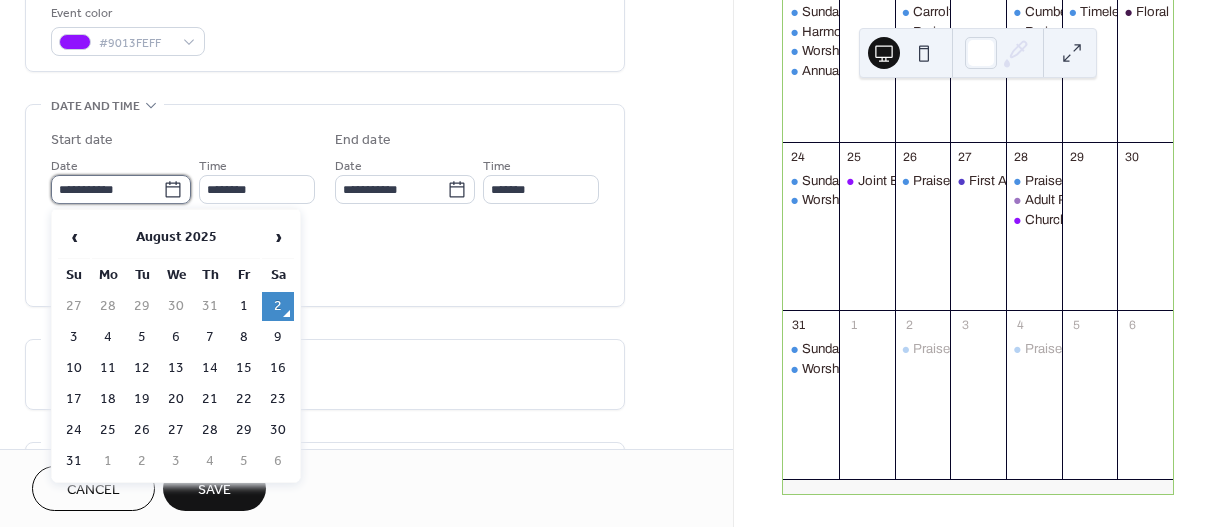 click on "**********" at bounding box center (107, 189) 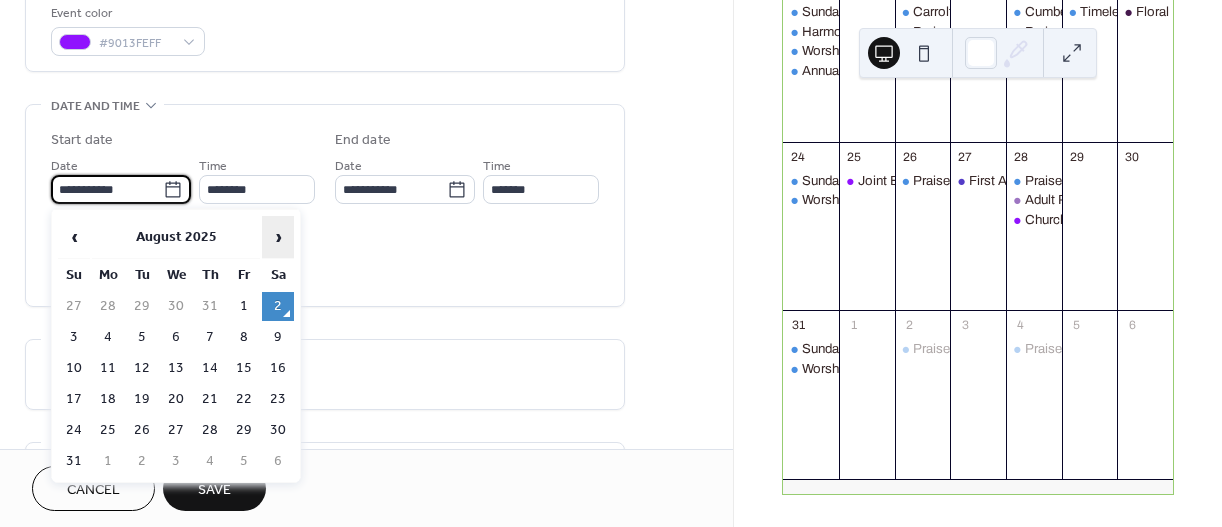 click on "›" at bounding box center [278, 237] 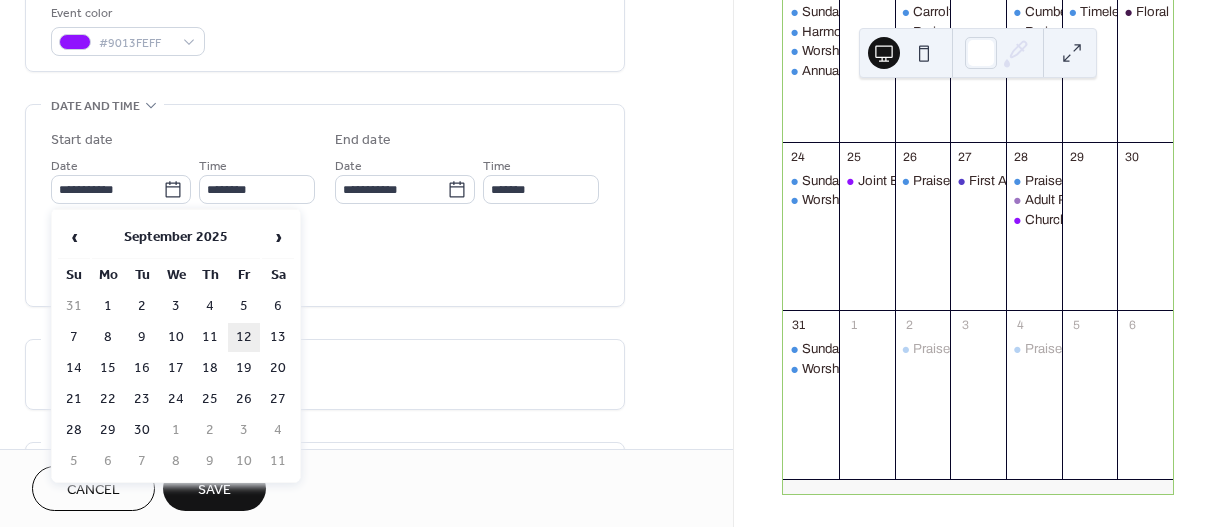 click on "12" at bounding box center [244, 337] 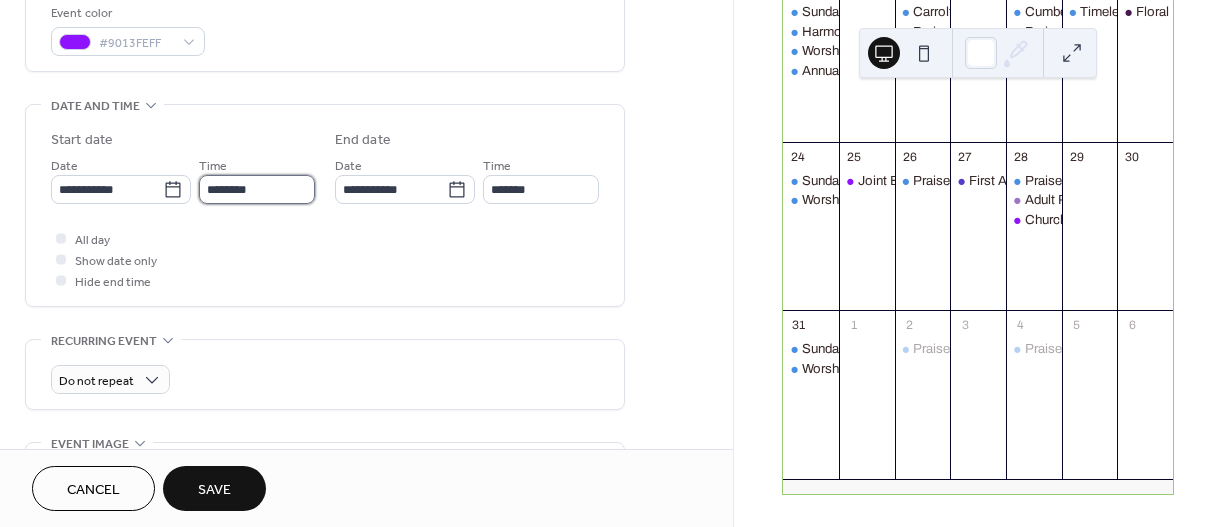 click on "********" at bounding box center [257, 189] 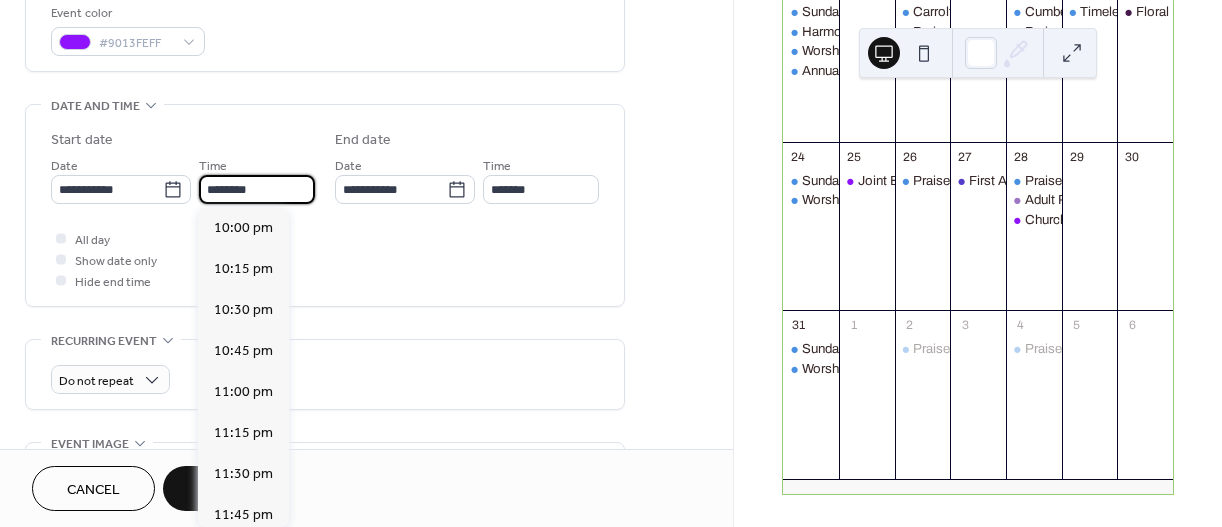 scroll, scrollTop: 1640, scrollLeft: 0, axis: vertical 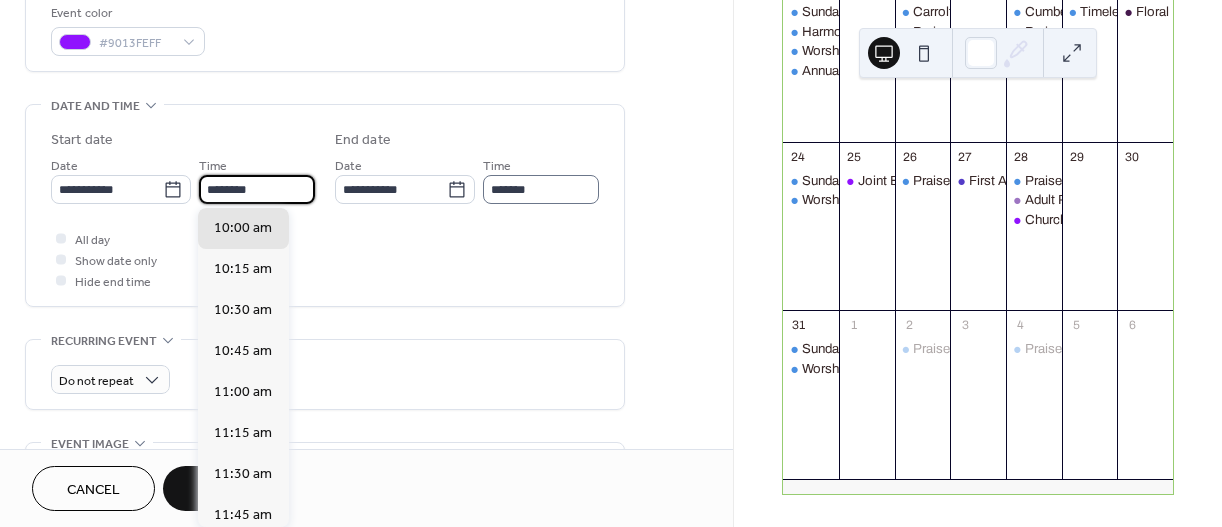 type on "********" 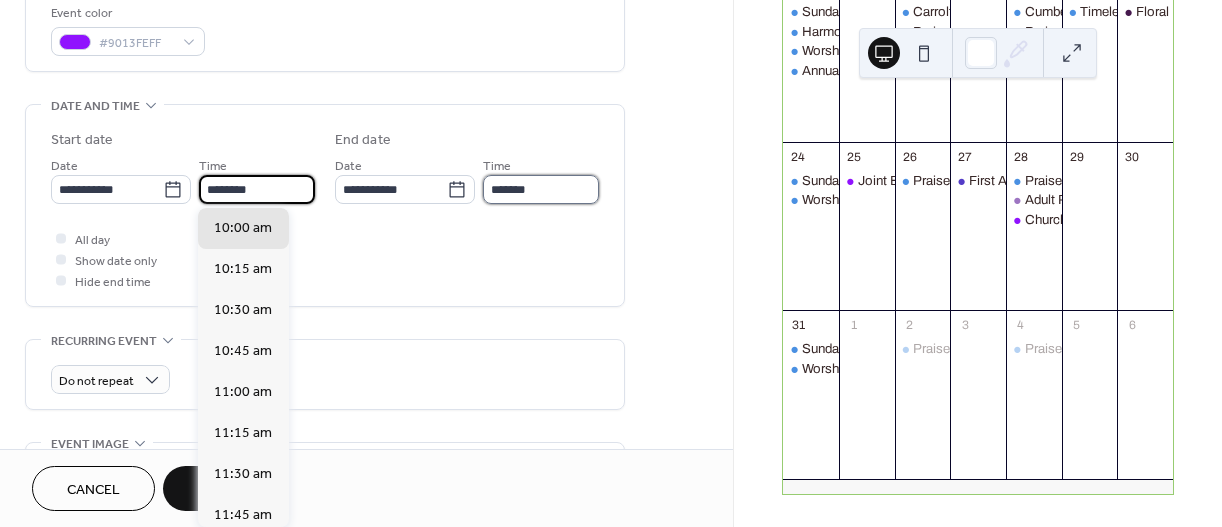 click on "*******" at bounding box center [541, 189] 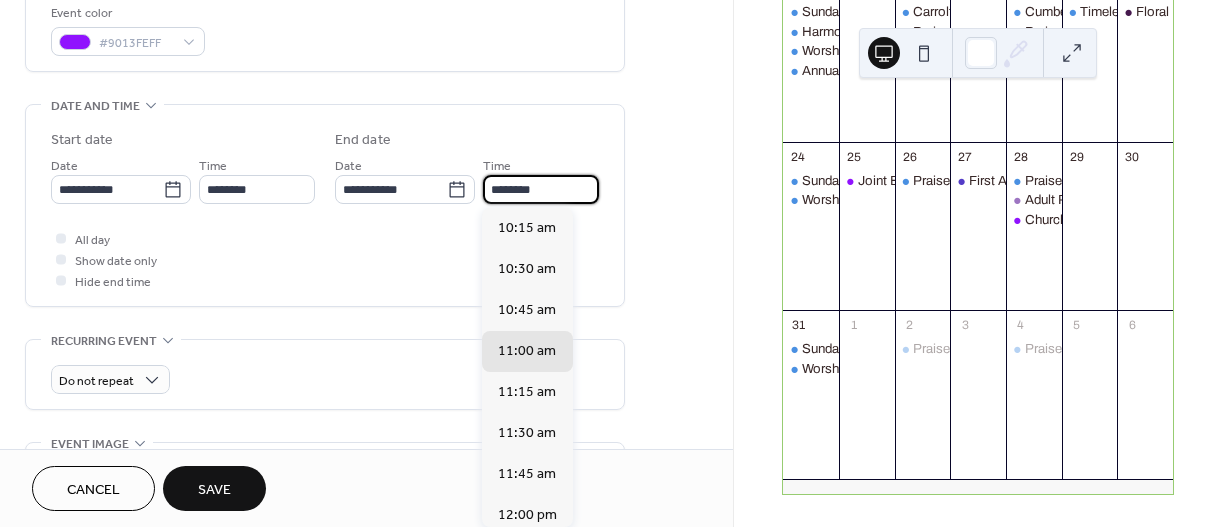 click on "********" at bounding box center [541, 189] 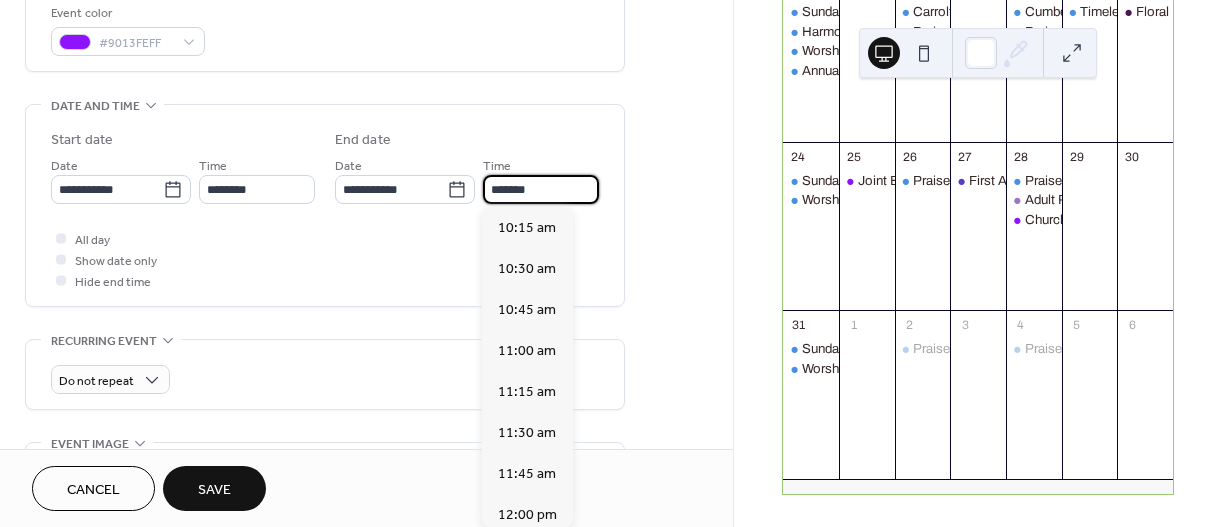 scroll, scrollTop: 861, scrollLeft: 0, axis: vertical 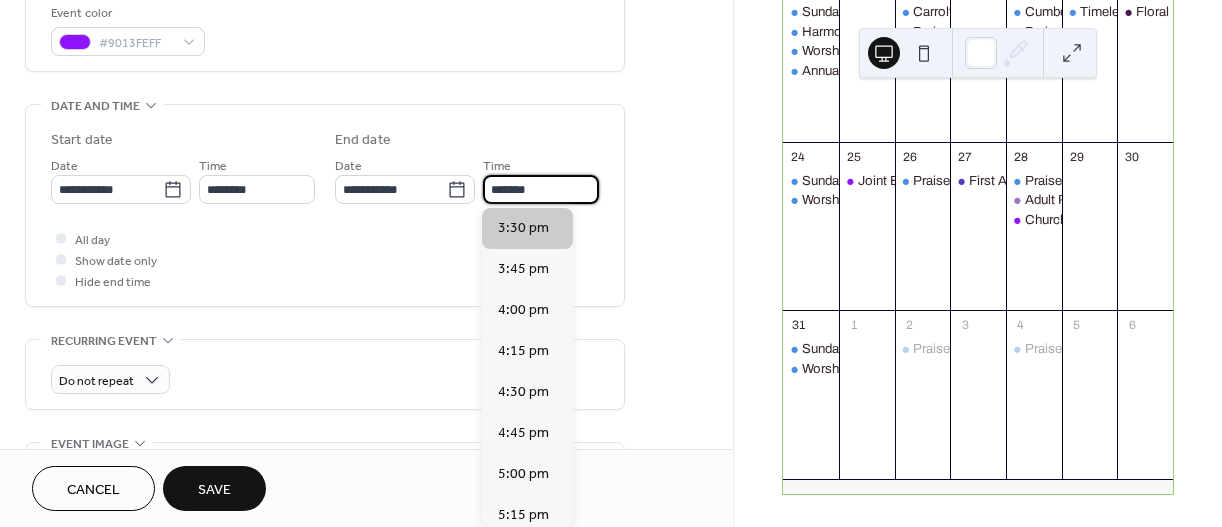 type on "*******" 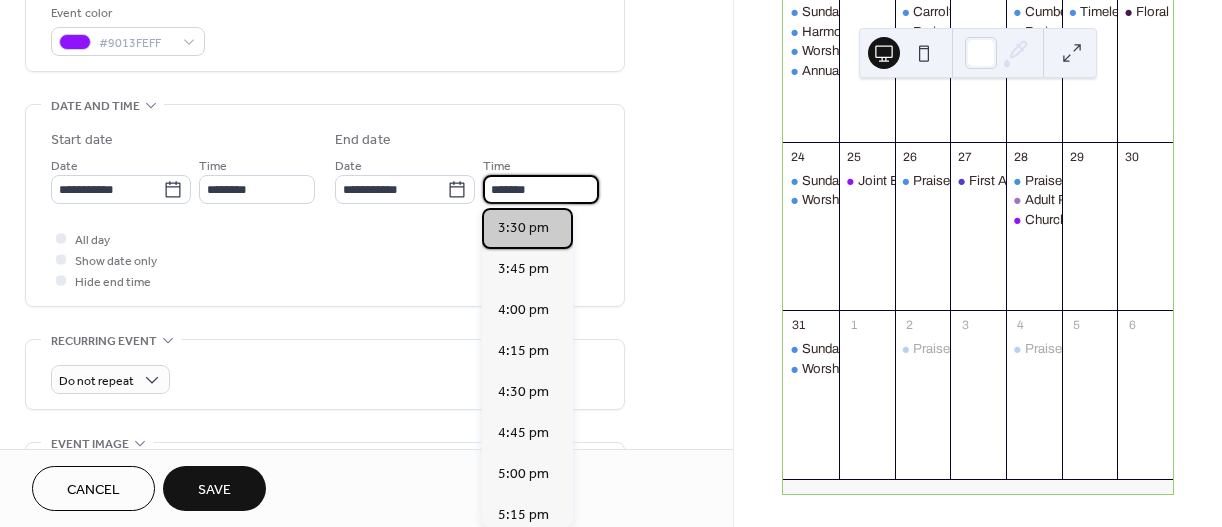 click on "3:30 pm" at bounding box center (523, 228) 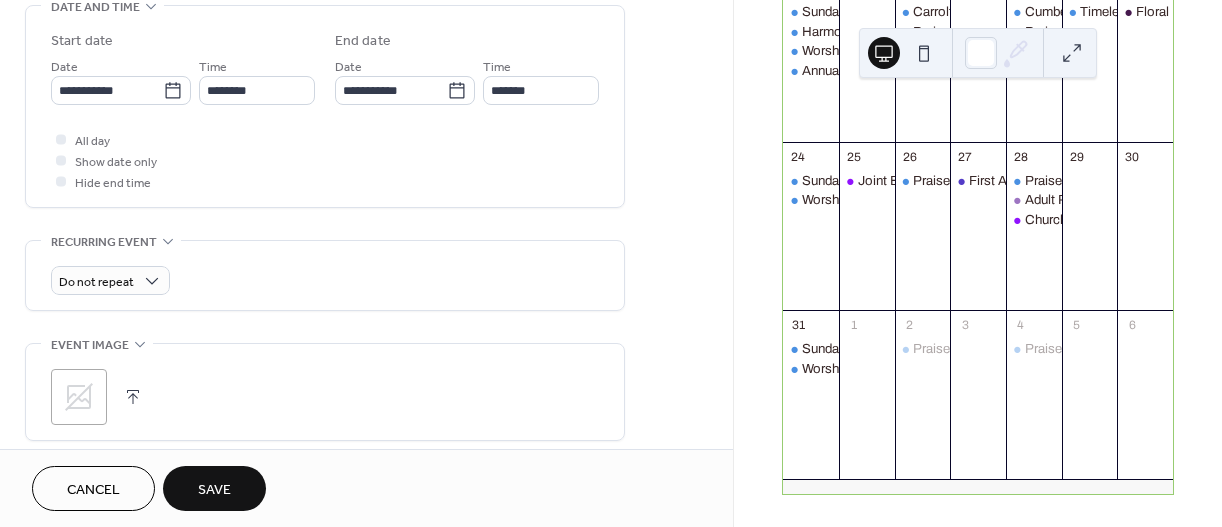 scroll, scrollTop: 755, scrollLeft: 0, axis: vertical 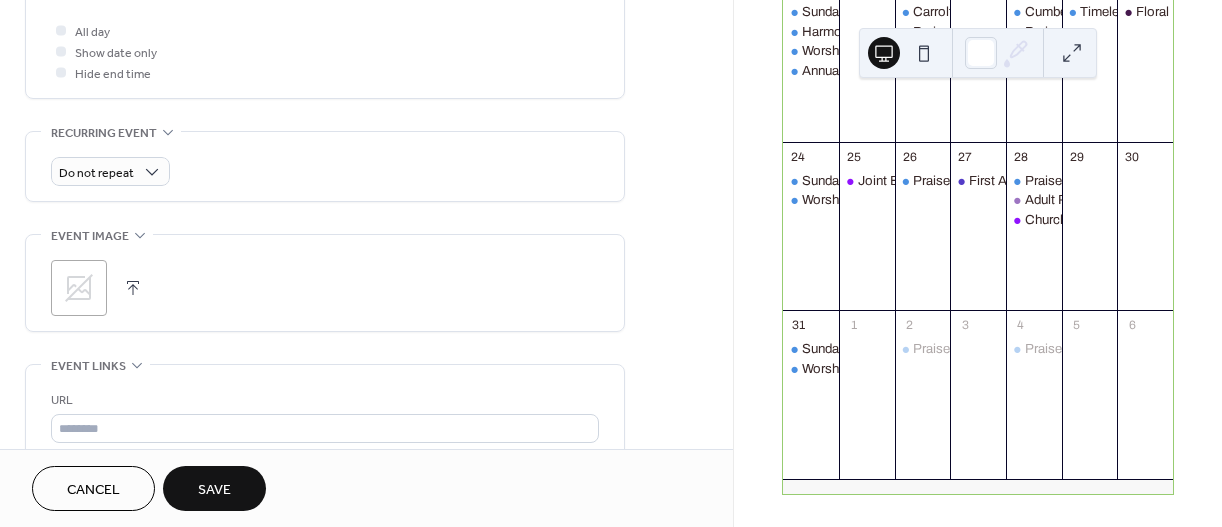 click 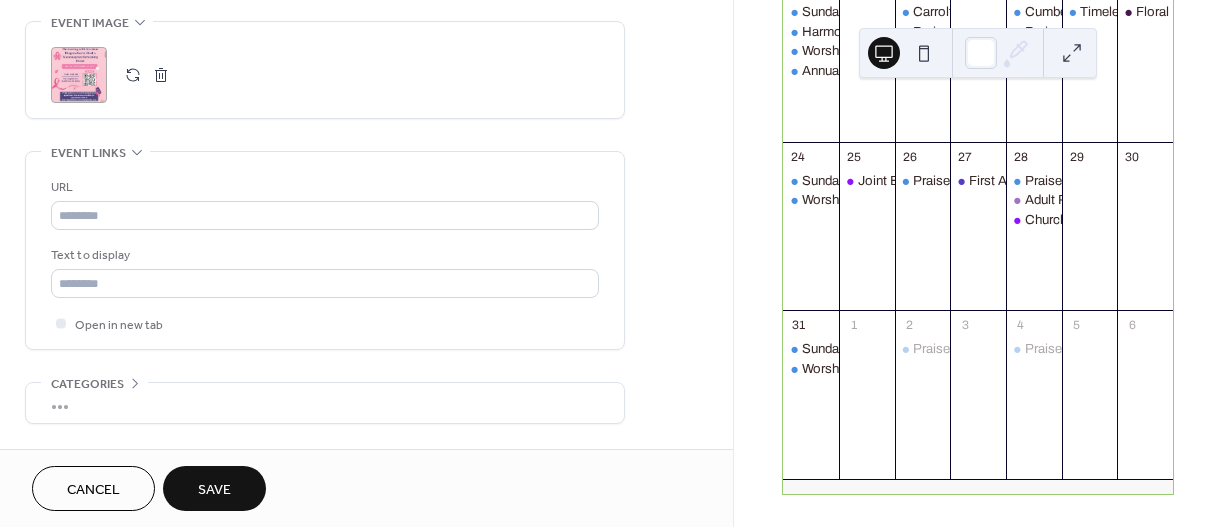 scroll, scrollTop: 0, scrollLeft: 0, axis: both 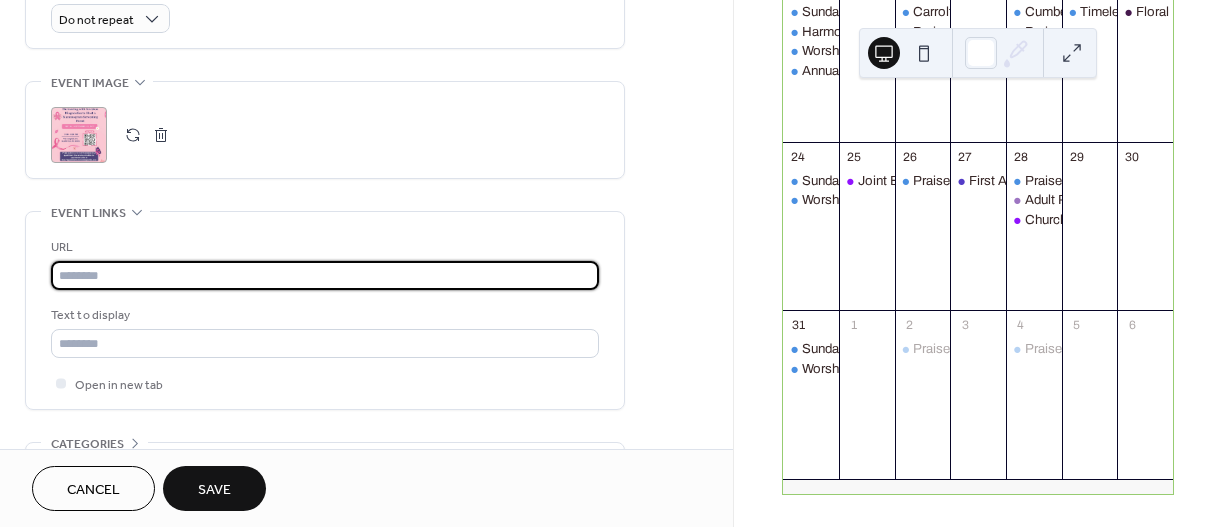 paste on "**********" 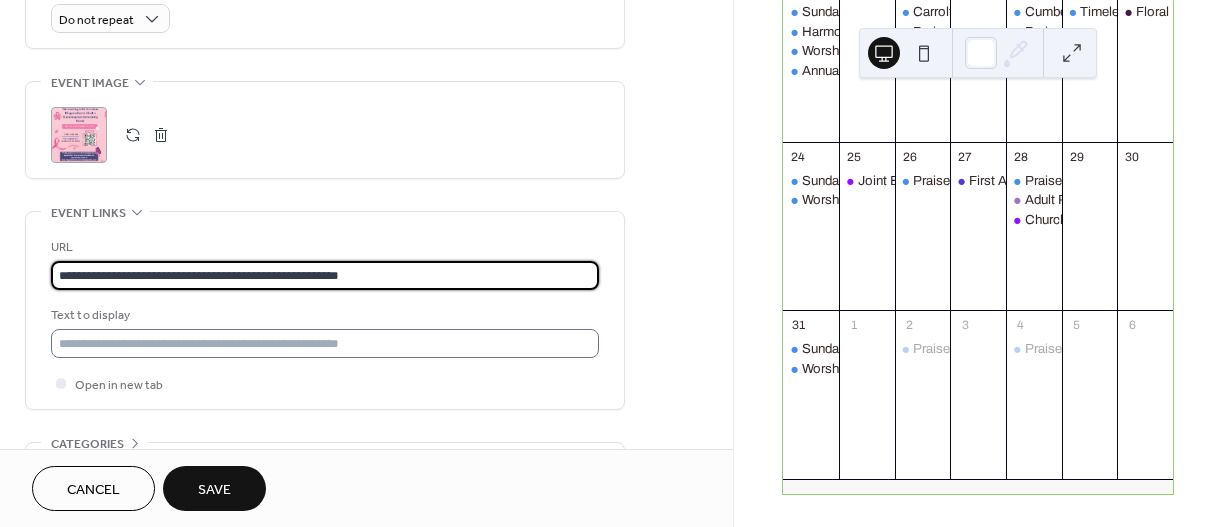 type on "**********" 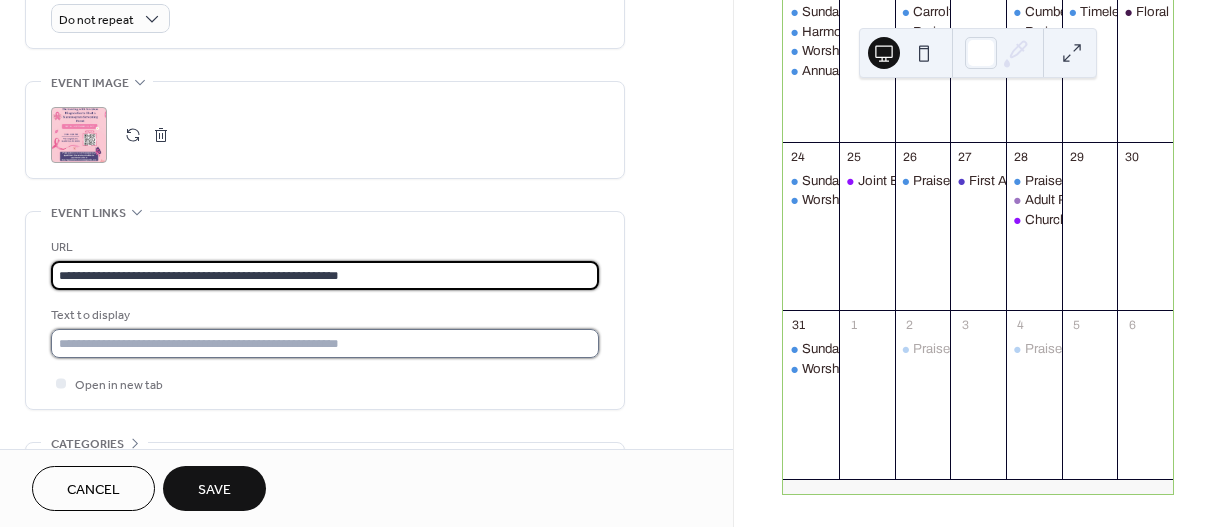 click at bounding box center [325, 343] 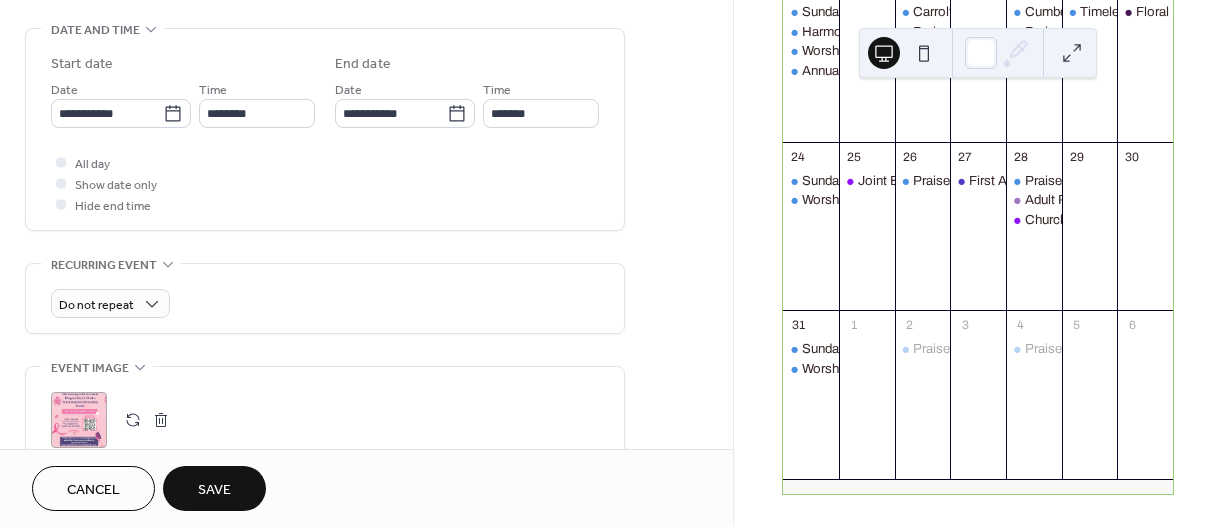 scroll, scrollTop: 616, scrollLeft: 0, axis: vertical 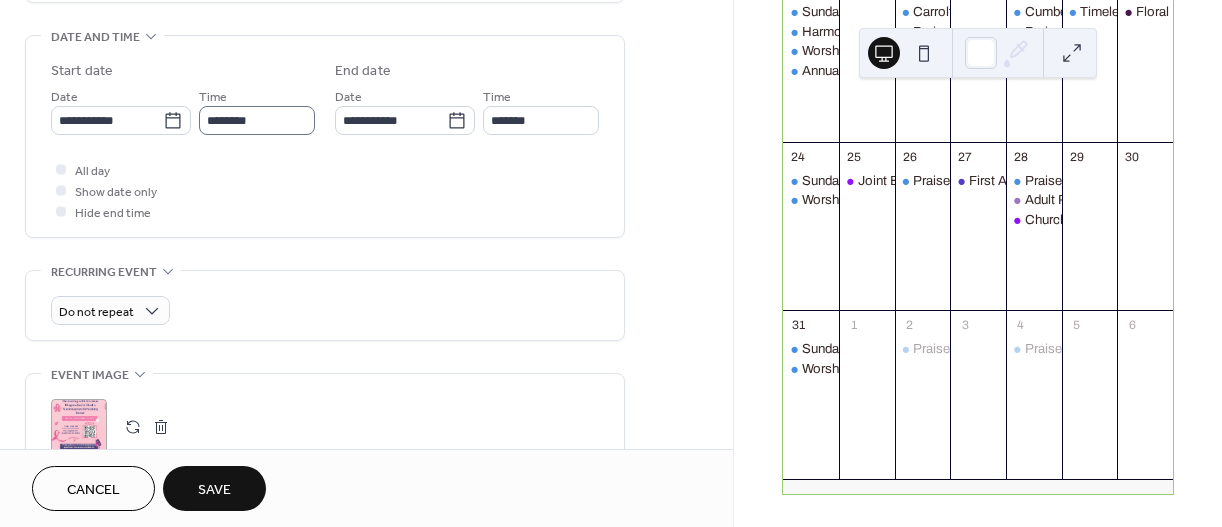 type on "**********" 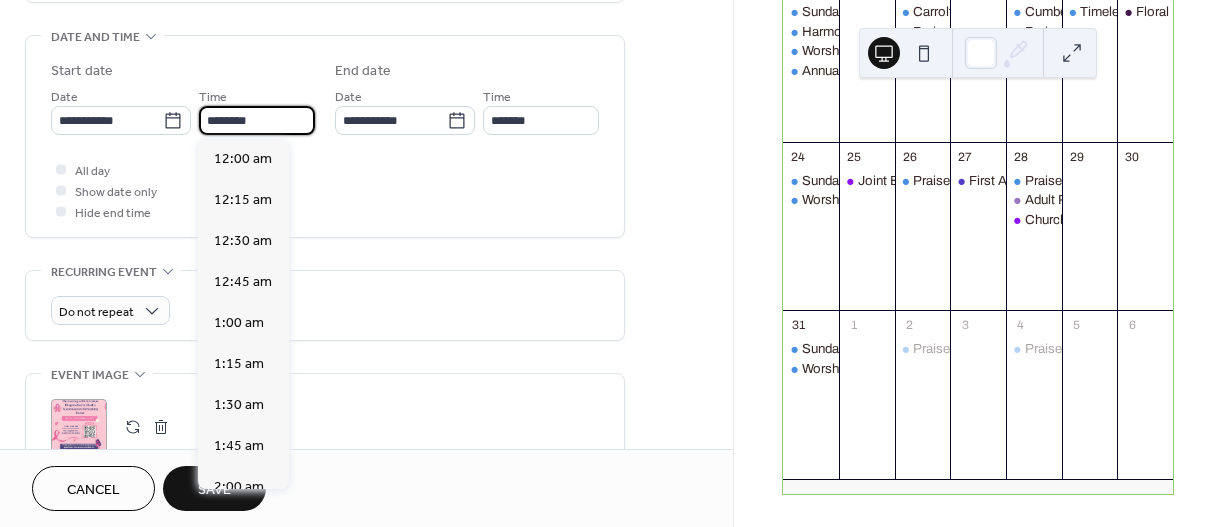 drag, startPoint x: 215, startPoint y: 121, endPoint x: 668, endPoint y: 141, distance: 453.44128 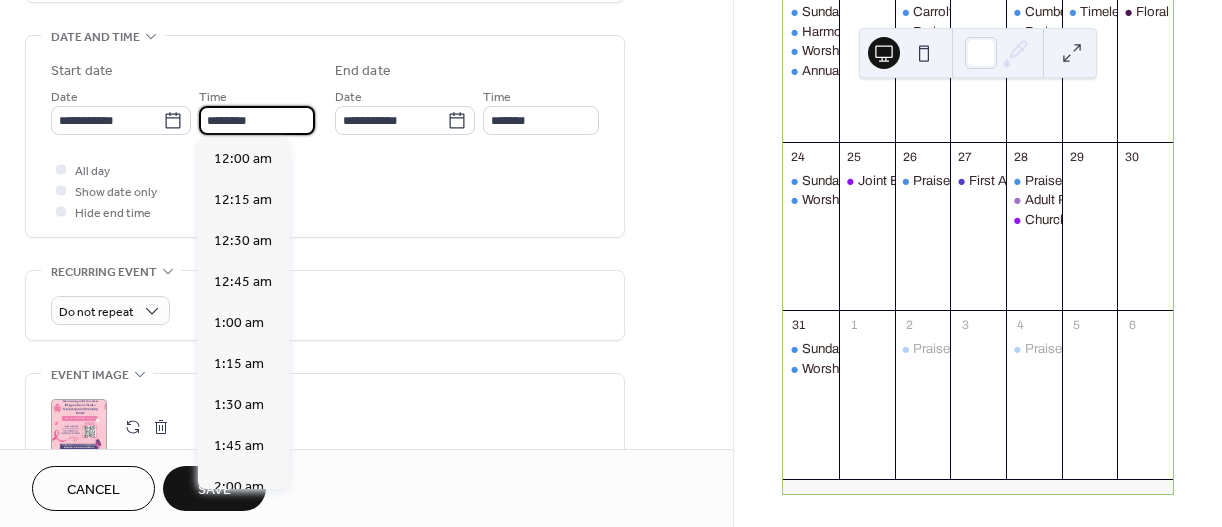 click on "********" at bounding box center [257, 120] 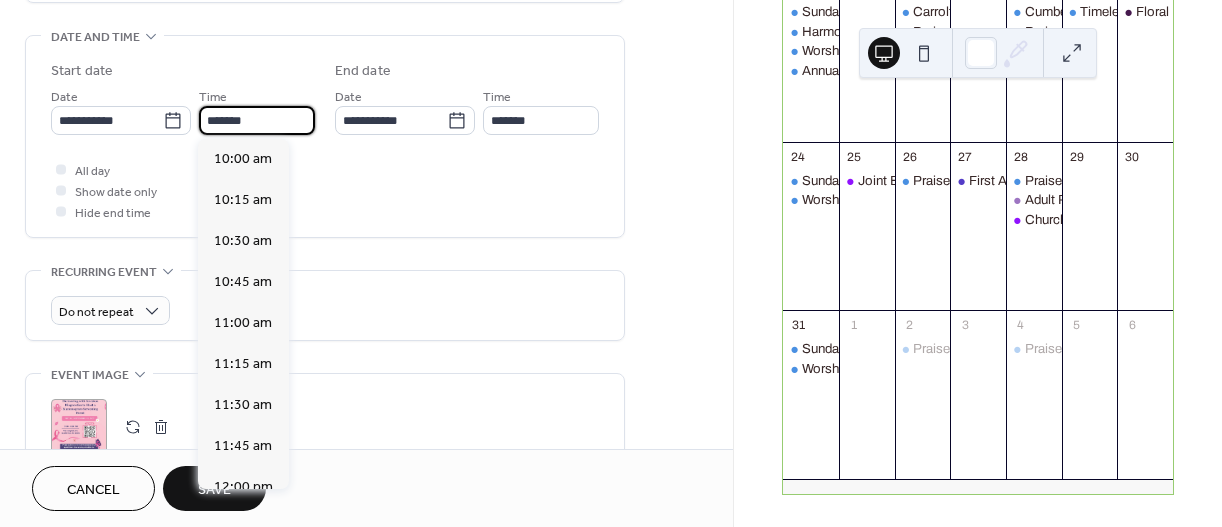 scroll, scrollTop: 1476, scrollLeft: 0, axis: vertical 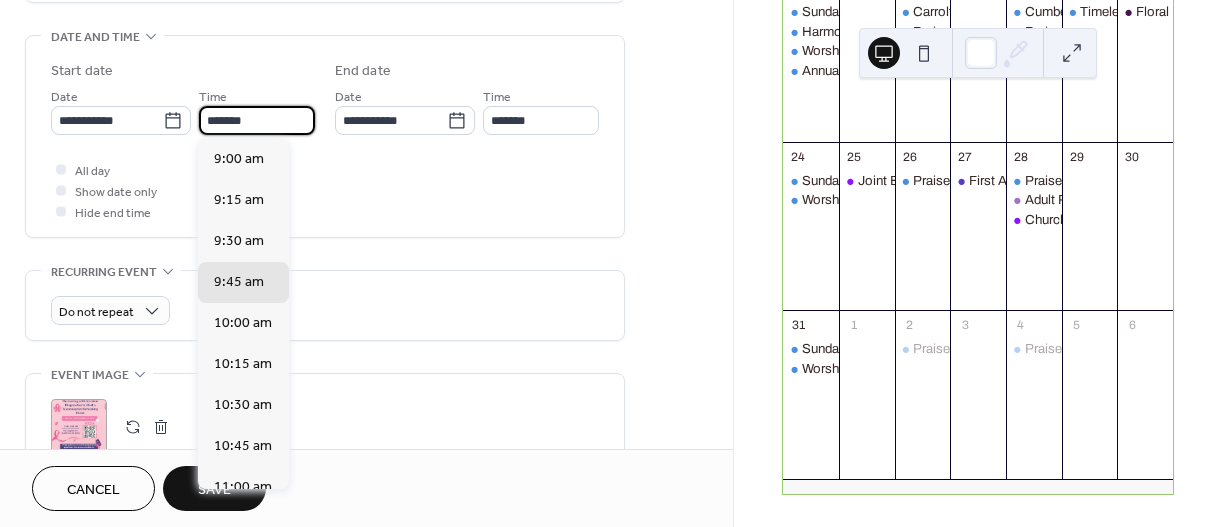 type on "*******" 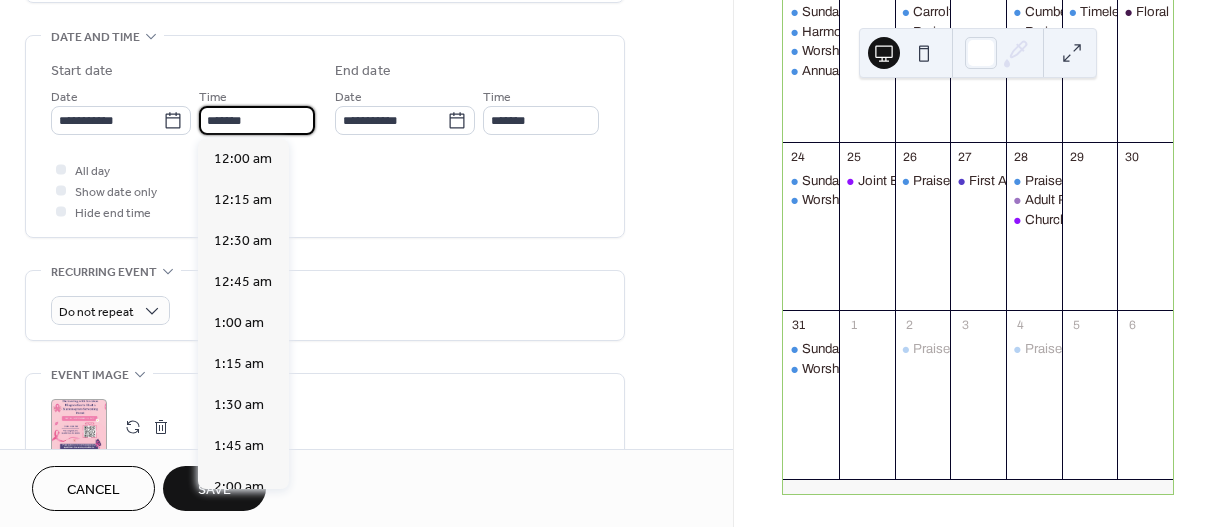 click on "*******" at bounding box center [257, 120] 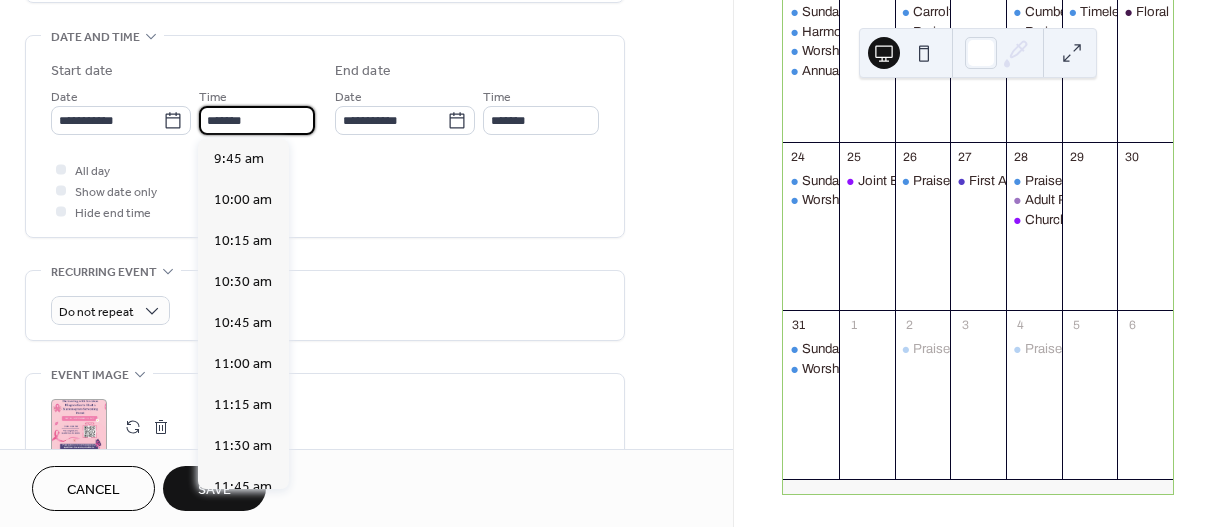scroll, scrollTop: 1558, scrollLeft: 0, axis: vertical 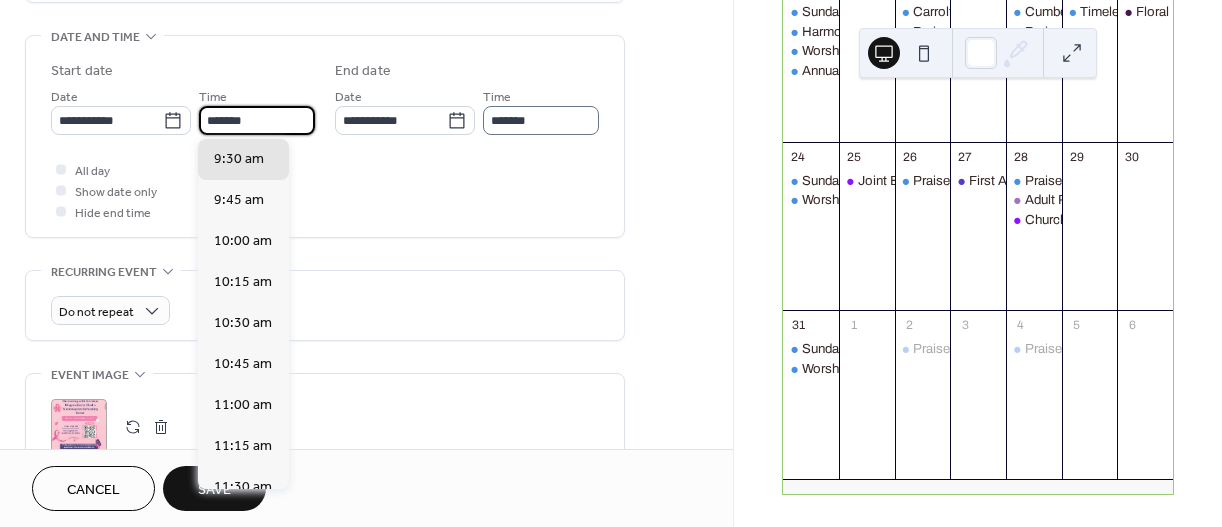 type on "*******" 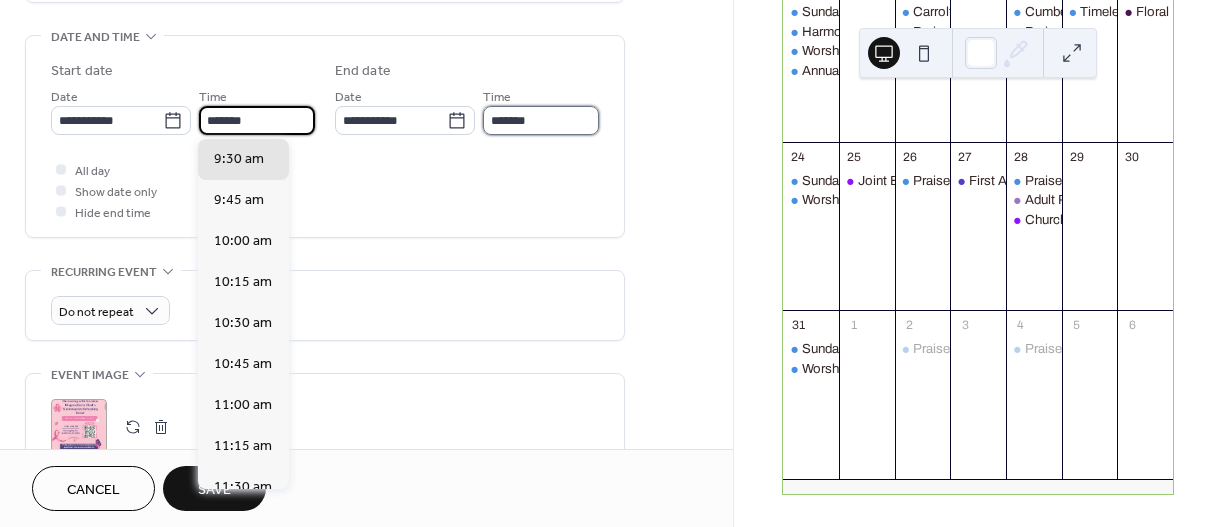 click on "*******" at bounding box center [541, 120] 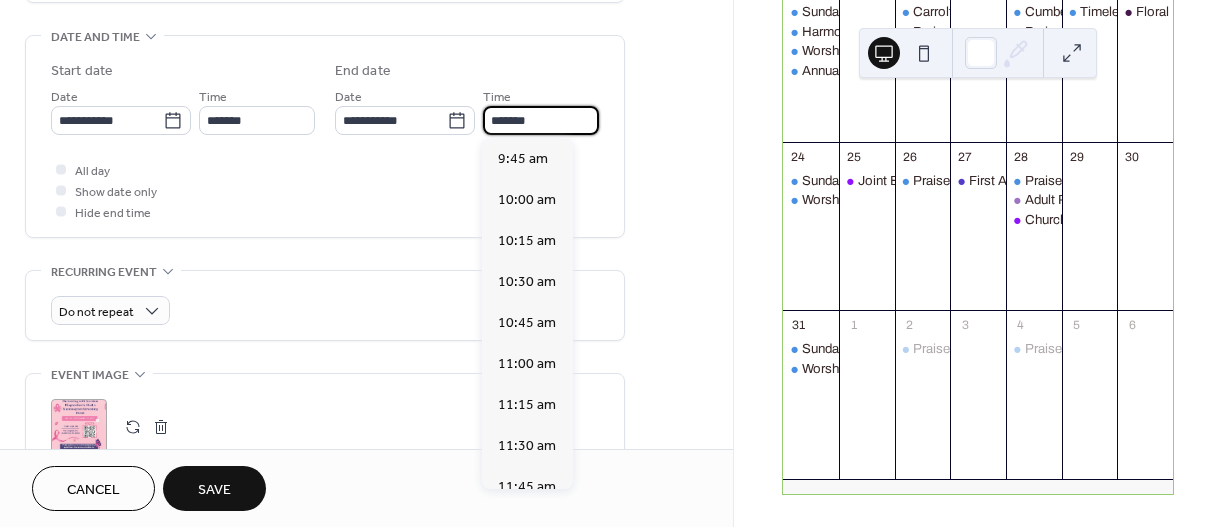 scroll, scrollTop: 861, scrollLeft: 0, axis: vertical 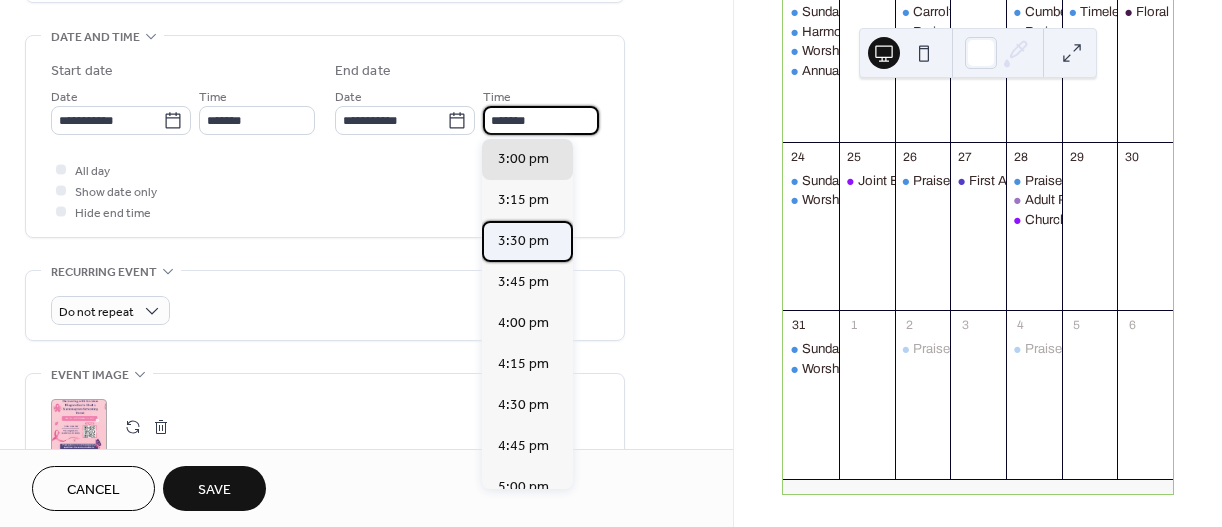 click on "3:30 pm" at bounding box center [523, 241] 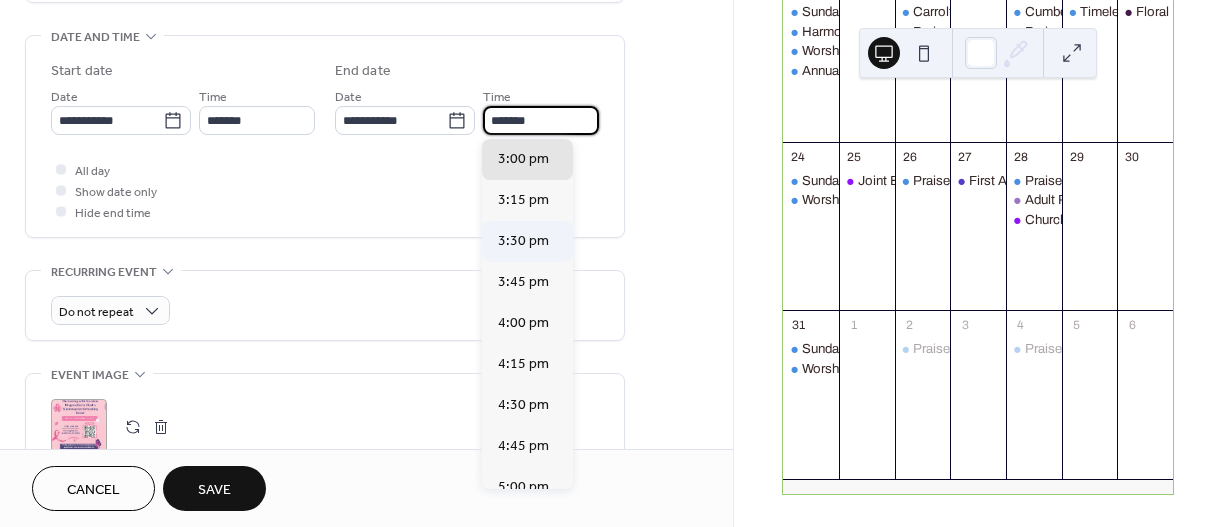 type on "*******" 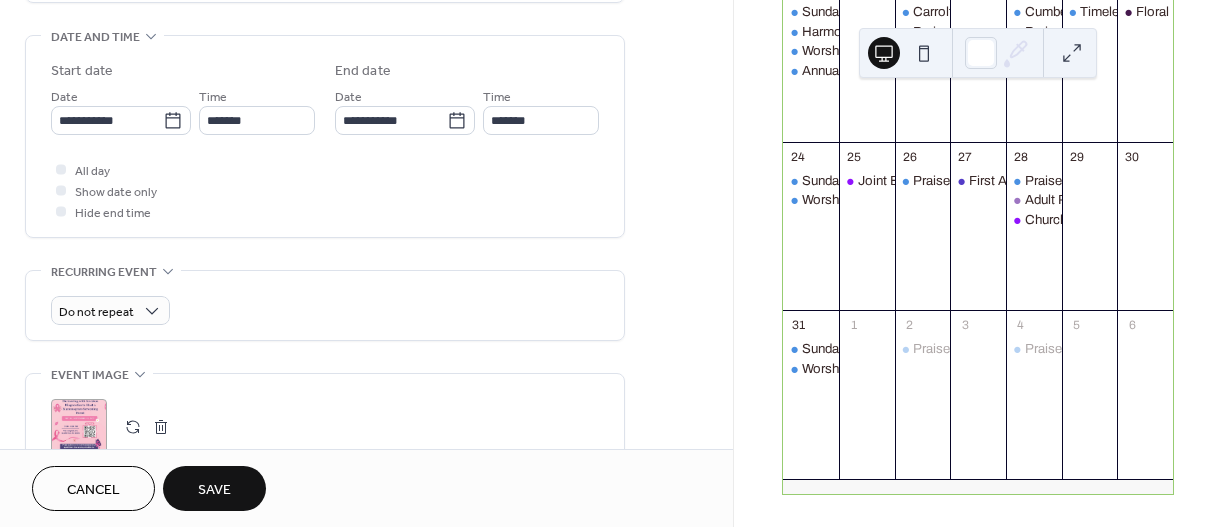 scroll, scrollTop: 0, scrollLeft: 0, axis: both 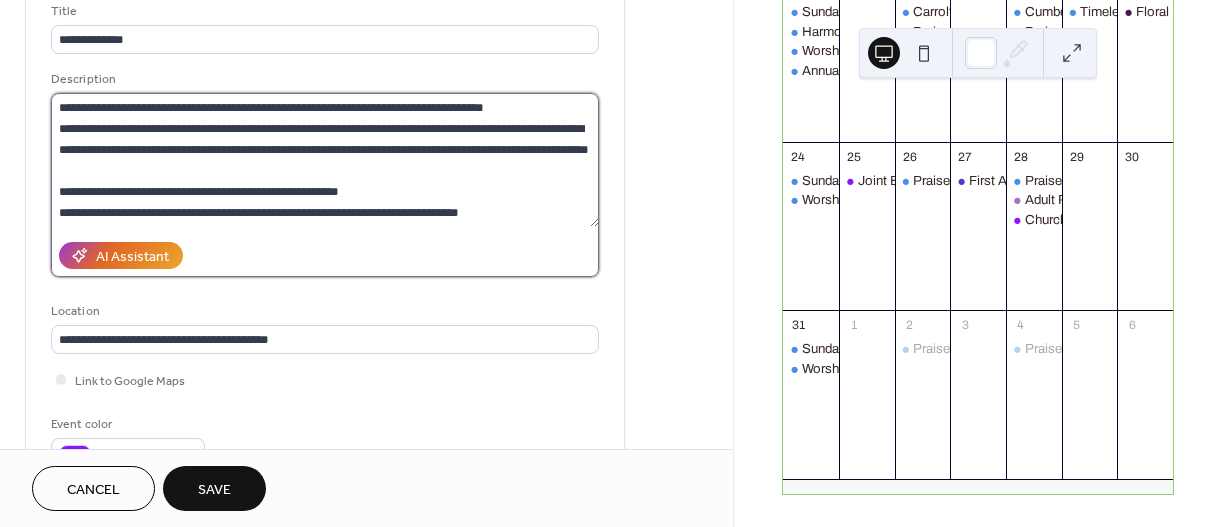 click on "**********" at bounding box center [325, 160] 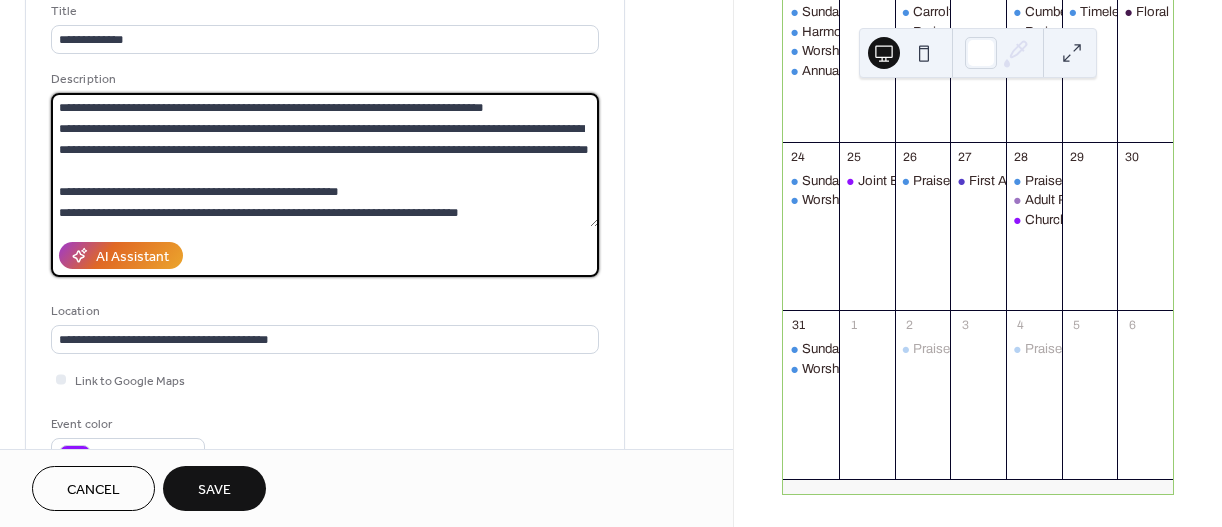 click on "**********" at bounding box center [325, 160] 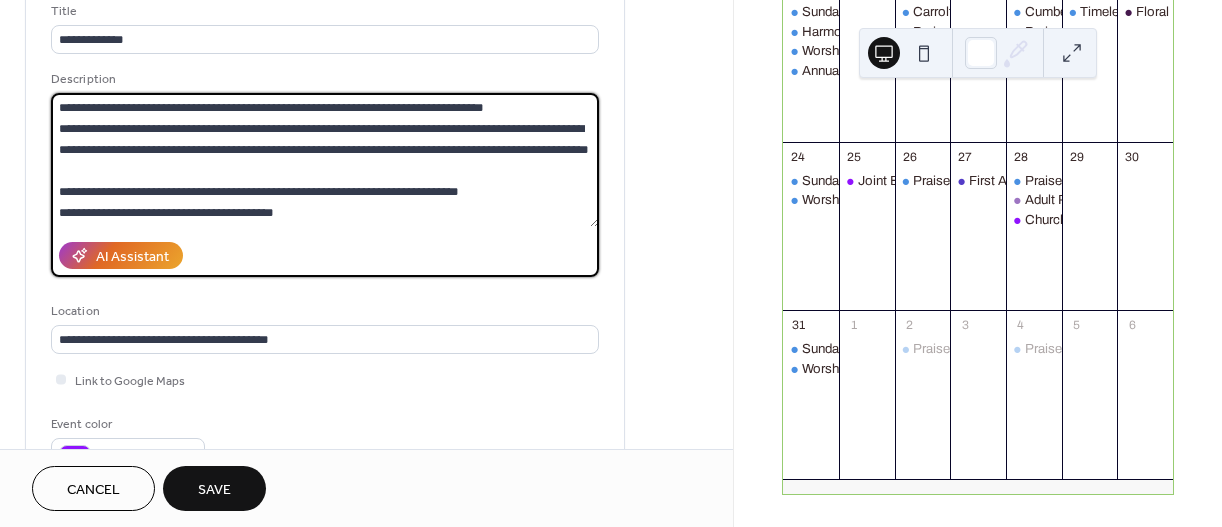 click on "**********" at bounding box center (325, 160) 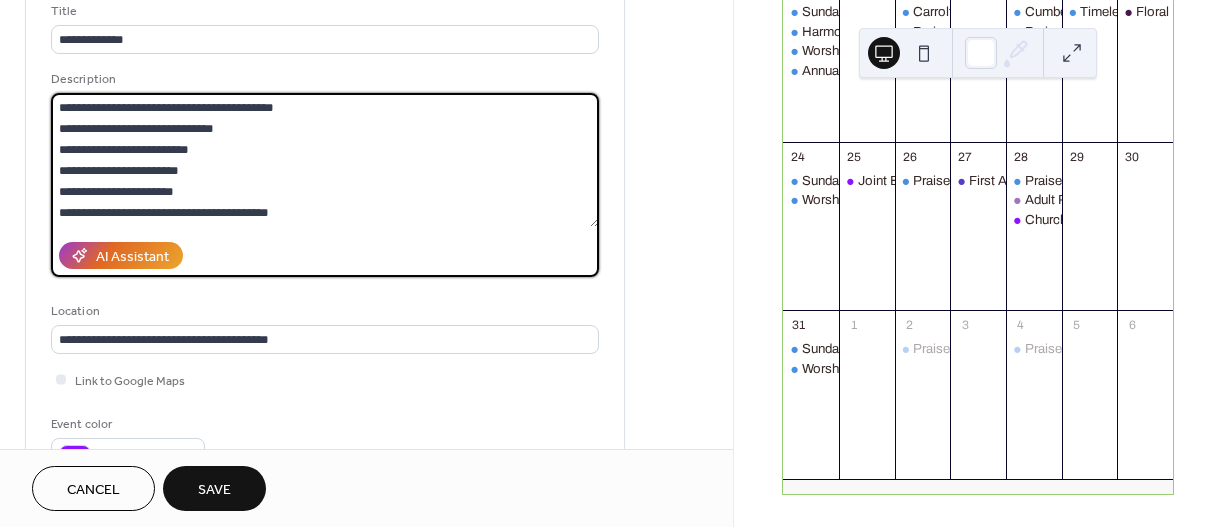 scroll, scrollTop: 87, scrollLeft: 0, axis: vertical 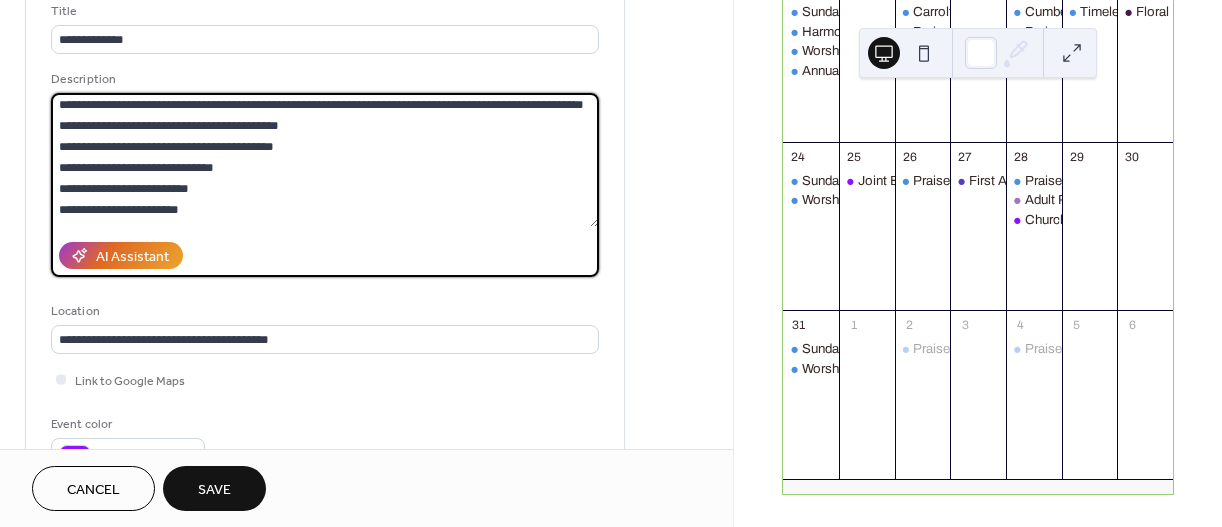 click on "**********" at bounding box center (325, 160) 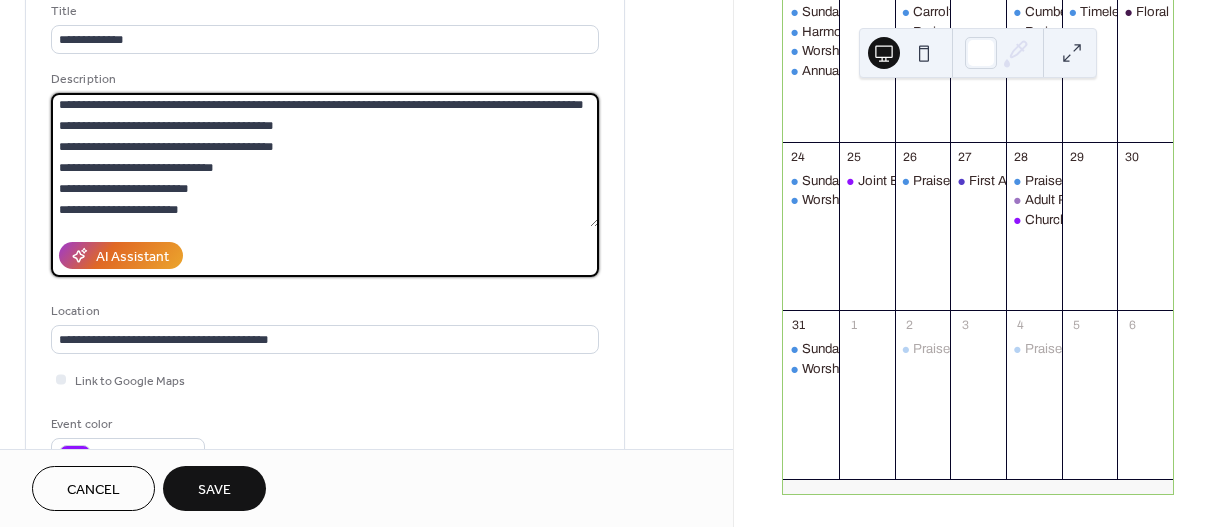 drag, startPoint x: 592, startPoint y: 145, endPoint x: 592, endPoint y: 184, distance: 39 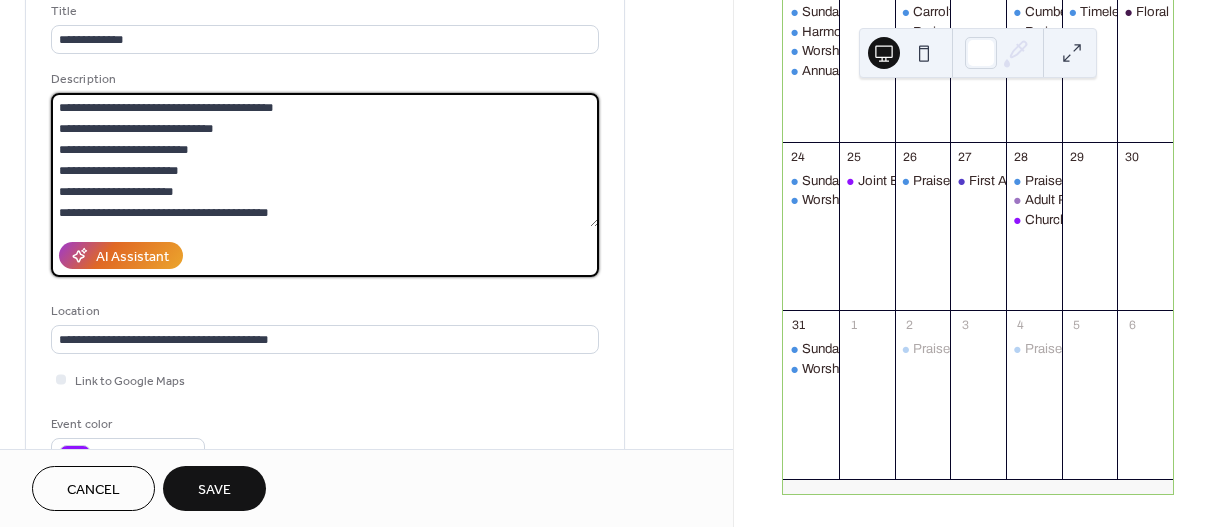 scroll, scrollTop: 168, scrollLeft: 0, axis: vertical 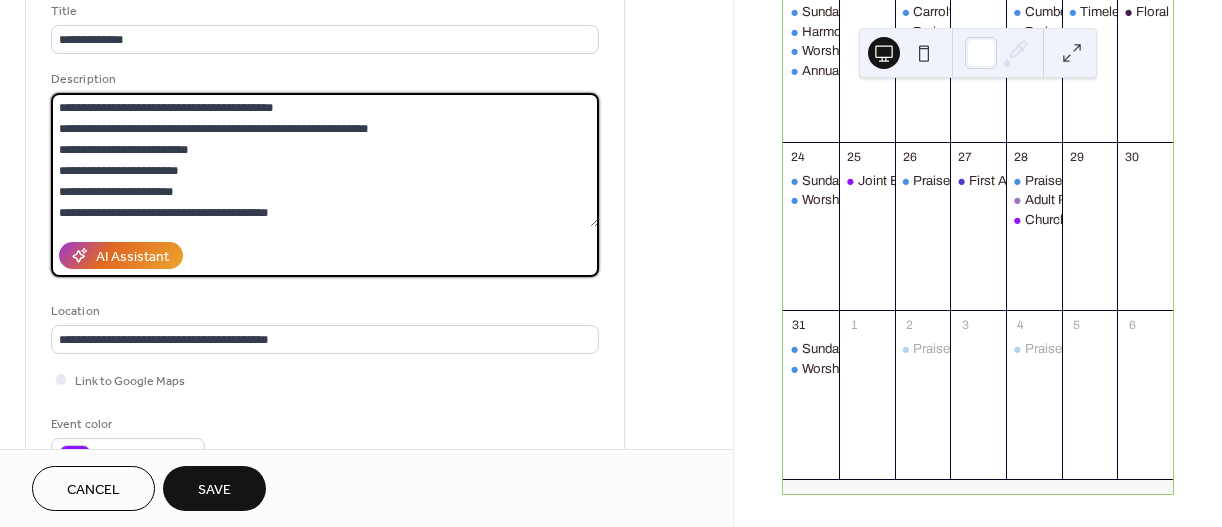 drag, startPoint x: 592, startPoint y: 178, endPoint x: 592, endPoint y: 243, distance: 65 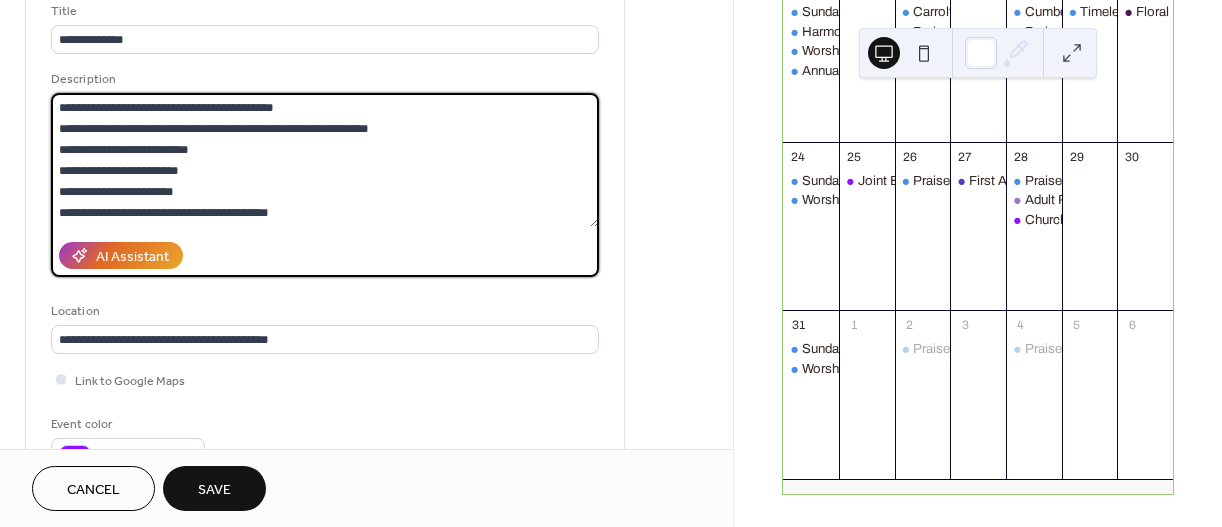 type on "**********" 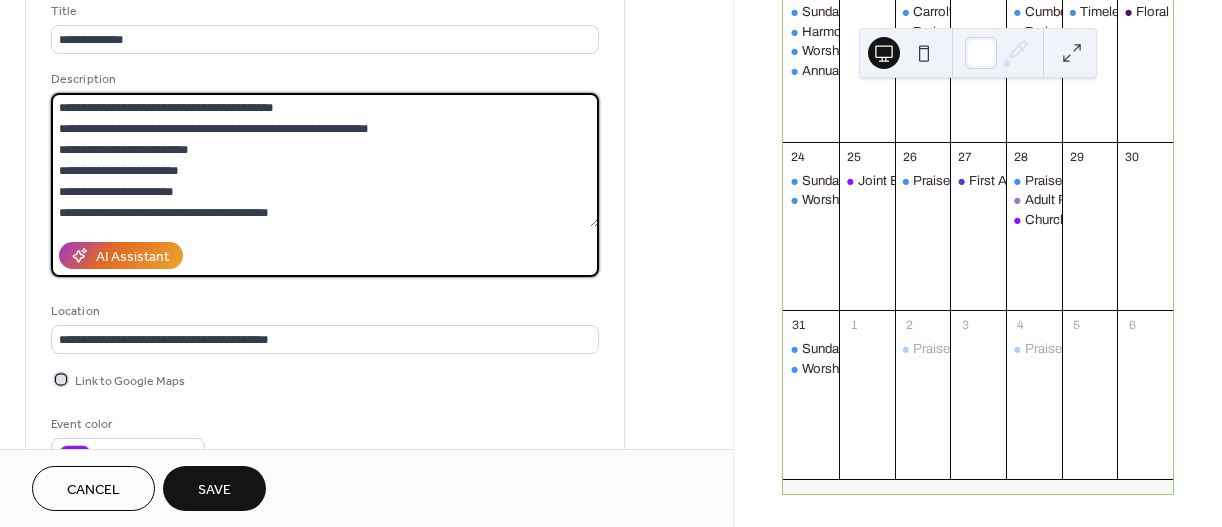 click on "Link to Google Maps" at bounding box center (130, 381) 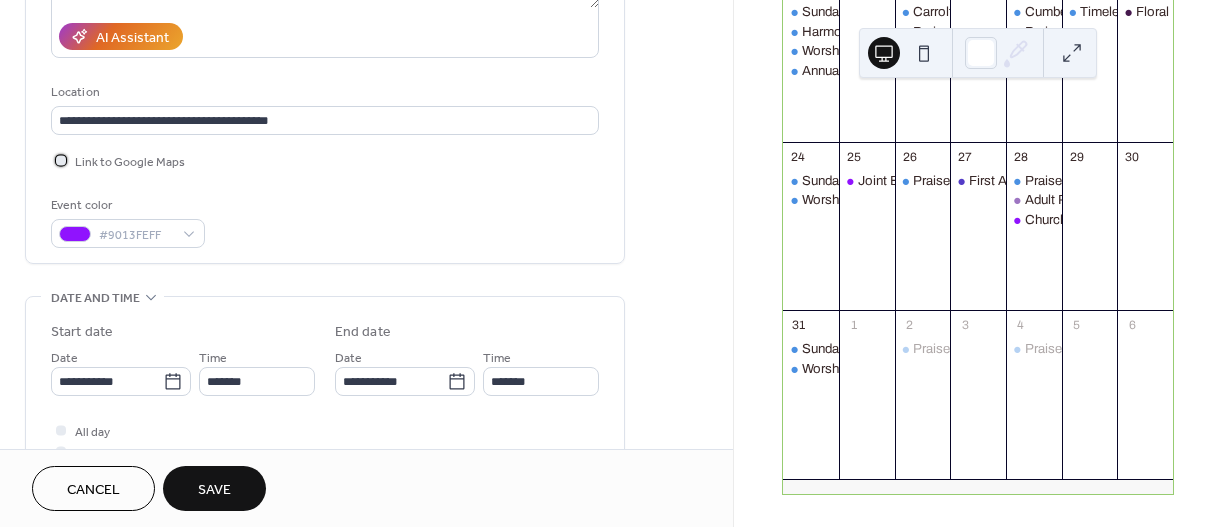 scroll, scrollTop: 357, scrollLeft: 0, axis: vertical 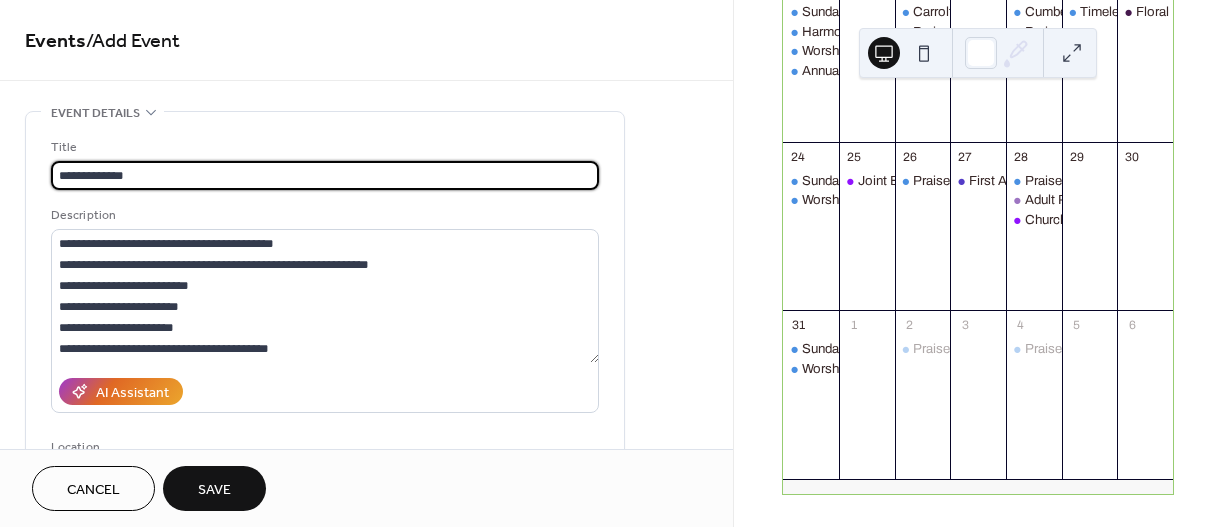 click on "**********" at bounding box center (325, 175) 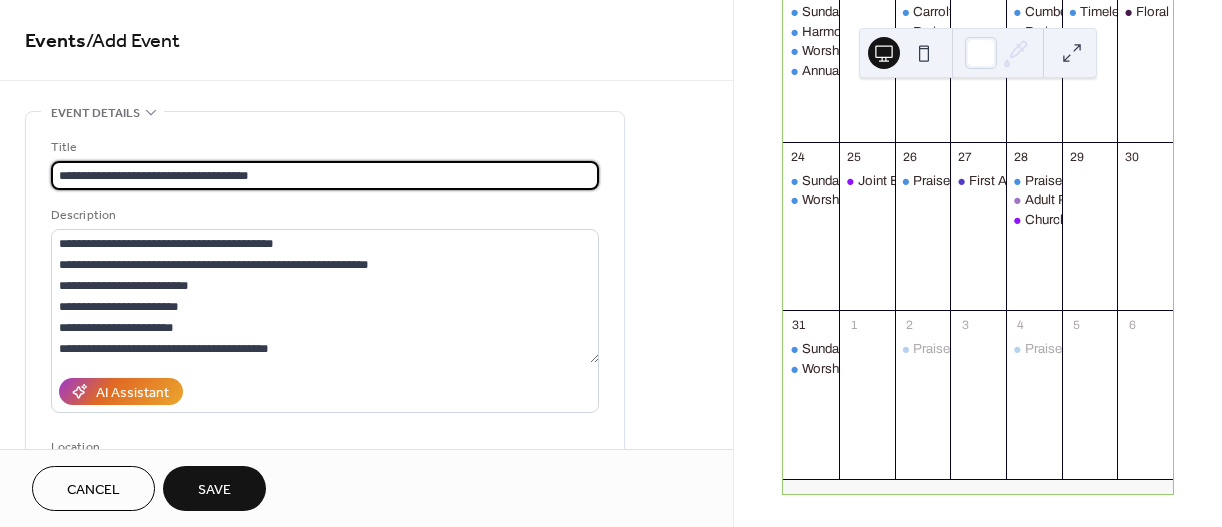type on "**********" 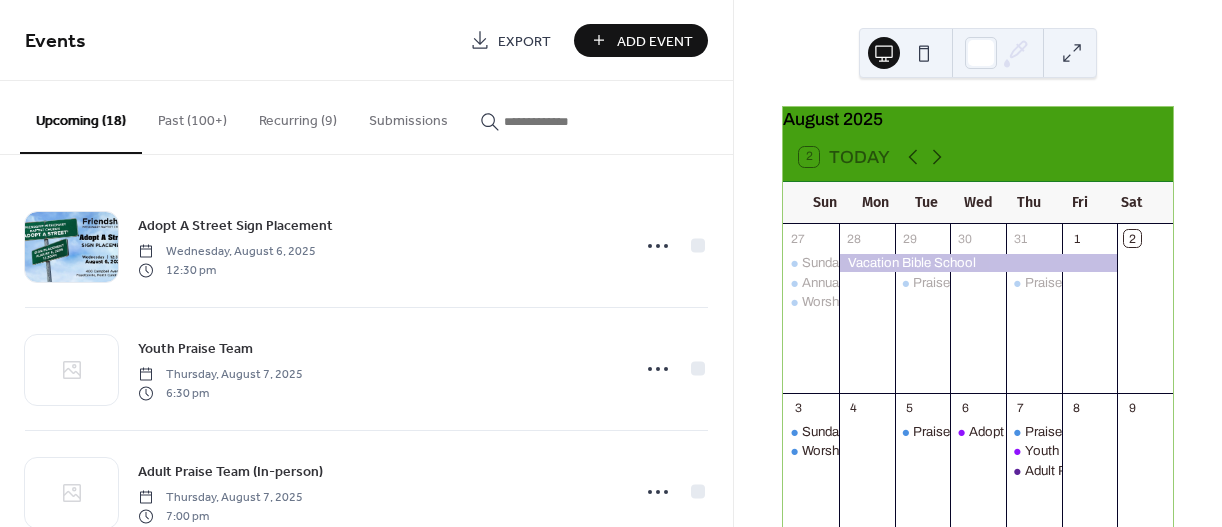 scroll, scrollTop: 769, scrollLeft: 0, axis: vertical 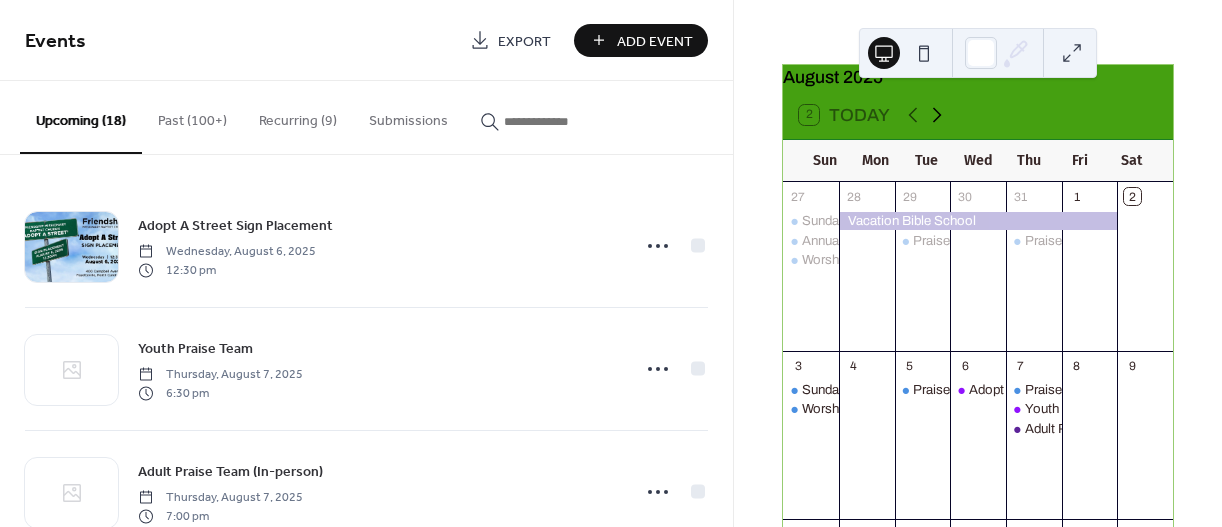 click 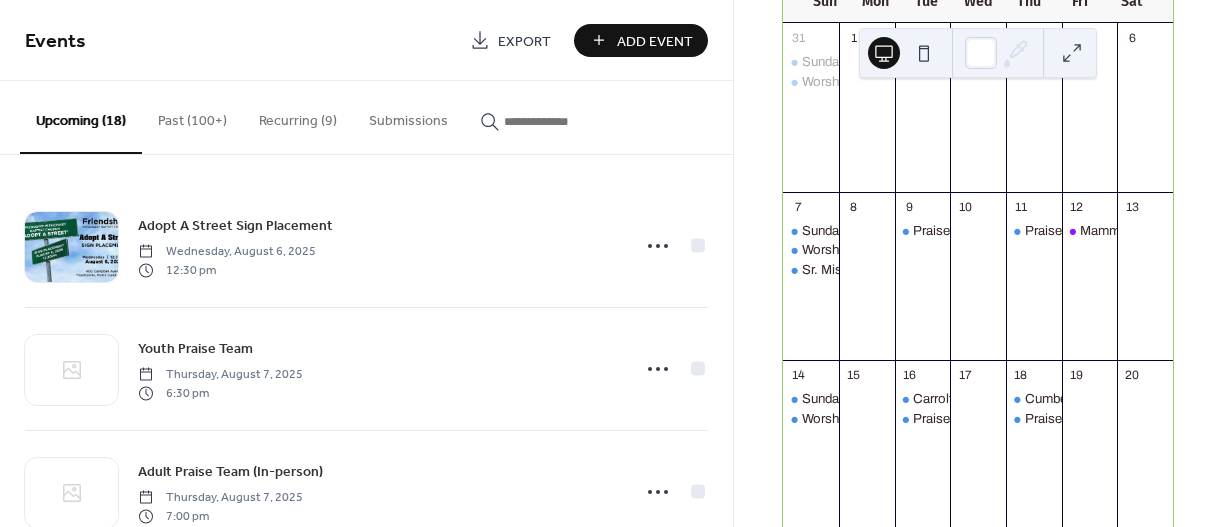 scroll, scrollTop: 202, scrollLeft: 0, axis: vertical 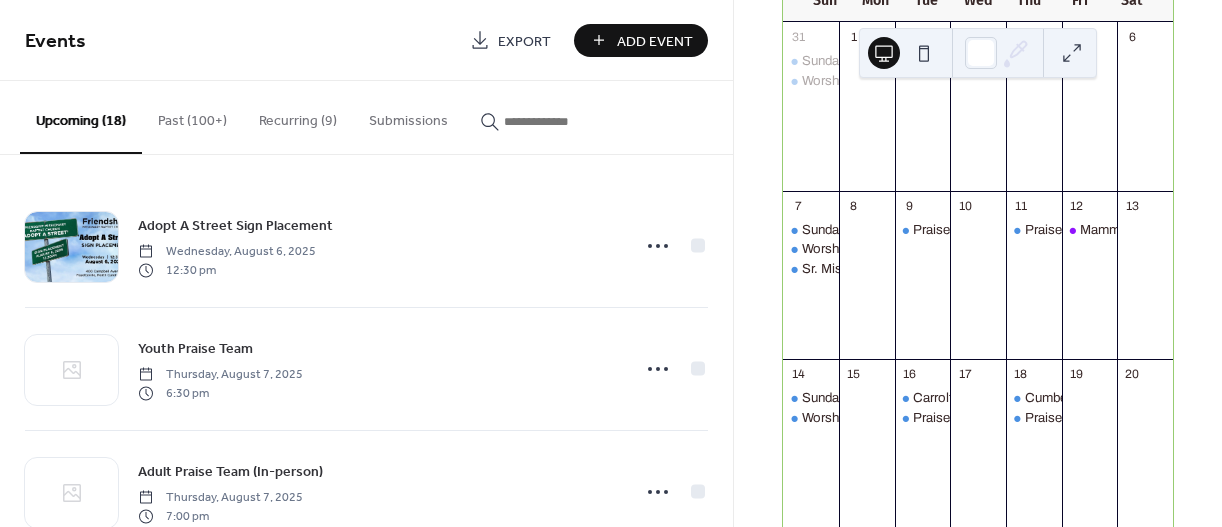 click on "Add Event" at bounding box center (655, 41) 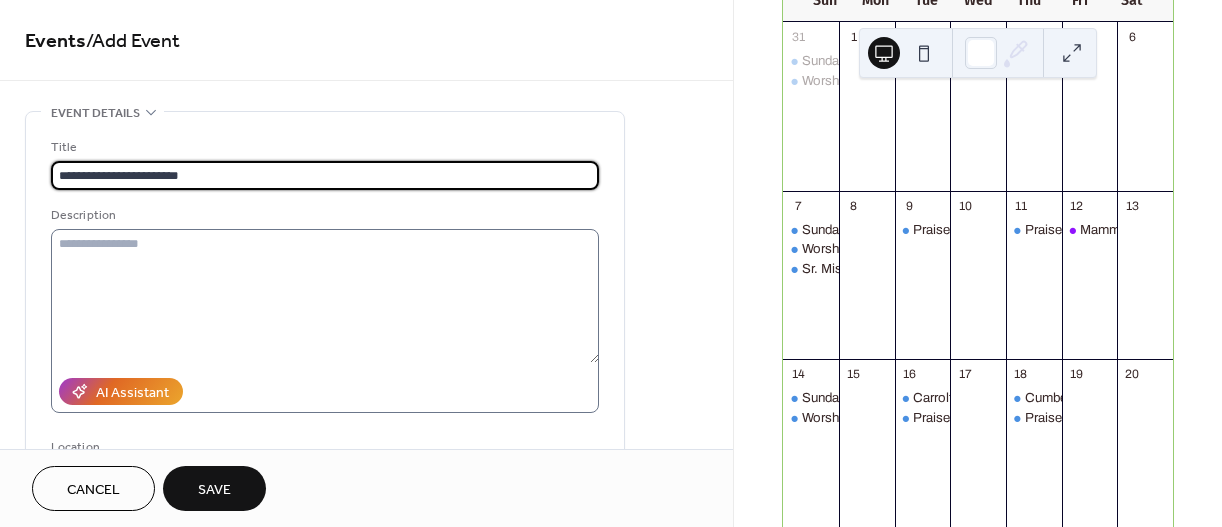 type on "**********" 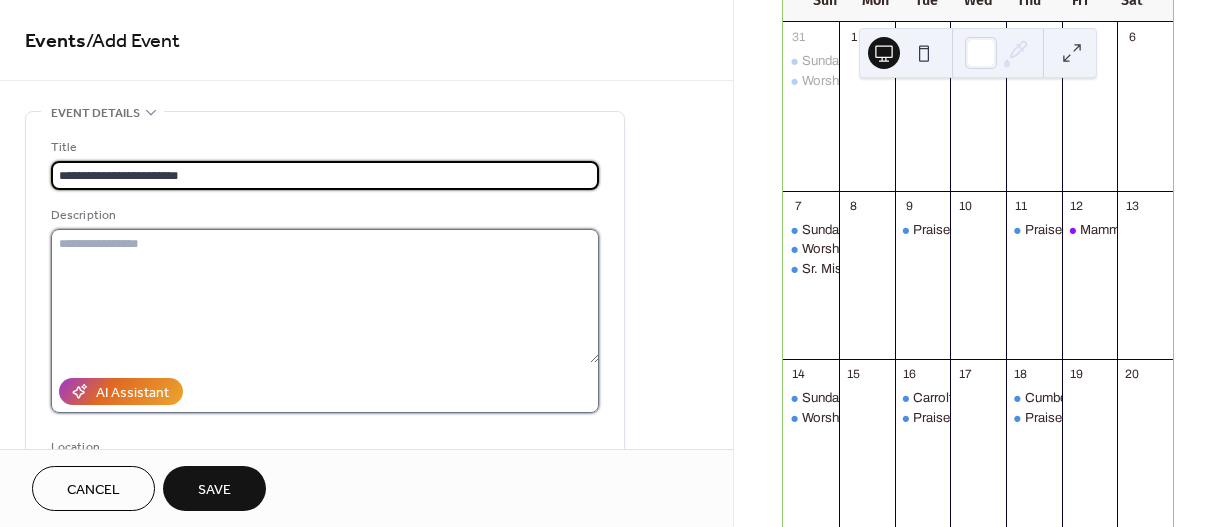 click at bounding box center [325, 296] 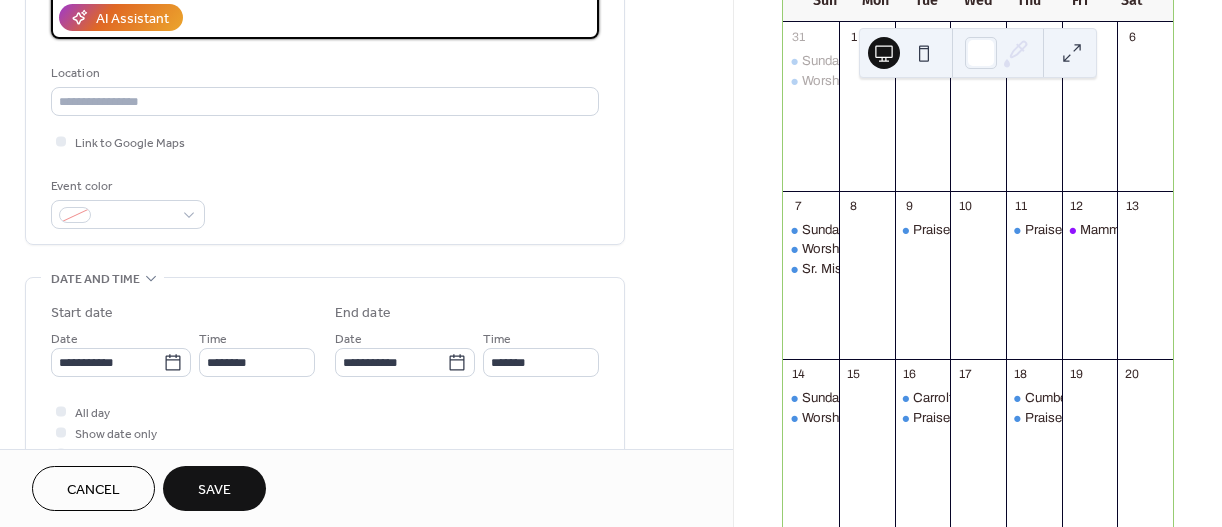 scroll, scrollTop: 391, scrollLeft: 0, axis: vertical 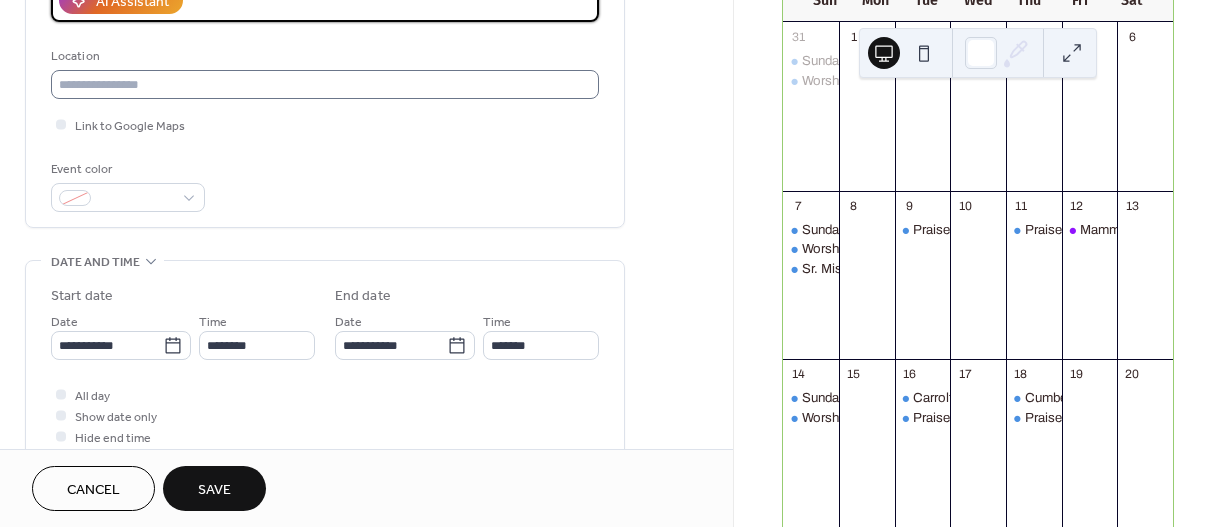 type on "**********" 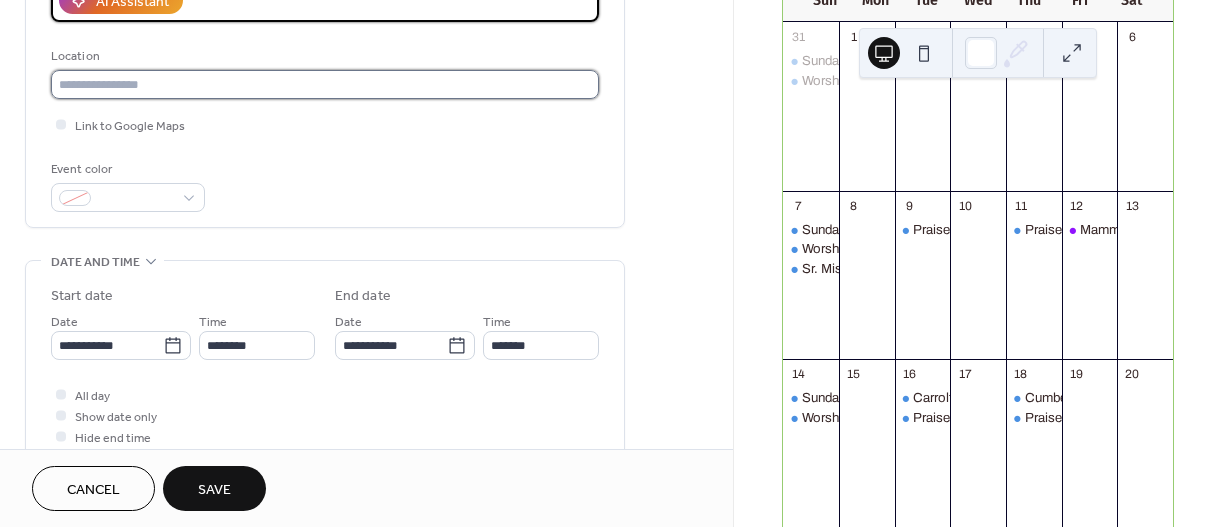 click at bounding box center (325, 84) 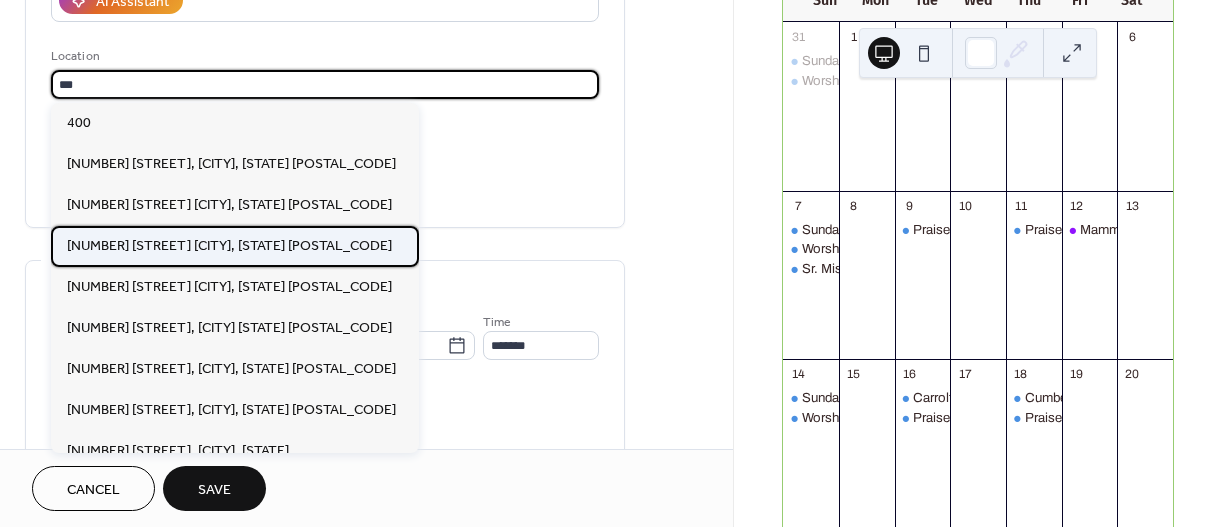 click on "[NUMBER] [STREET] [CITY], [STATE] [POSTAL_CODE]" at bounding box center (229, 246) 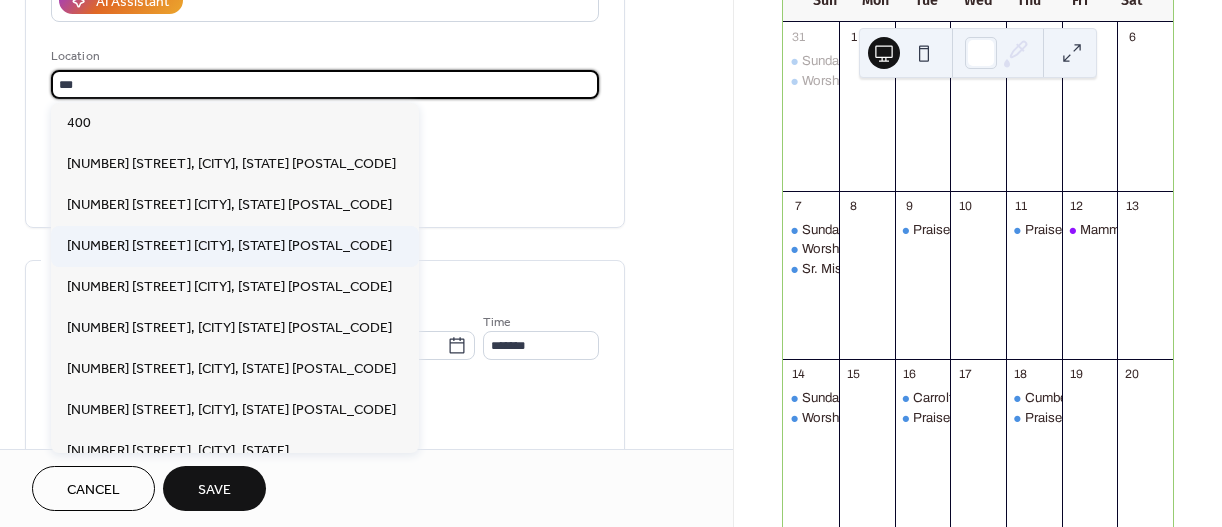 type on "**********" 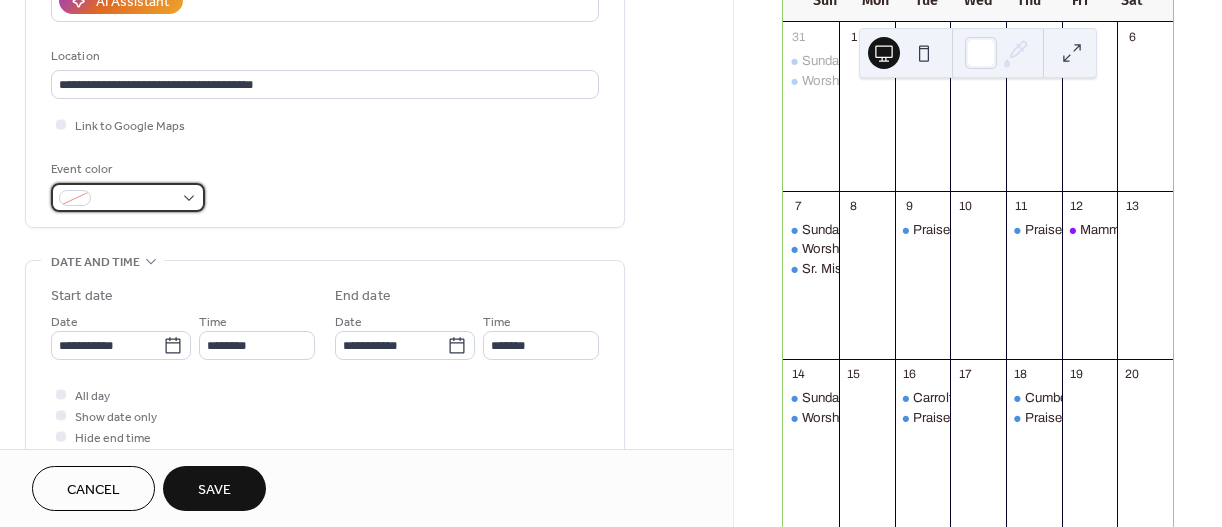 click at bounding box center [128, 197] 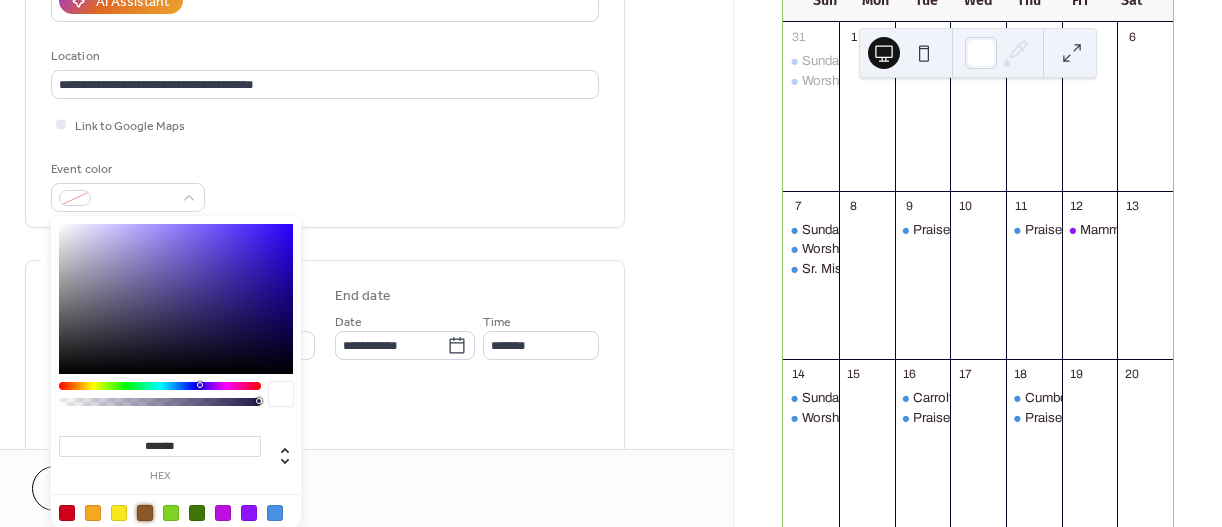 drag, startPoint x: 150, startPoint y: 515, endPoint x: 353, endPoint y: 336, distance: 270.64737 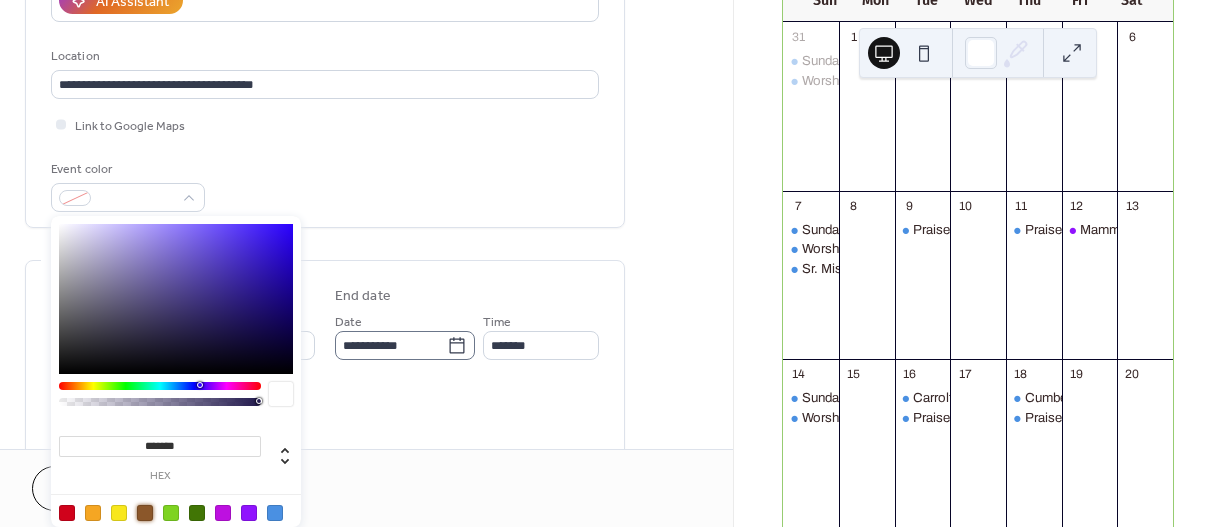 click at bounding box center (145, 513) 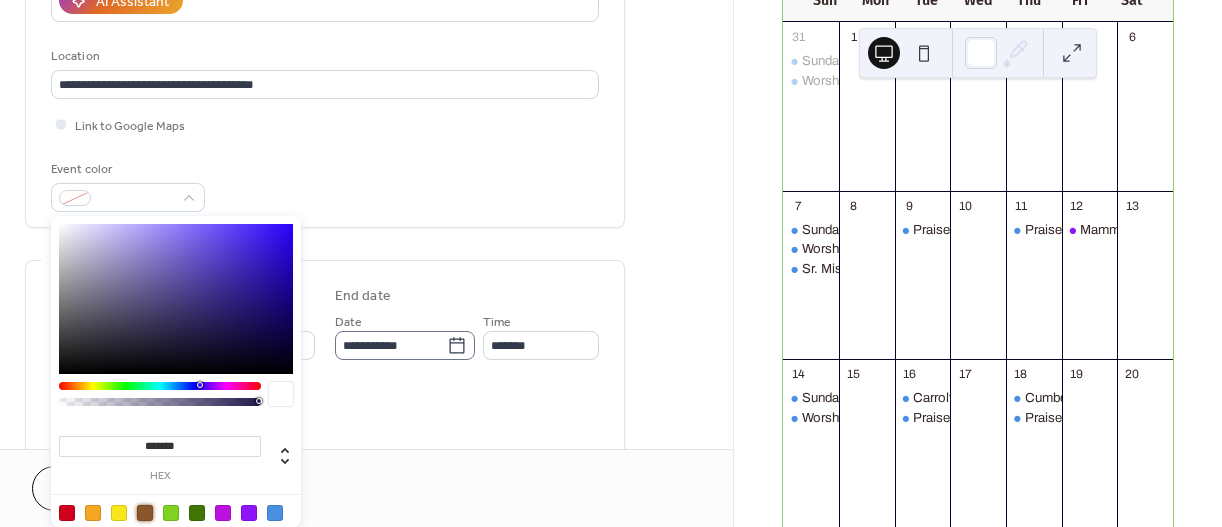 type on "*******" 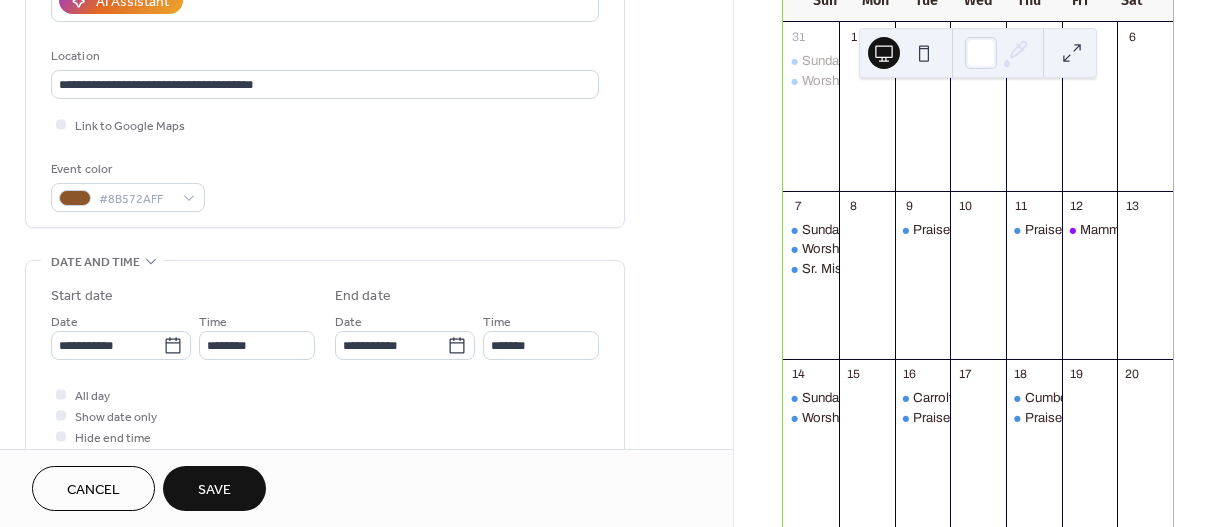 click on "Event color #8B572AFF" at bounding box center [325, 185] 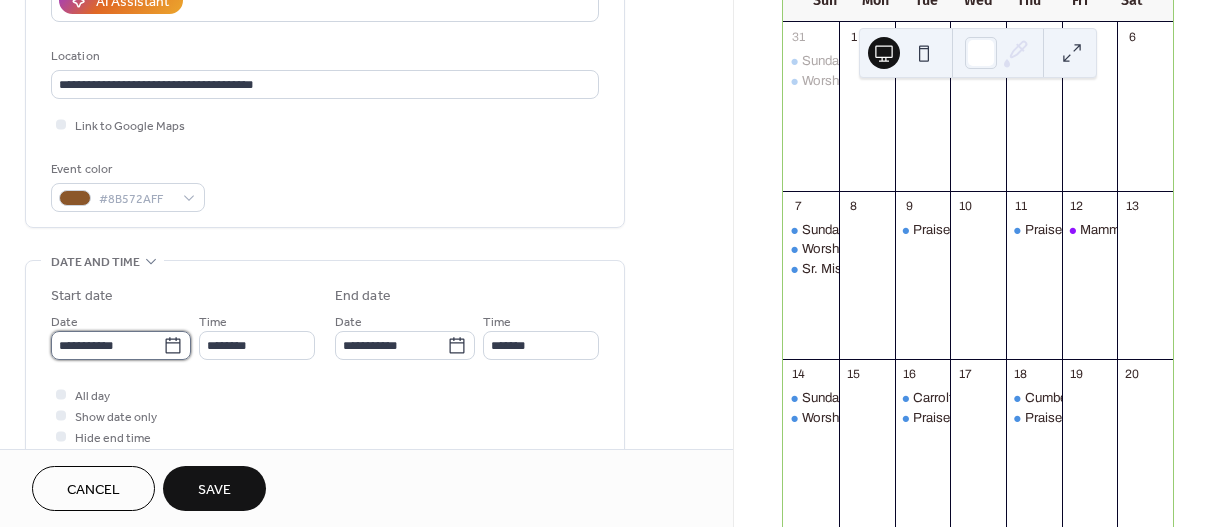 click on "**********" at bounding box center [107, 345] 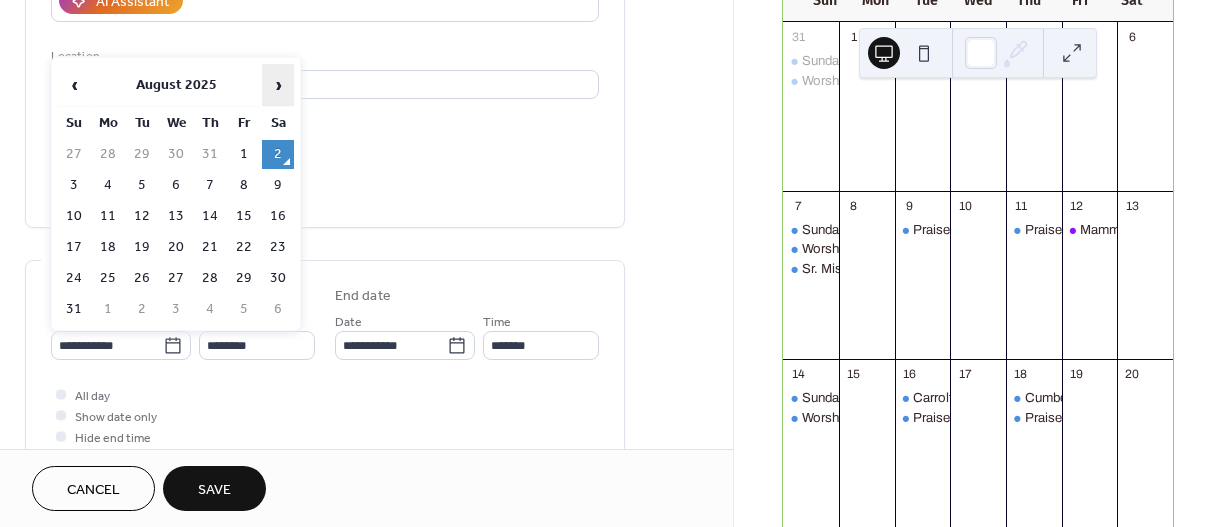 click on "›" at bounding box center [278, 85] 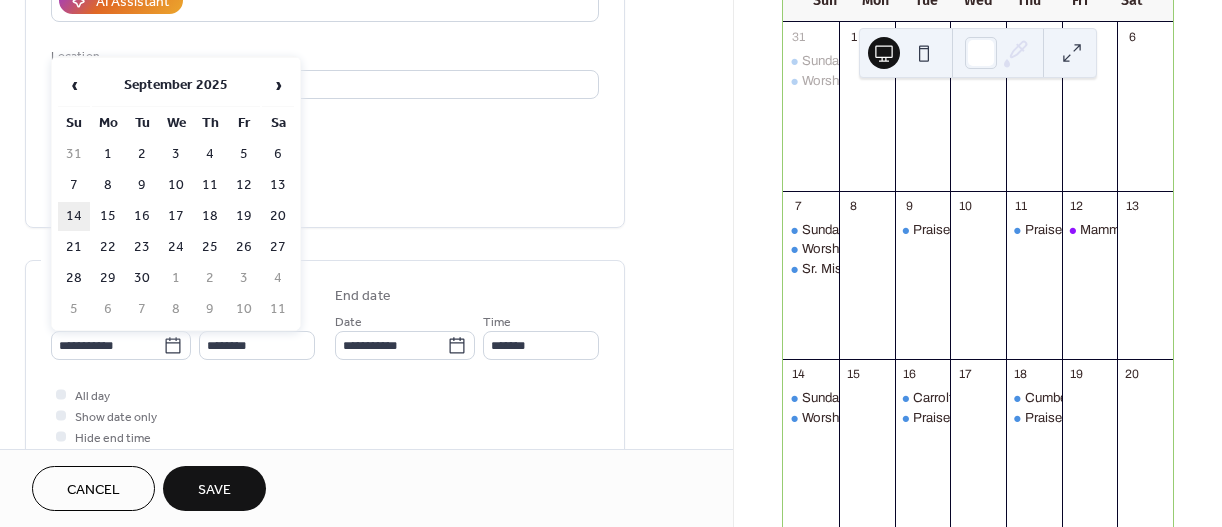 click on "14" at bounding box center [74, 216] 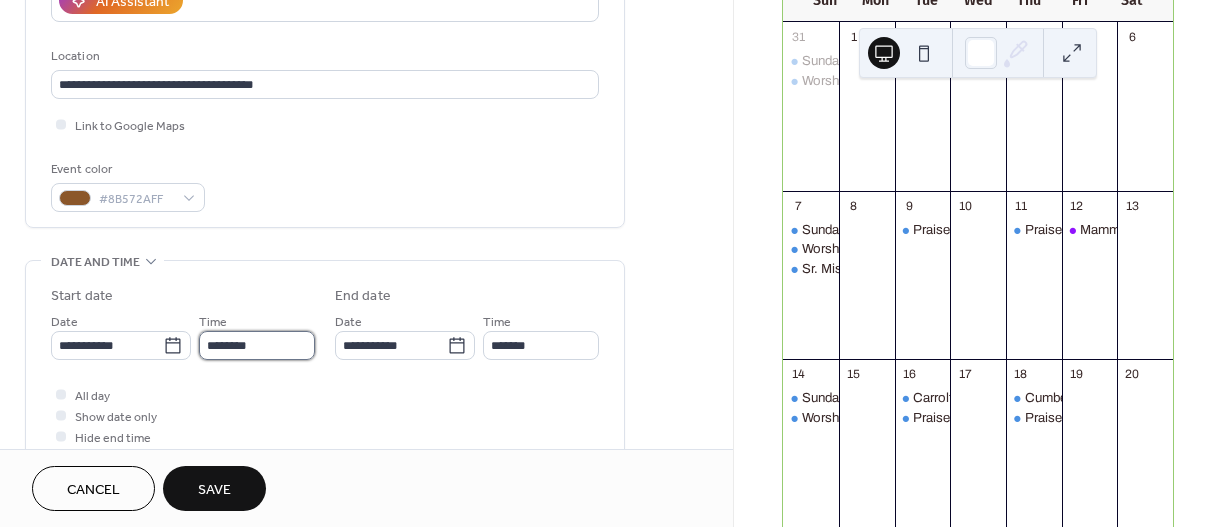 click on "********" at bounding box center (257, 345) 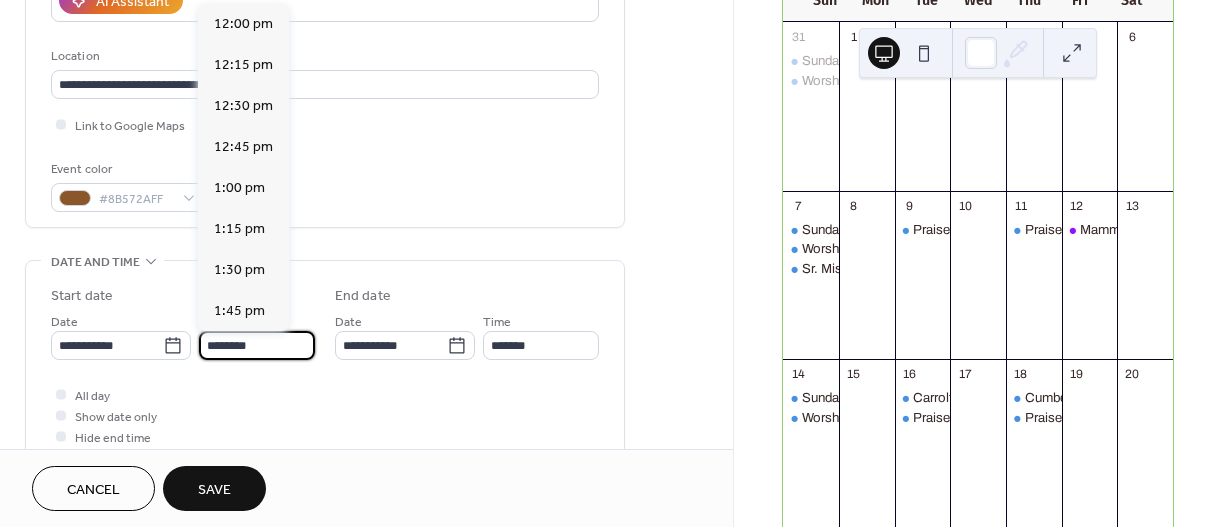 scroll, scrollTop: 3608, scrollLeft: 0, axis: vertical 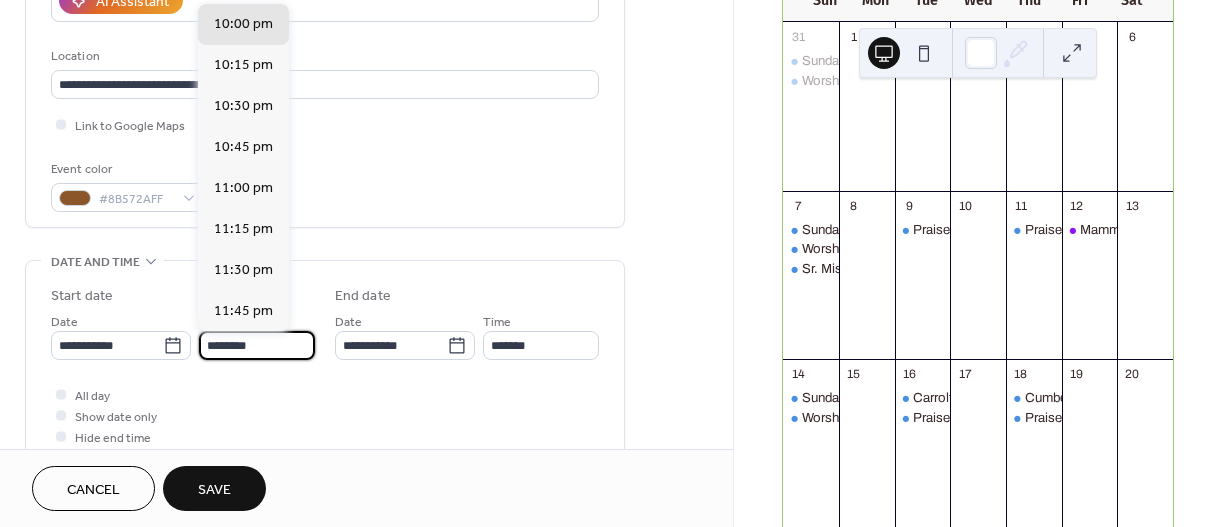 click on "********" at bounding box center [257, 345] 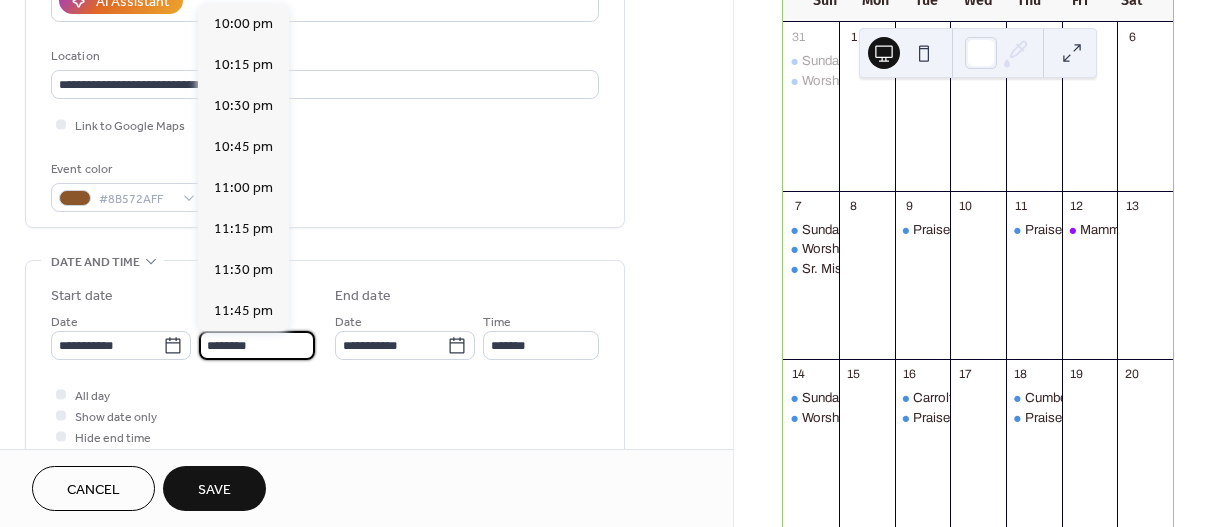 scroll, scrollTop: 1640, scrollLeft: 0, axis: vertical 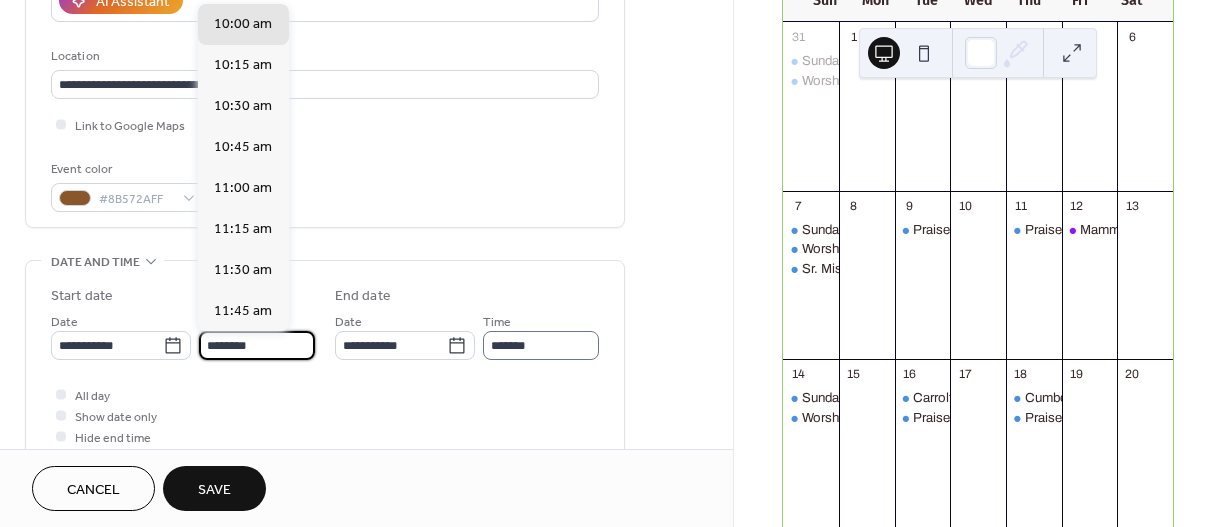type on "********" 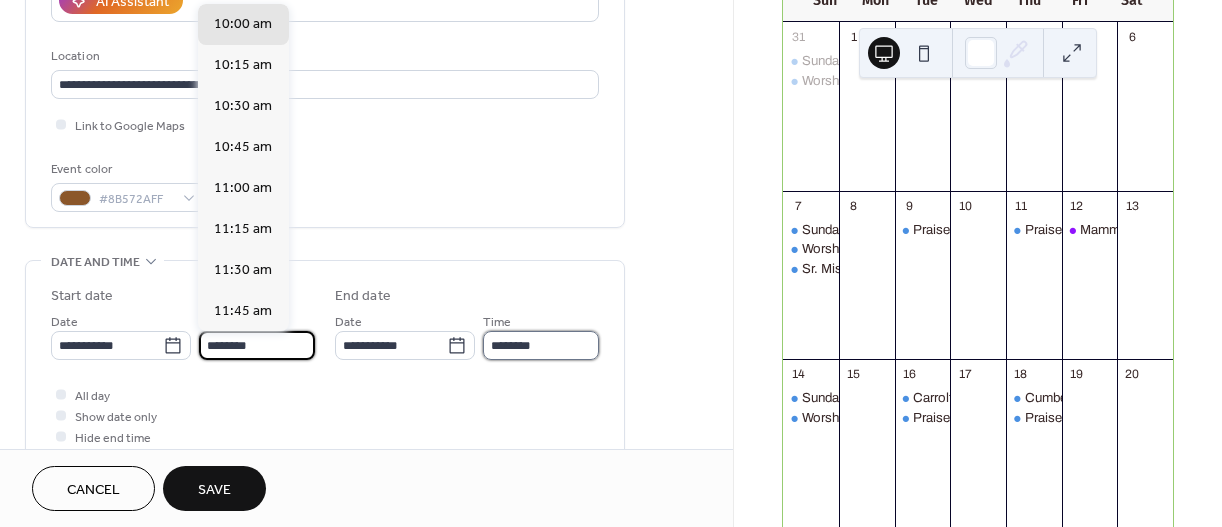click on "********" at bounding box center [541, 345] 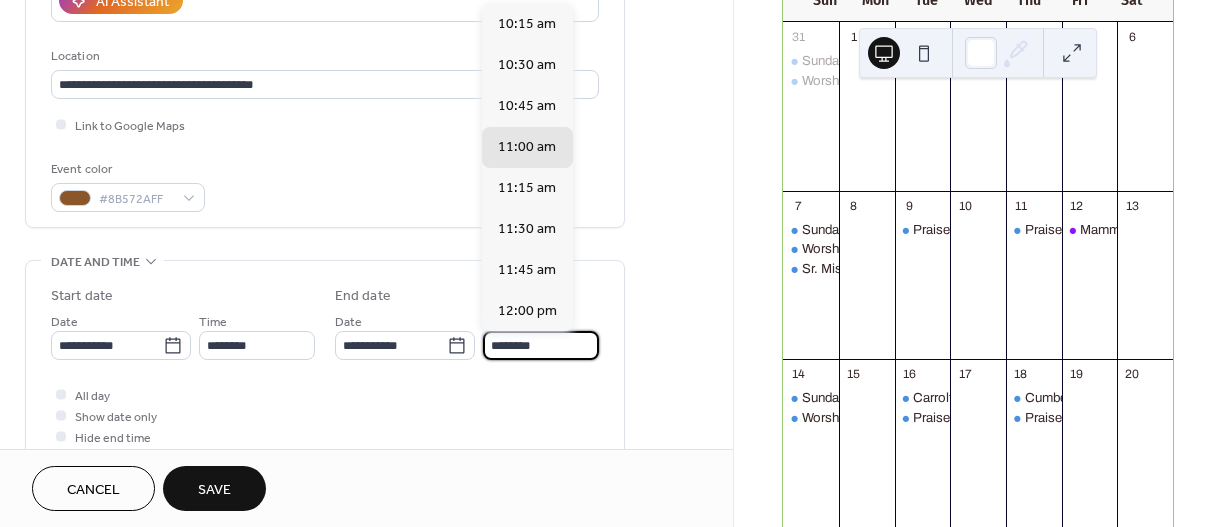 click on "********" at bounding box center (541, 345) 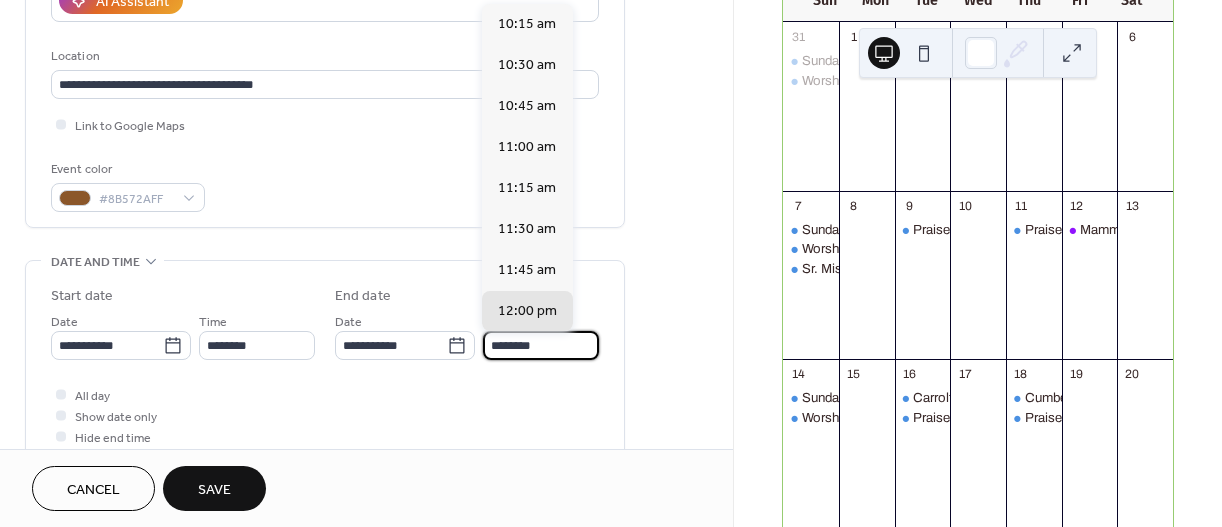scroll, scrollTop: 287, scrollLeft: 0, axis: vertical 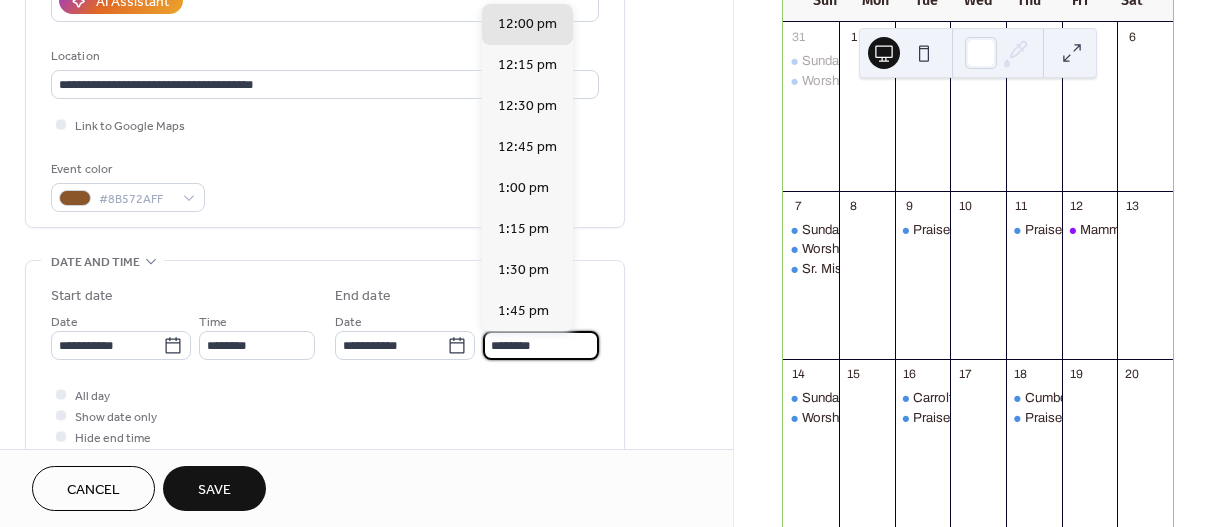 type on "********" 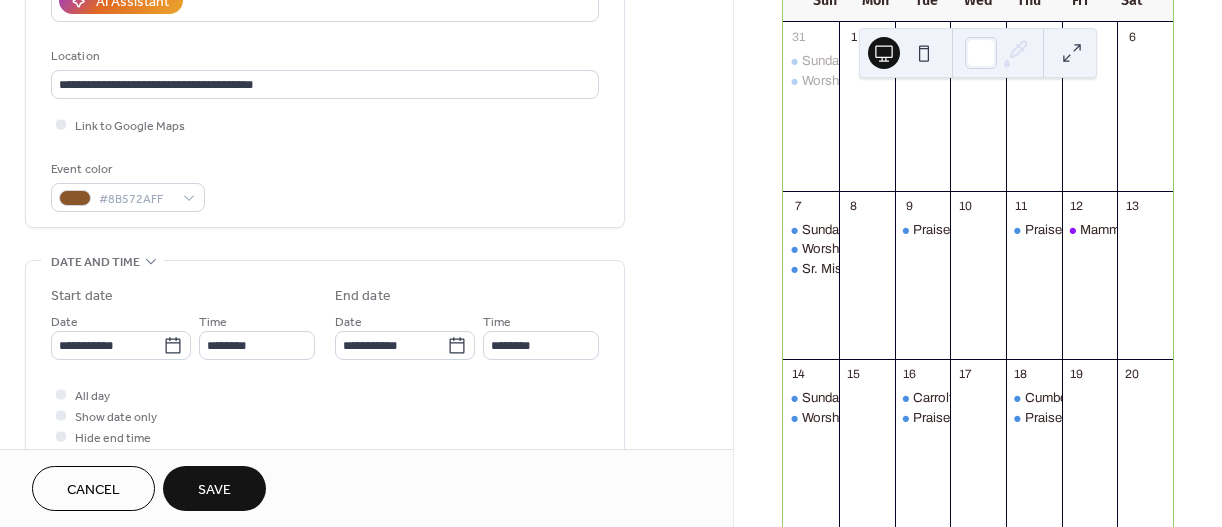 click on "**********" at bounding box center [366, 407] 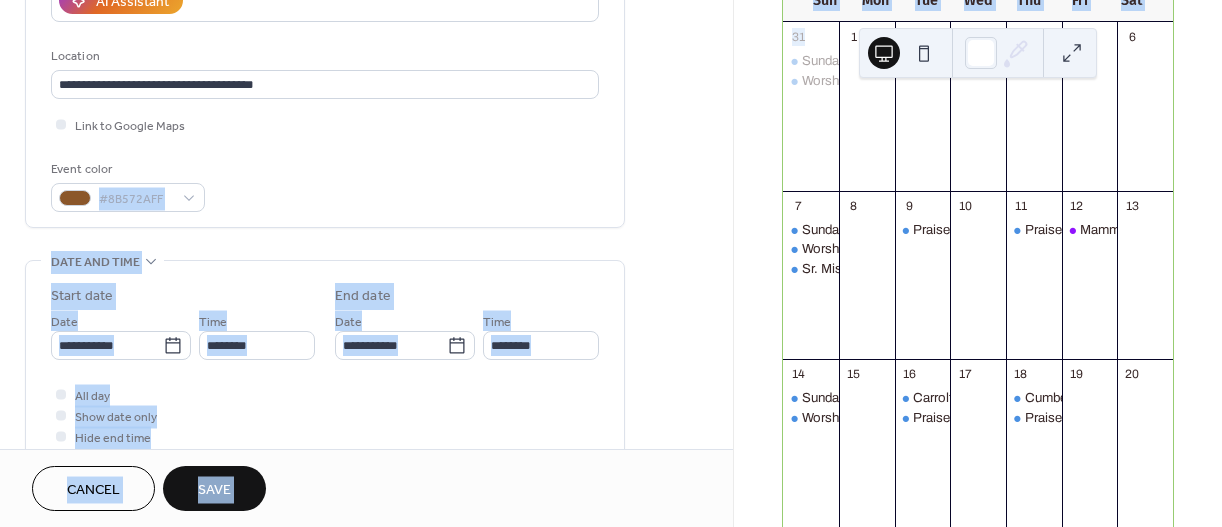 drag, startPoint x: 733, startPoint y: 149, endPoint x: 738, endPoint y: 73, distance: 76.1643 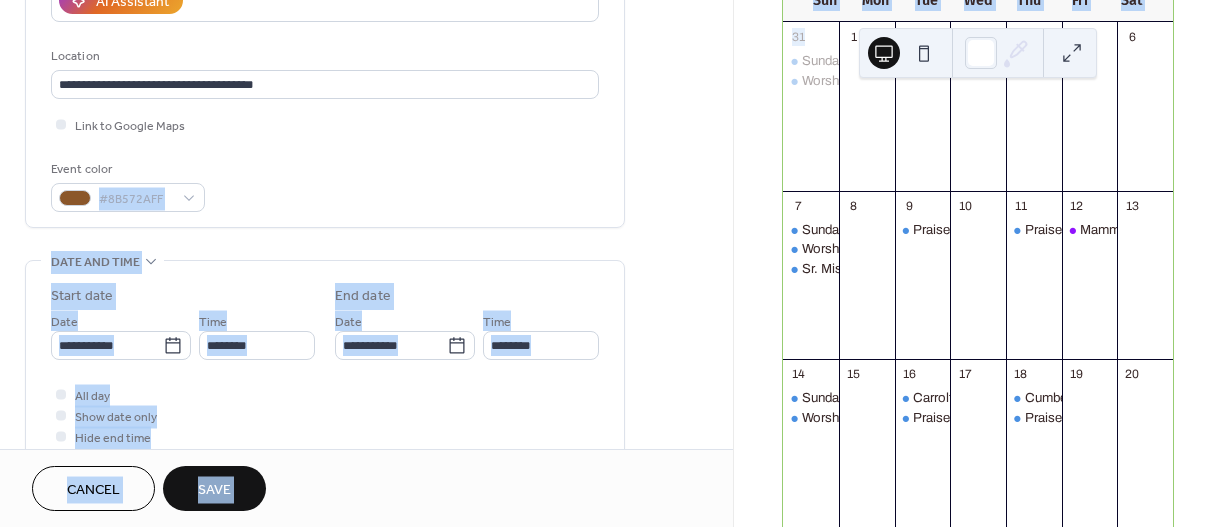 click on "**********" at bounding box center [611, 263] 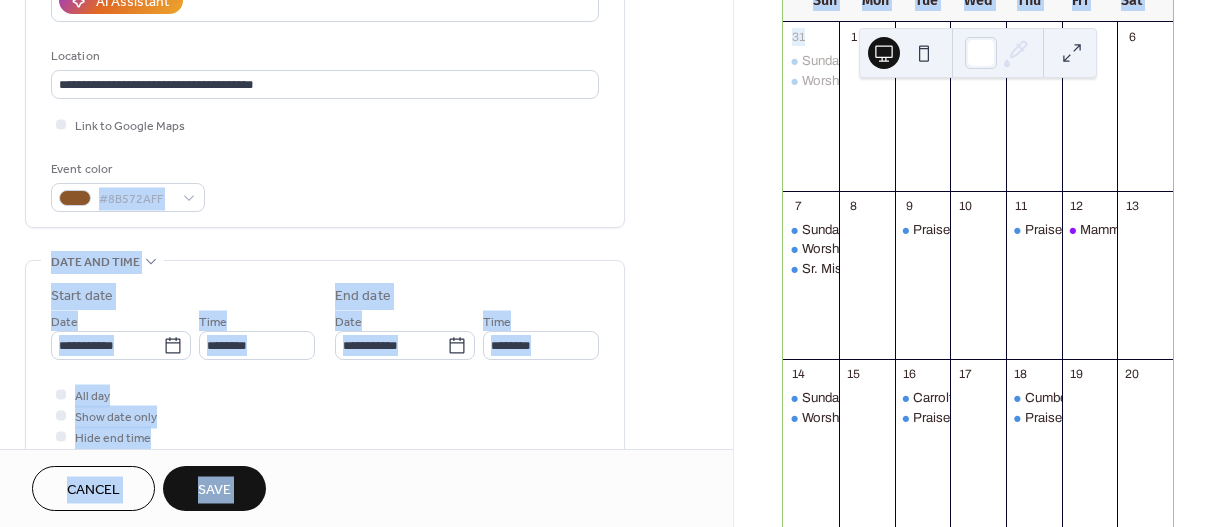 click on "**********" at bounding box center (366, 407) 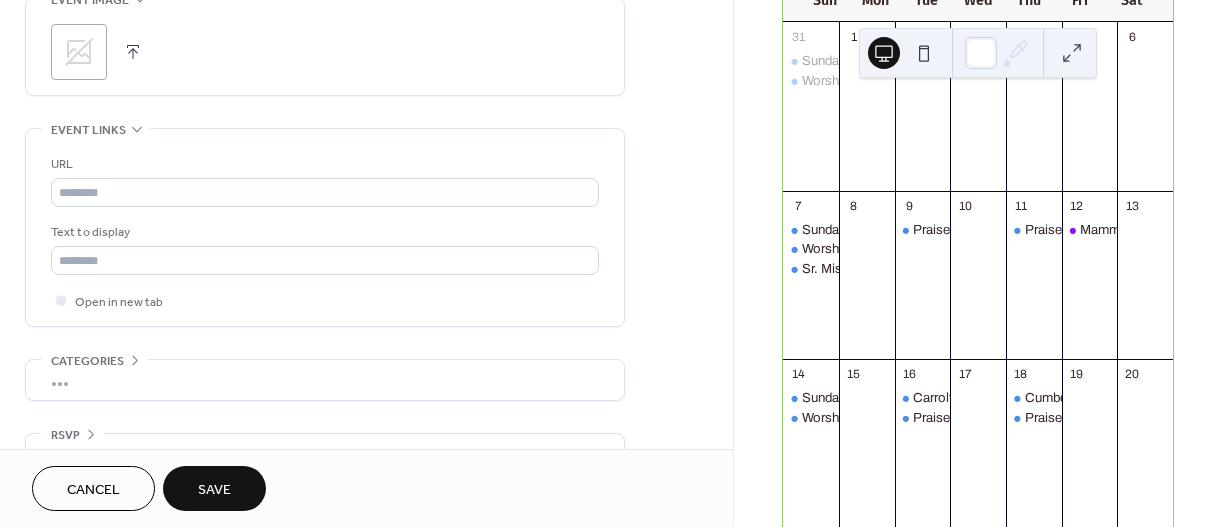 scroll, scrollTop: 1037, scrollLeft: 0, axis: vertical 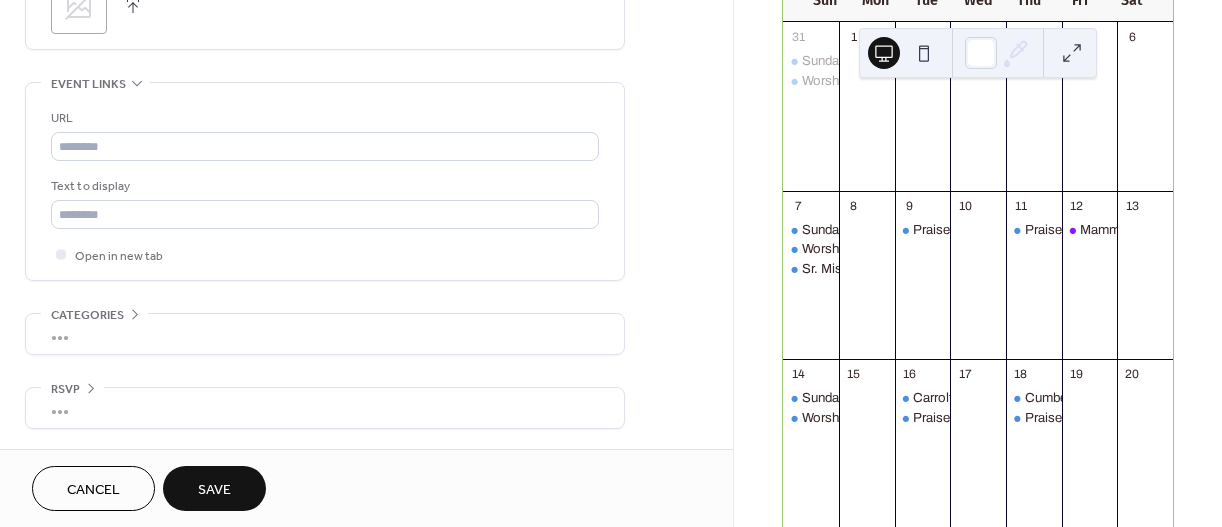 click 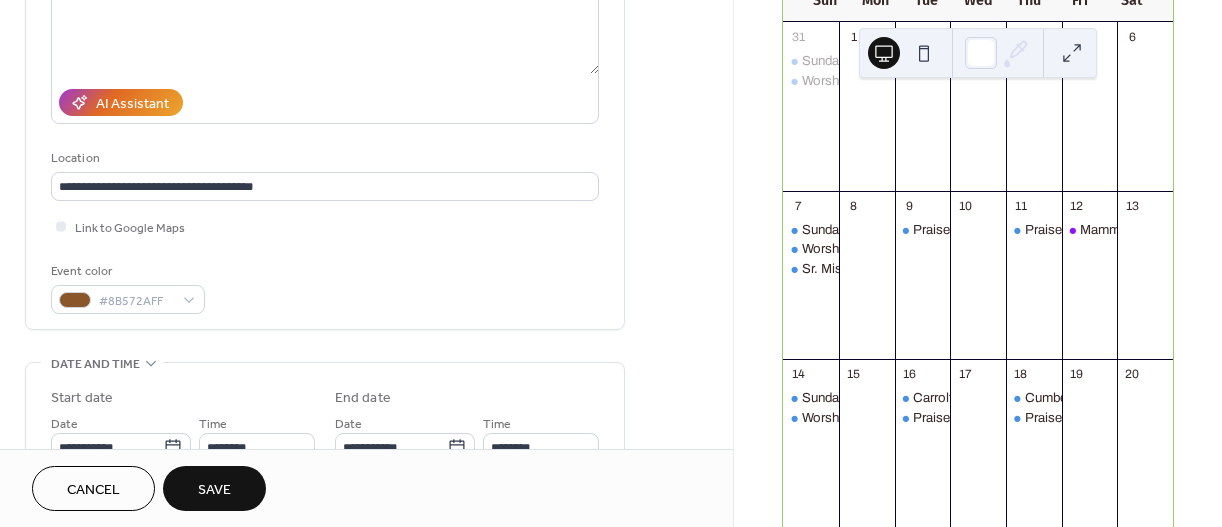 scroll, scrollTop: 0, scrollLeft: 0, axis: both 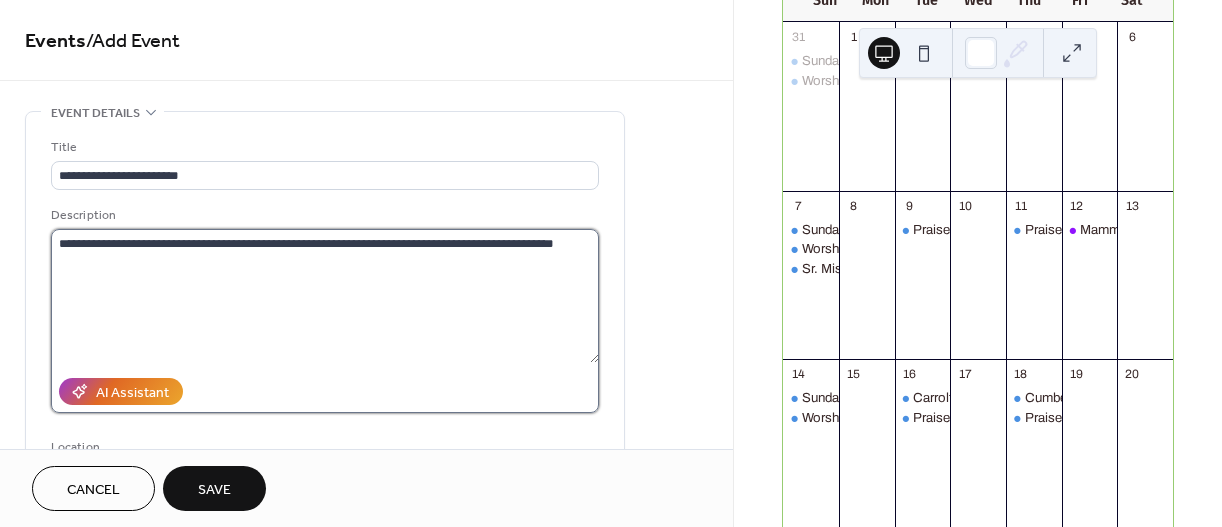 click on "**********" at bounding box center (325, 296) 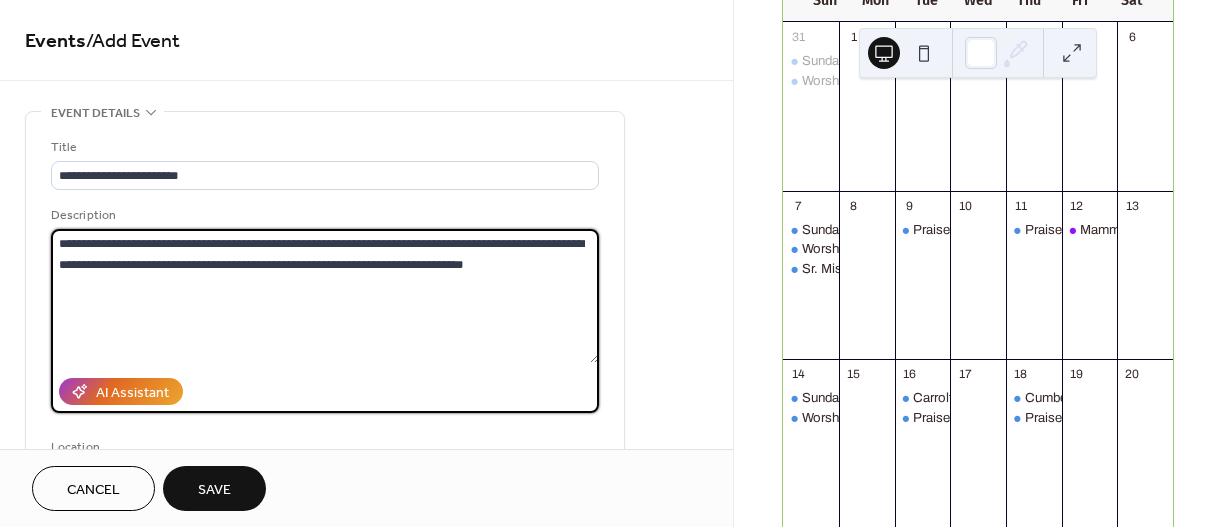 drag, startPoint x: 542, startPoint y: 260, endPoint x: 561, endPoint y: 251, distance: 21.023796 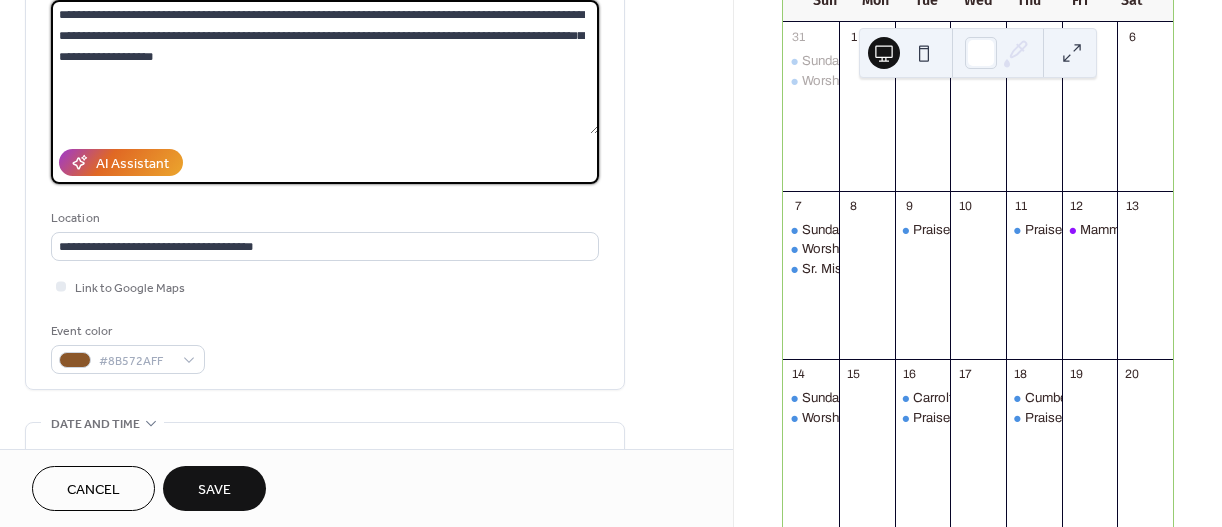 scroll, scrollTop: 0, scrollLeft: 0, axis: both 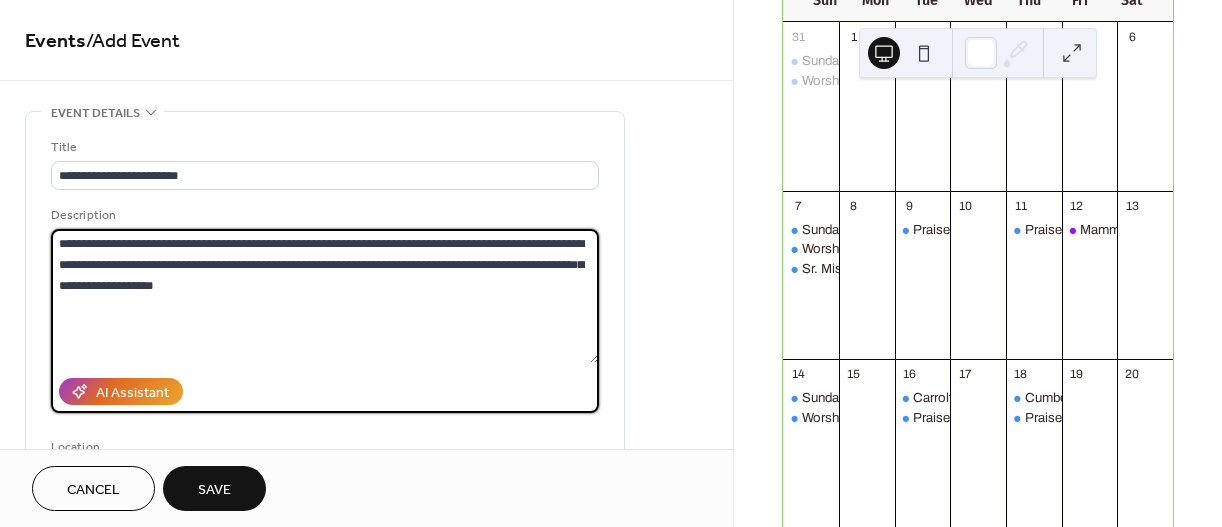 click on "**********" at bounding box center (325, 296) 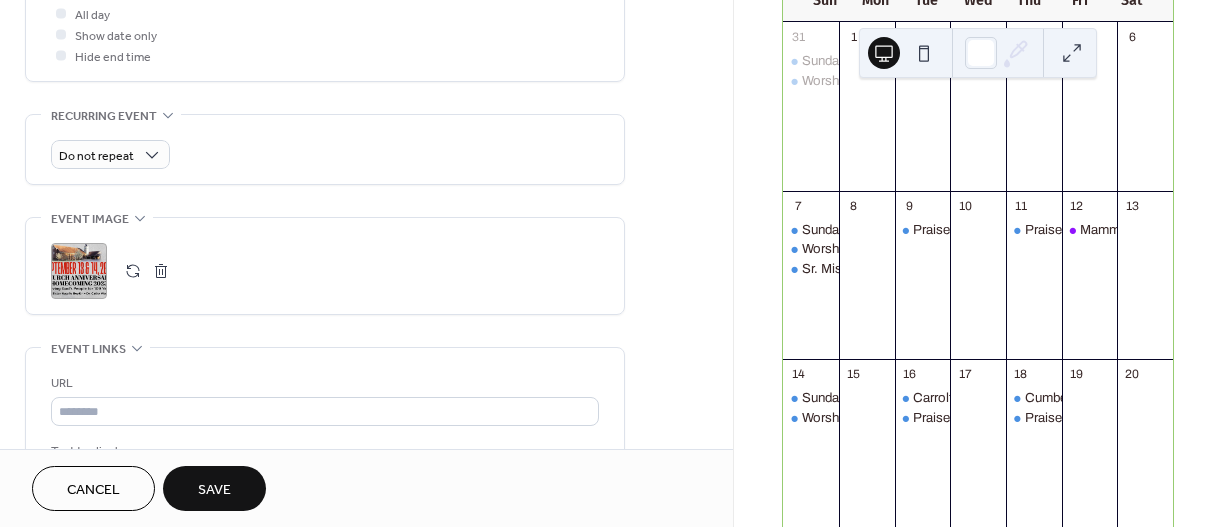 scroll, scrollTop: 1037, scrollLeft: 0, axis: vertical 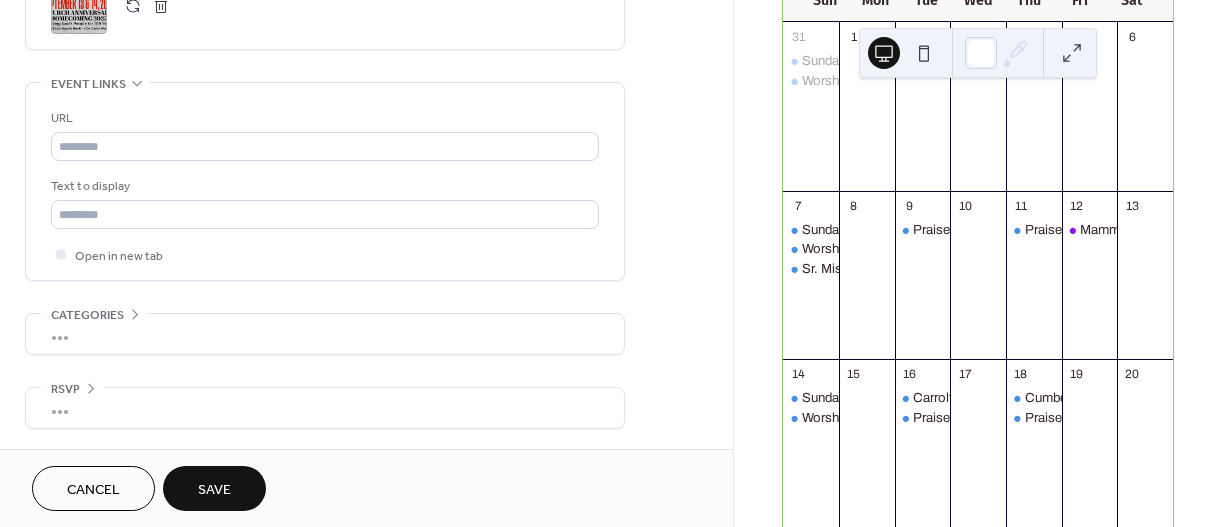 type on "**********" 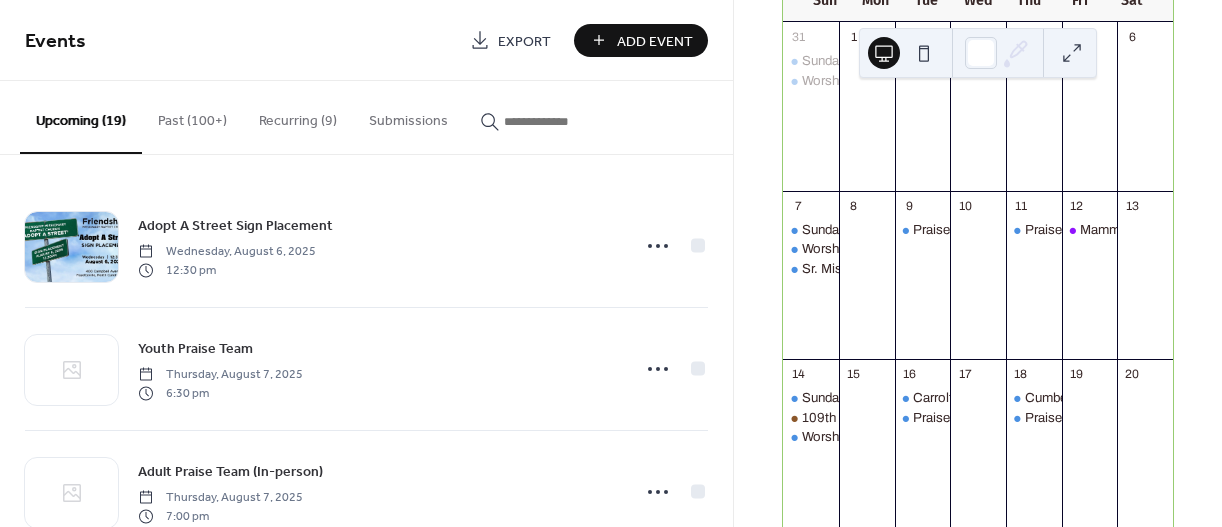 click on "Add Event" at bounding box center (655, 41) 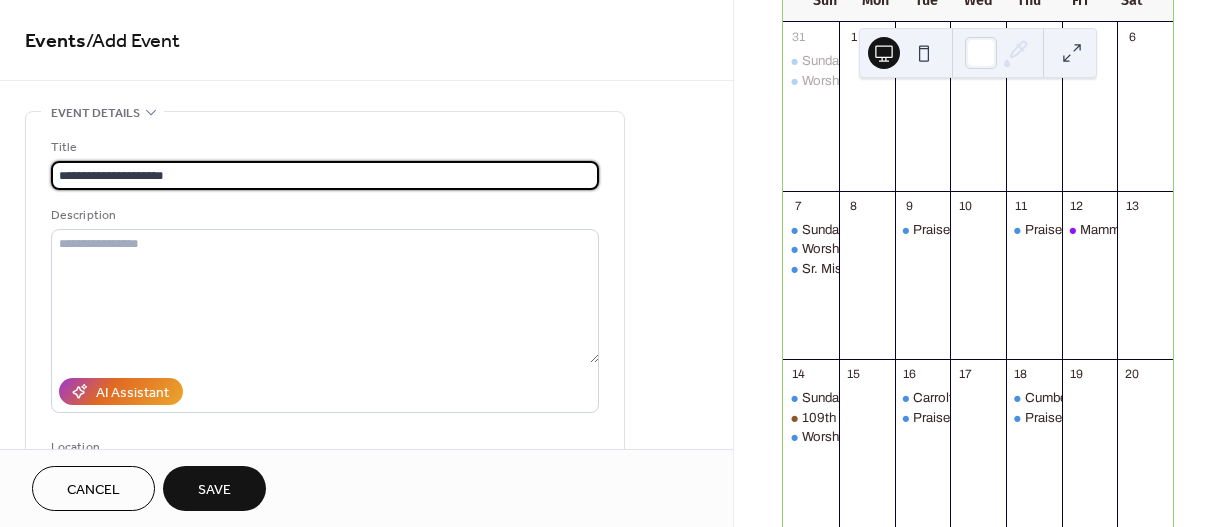 type on "**********" 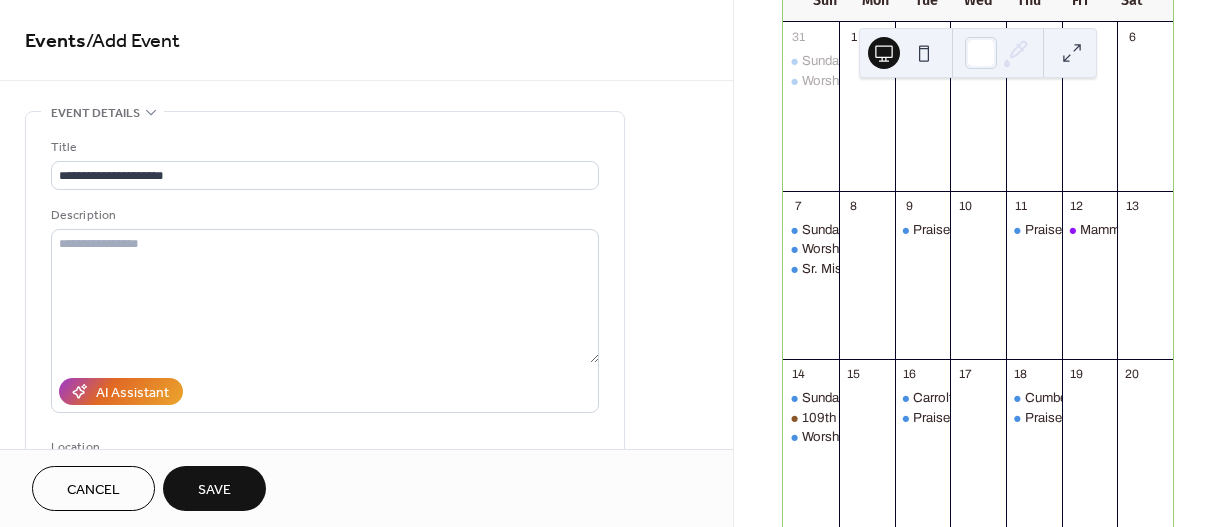 drag, startPoint x: 733, startPoint y: 118, endPoint x: 728, endPoint y: 184, distance: 66.189125 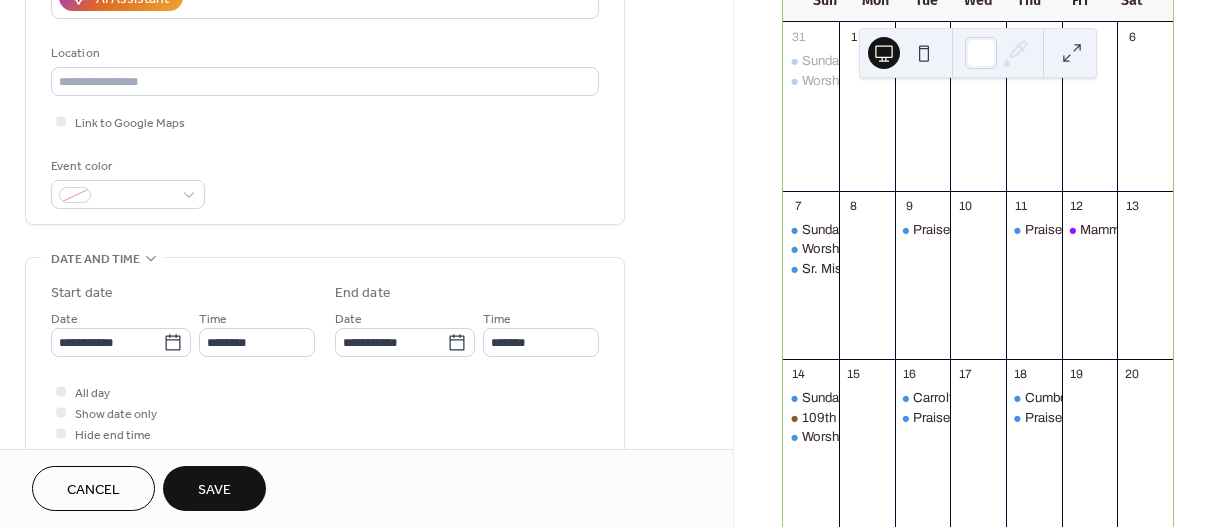 scroll, scrollTop: 408, scrollLeft: 0, axis: vertical 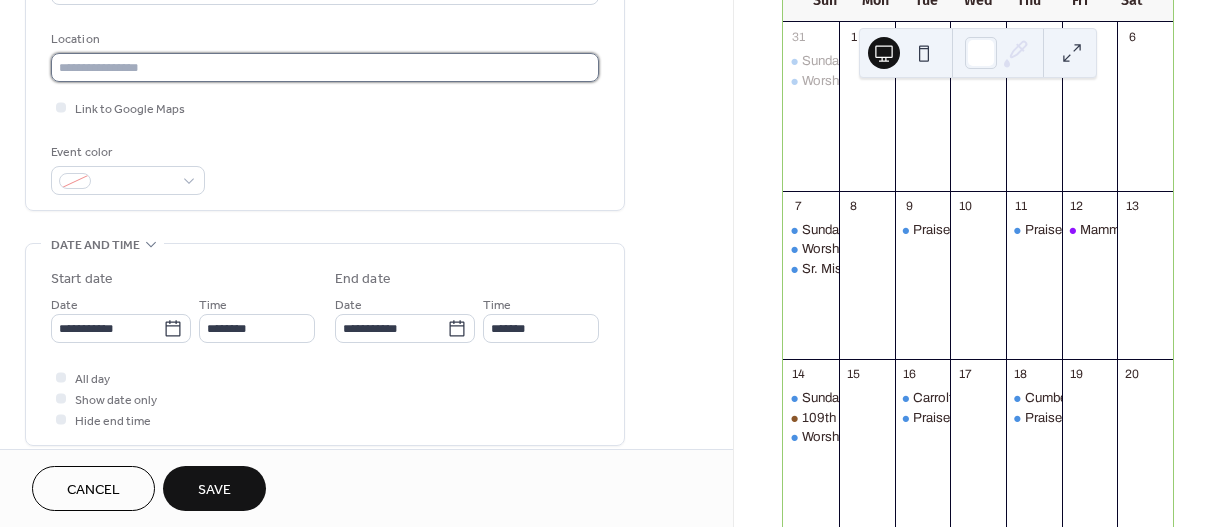 click at bounding box center [325, 67] 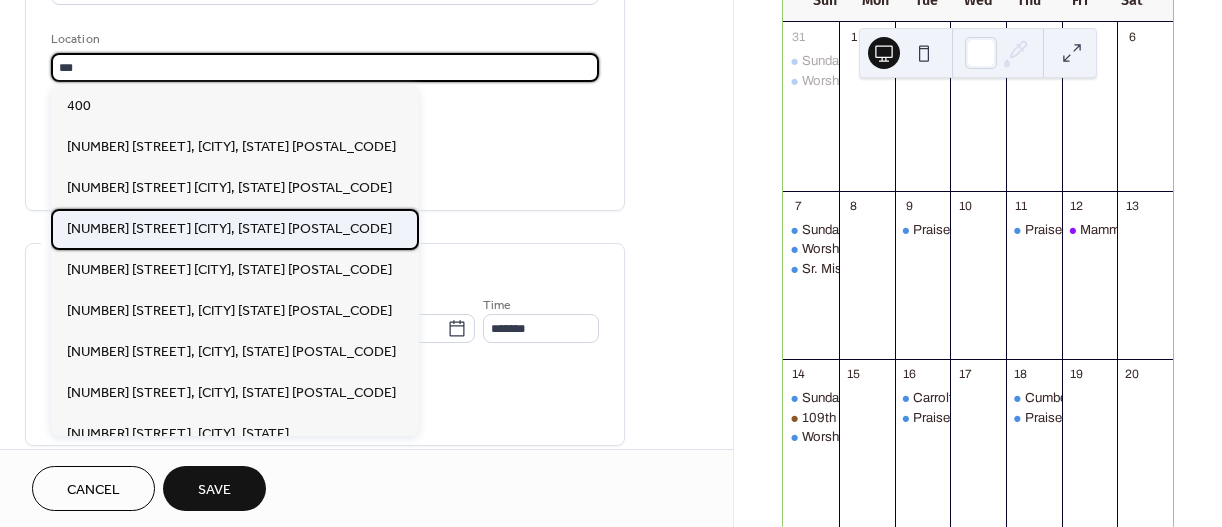 click on "[NUMBER] [STREET] [CITY], [STATE] [POSTAL_CODE]" at bounding box center (229, 229) 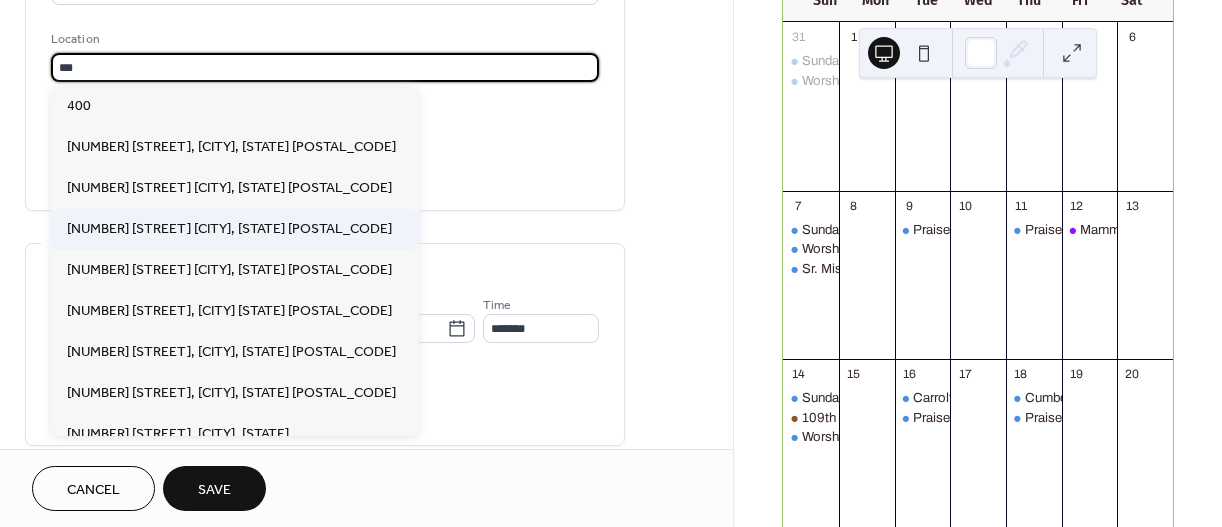 type on "**********" 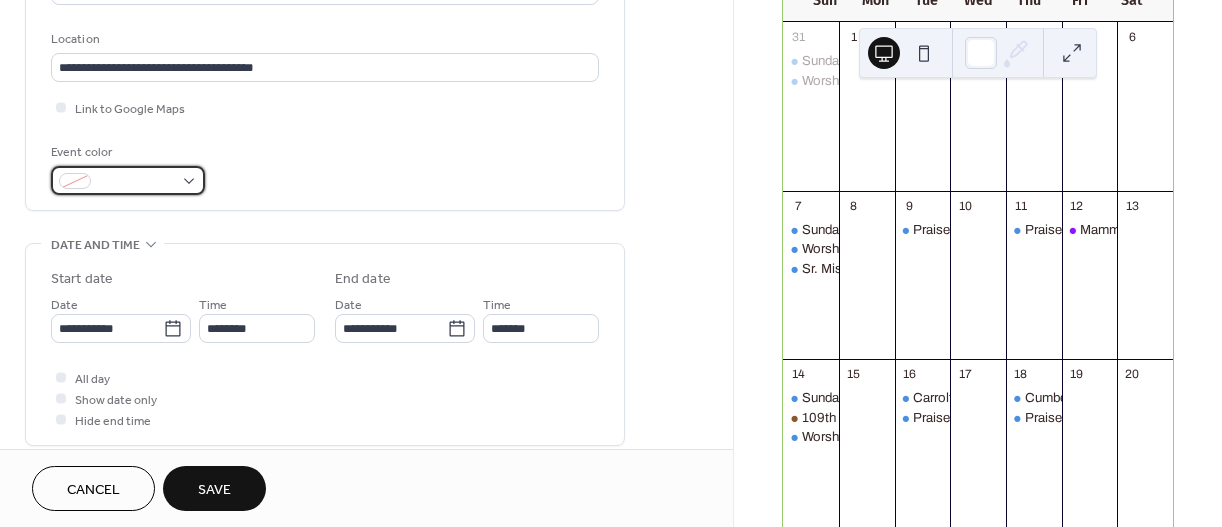 click at bounding box center [128, 180] 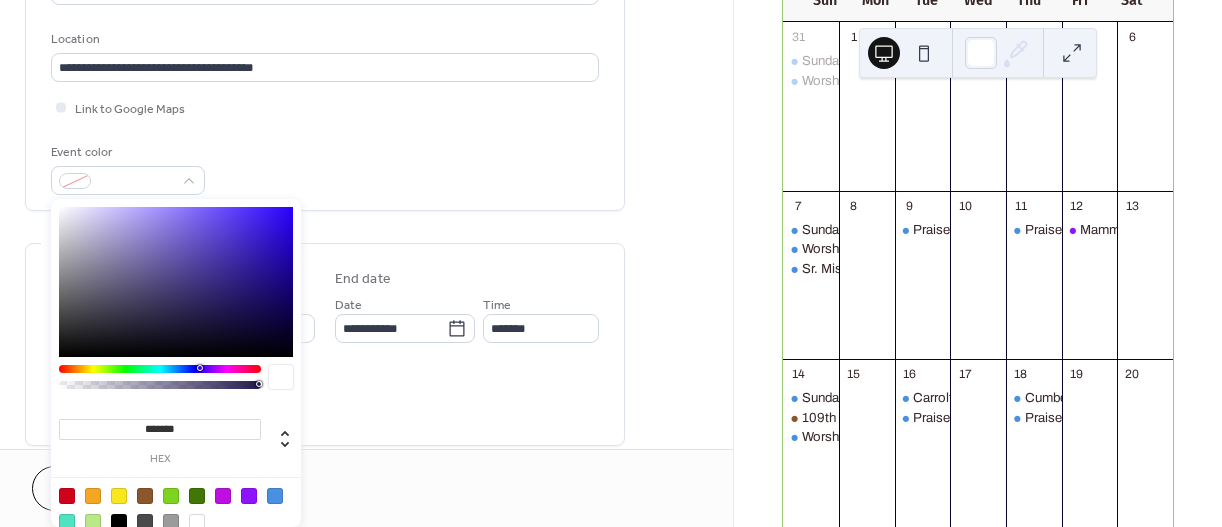 drag, startPoint x: 142, startPoint y: 493, endPoint x: 300, endPoint y: 338, distance: 221.3346 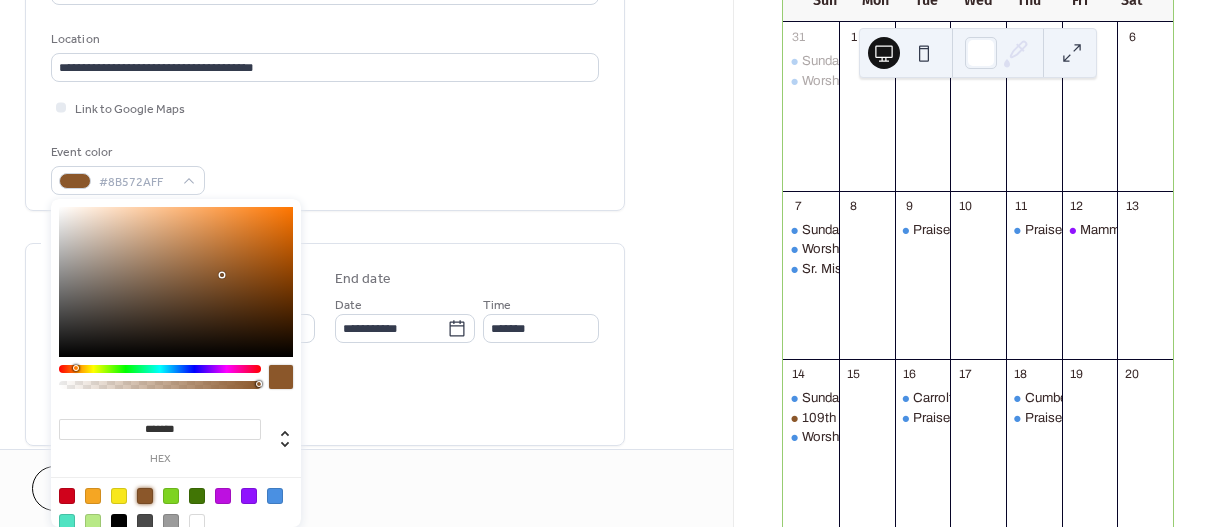 click on "Event color #8B572AFF" at bounding box center [325, 168] 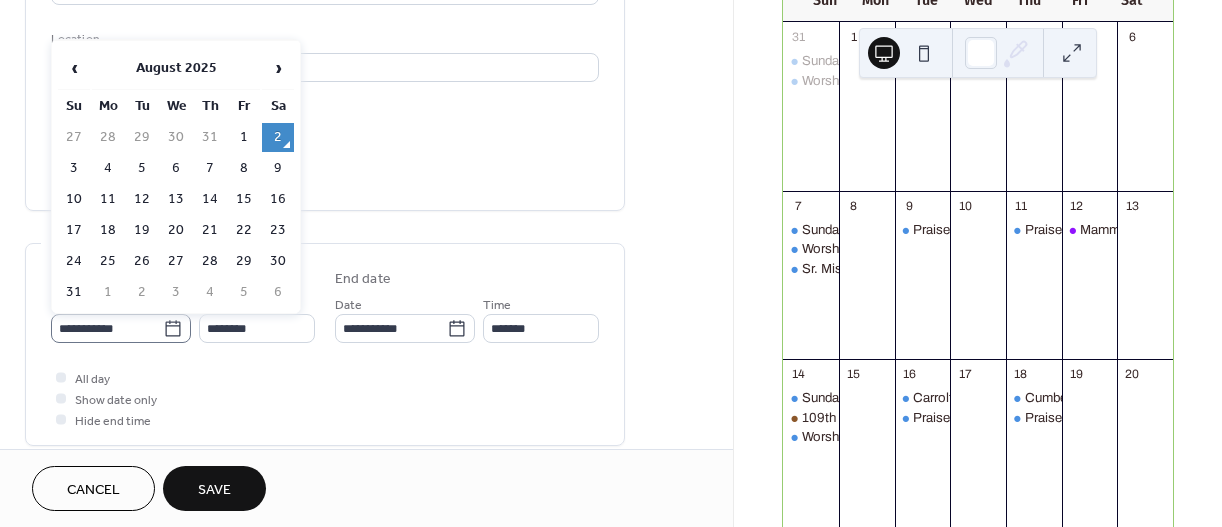 click 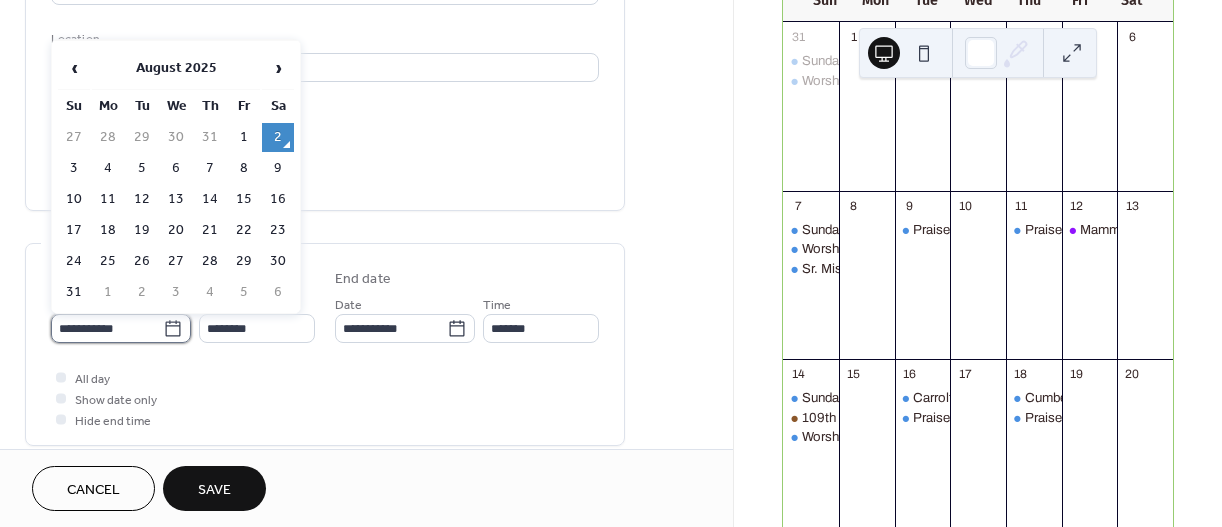 click on "**********" at bounding box center [107, 328] 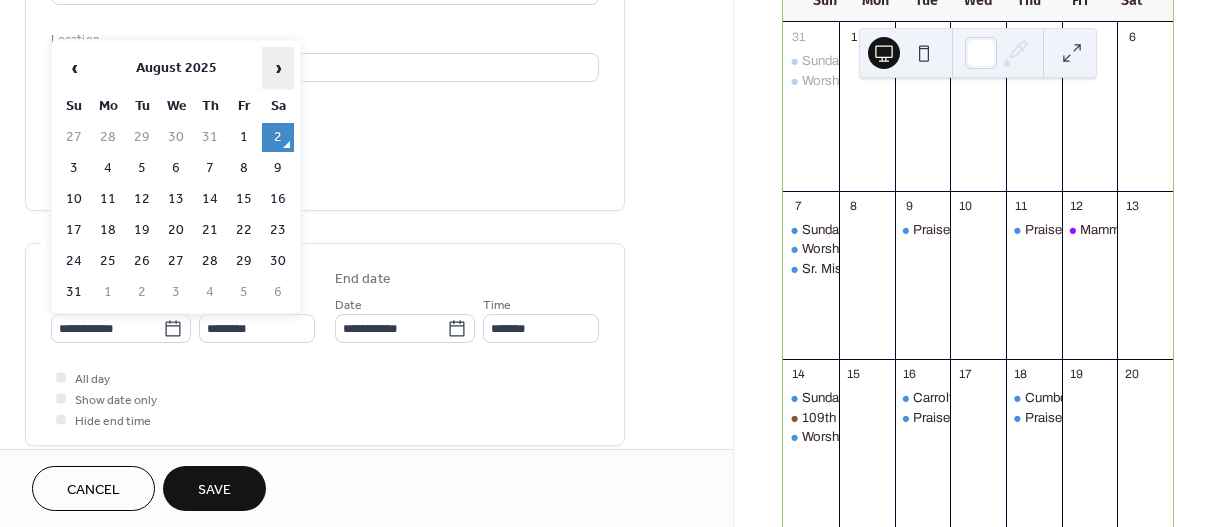 click on "›" at bounding box center (278, 68) 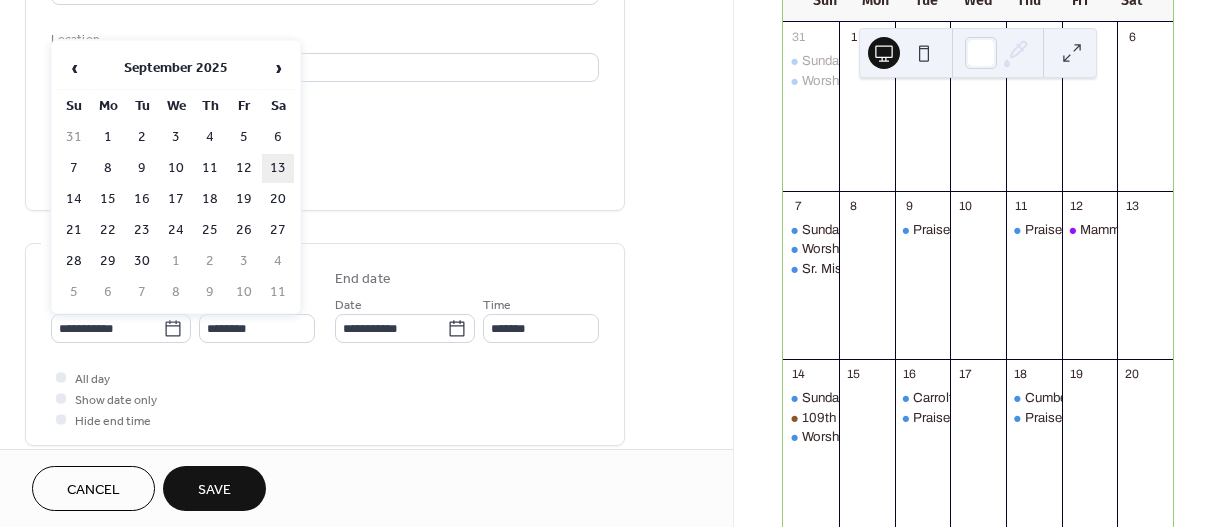 click on "13" at bounding box center [278, 168] 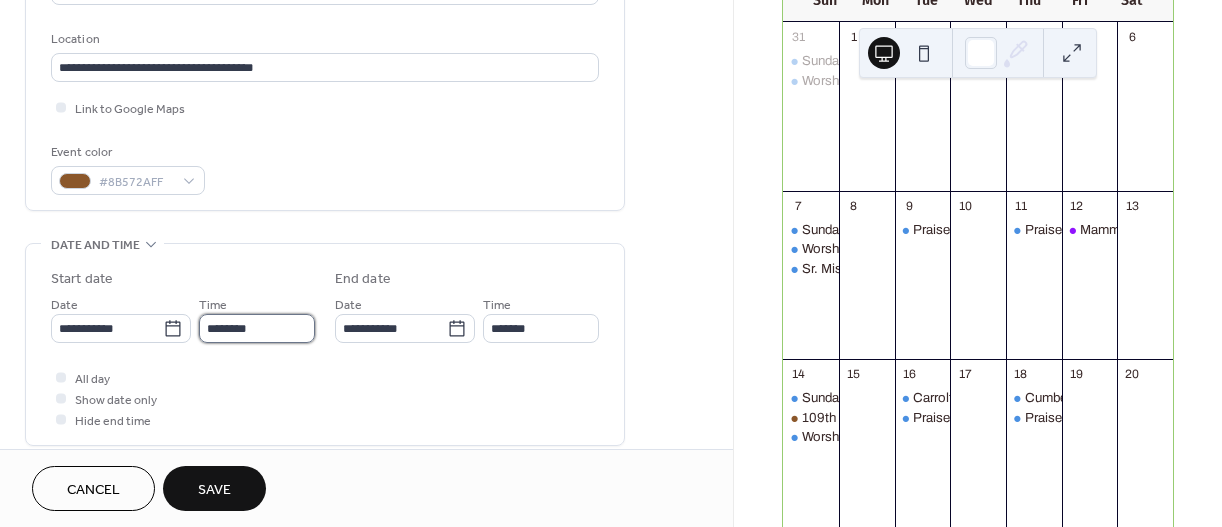 click on "********" at bounding box center (257, 328) 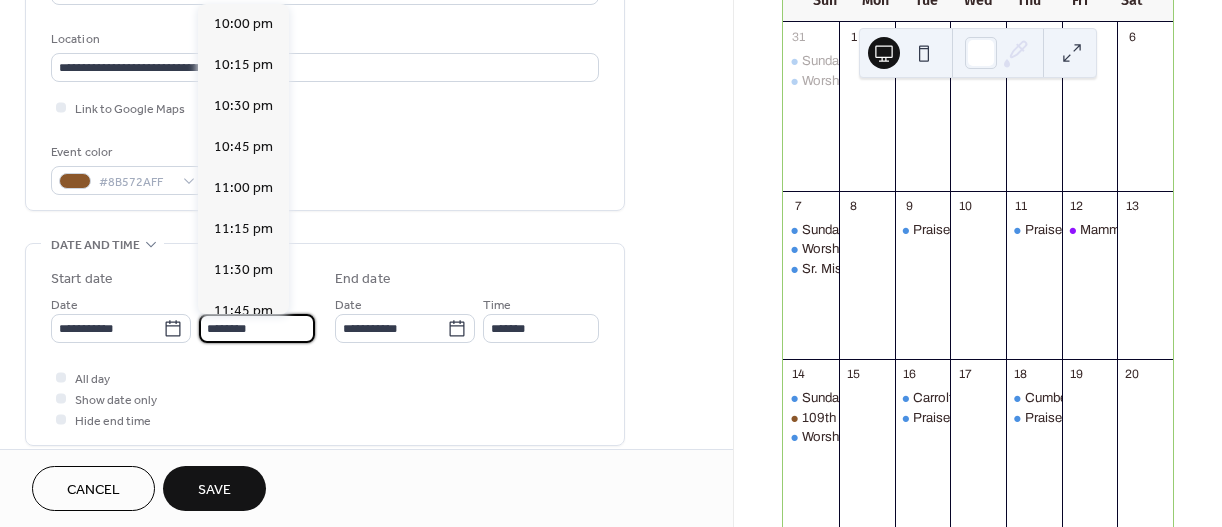 scroll, scrollTop: 1640, scrollLeft: 0, axis: vertical 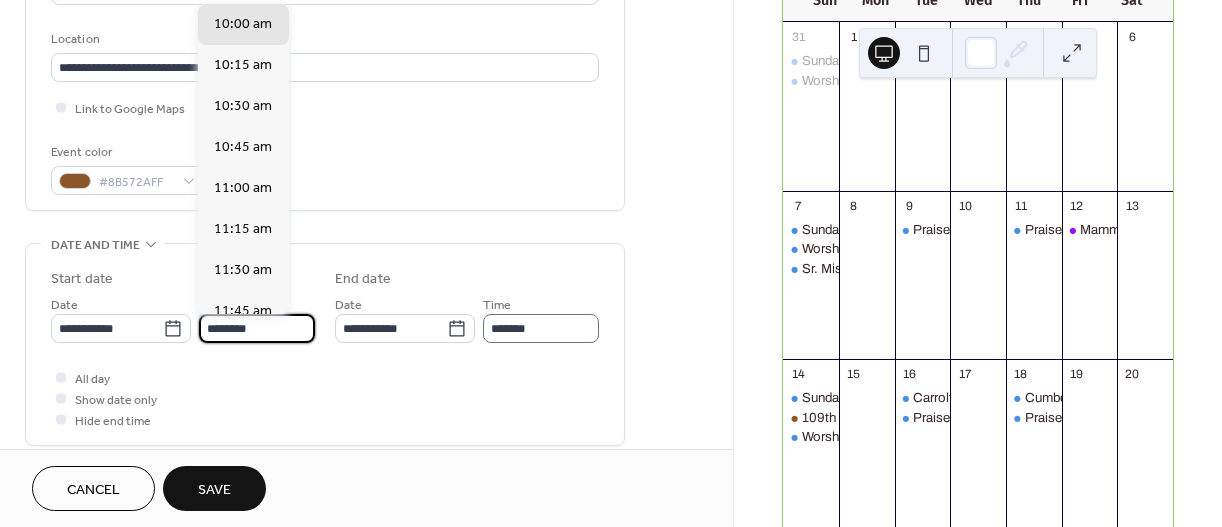 type on "********" 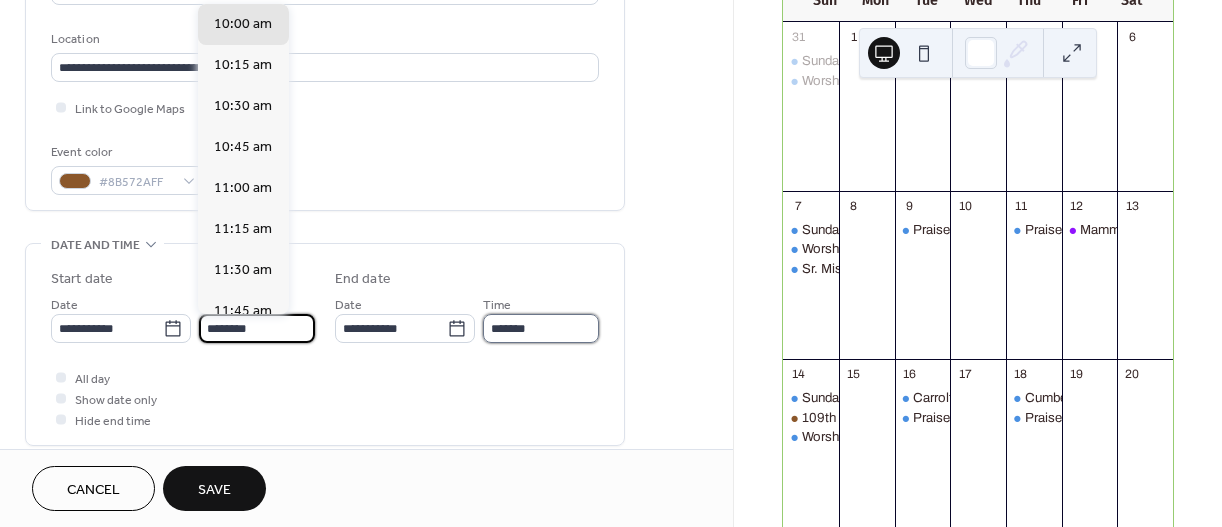 click on "*******" at bounding box center (541, 328) 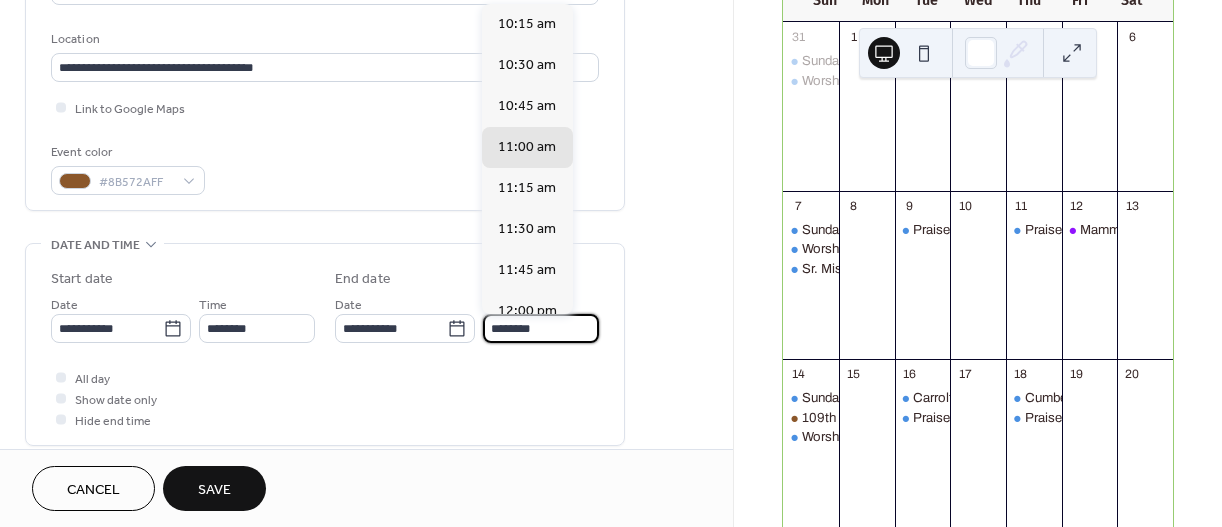 click on "********" at bounding box center [541, 328] 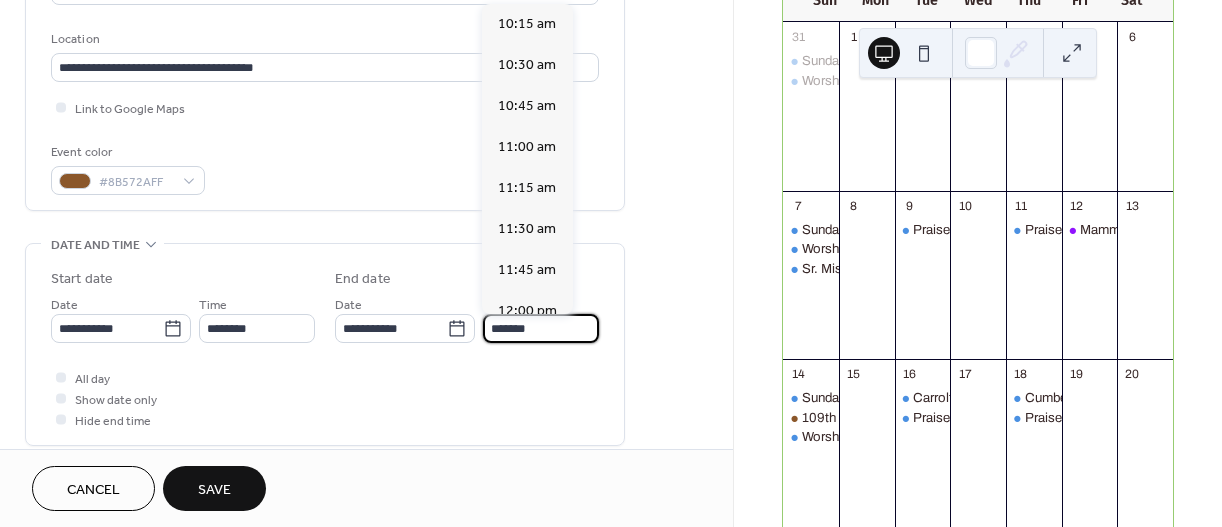 scroll, scrollTop: 779, scrollLeft: 0, axis: vertical 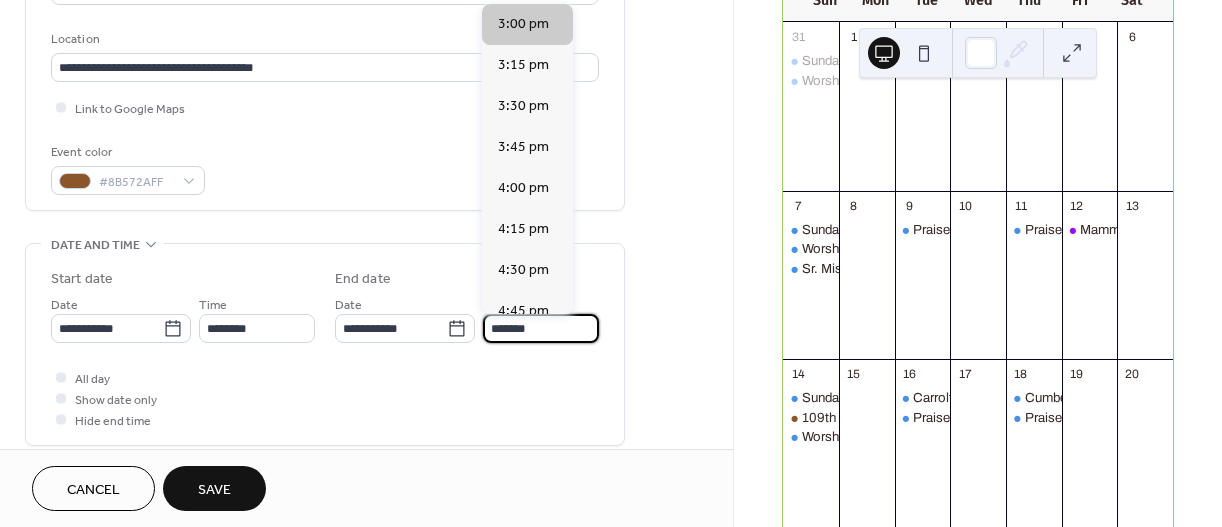type on "*******" 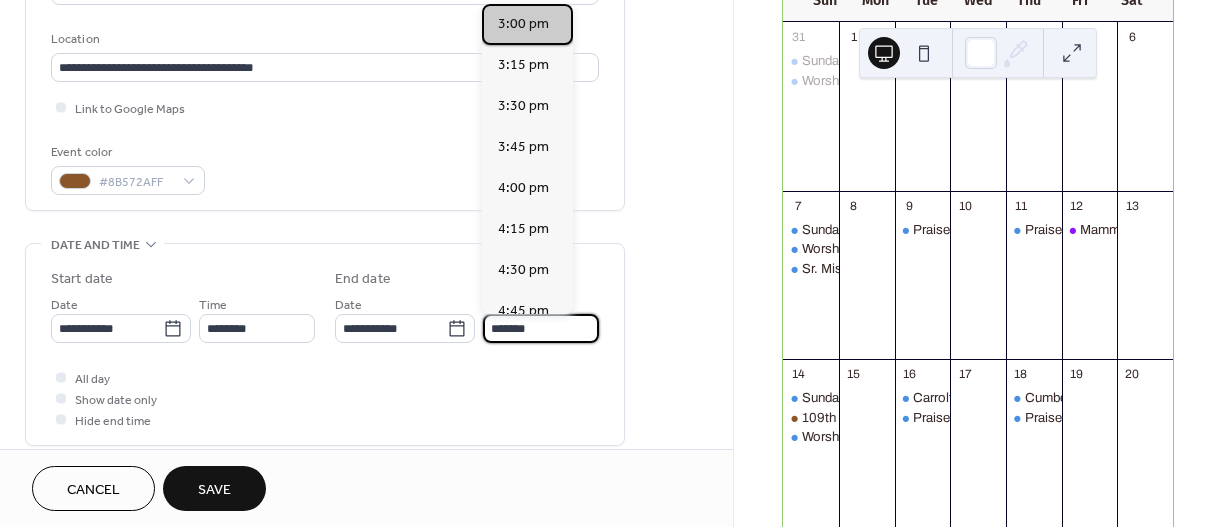 click on "3:00 pm" at bounding box center [523, 24] 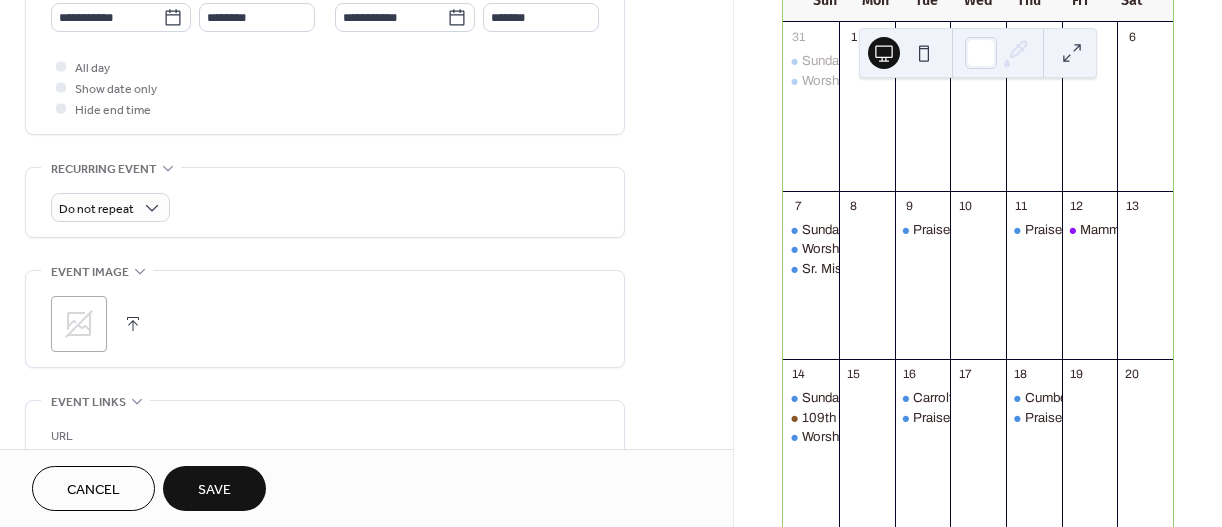 scroll, scrollTop: 729, scrollLeft: 0, axis: vertical 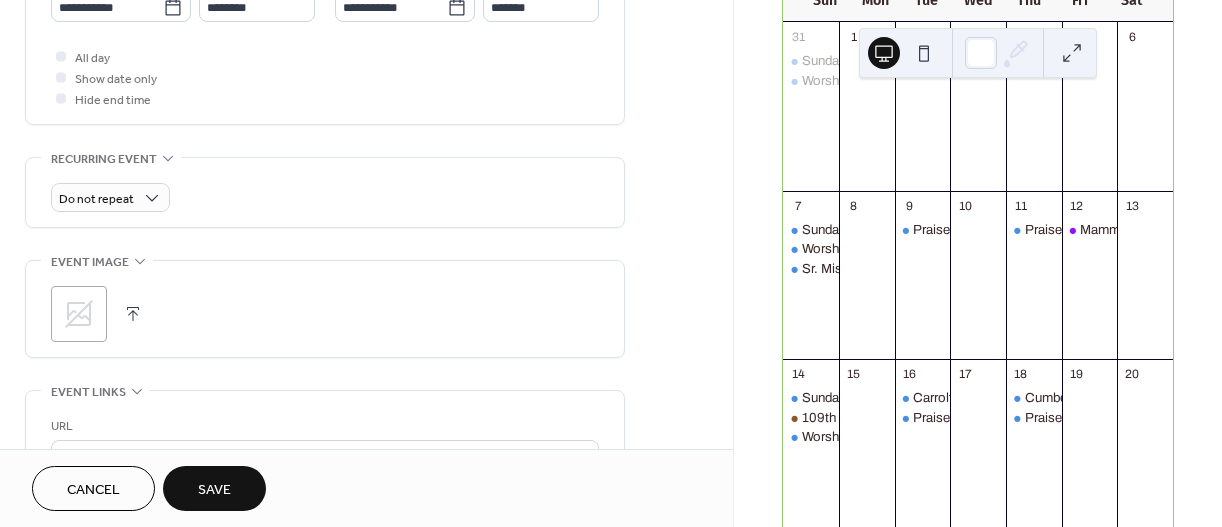 click 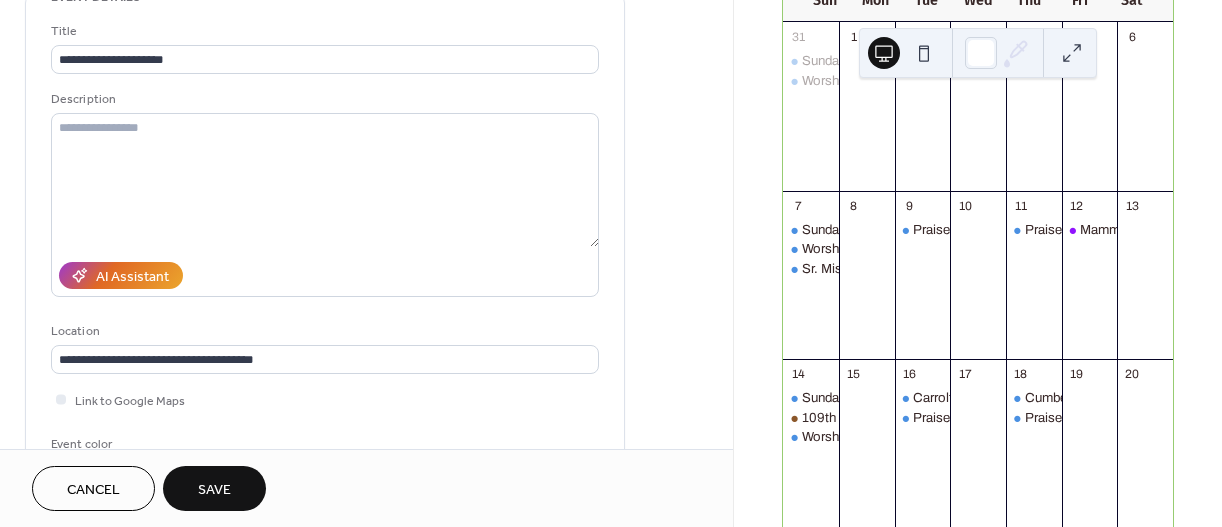 scroll, scrollTop: 60, scrollLeft: 0, axis: vertical 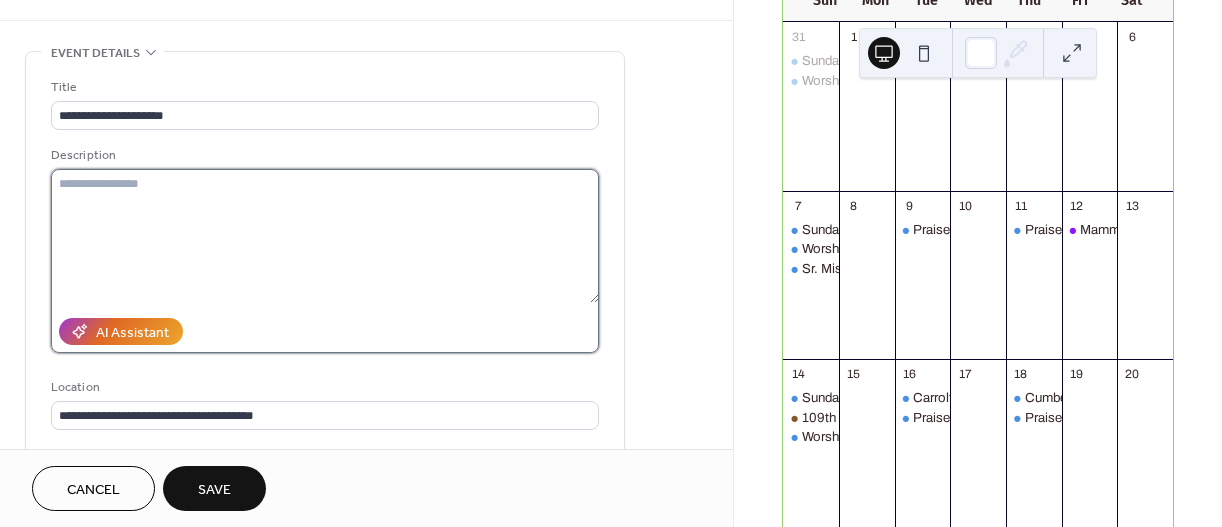 click at bounding box center [325, 236] 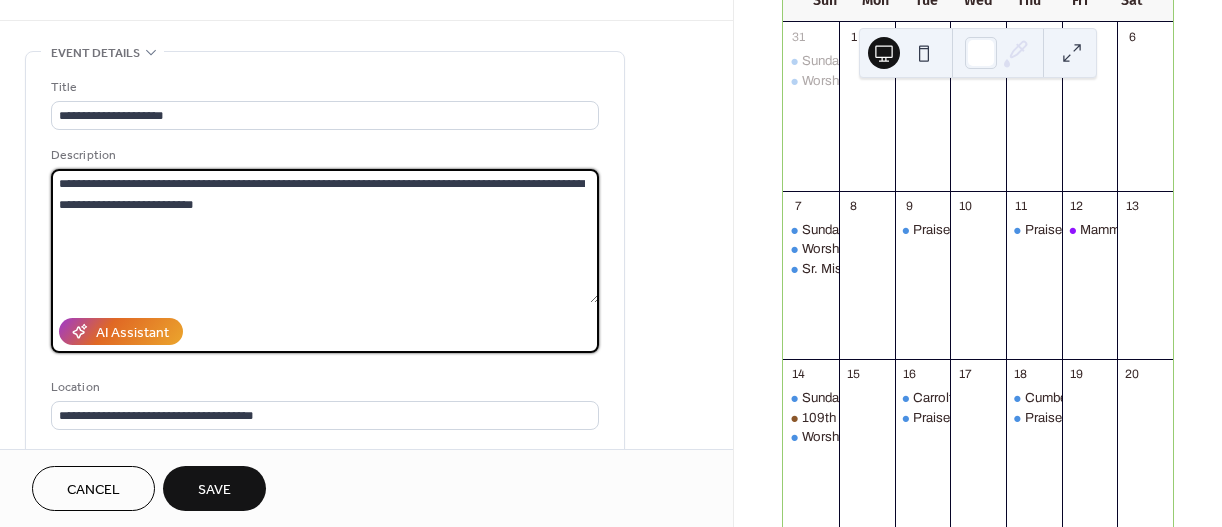 click on "**********" at bounding box center [325, 236] 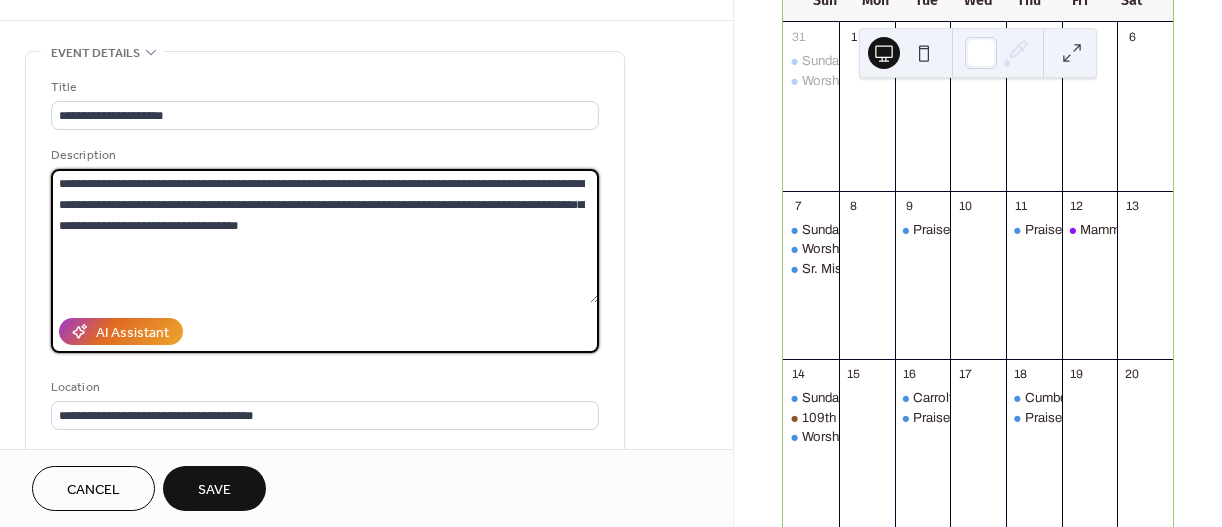 click on "**********" at bounding box center [325, 236] 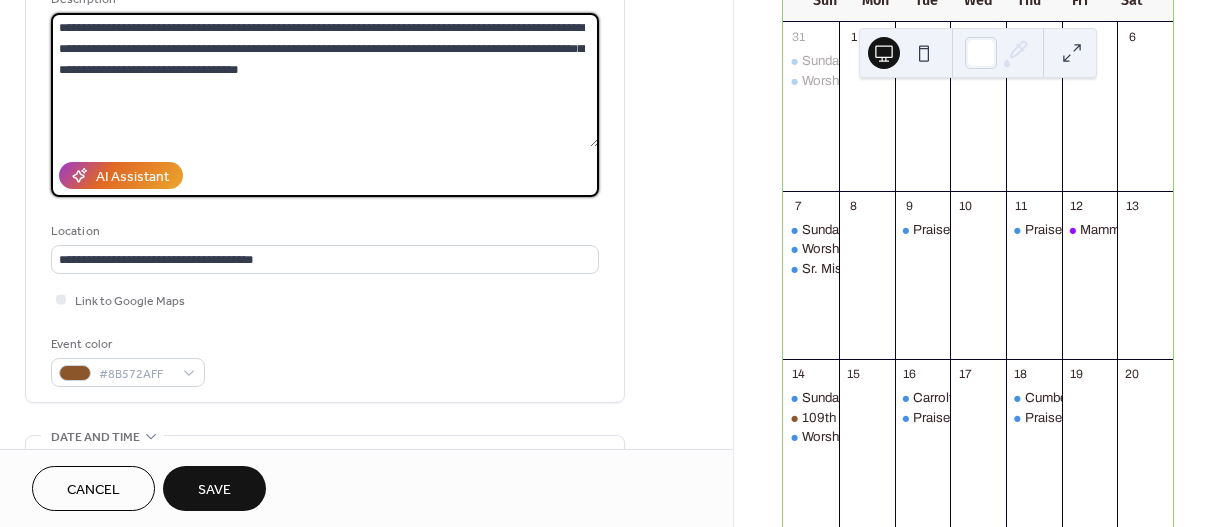 scroll, scrollTop: 0, scrollLeft: 0, axis: both 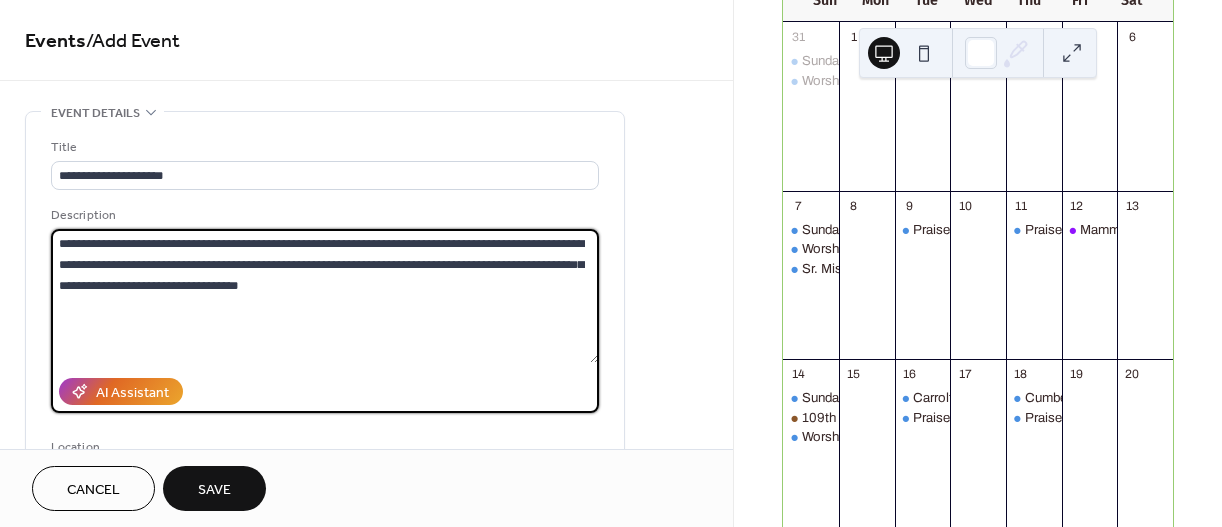 click on "**********" at bounding box center (325, 296) 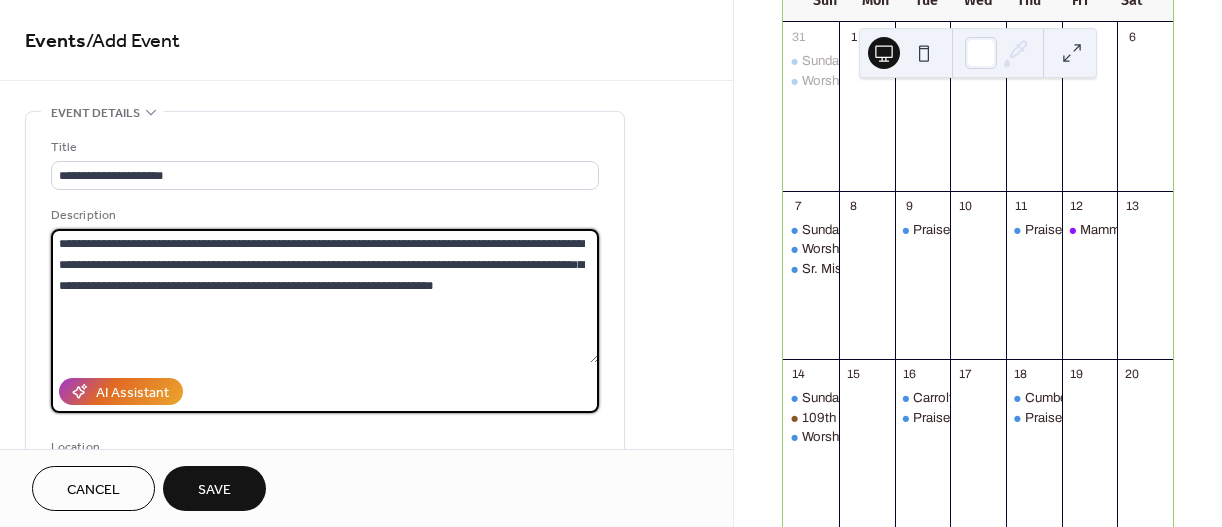 scroll, scrollTop: 215, scrollLeft: 0, axis: vertical 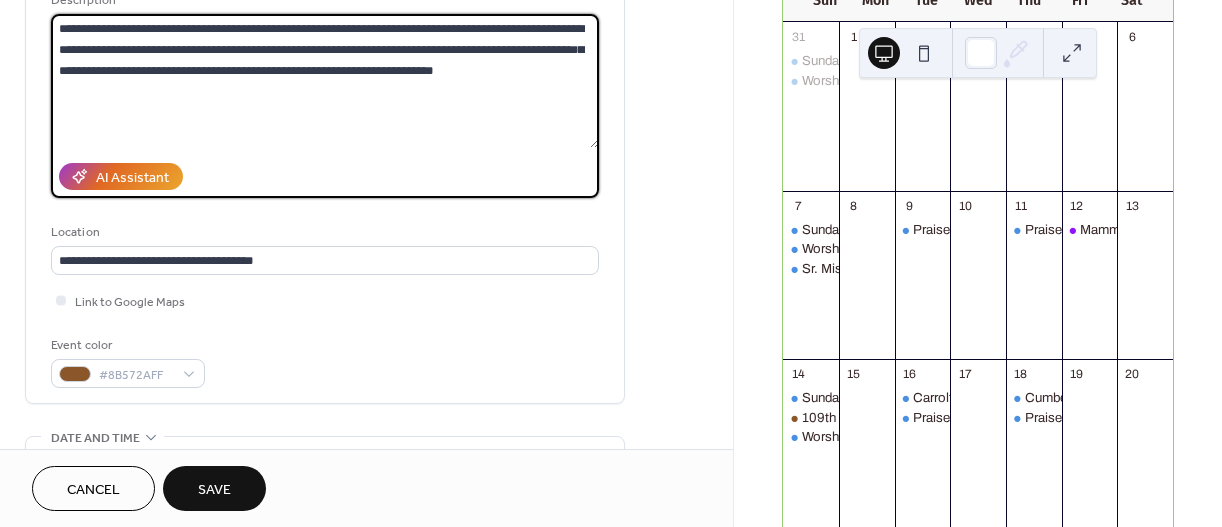 type on "**********" 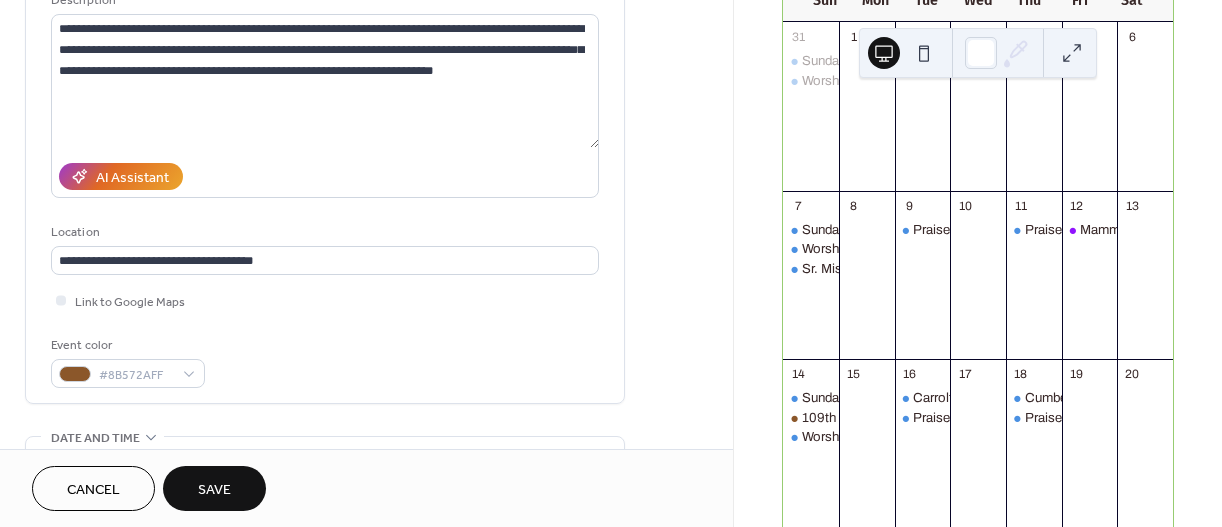 click on "Save" at bounding box center [214, 490] 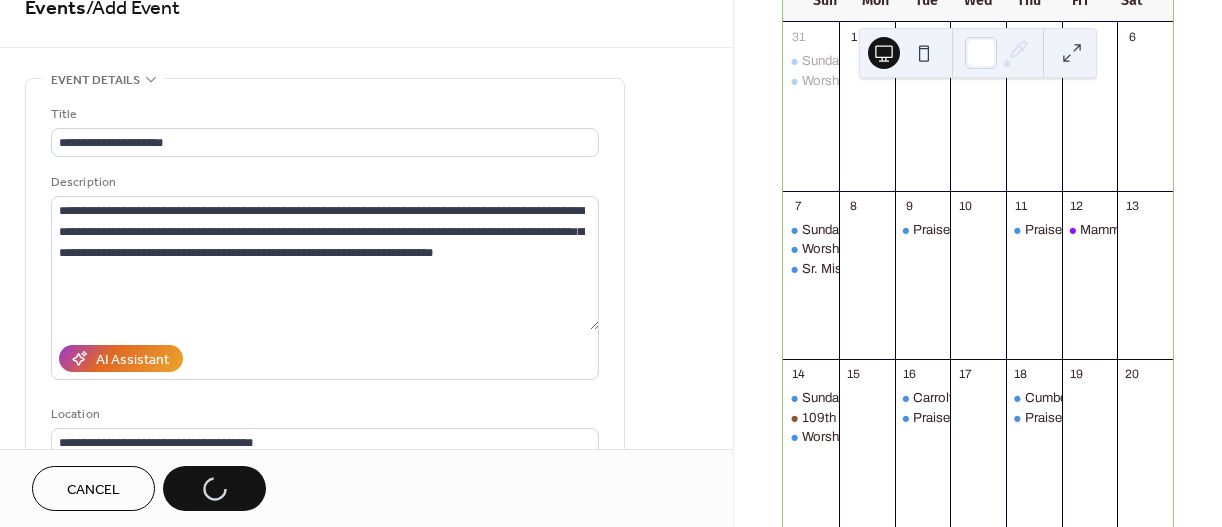 scroll, scrollTop: 10, scrollLeft: 0, axis: vertical 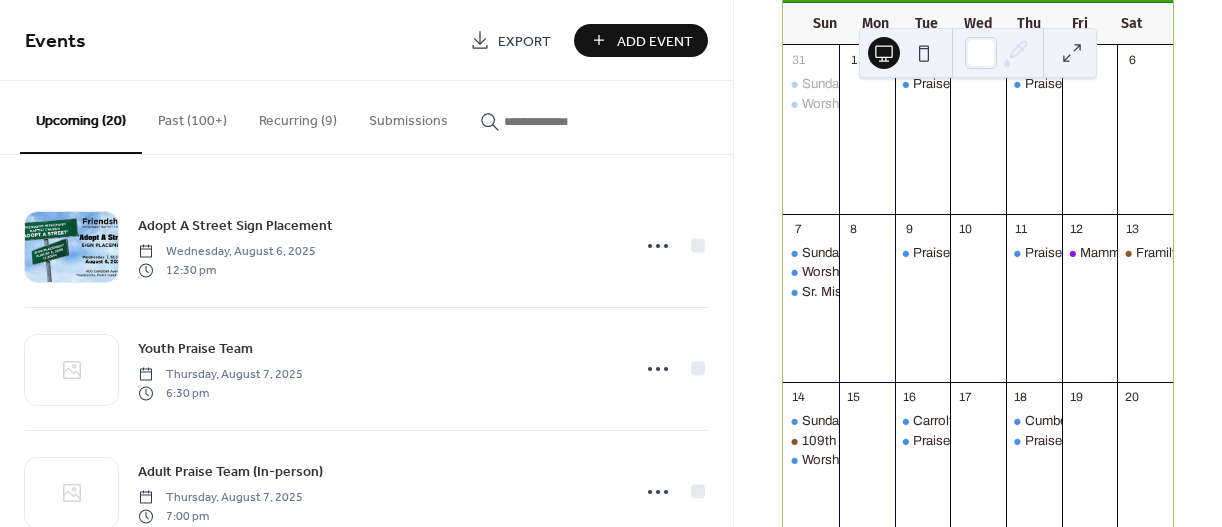 click on "Add Event" at bounding box center (655, 41) 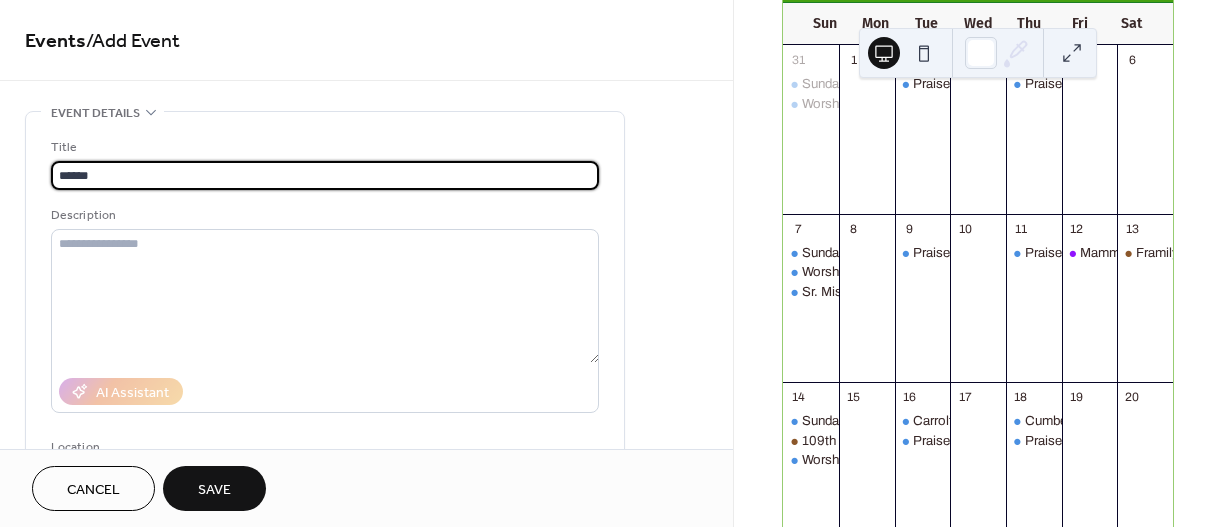 type on "**********" 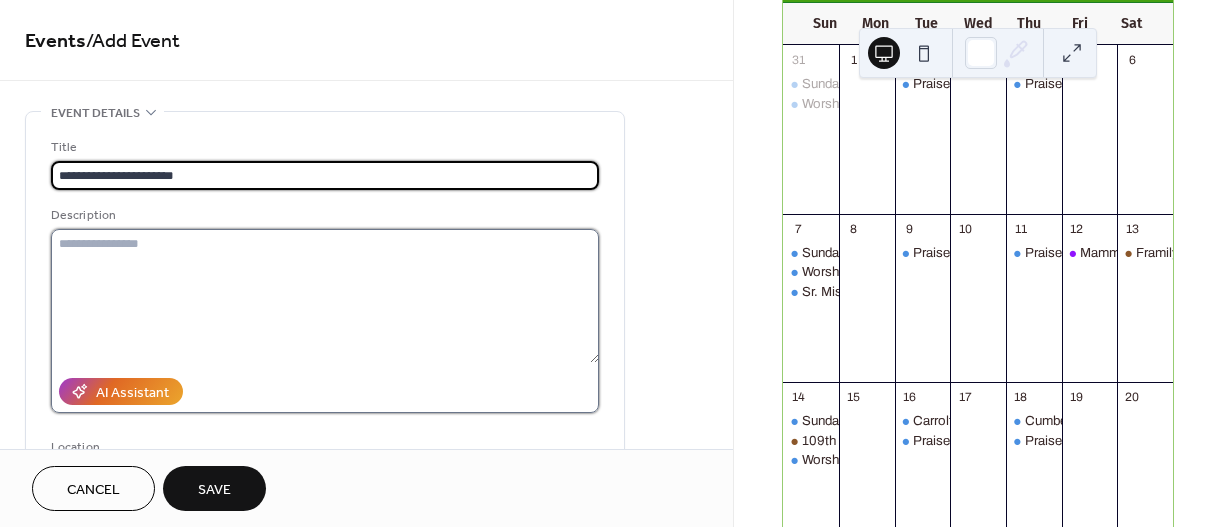 click at bounding box center [325, 296] 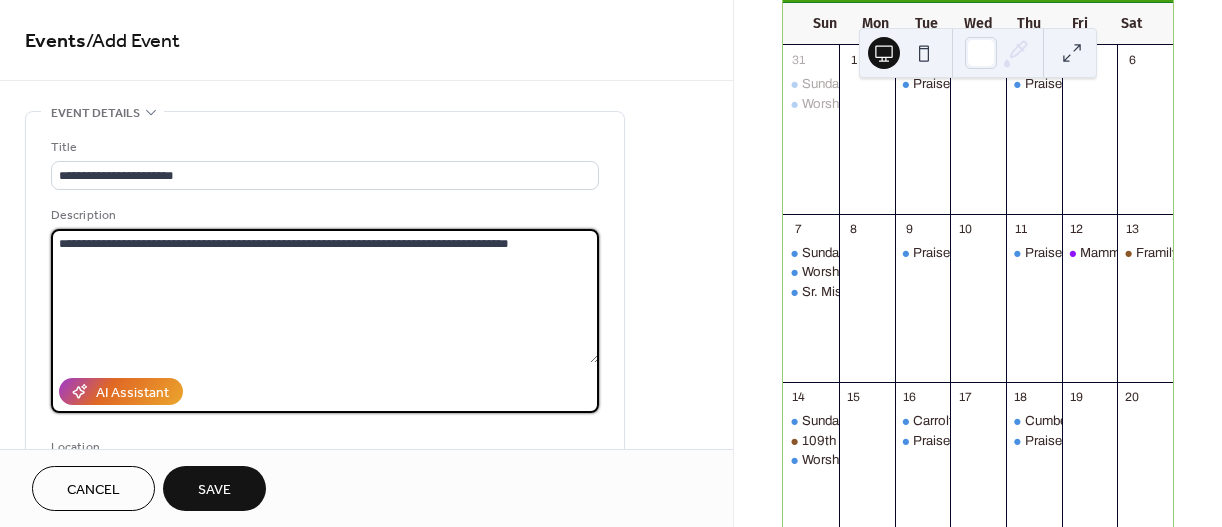 click on "**********" at bounding box center [325, 296] 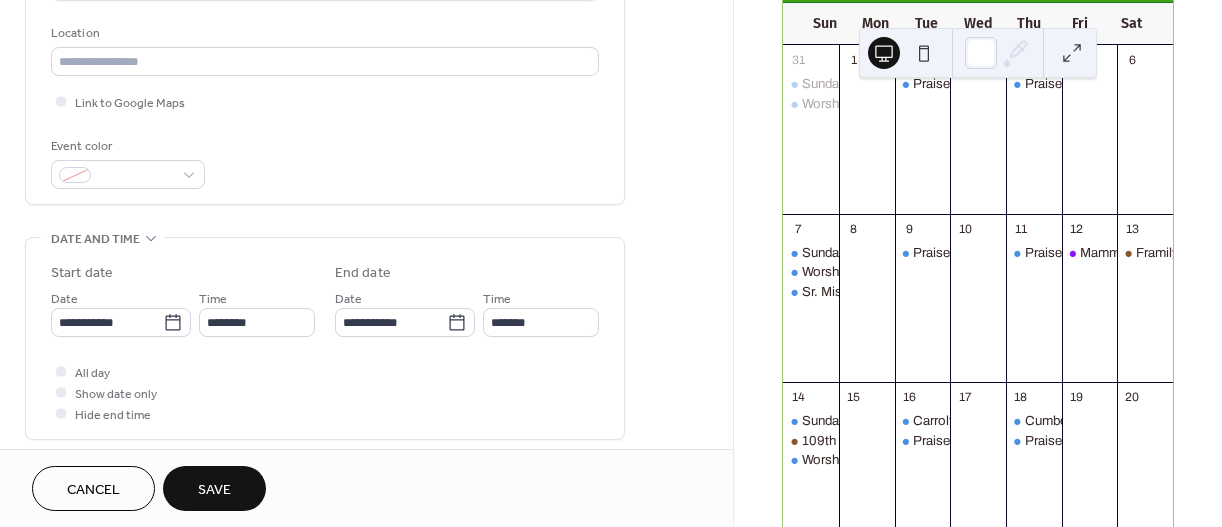 scroll, scrollTop: 374, scrollLeft: 0, axis: vertical 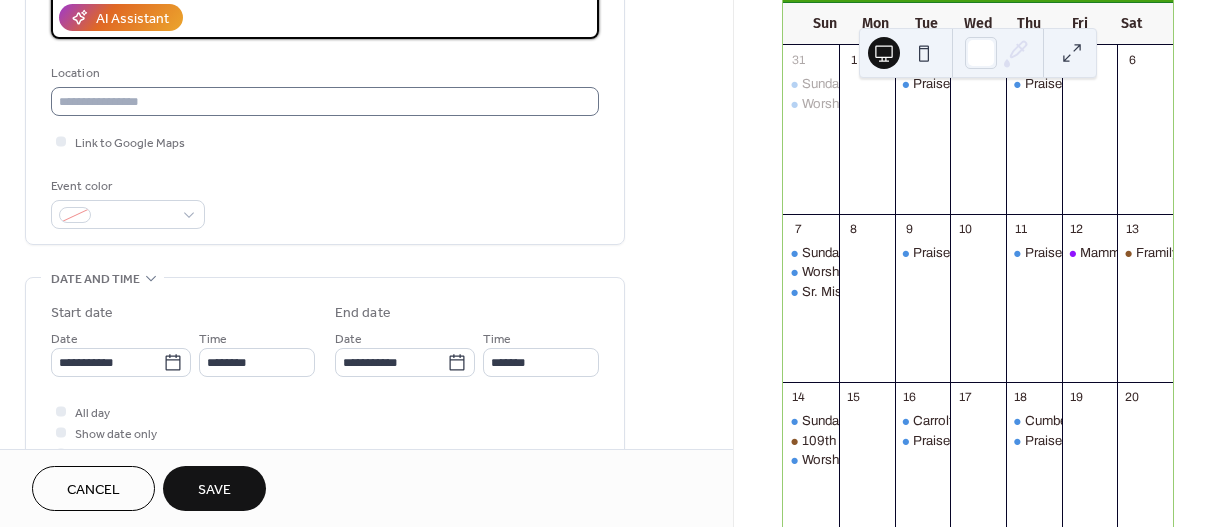type on "**********" 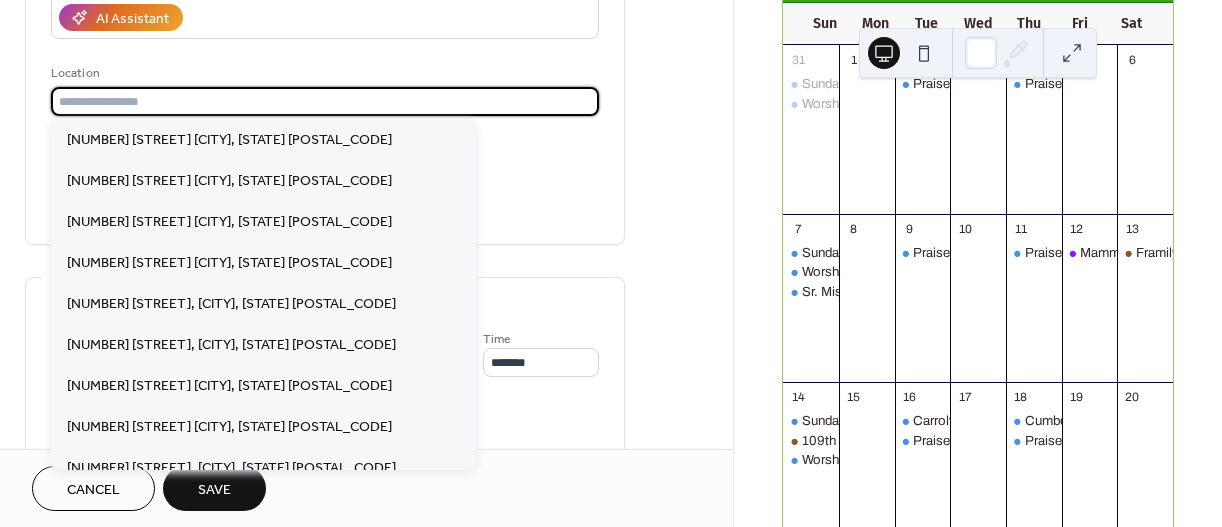 click at bounding box center (325, 101) 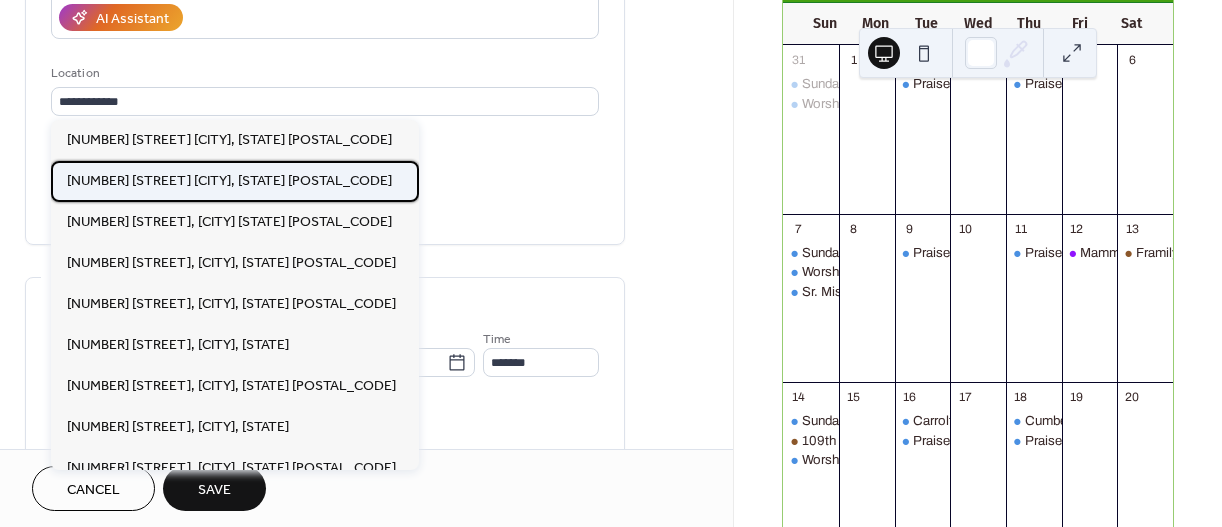 click on "[NUMBER] [STREET] [CITY], [STATE] [POSTAL_CODE]" at bounding box center [229, 181] 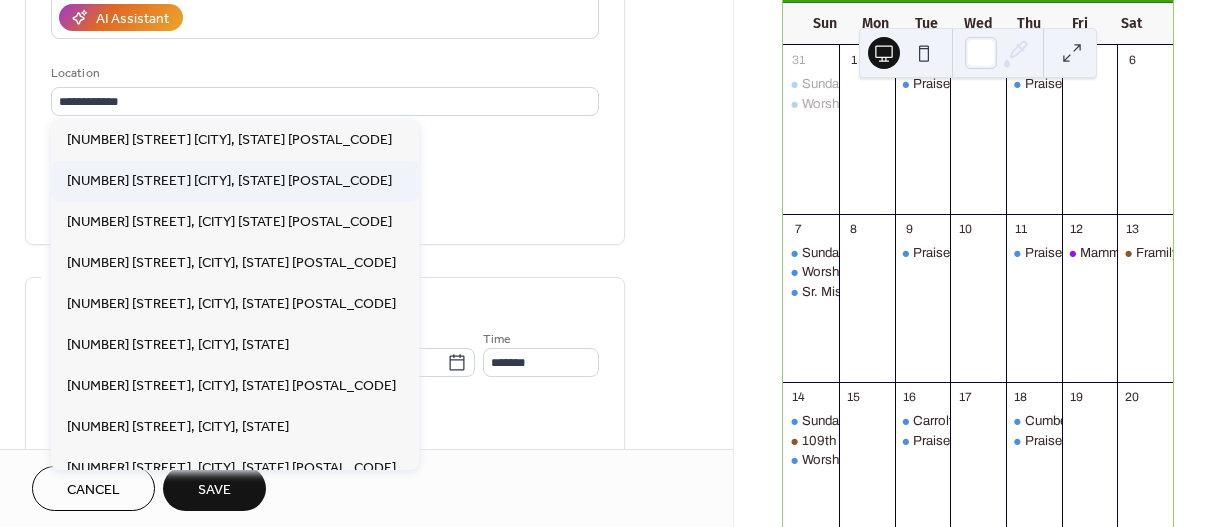 type on "**********" 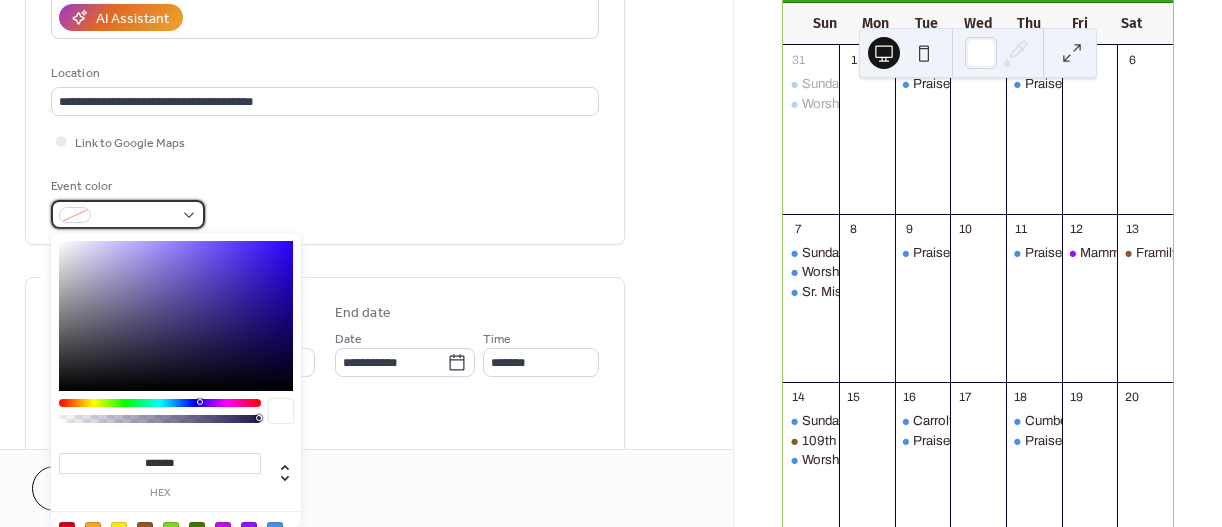 click at bounding box center (128, 214) 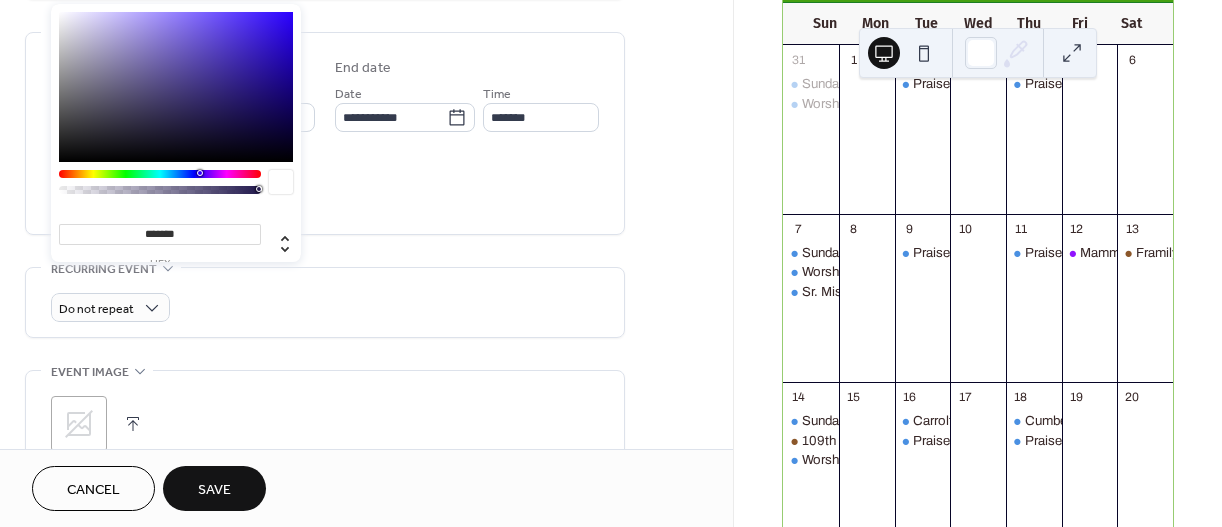 scroll, scrollTop: 659, scrollLeft: 0, axis: vertical 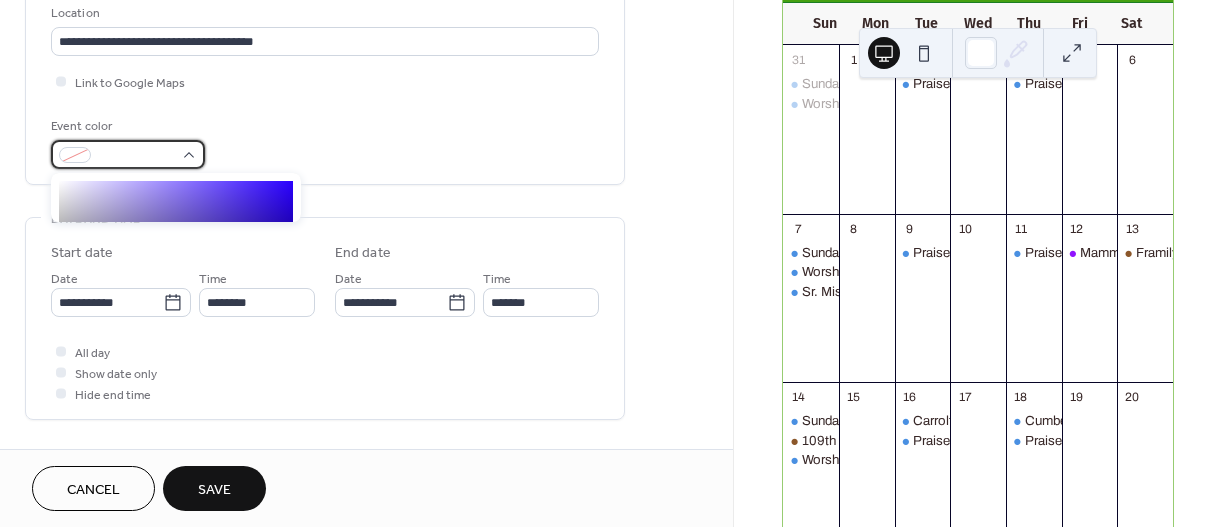 click at bounding box center (128, 154) 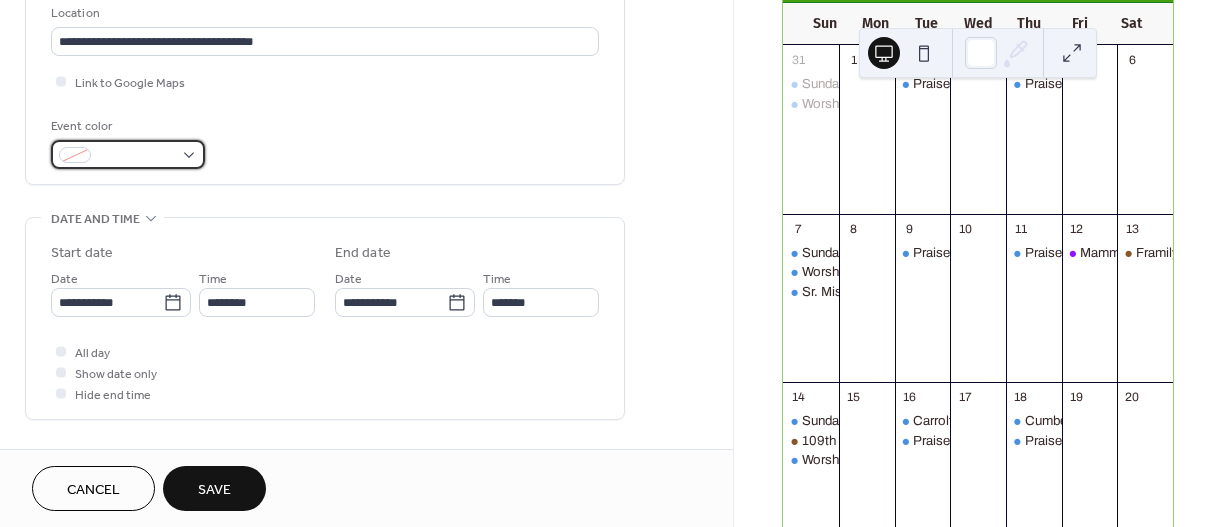 click at bounding box center [128, 154] 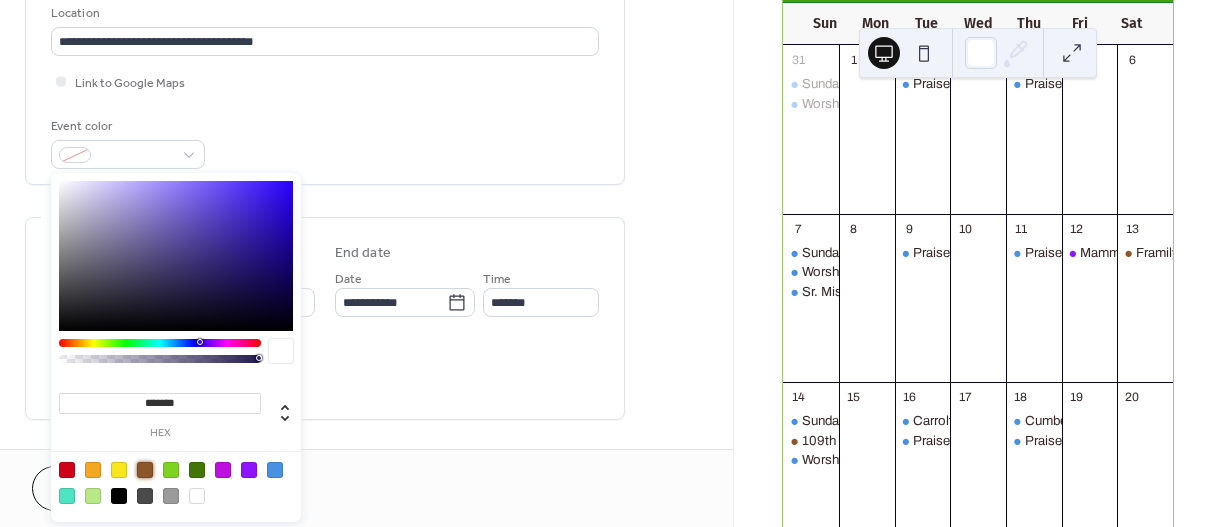 drag, startPoint x: 142, startPoint y: 467, endPoint x: 145, endPoint y: 445, distance: 22.203604 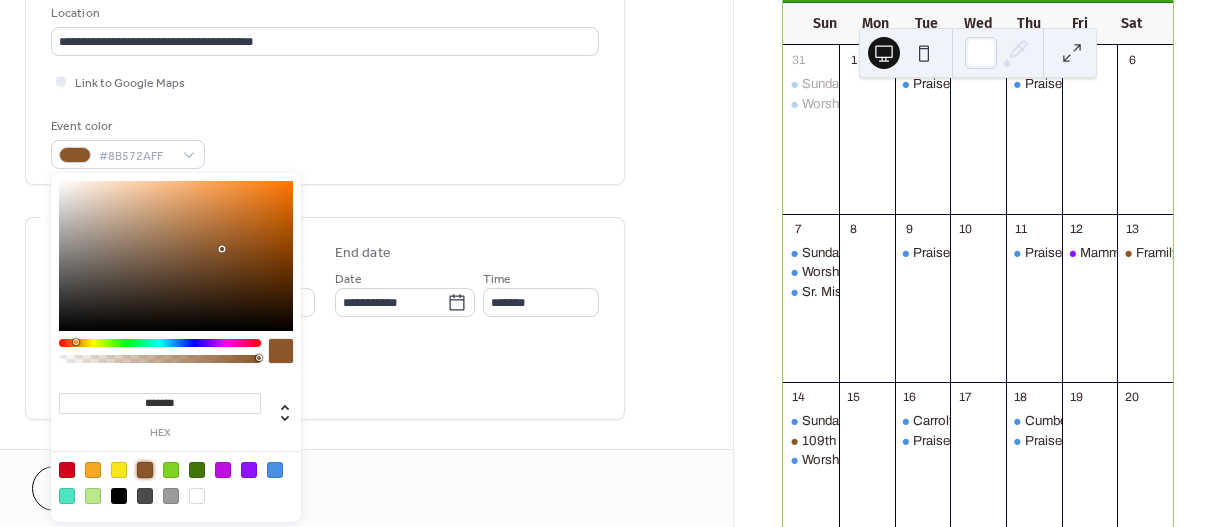 click on "**********" at bounding box center [325, -64] 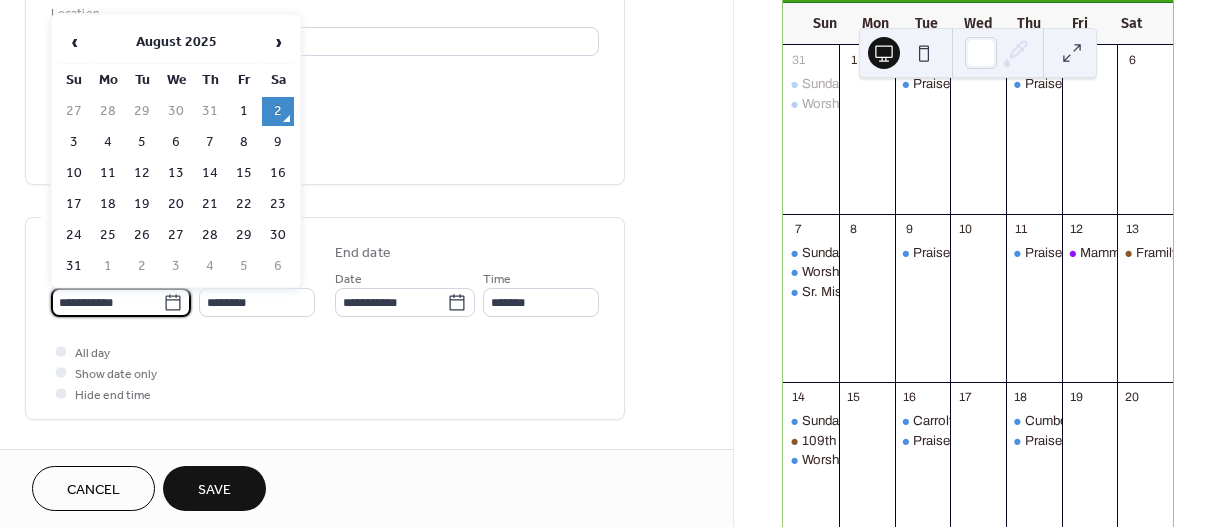 click on "**********" at bounding box center (107, 302) 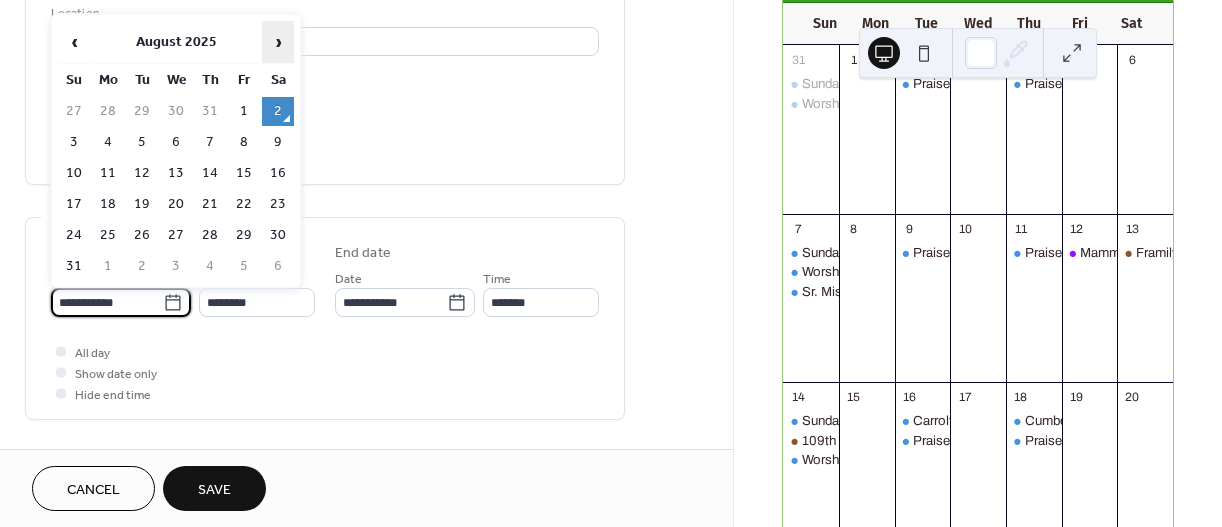 click on "›" at bounding box center (278, 42) 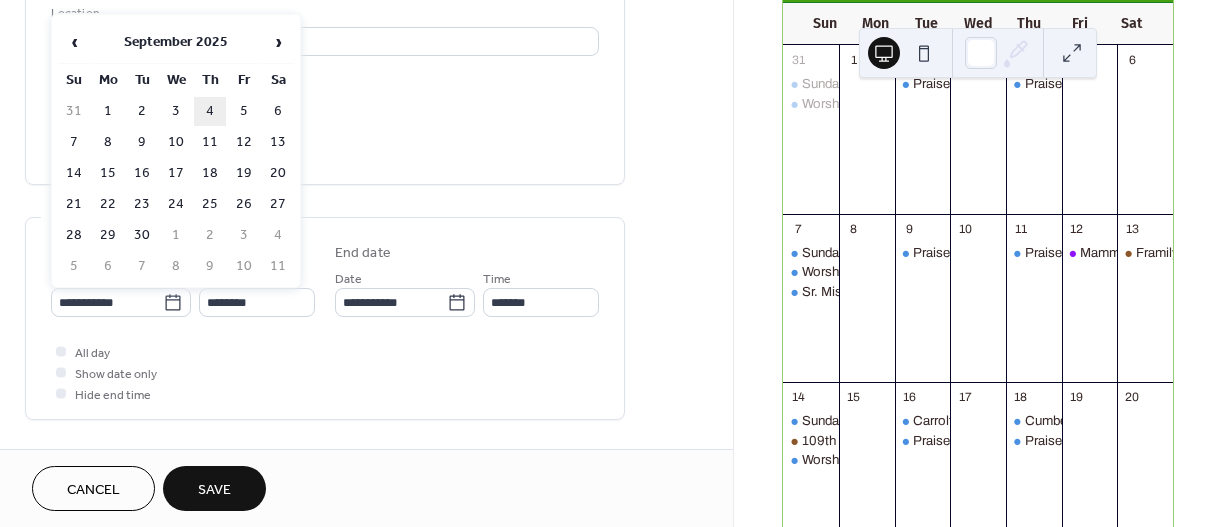 click on "4" at bounding box center (210, 111) 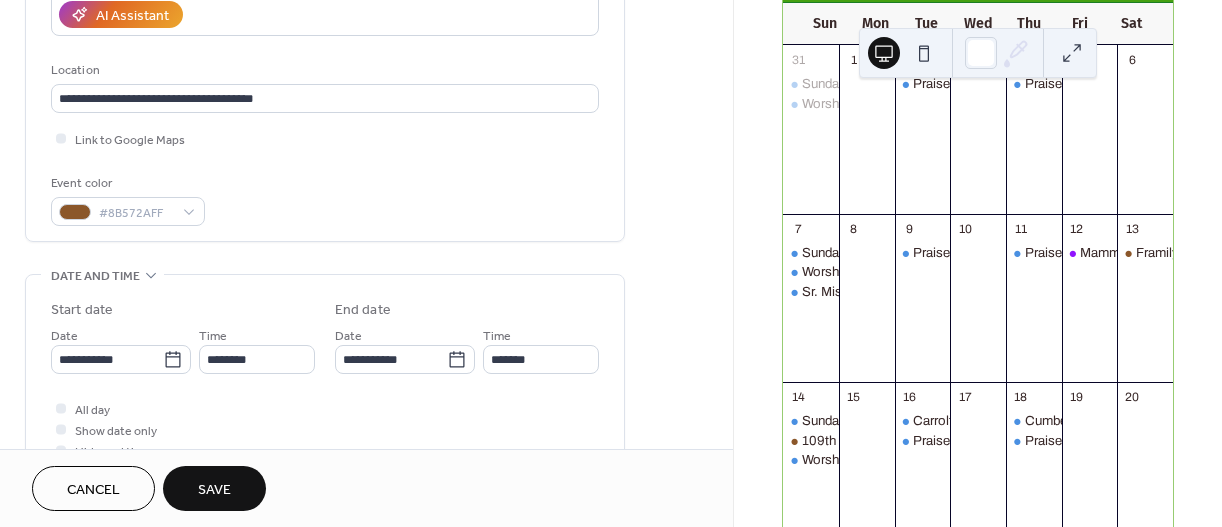 scroll, scrollTop: 388, scrollLeft: 0, axis: vertical 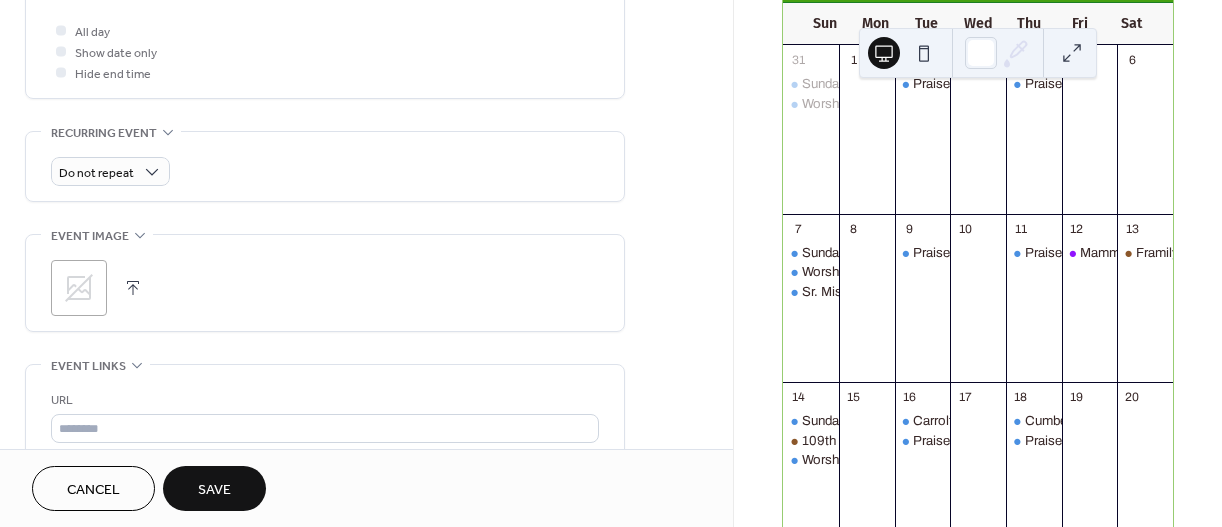 click 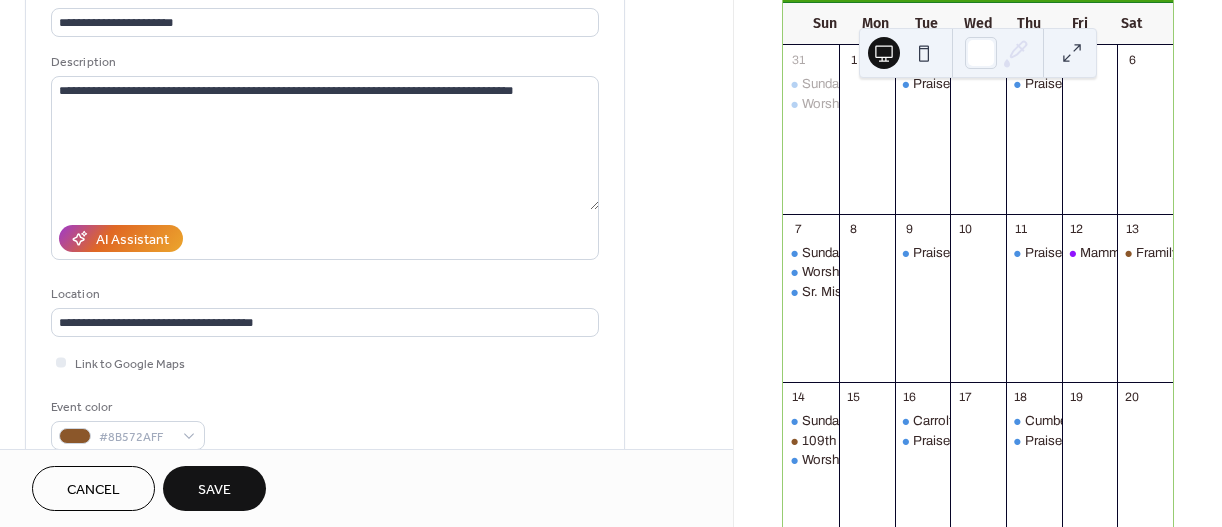 scroll, scrollTop: 16, scrollLeft: 0, axis: vertical 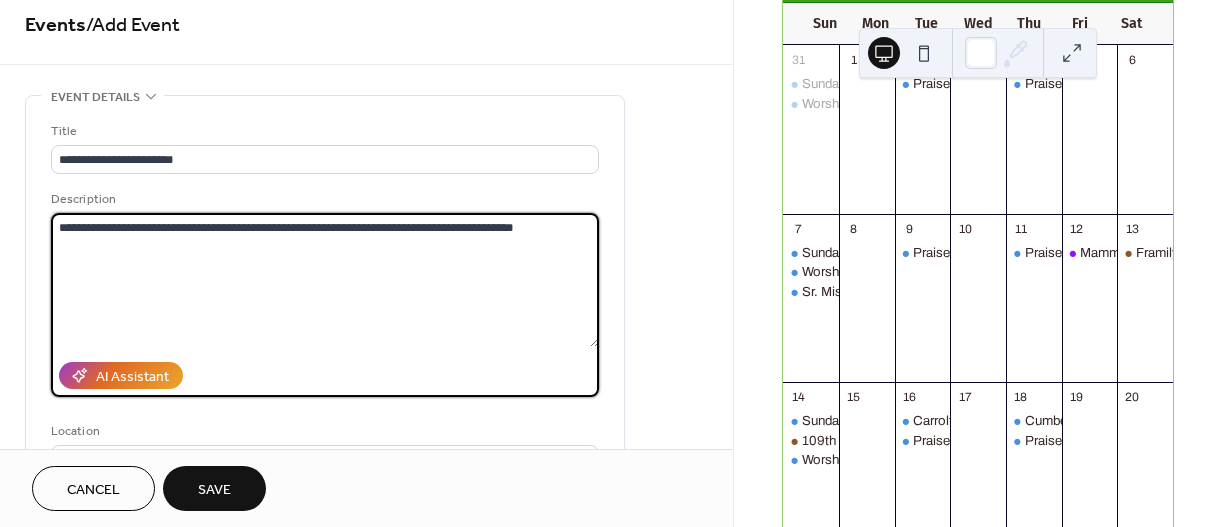 click on "**********" at bounding box center [325, 280] 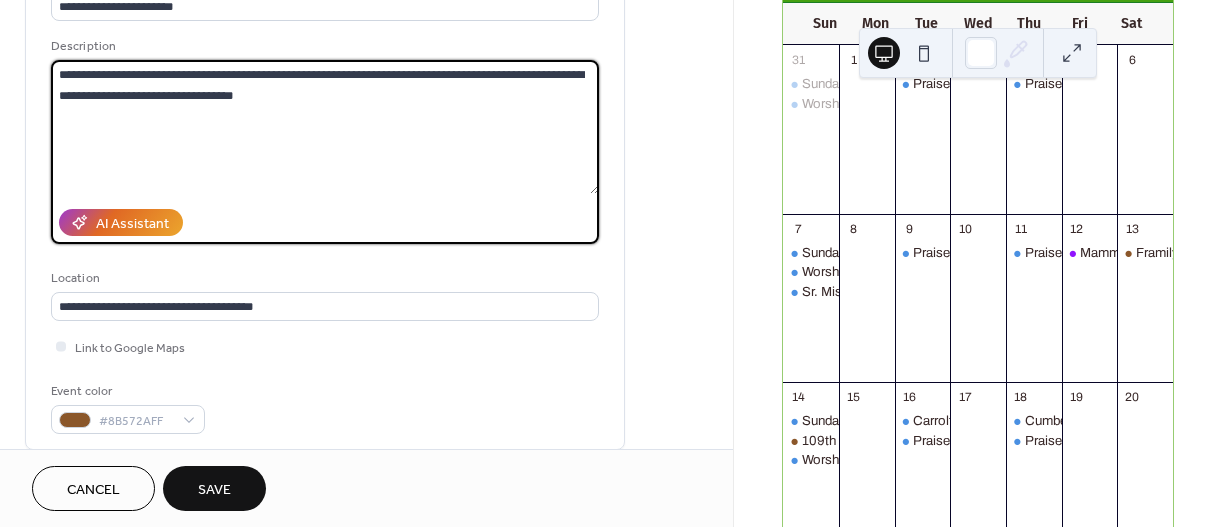 scroll, scrollTop: 129, scrollLeft: 0, axis: vertical 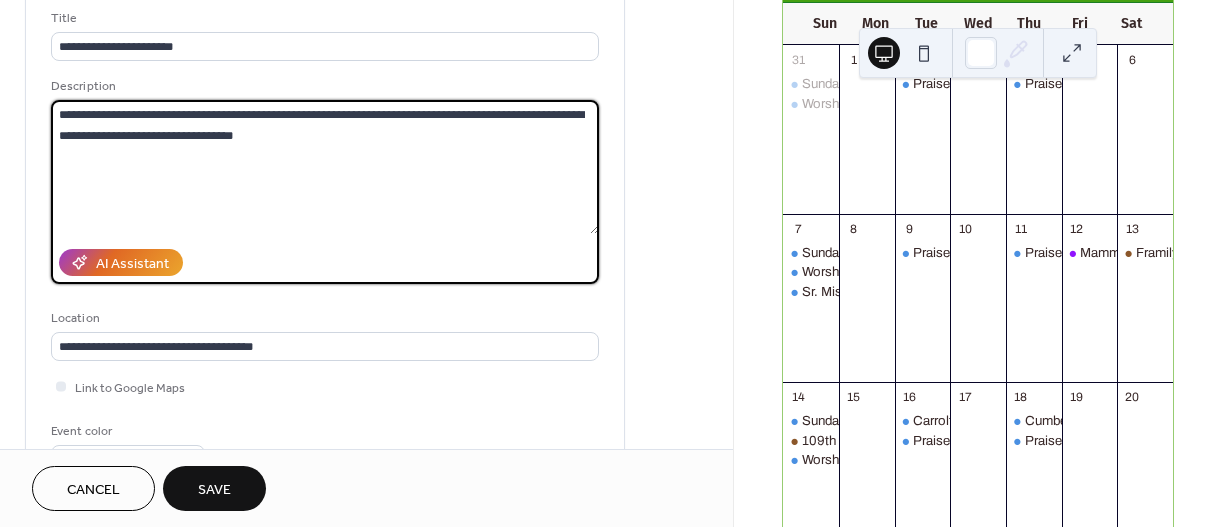 type on "**********" 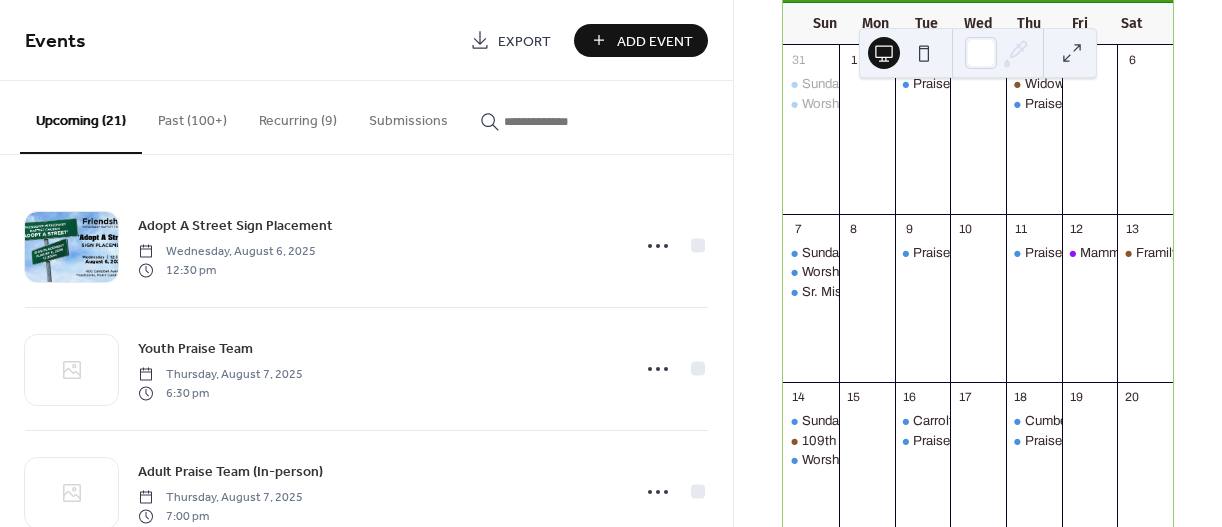 scroll, scrollTop: 0, scrollLeft: 0, axis: both 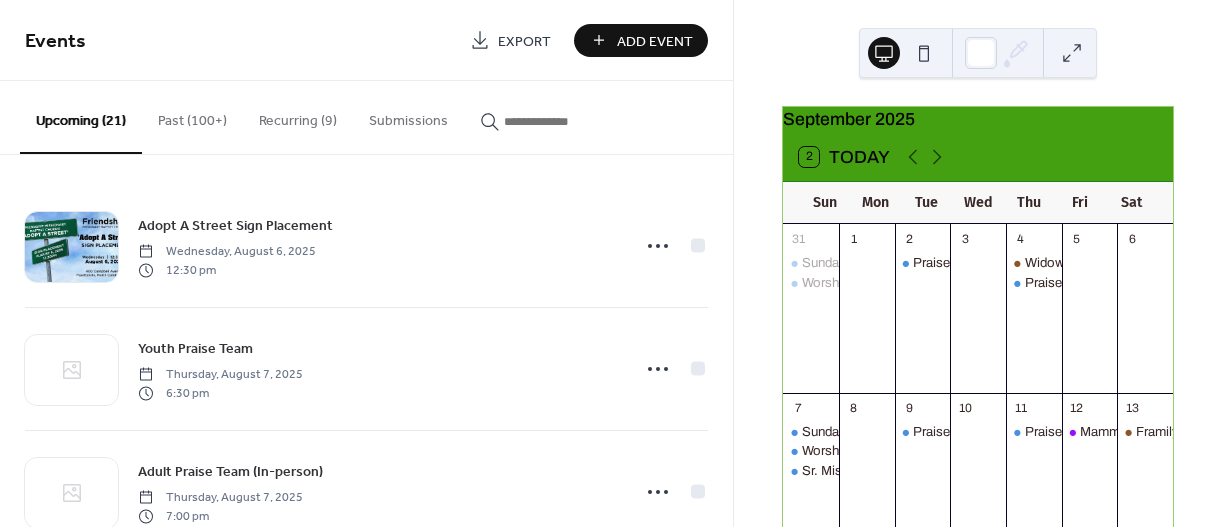 click on "Add Event" at bounding box center (655, 41) 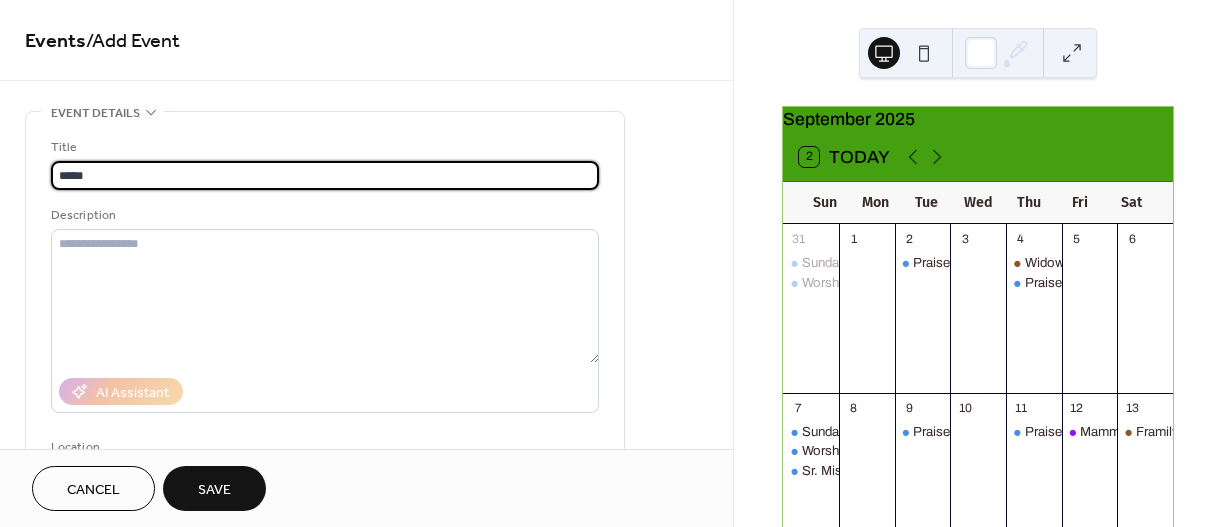 type on "**********" 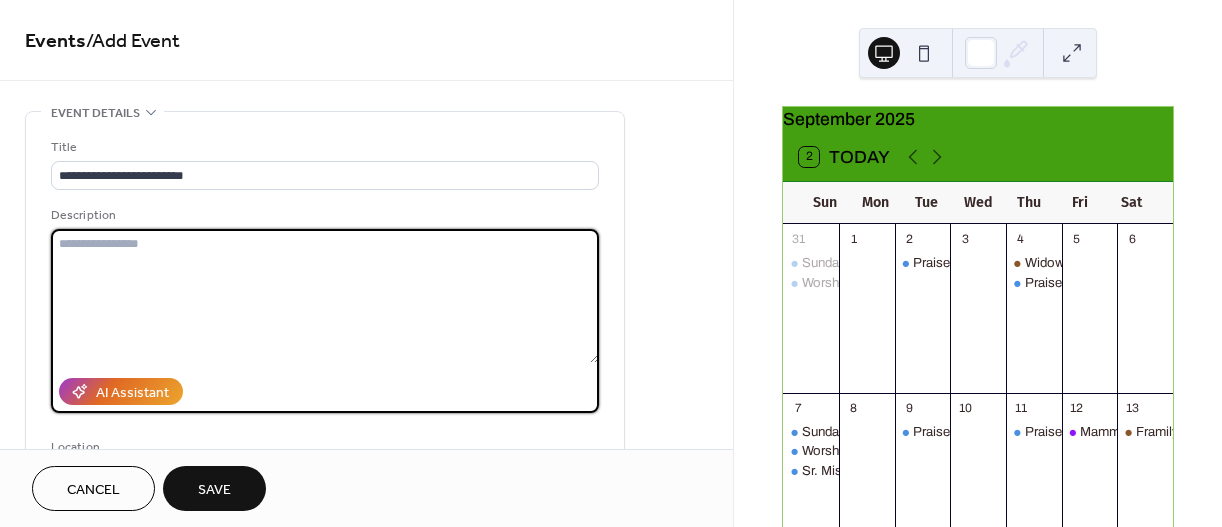 click at bounding box center (325, 296) 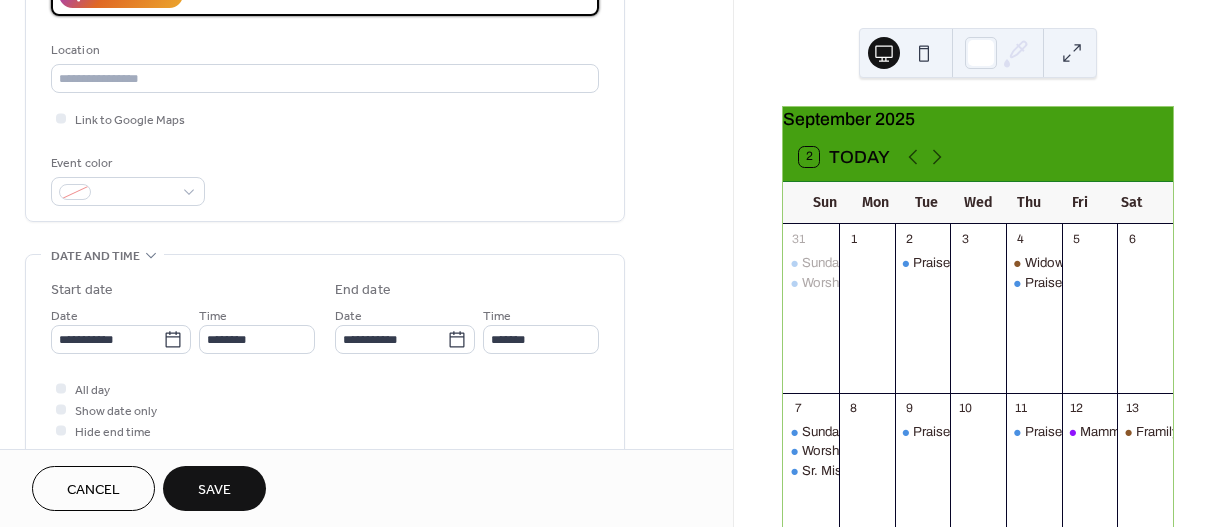 scroll, scrollTop: 401, scrollLeft: 0, axis: vertical 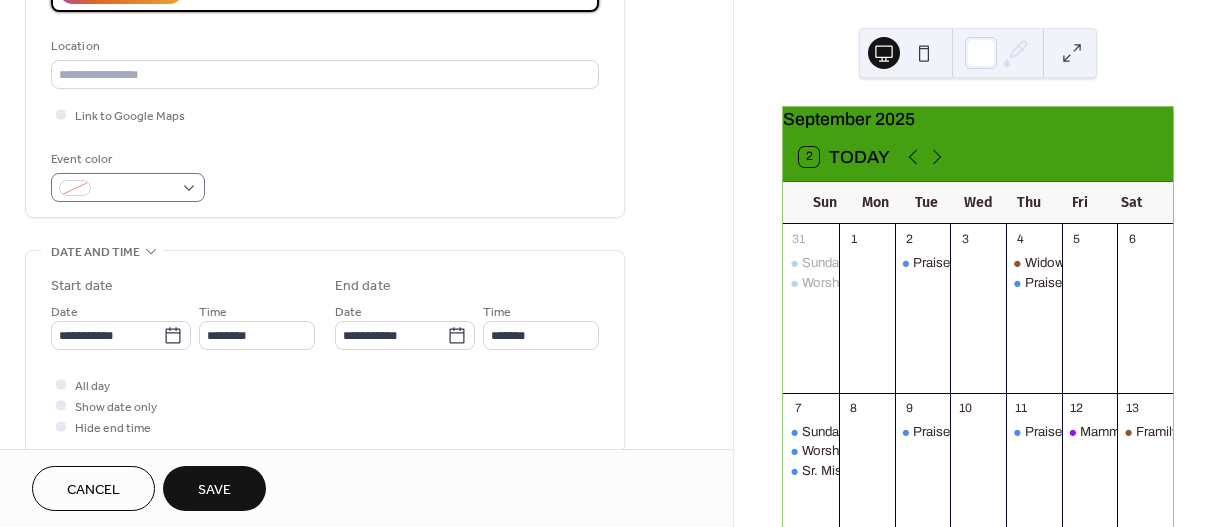 type on "**********" 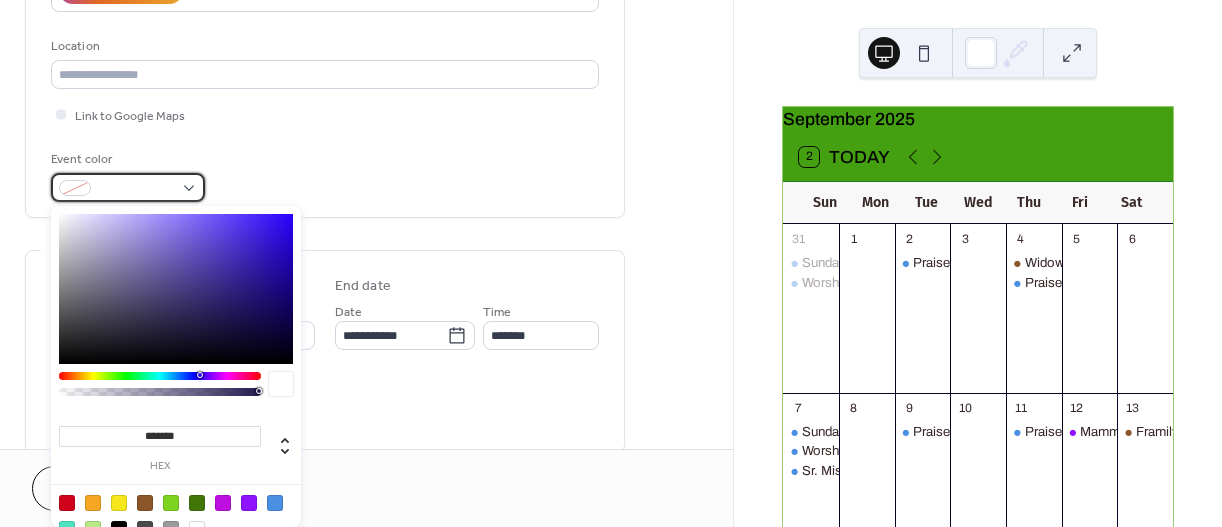 click at bounding box center [128, 187] 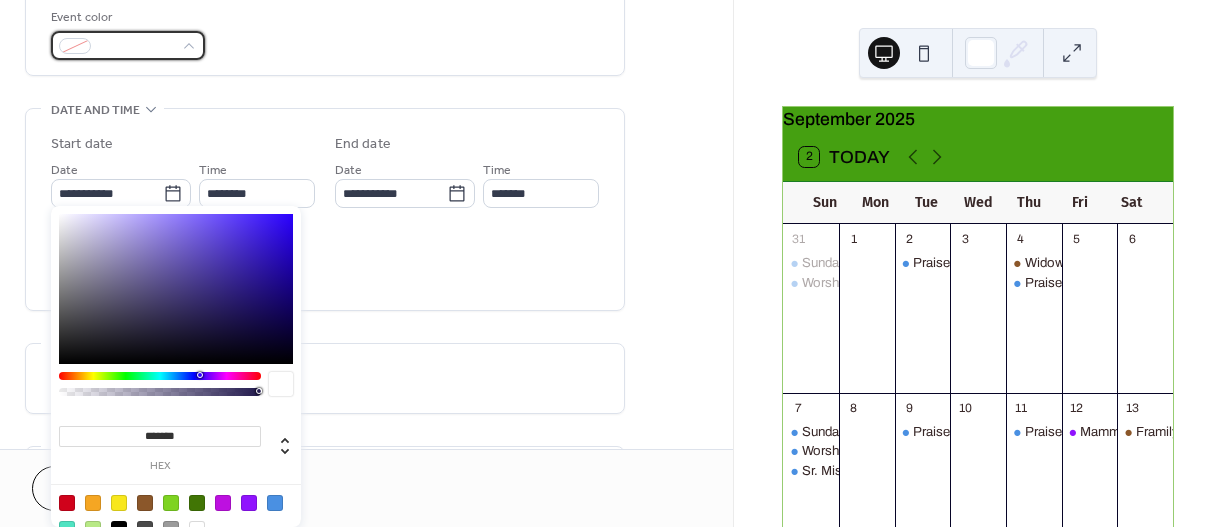 scroll, scrollTop: 547, scrollLeft: 0, axis: vertical 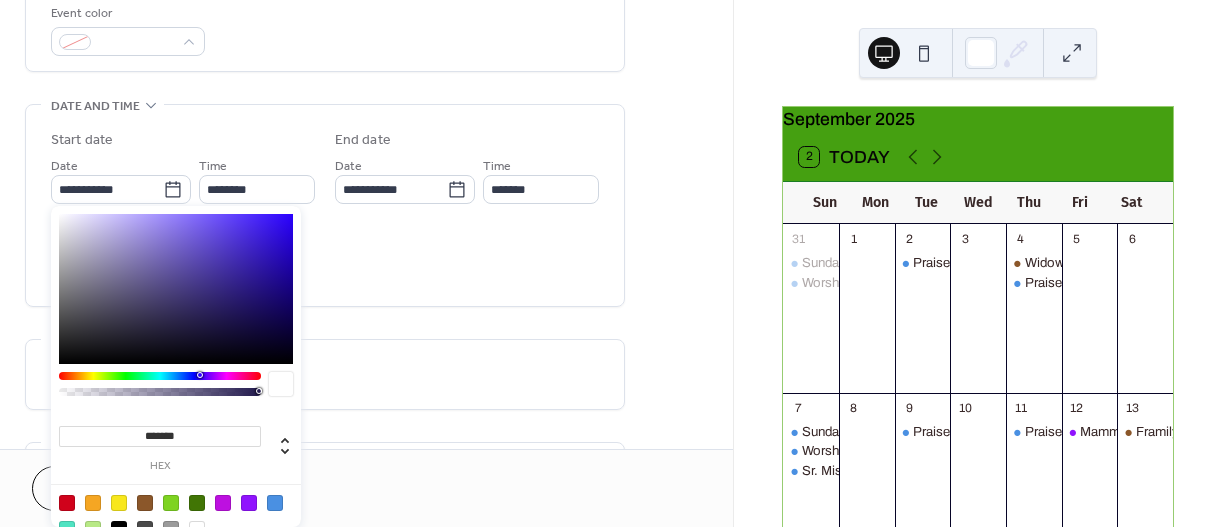 click at bounding box center [67, 503] 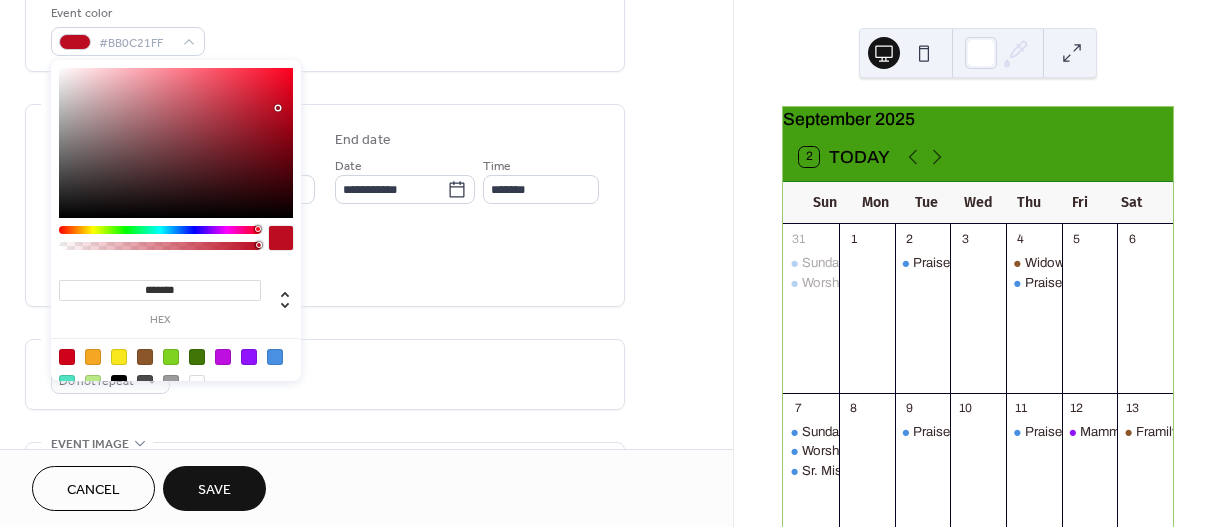 type on "*******" 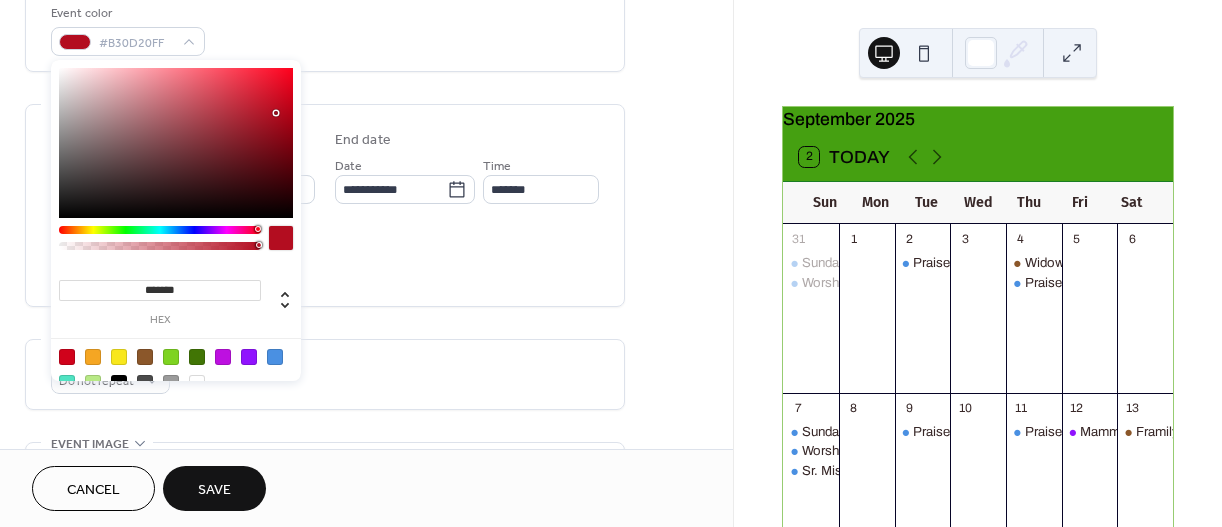 drag, startPoint x: 290, startPoint y: 89, endPoint x: 276, endPoint y: 113, distance: 27.784887 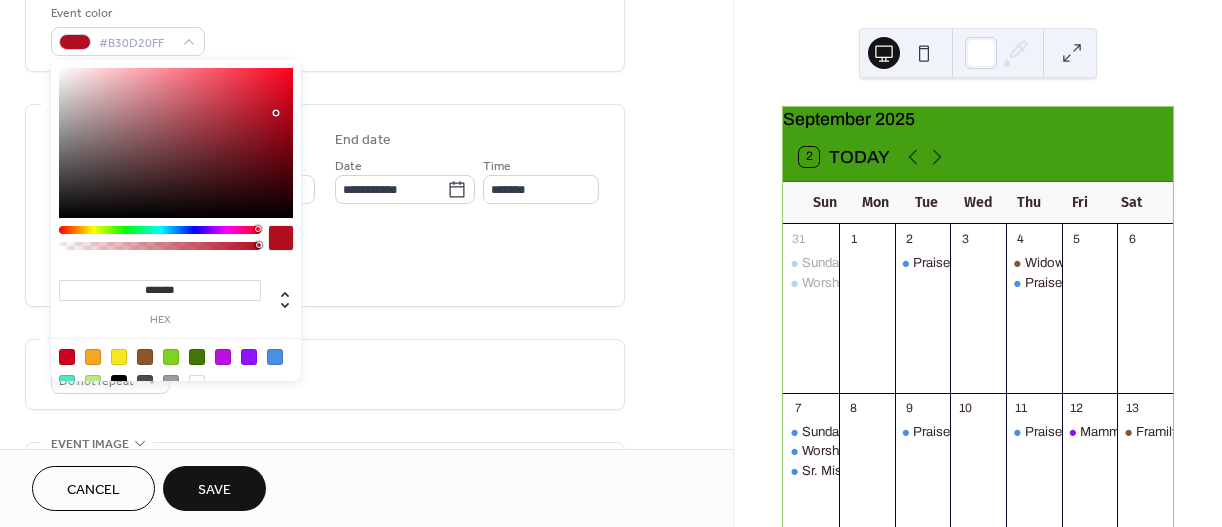 click at bounding box center [176, 143] 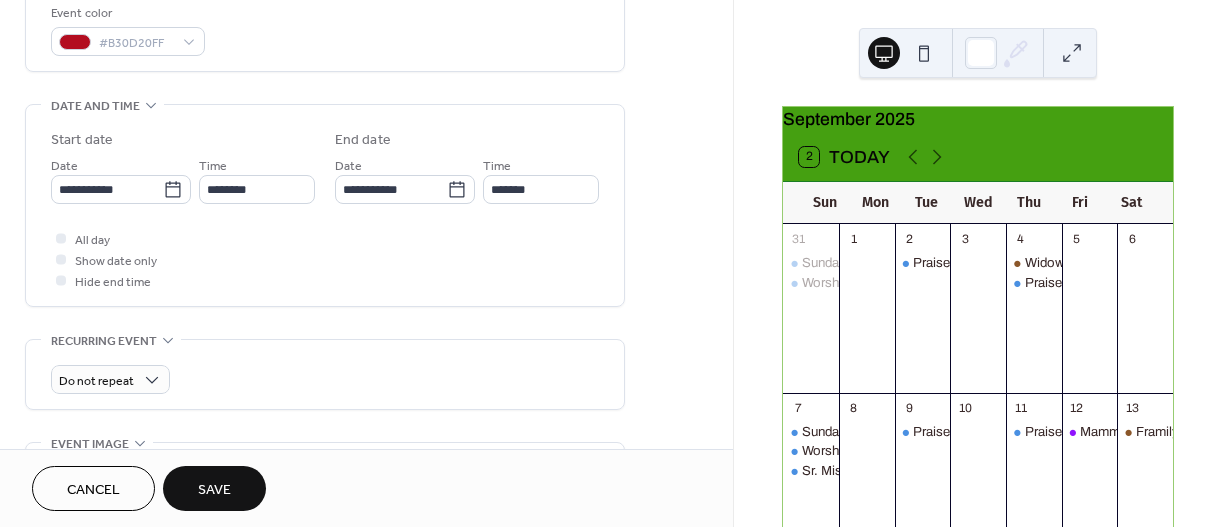 click on "All day Show date only Hide end time" at bounding box center (325, 259) 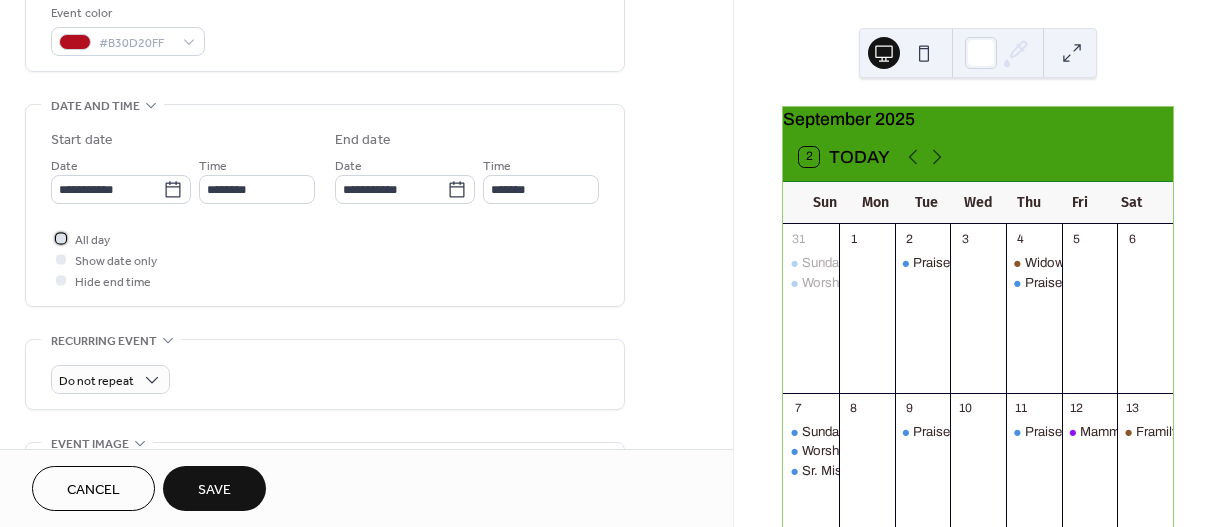 click at bounding box center [61, 238] 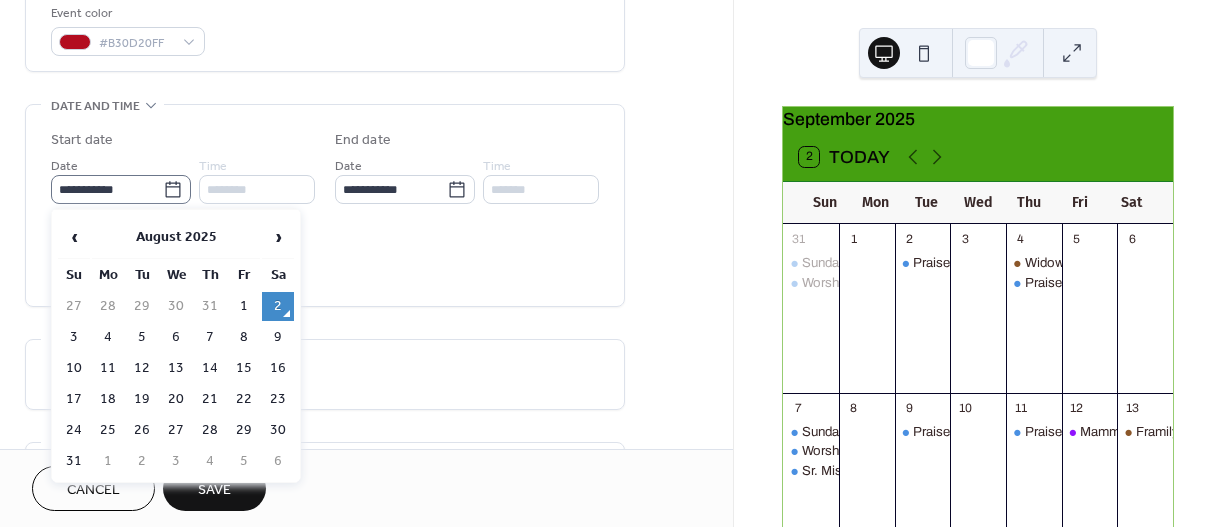 click 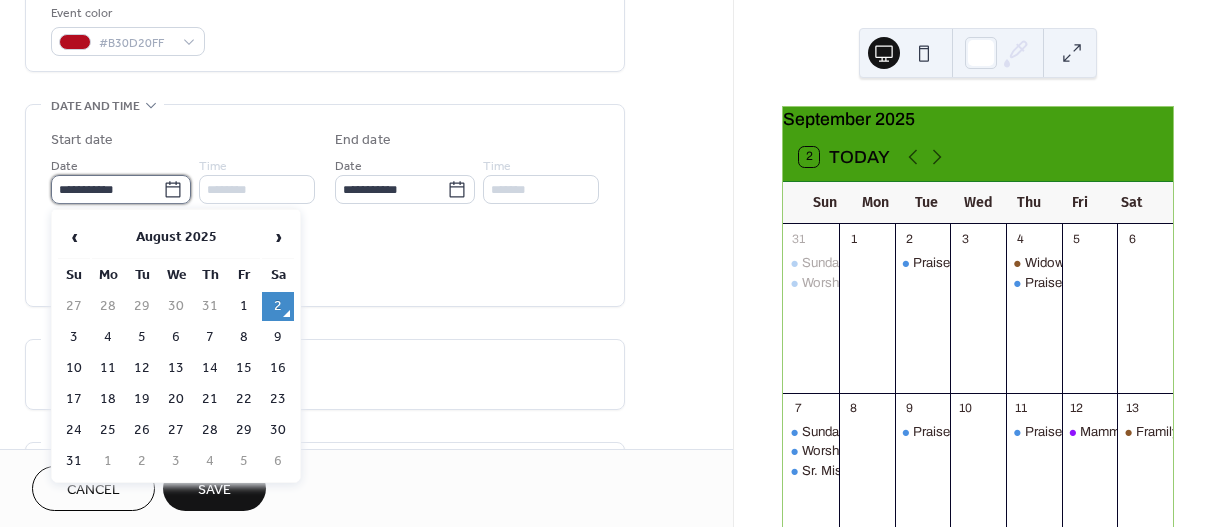 click on "**********" at bounding box center (107, 189) 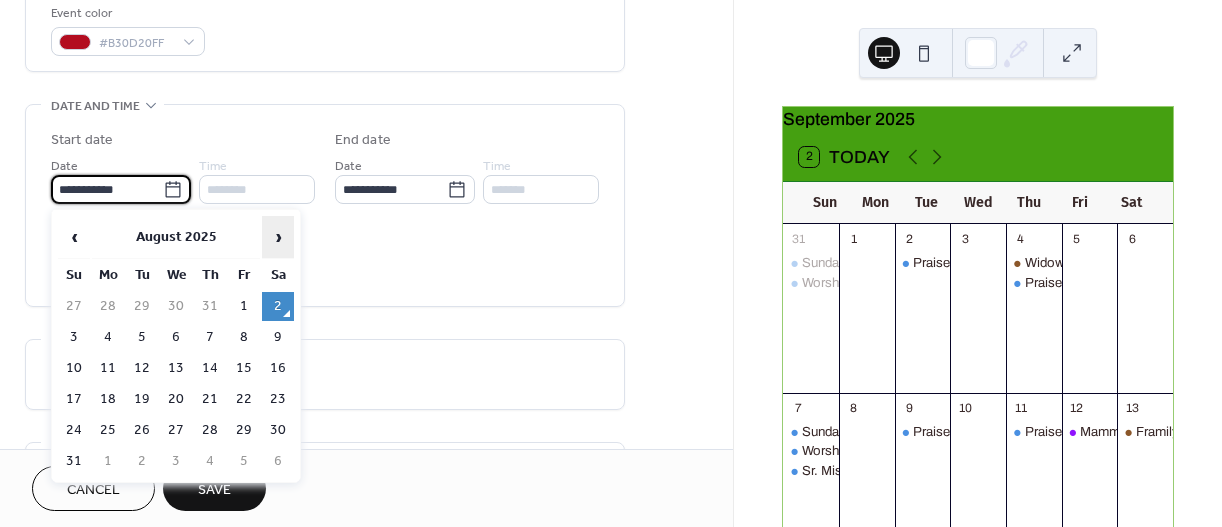 click on "›" at bounding box center (278, 237) 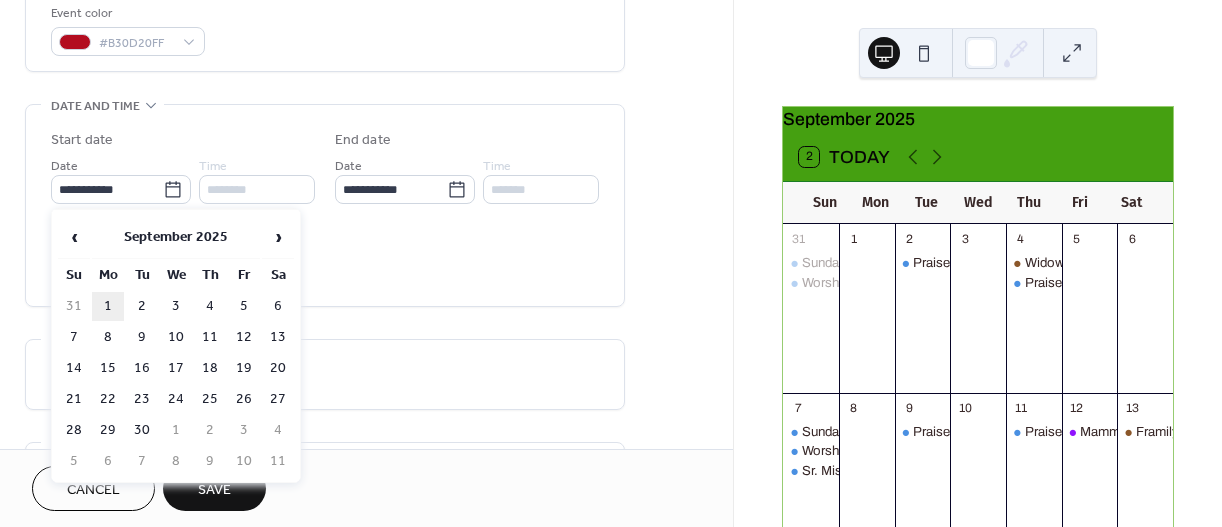 click on "1" at bounding box center (108, 306) 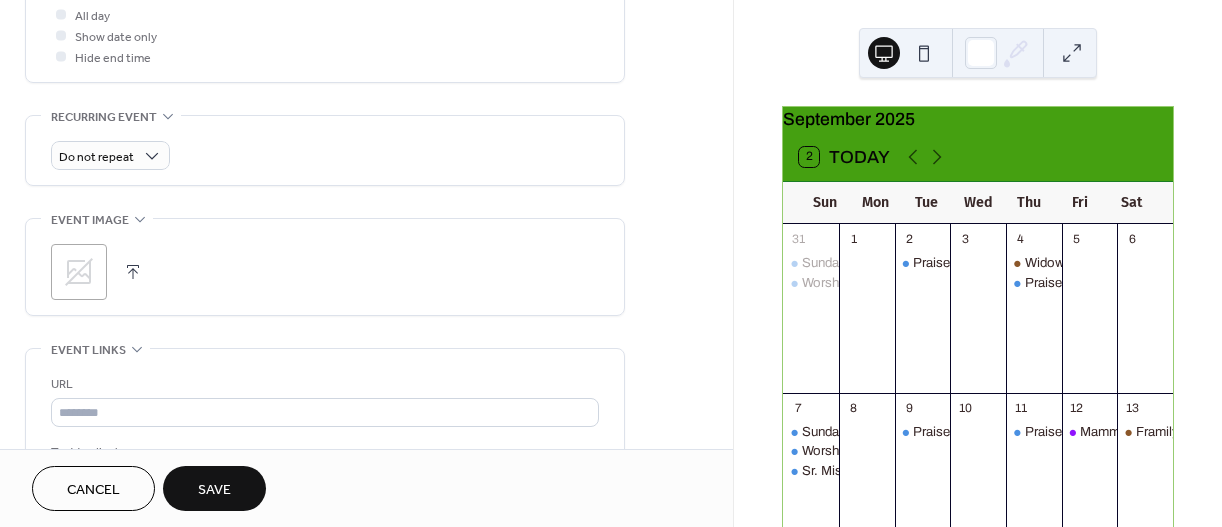 scroll, scrollTop: 887, scrollLeft: 0, axis: vertical 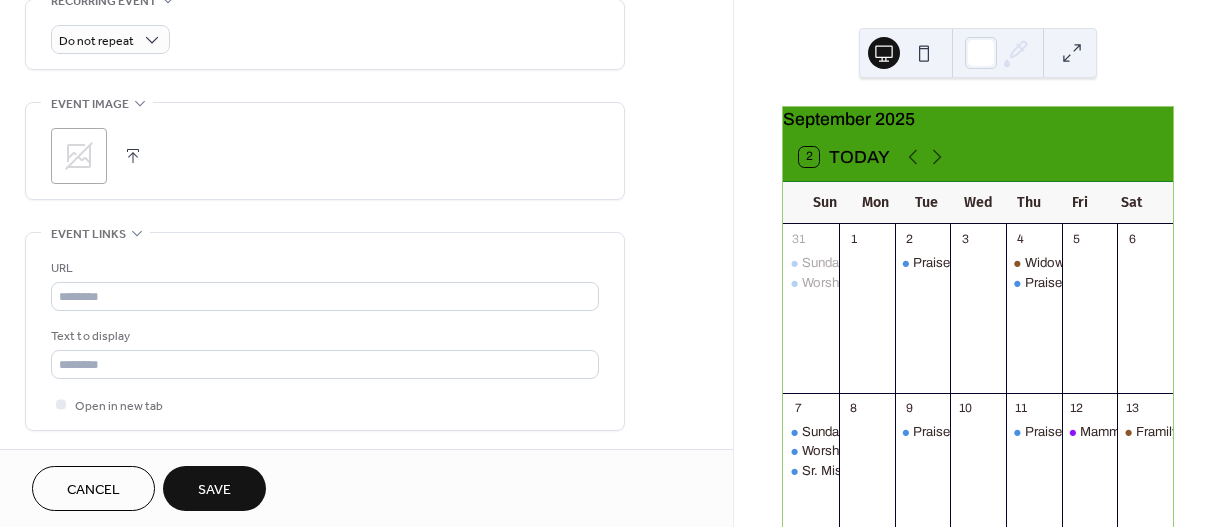 click 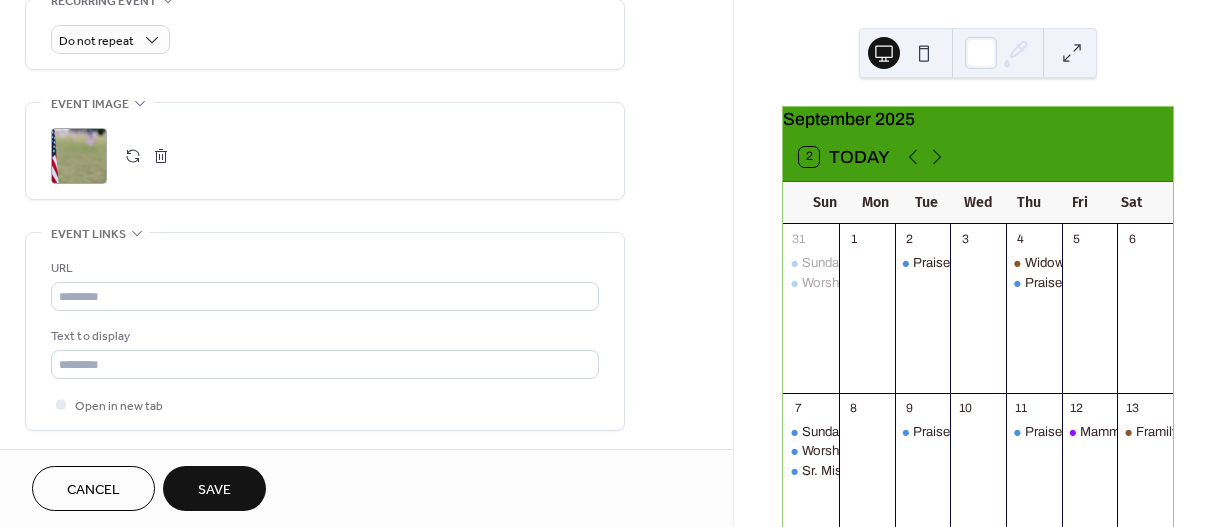 click on ";" at bounding box center (79, 156) 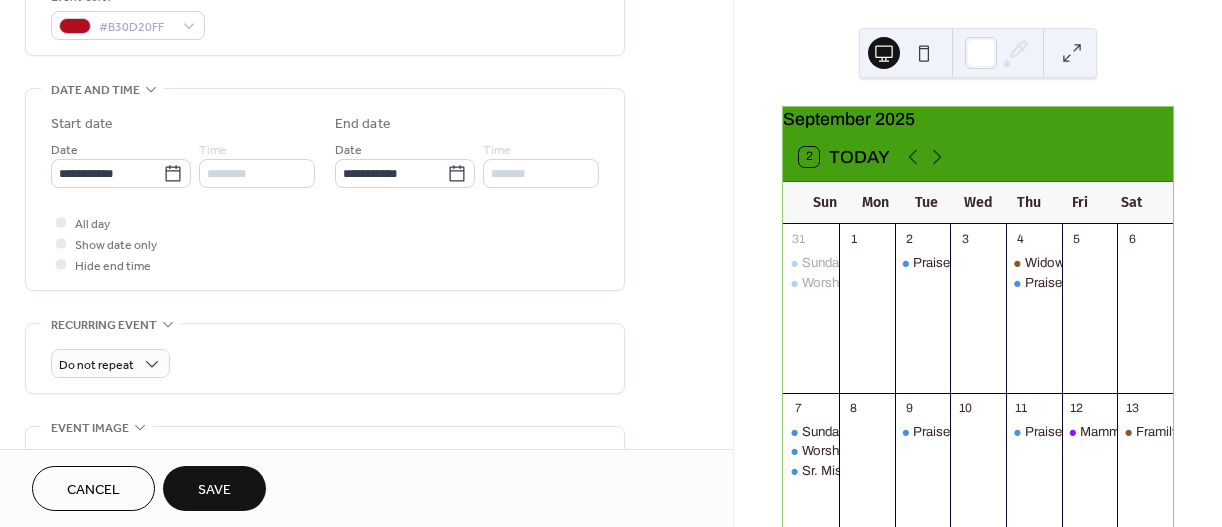 scroll, scrollTop: 871, scrollLeft: 0, axis: vertical 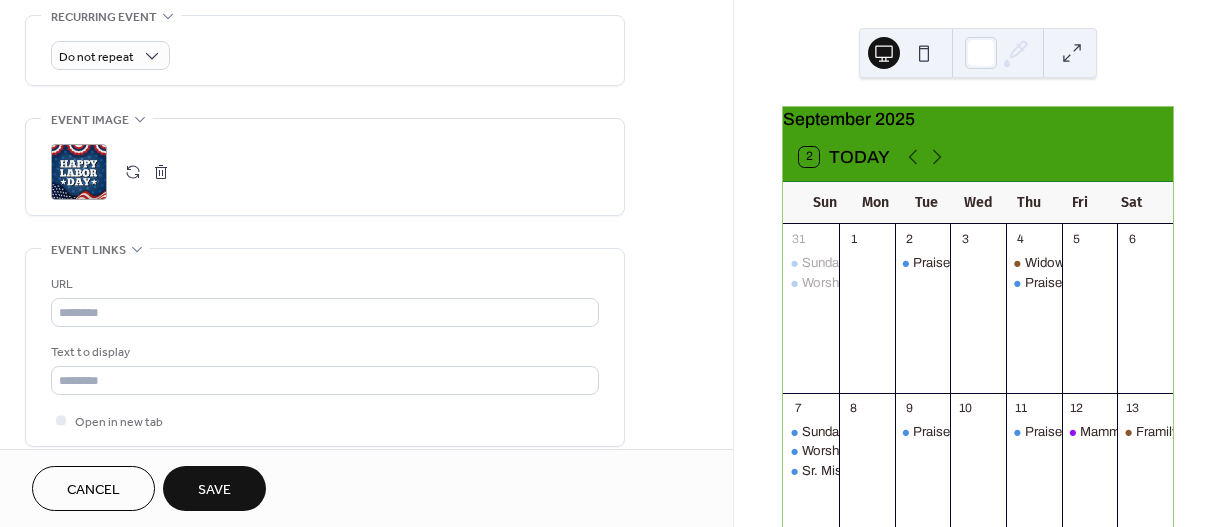 click on "Save" at bounding box center (214, 490) 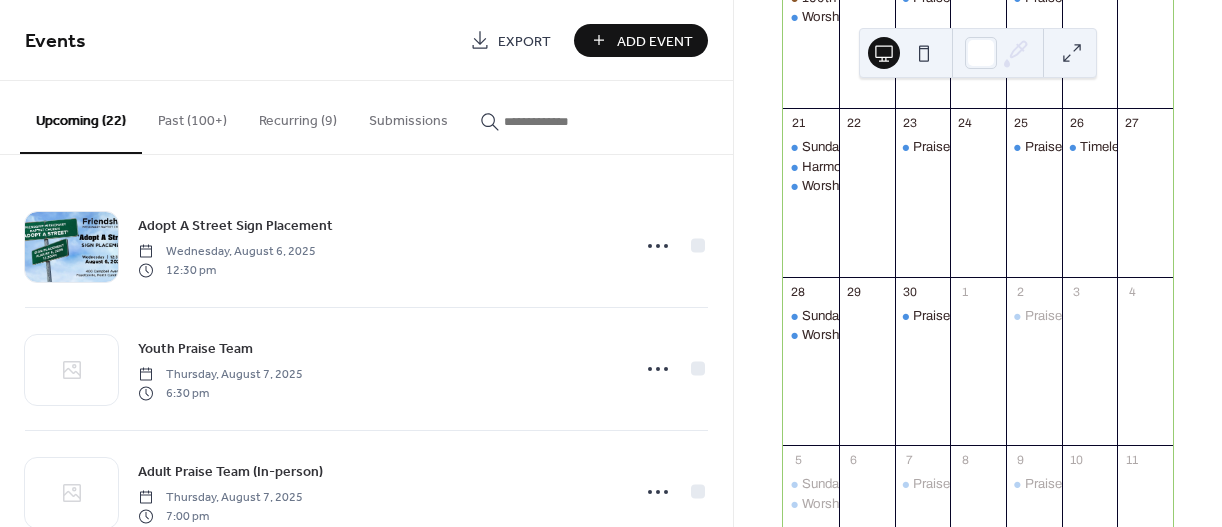 scroll, scrollTop: 688, scrollLeft: 0, axis: vertical 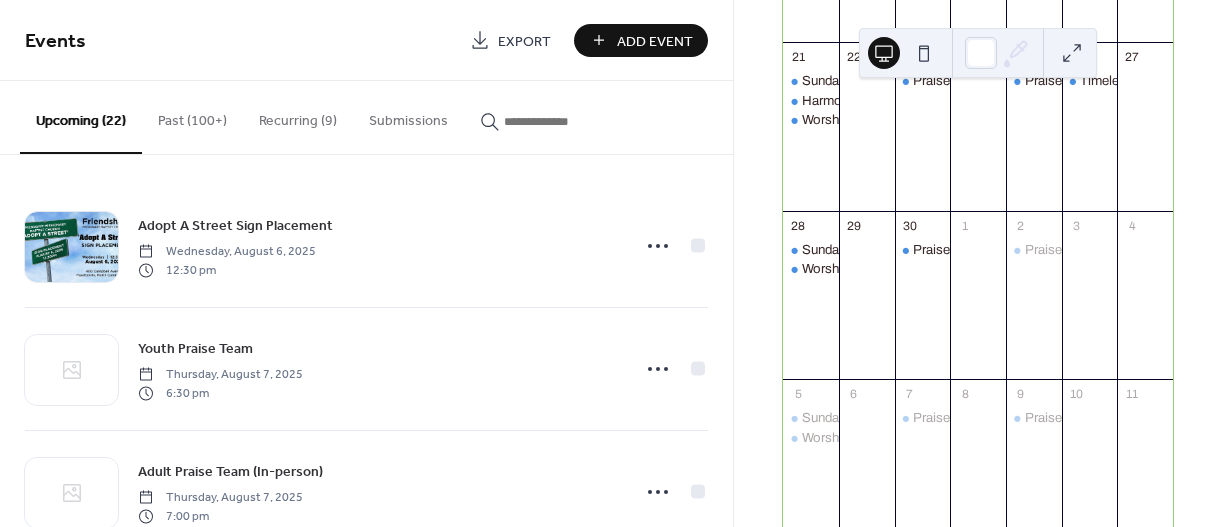 click on "Add Event" at bounding box center [655, 41] 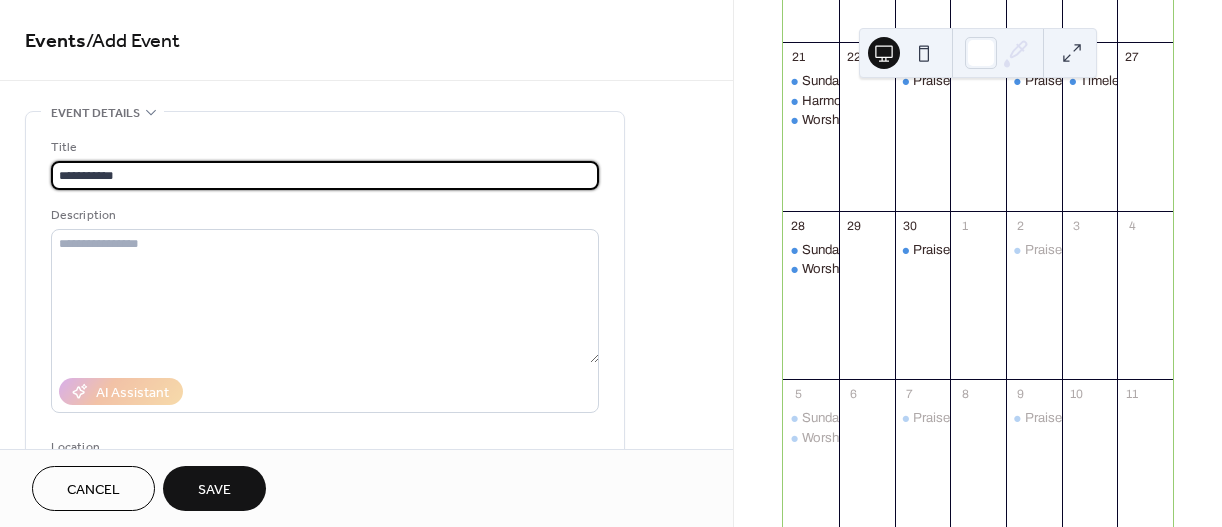 type on "**********" 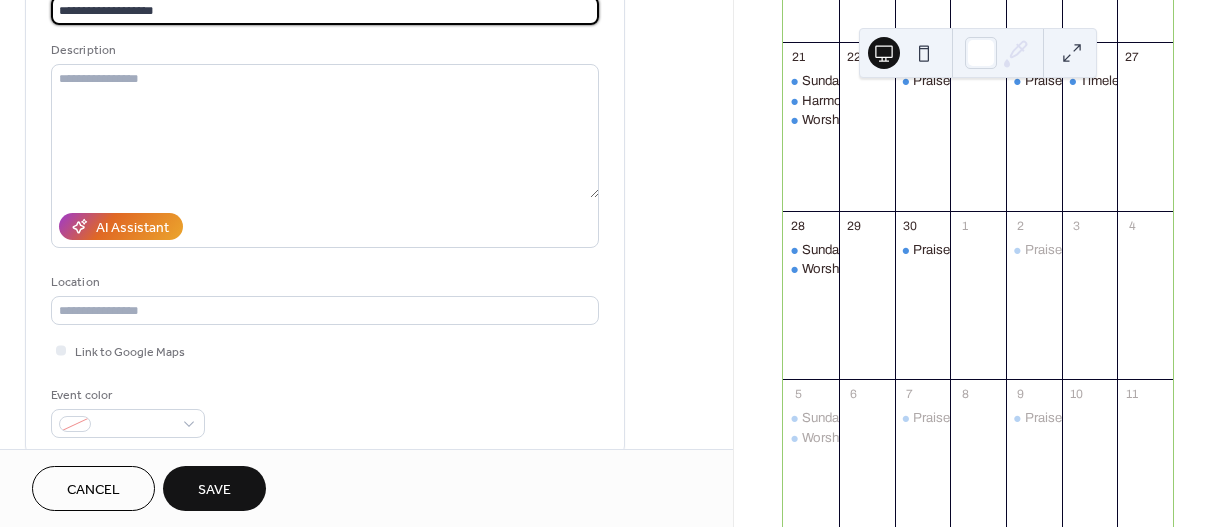 scroll, scrollTop: 351, scrollLeft: 0, axis: vertical 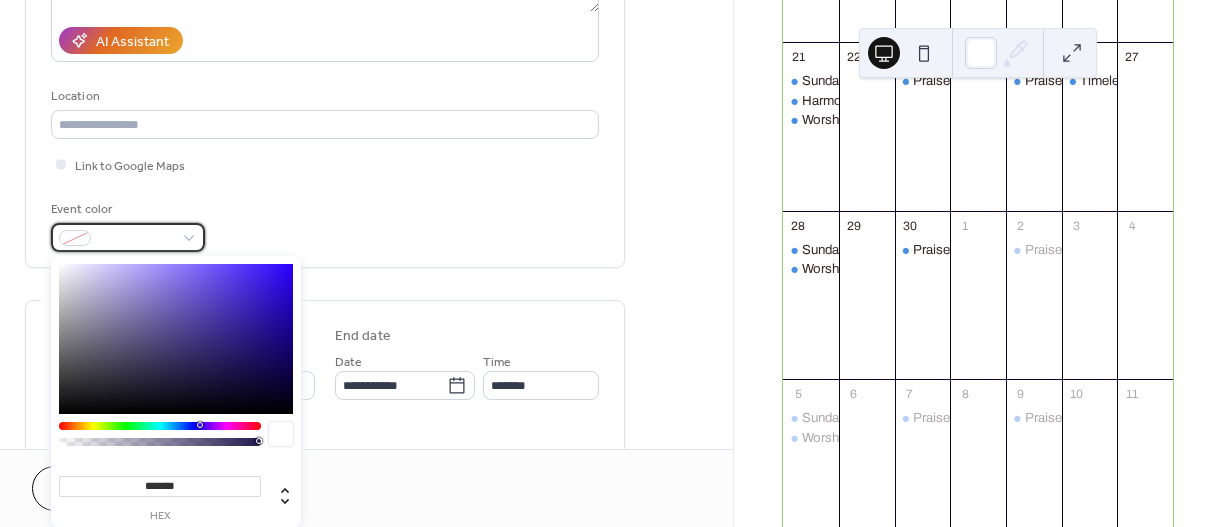 click at bounding box center [128, 237] 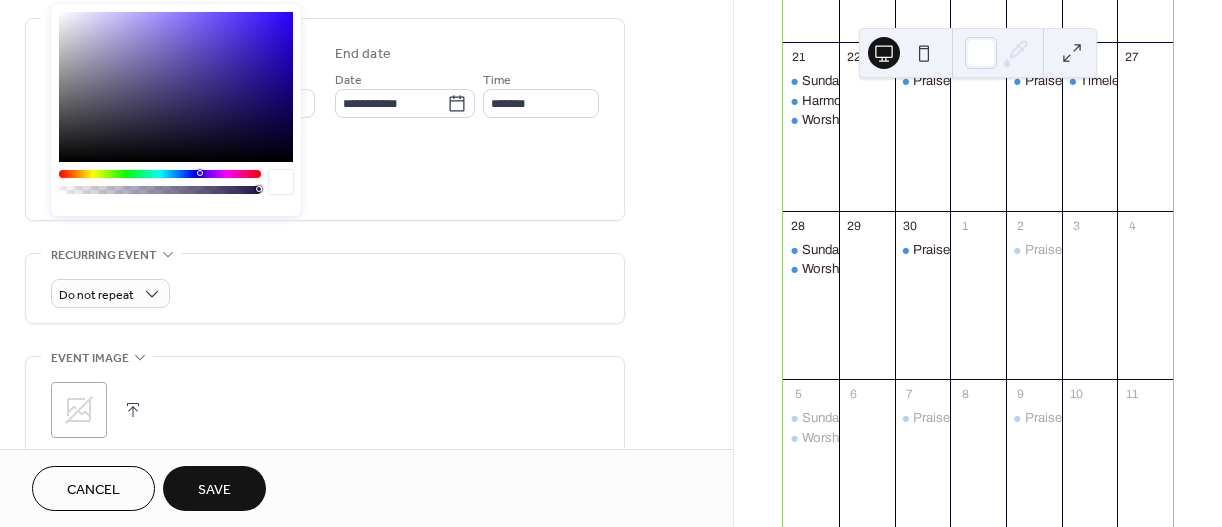 scroll, scrollTop: 656, scrollLeft: 0, axis: vertical 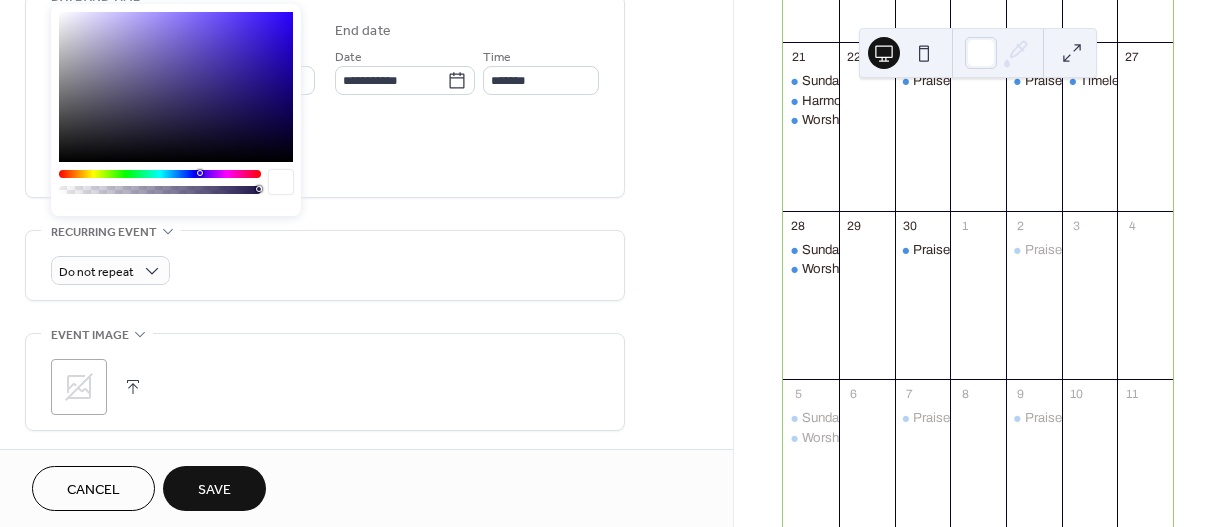 click on "All day Show date only Hide end time" at bounding box center (325, 150) 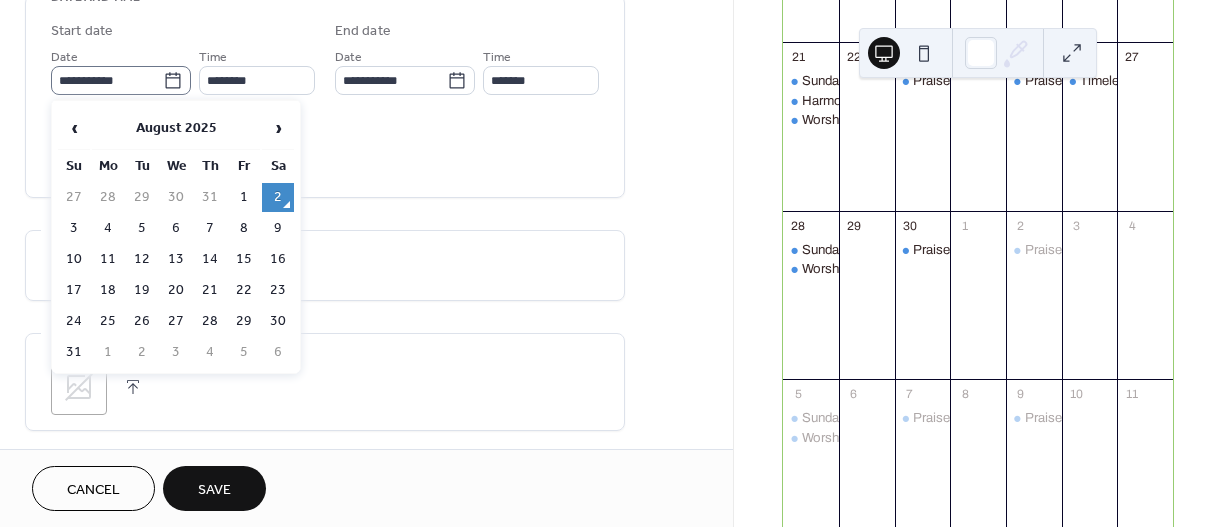 click 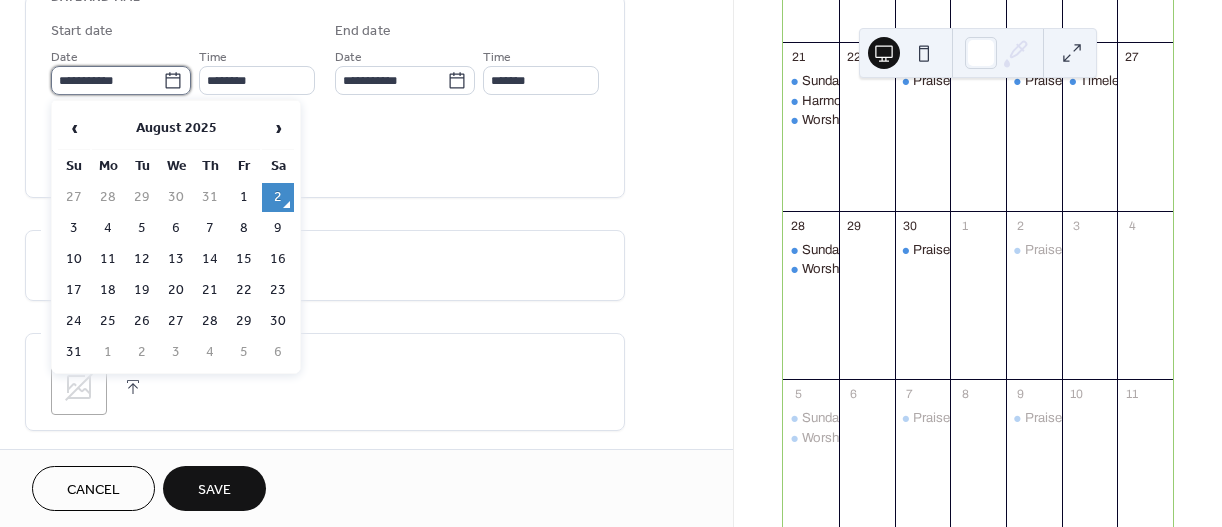 click on "**********" at bounding box center [107, 80] 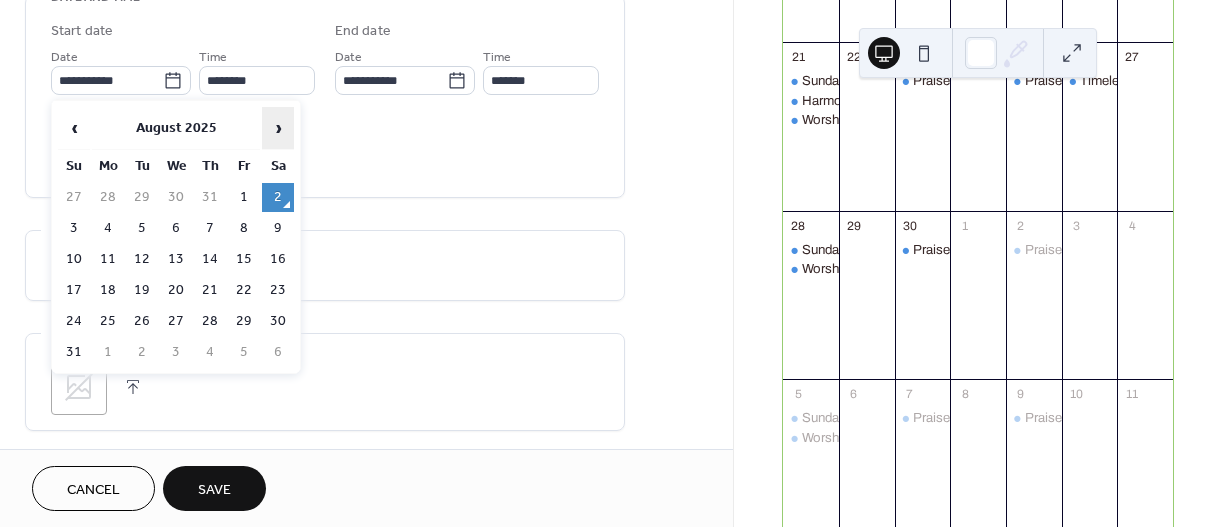 click on "›" at bounding box center [278, 128] 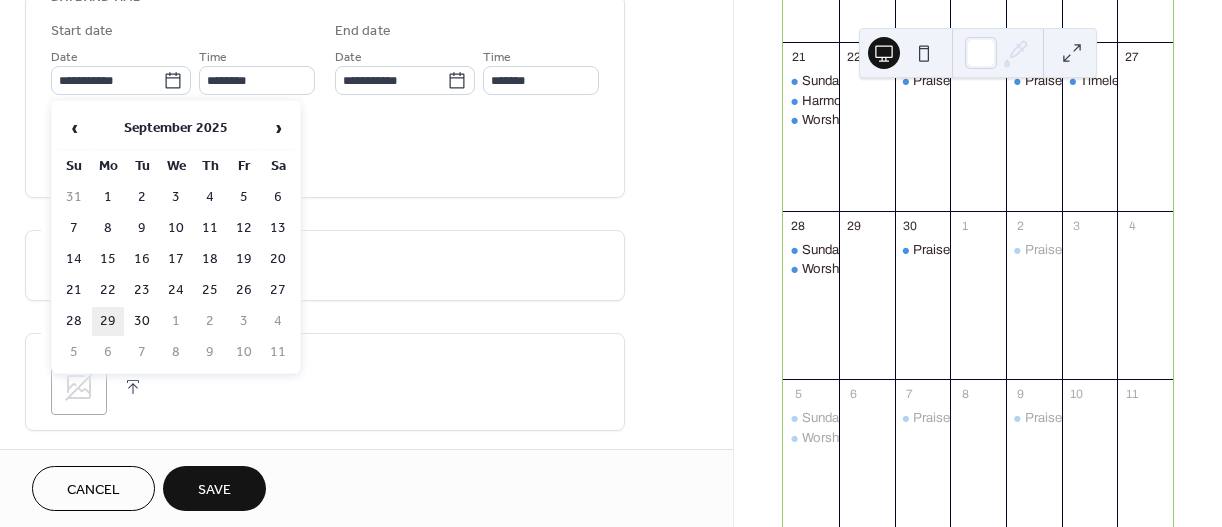 click on "29" at bounding box center (108, 321) 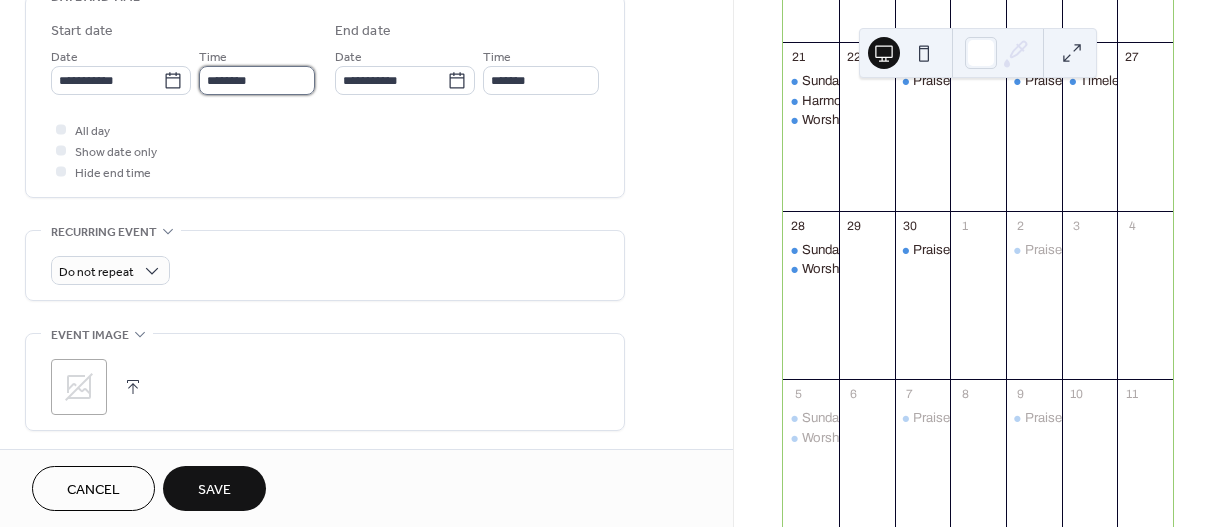 click on "********" at bounding box center [257, 80] 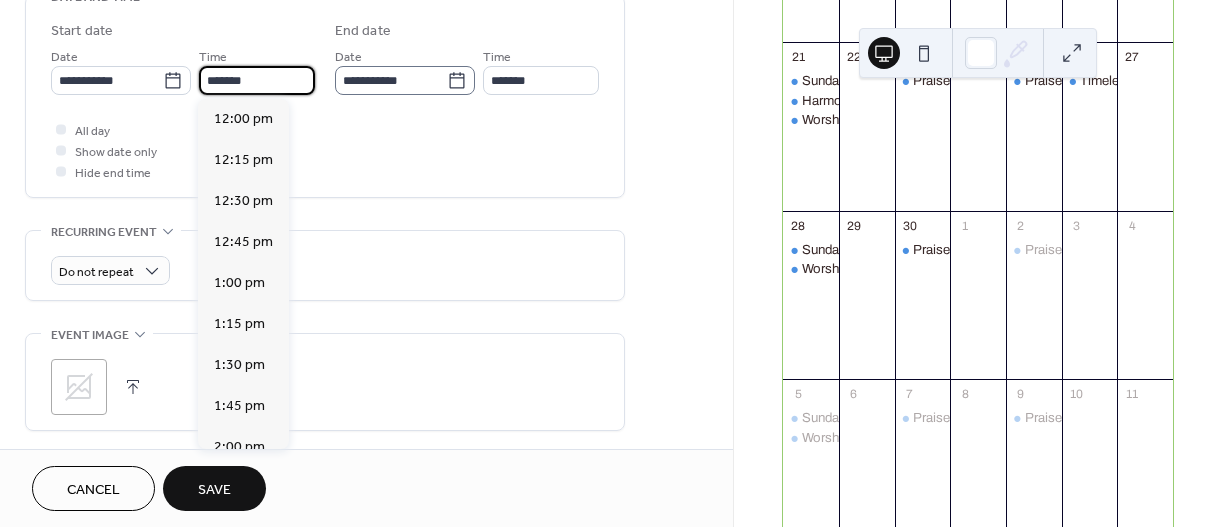 scroll, scrollTop: 2952, scrollLeft: 0, axis: vertical 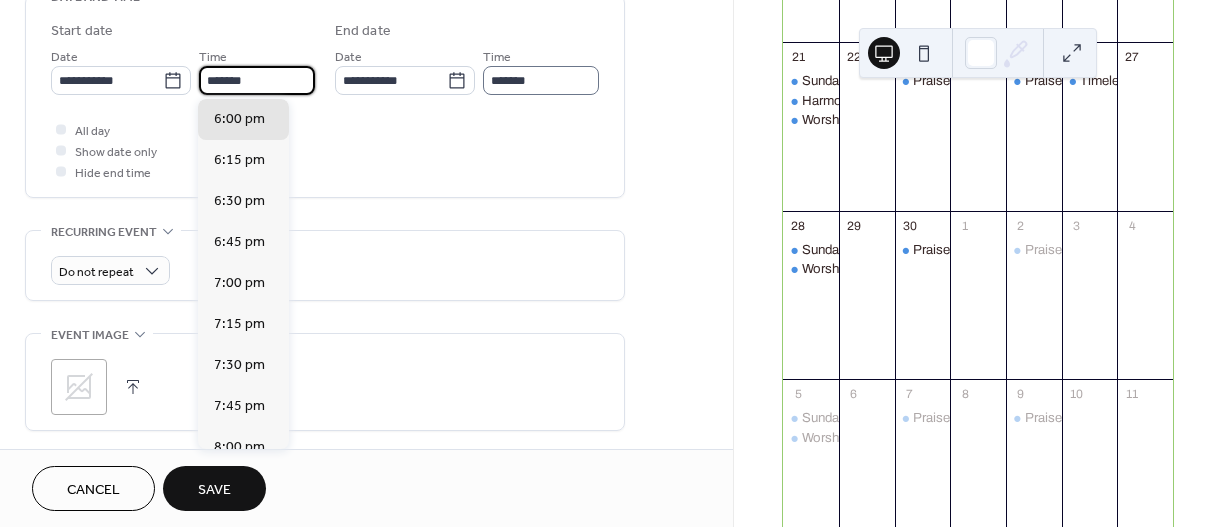 type on "*******" 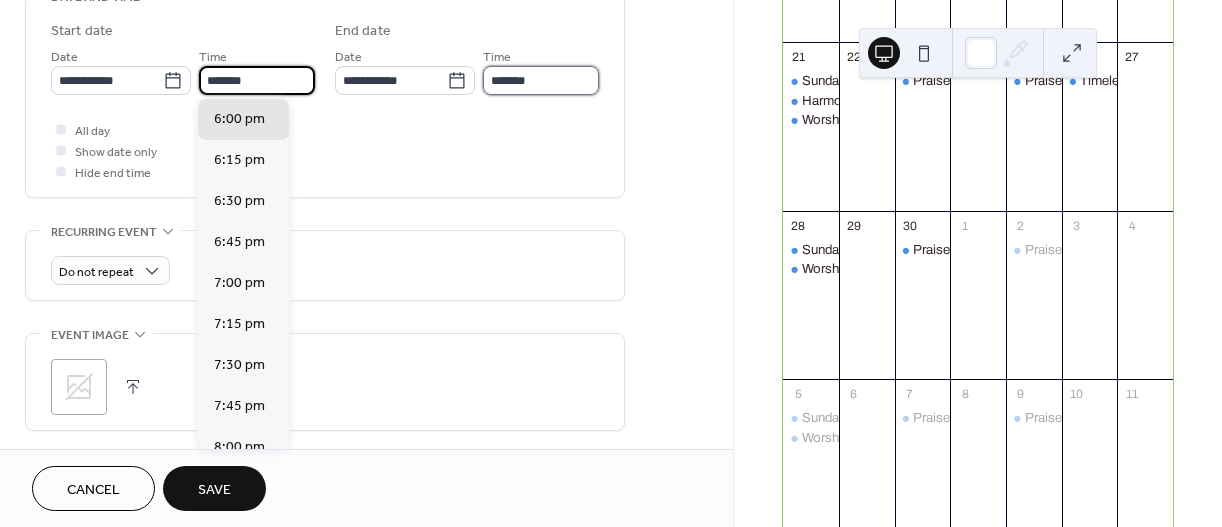 click on "*******" at bounding box center (541, 80) 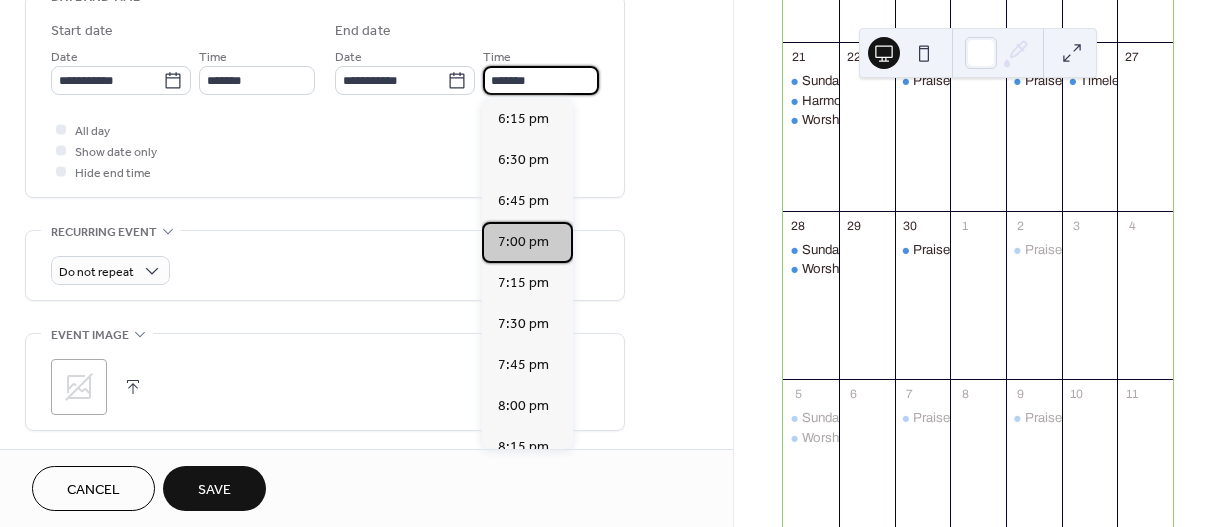 click on "7:00 pm" at bounding box center [523, 242] 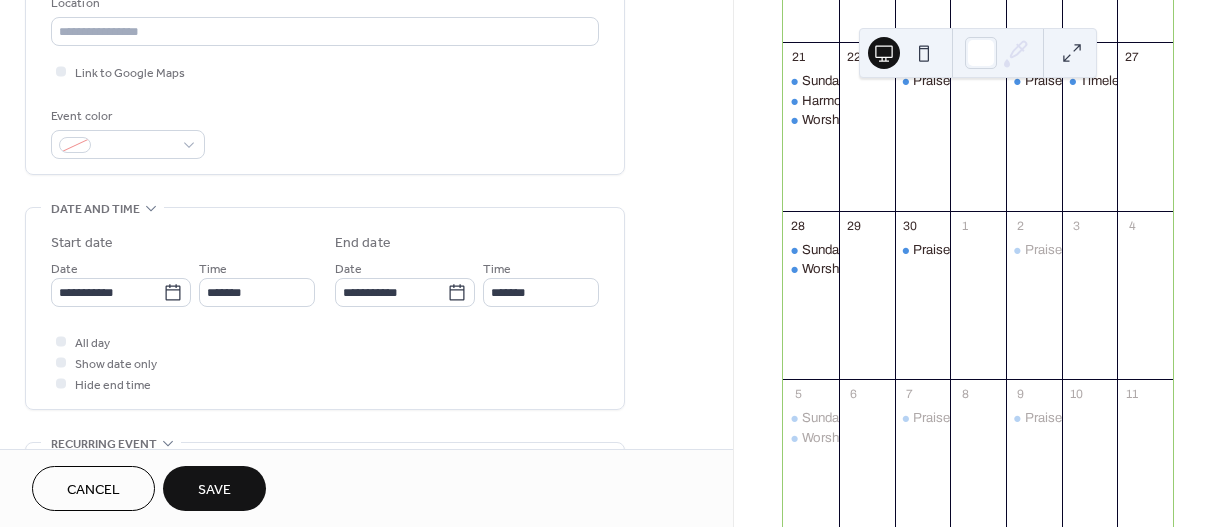 scroll, scrollTop: 431, scrollLeft: 0, axis: vertical 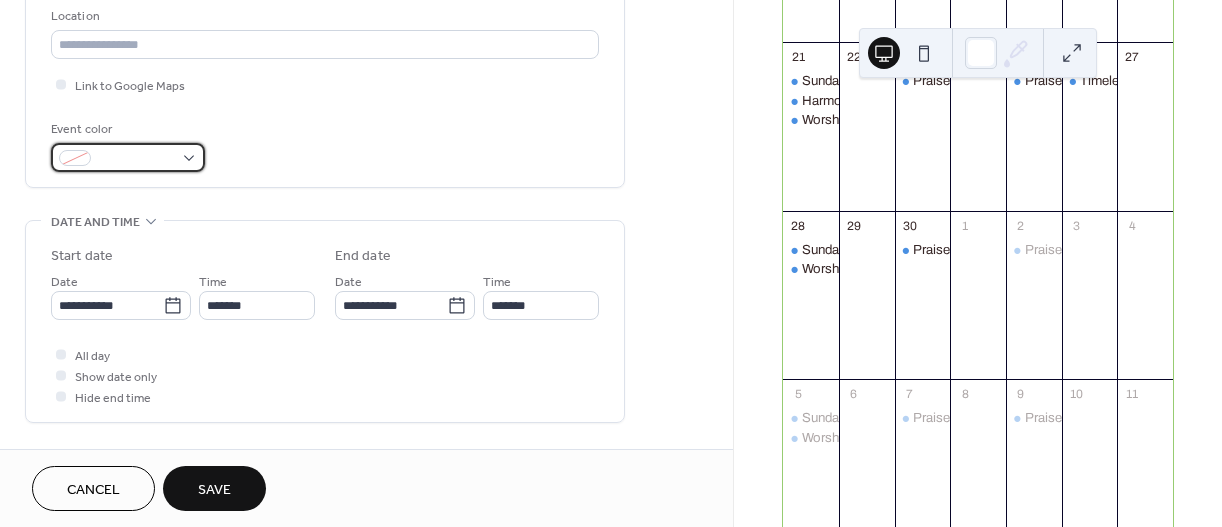 click at bounding box center [128, 157] 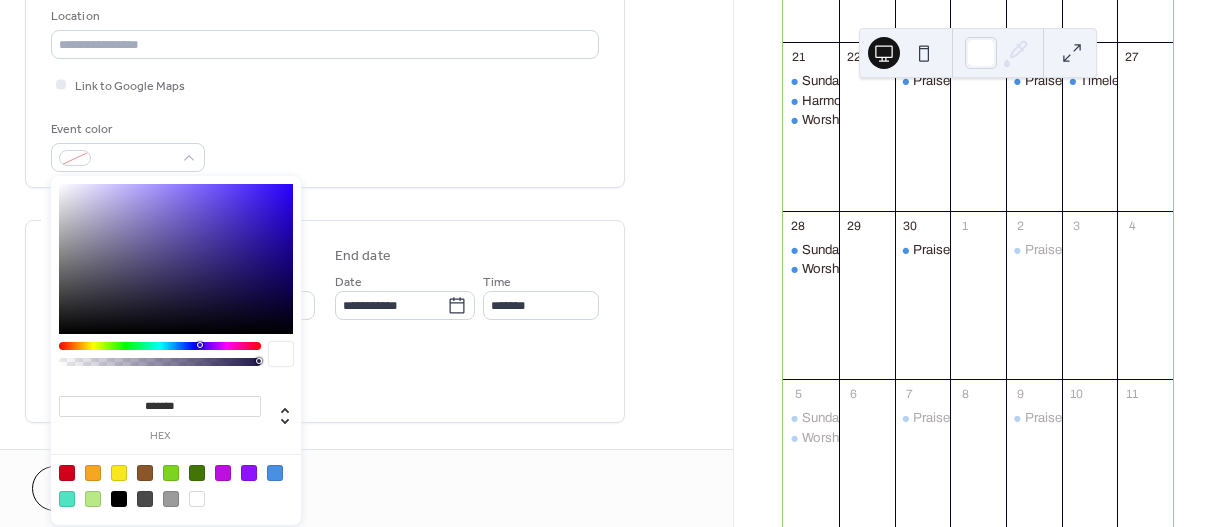 click at bounding box center (176, 485) 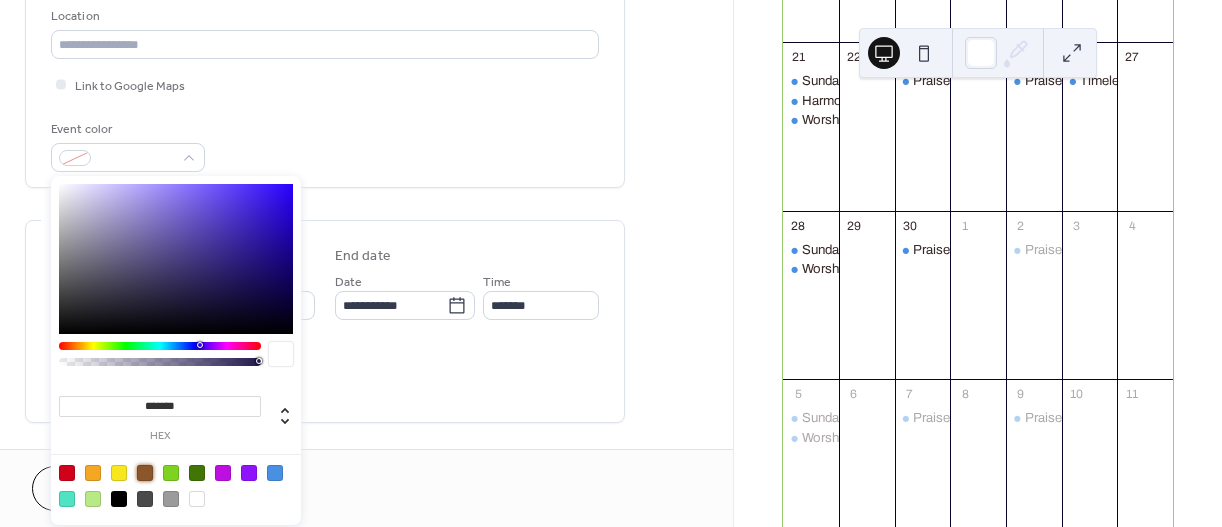 click at bounding box center (145, 473) 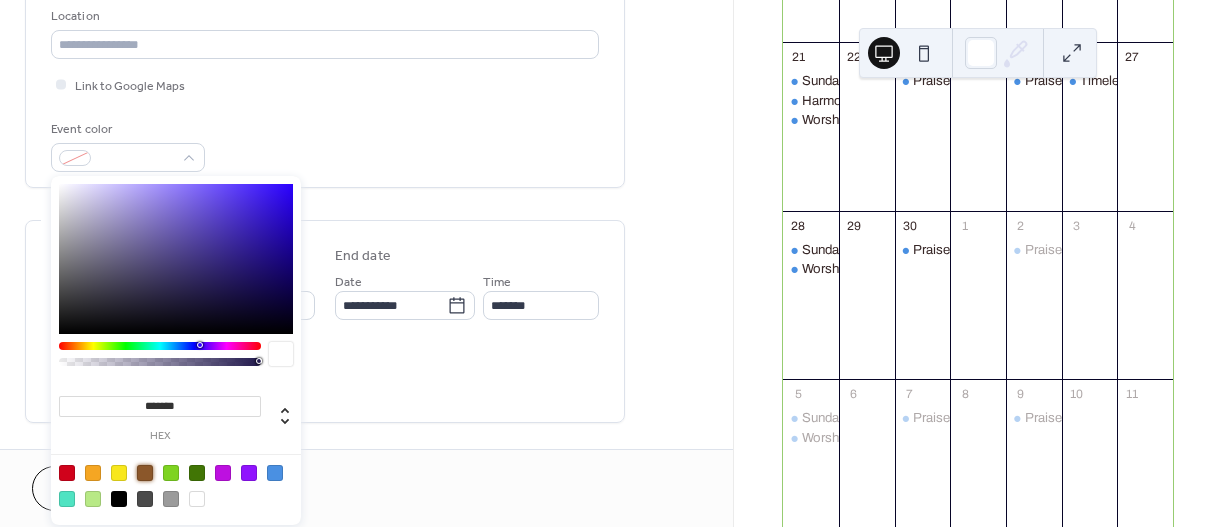 type on "*******" 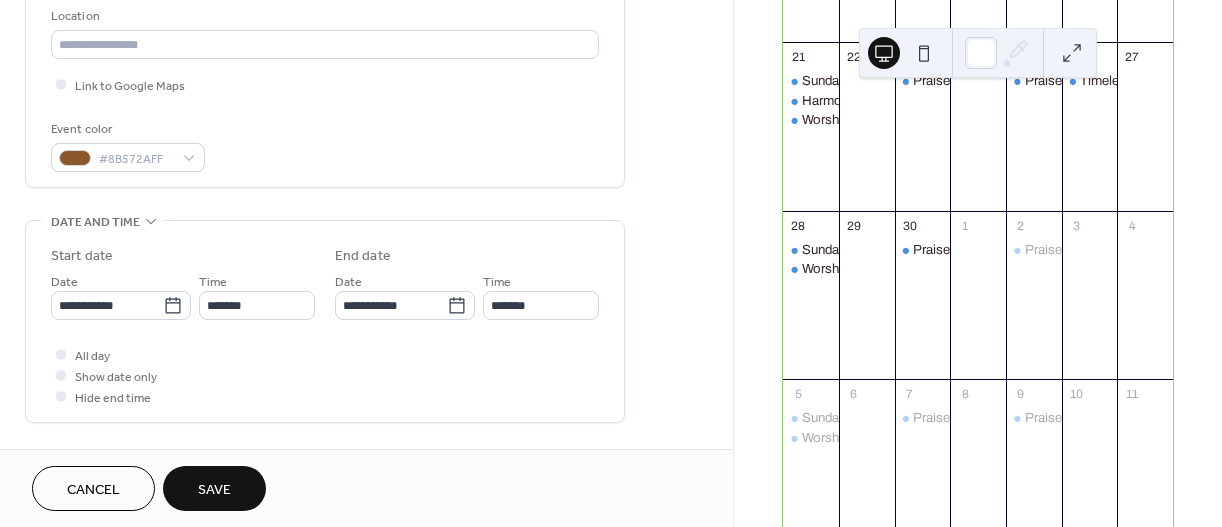 click on "**********" at bounding box center (325, -61) 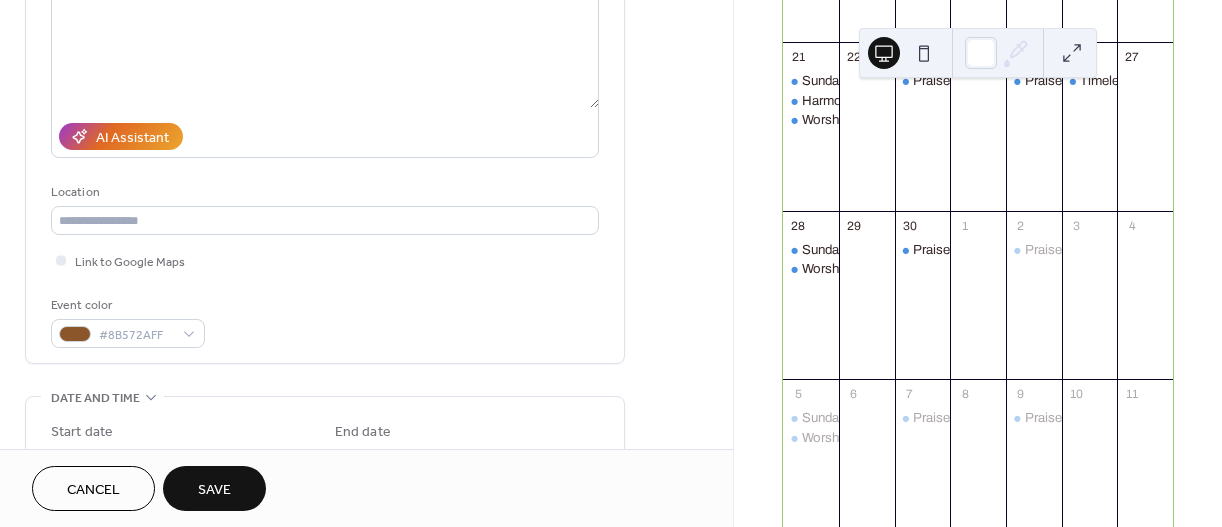scroll, scrollTop: 0, scrollLeft: 0, axis: both 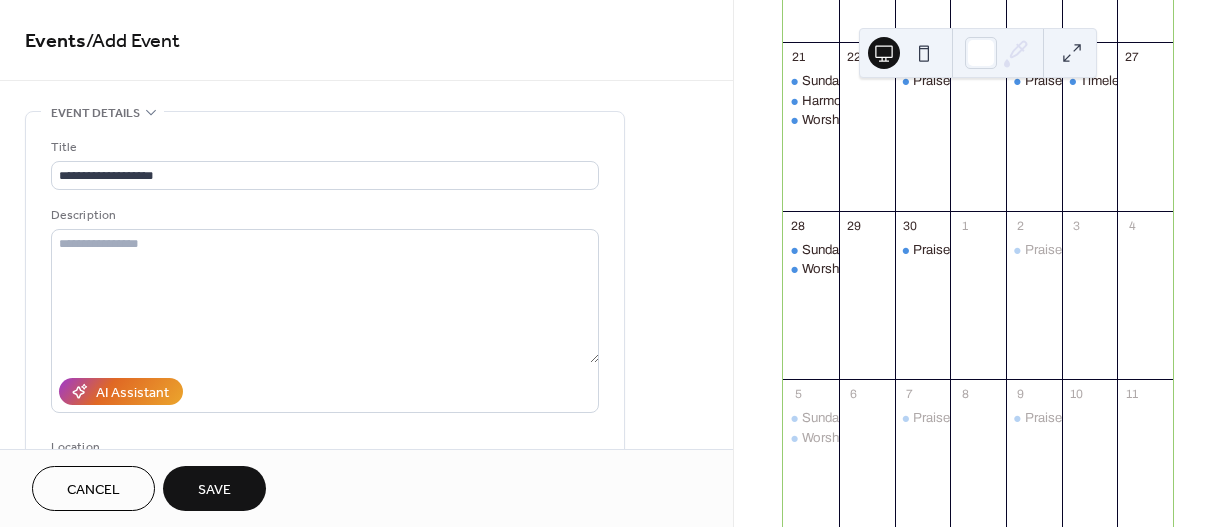 click on "Save" at bounding box center [214, 490] 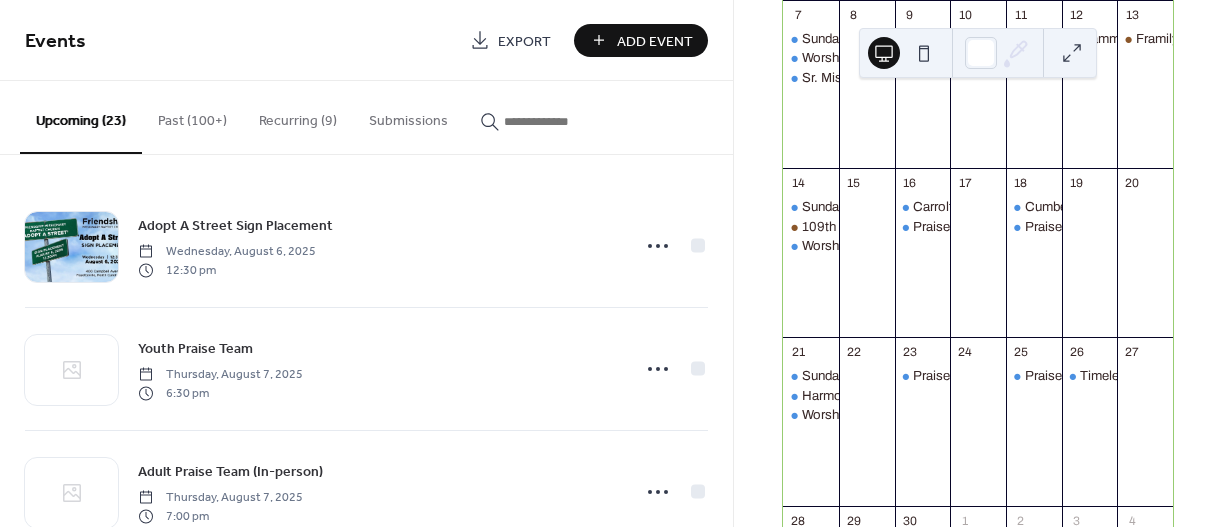scroll, scrollTop: 395, scrollLeft: 0, axis: vertical 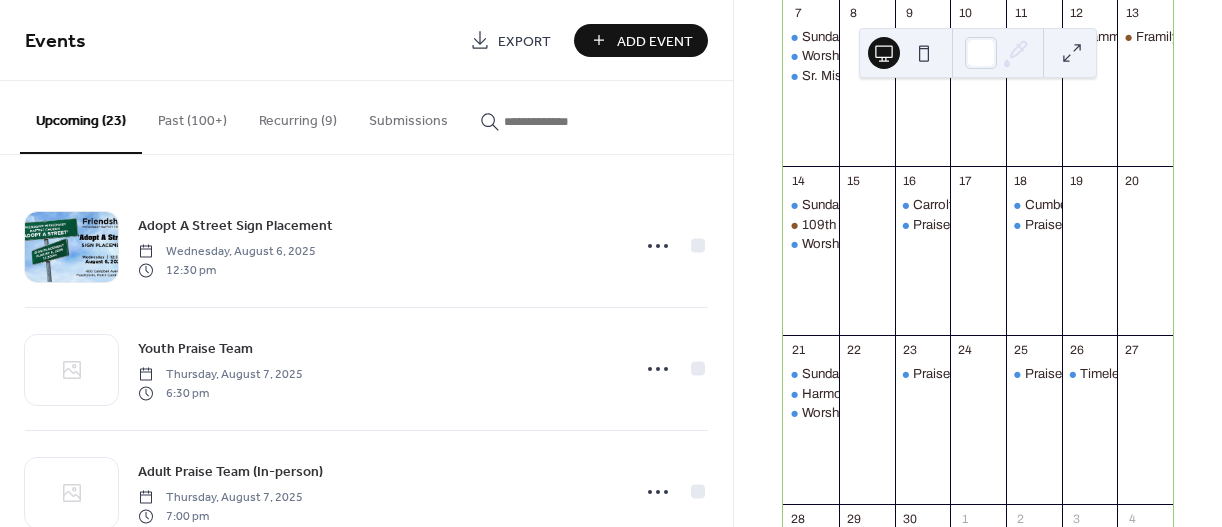 click on "Add Event" at bounding box center (655, 41) 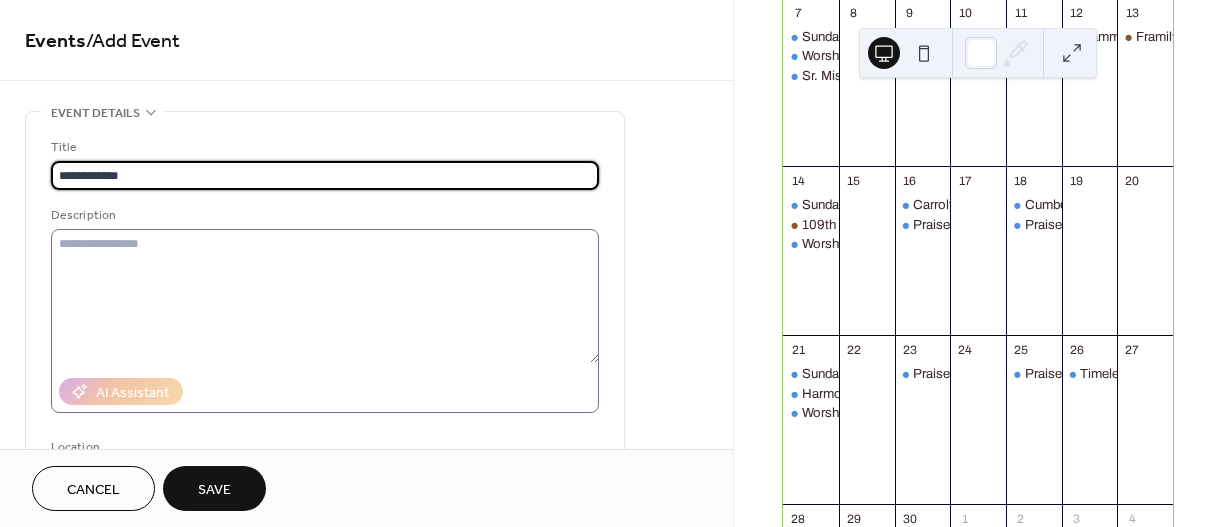 type on "**********" 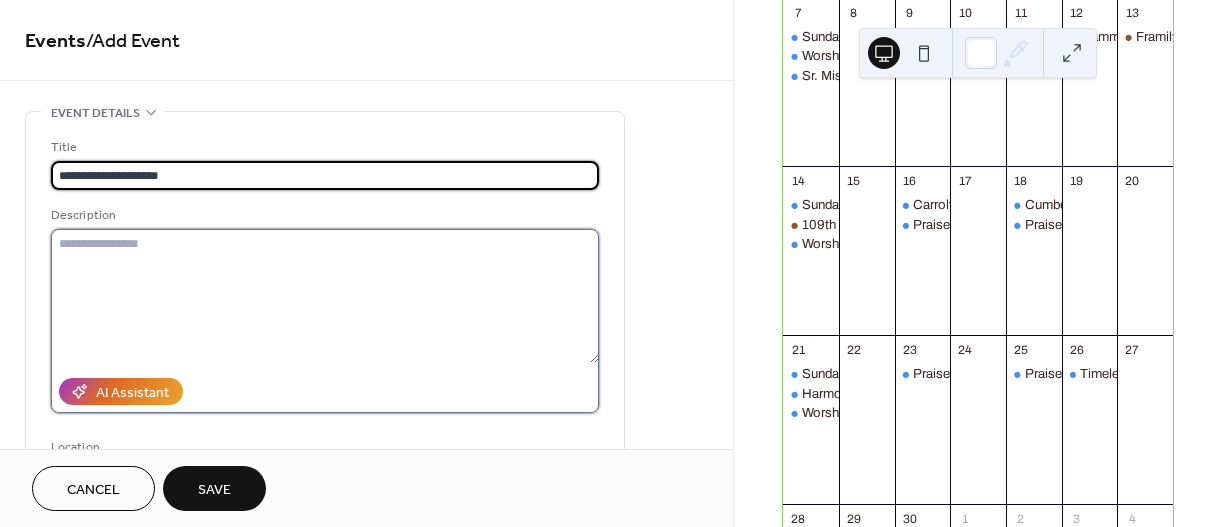 click at bounding box center [325, 296] 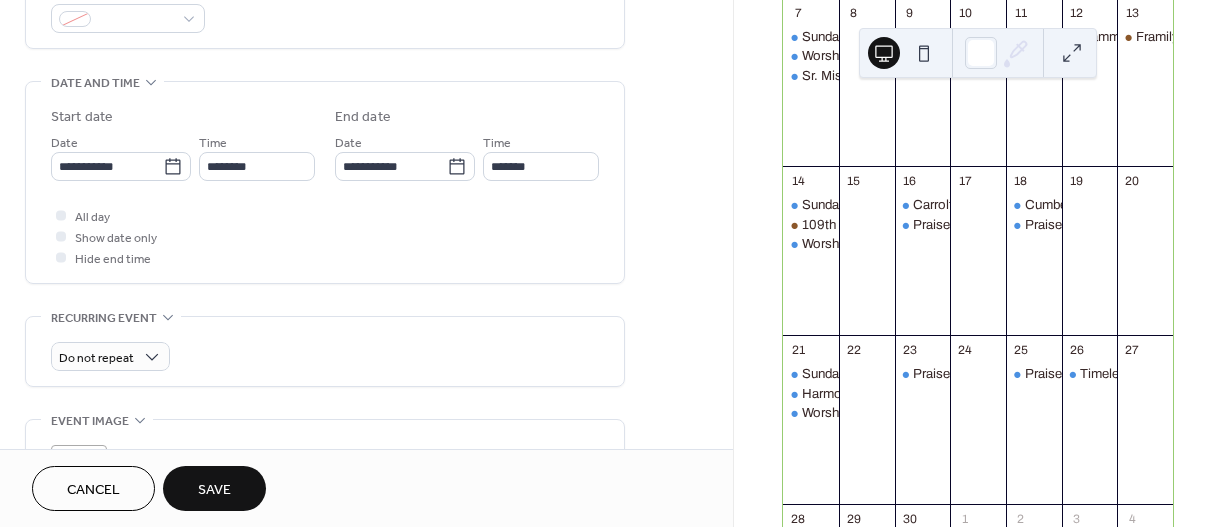 scroll, scrollTop: 596, scrollLeft: 0, axis: vertical 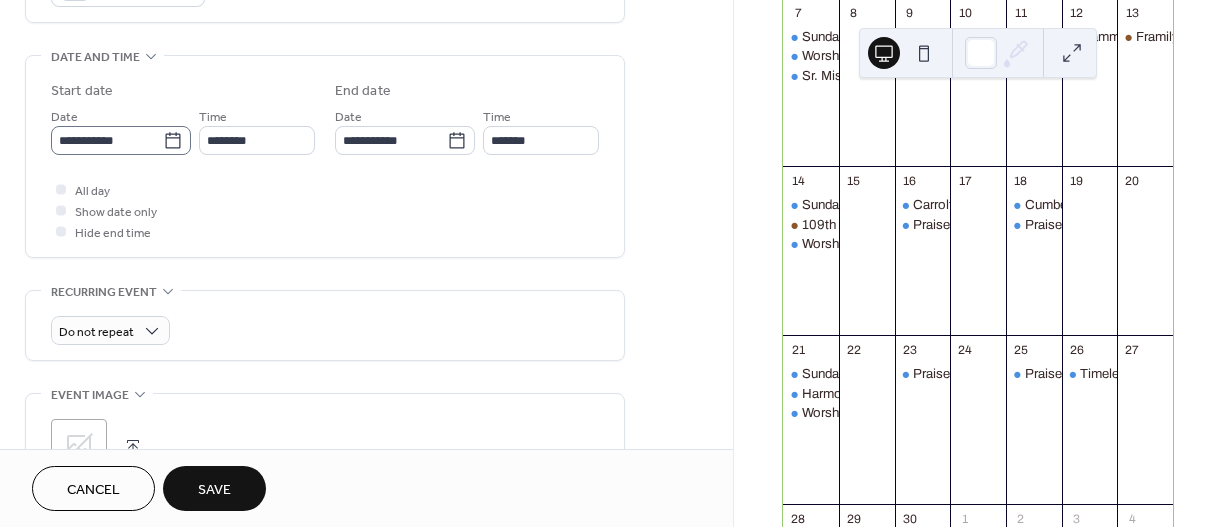 type on "**********" 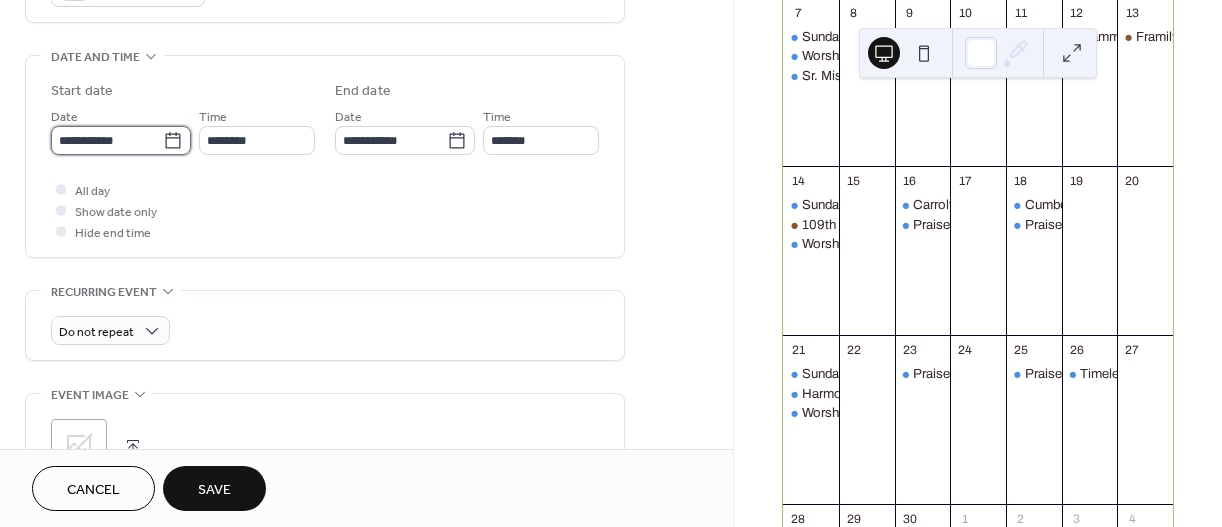 click on "**********" at bounding box center [107, 140] 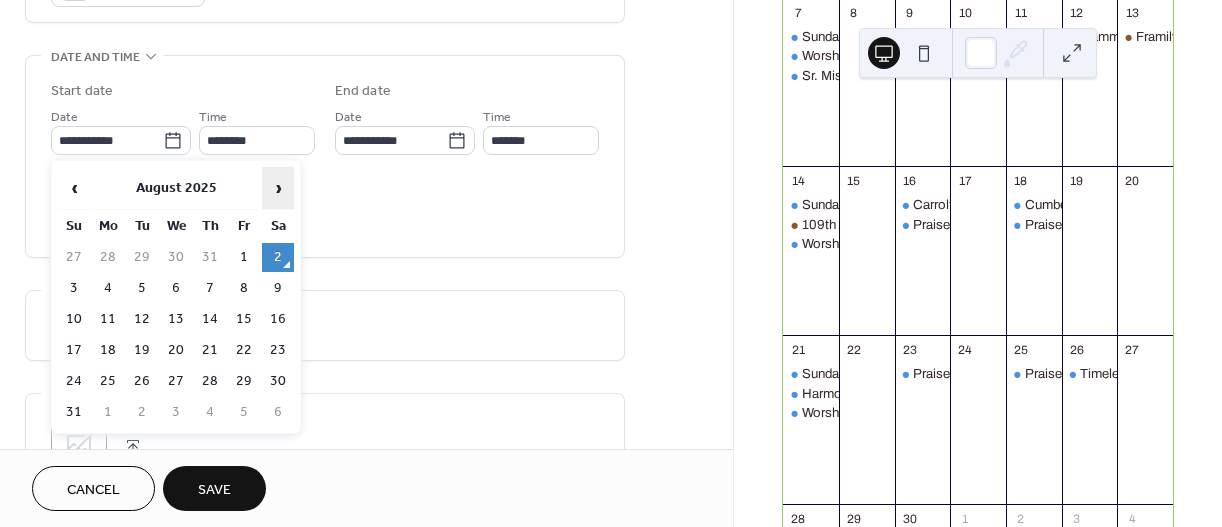 click on "›" at bounding box center (278, 188) 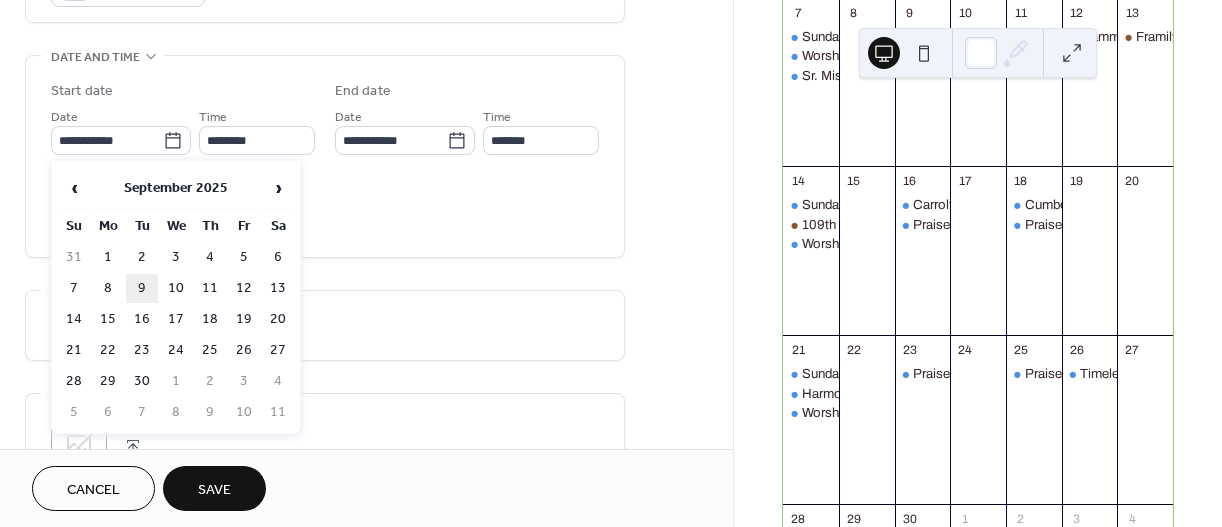 click on "9" at bounding box center [142, 288] 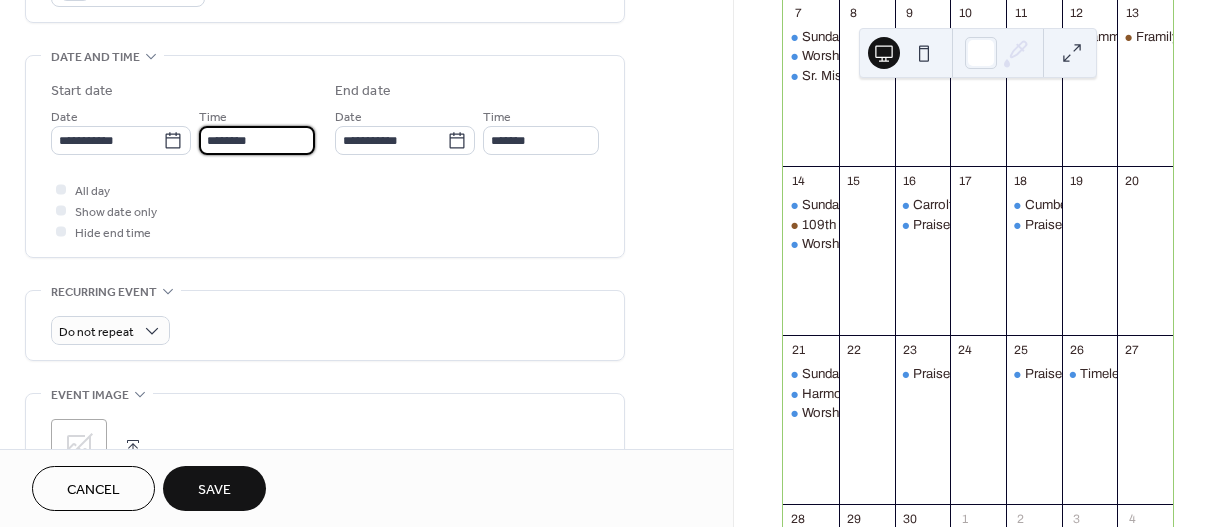 drag, startPoint x: 216, startPoint y: 138, endPoint x: 285, endPoint y: 114, distance: 73.05477 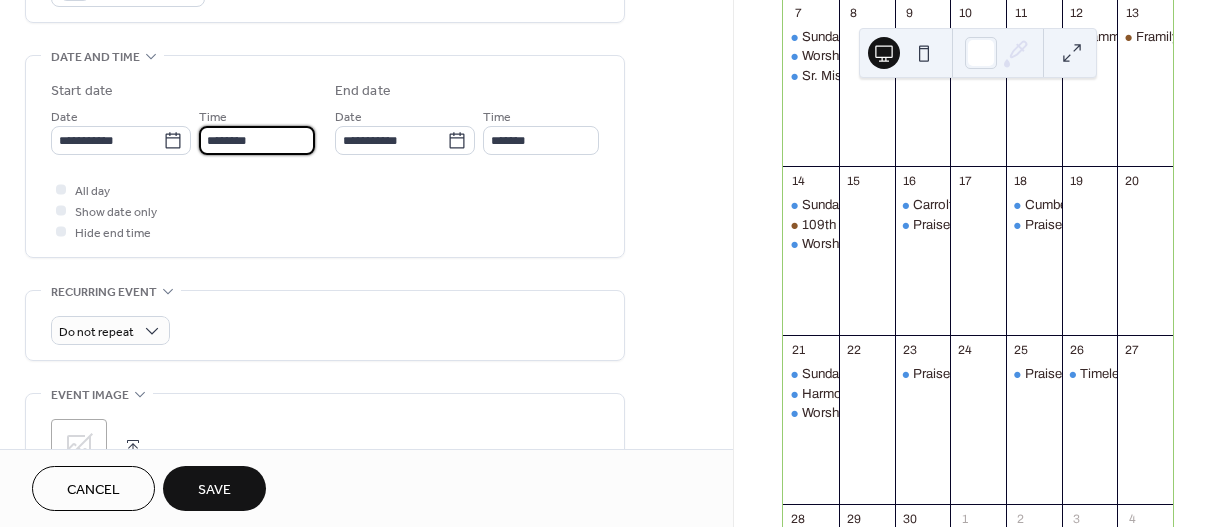 click on "********" at bounding box center [257, 140] 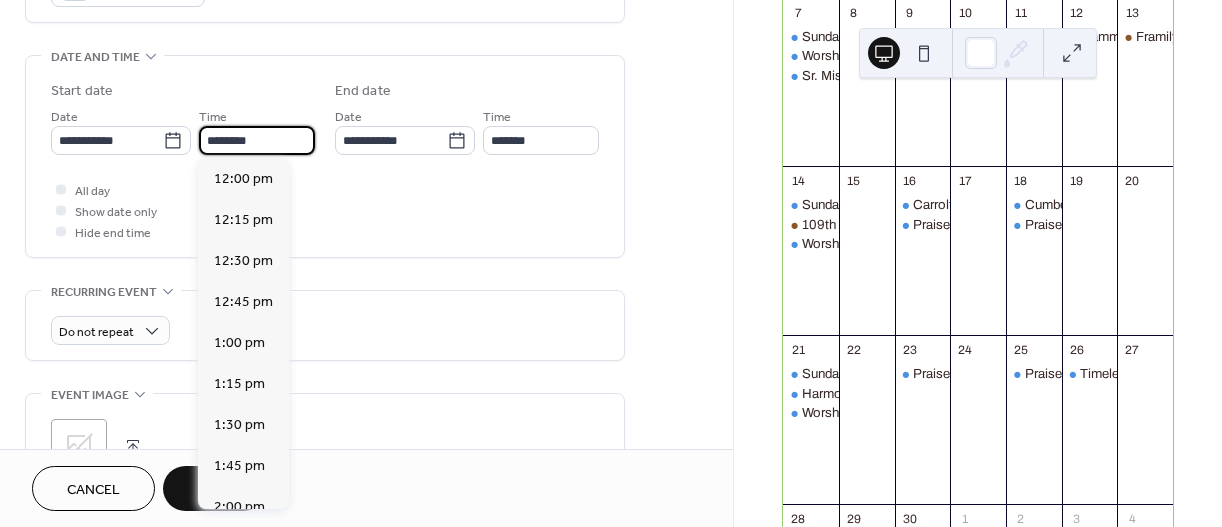 scroll, scrollTop: 3586, scrollLeft: 0, axis: vertical 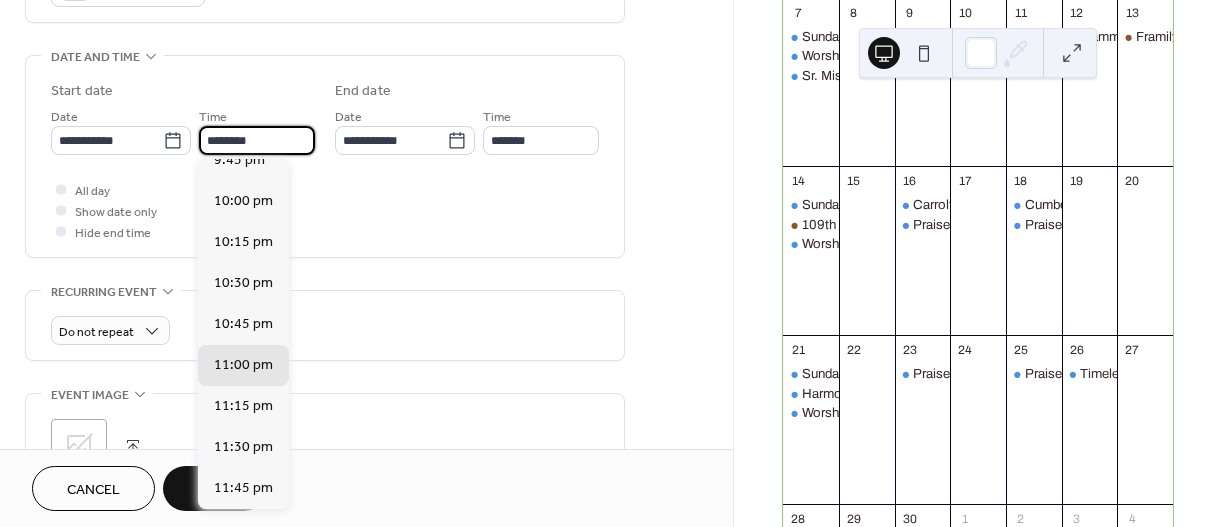 click on "********" at bounding box center [257, 140] 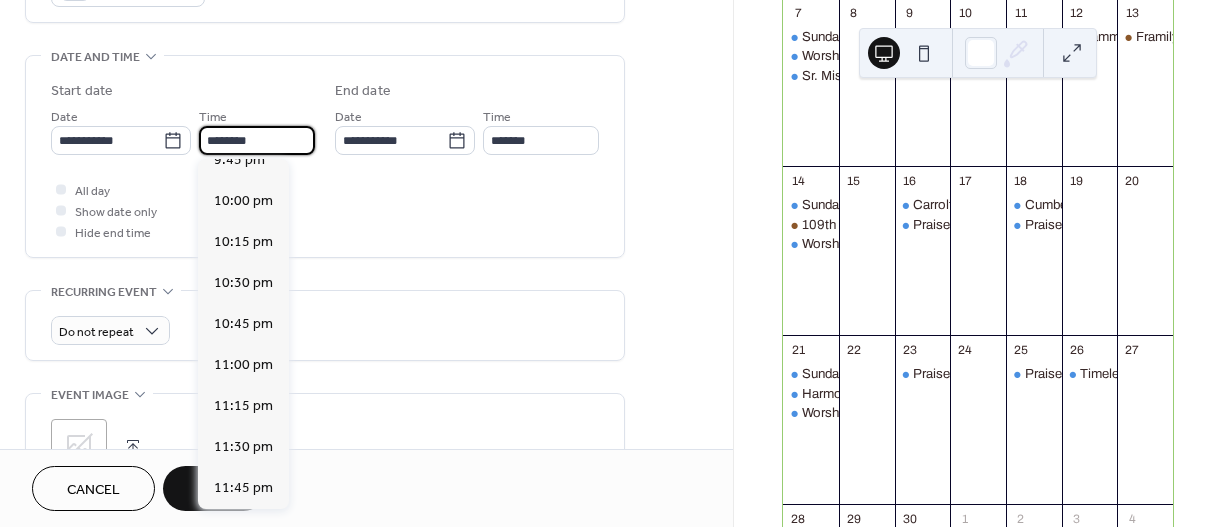 scroll, scrollTop: 1804, scrollLeft: 0, axis: vertical 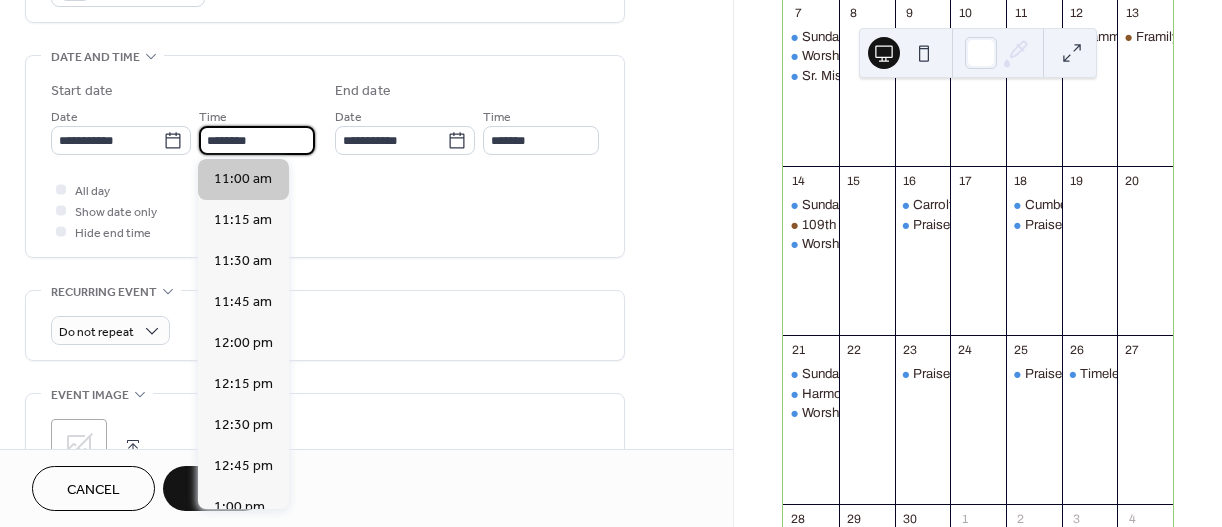 type on "********" 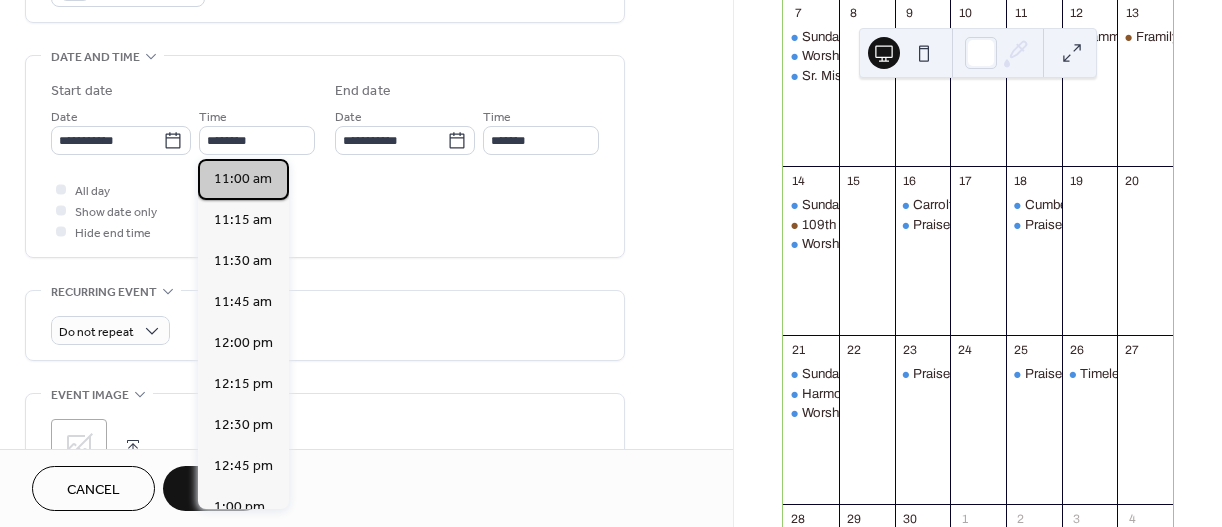 click on "11:00 am" at bounding box center [243, 179] 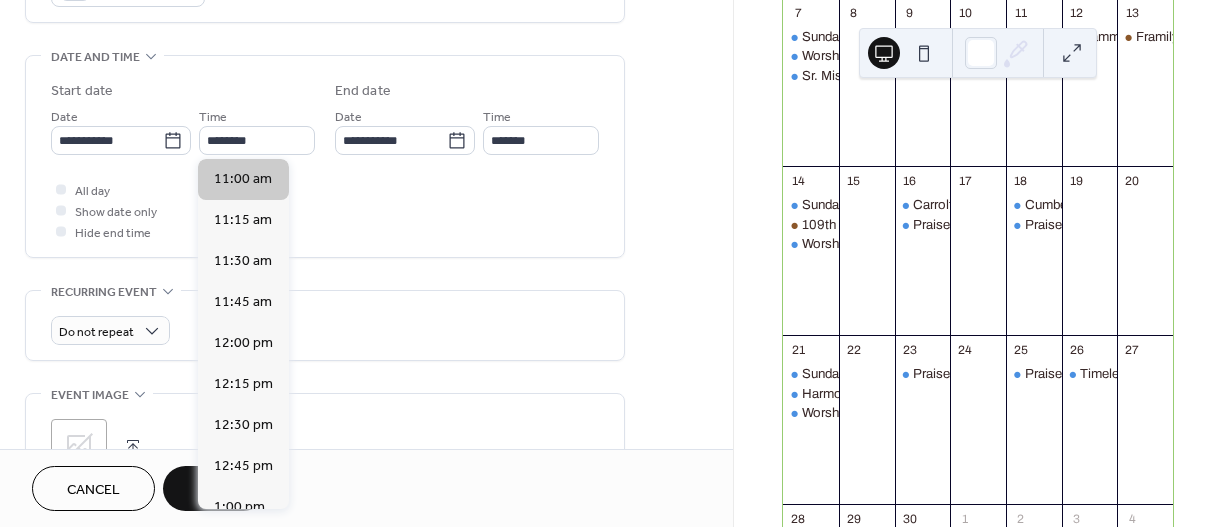 type on "********" 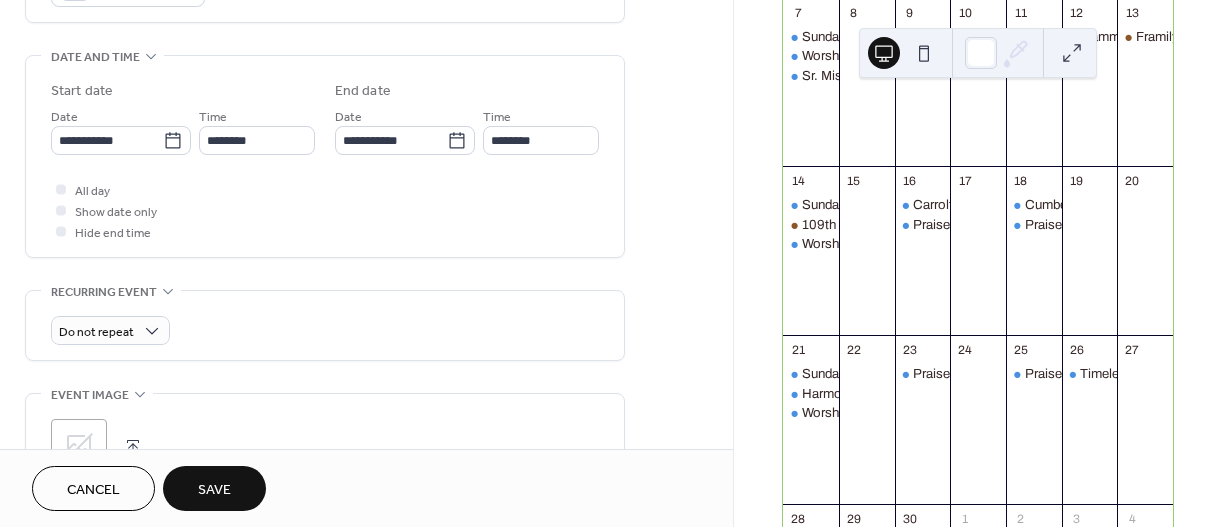 scroll, scrollTop: 321, scrollLeft: 0, axis: vertical 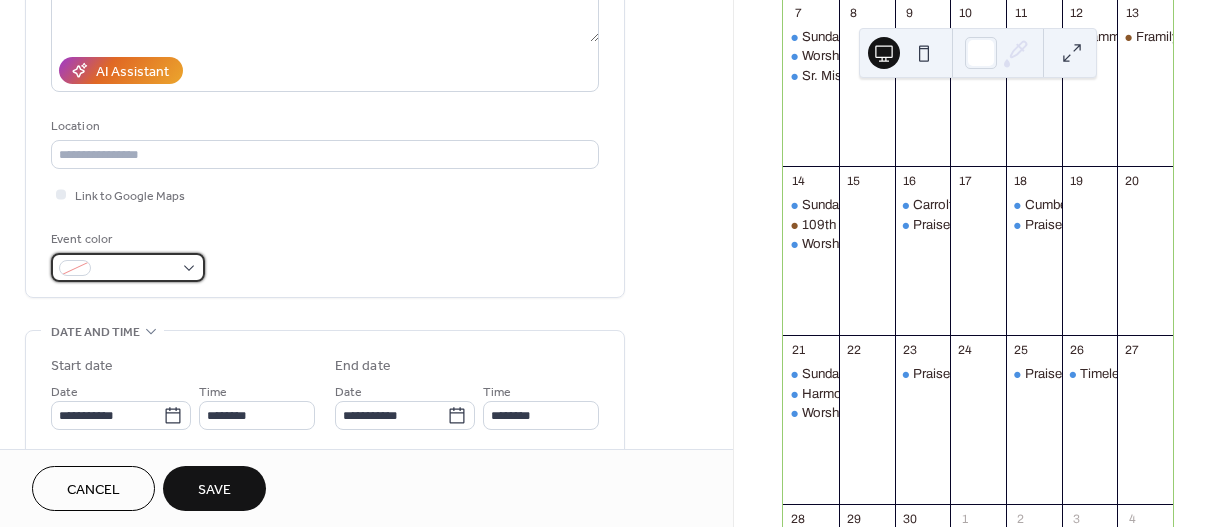 click at bounding box center (128, 267) 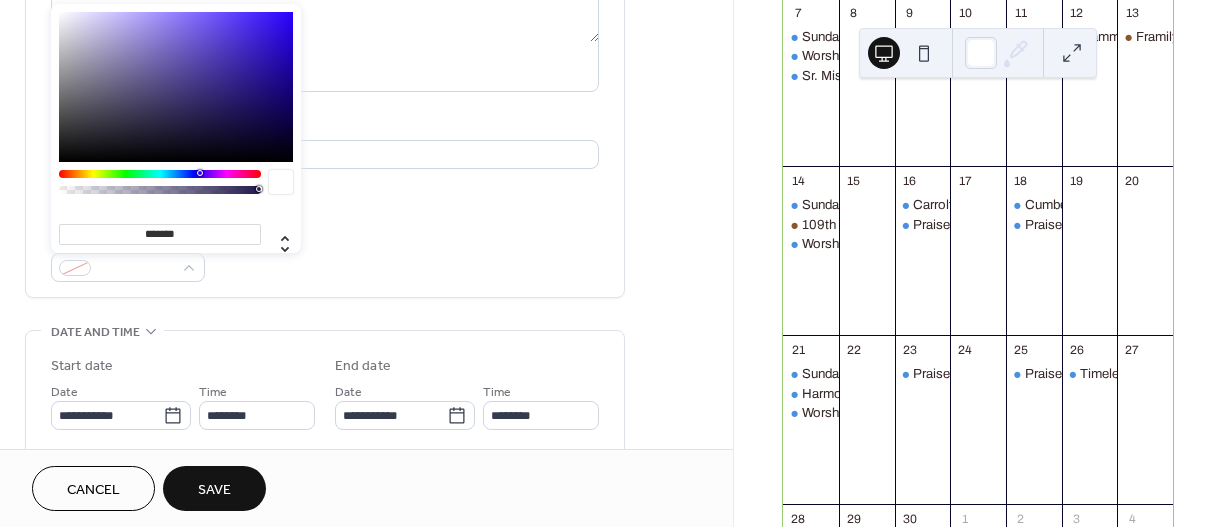 click on "**********" at bounding box center (325, 49) 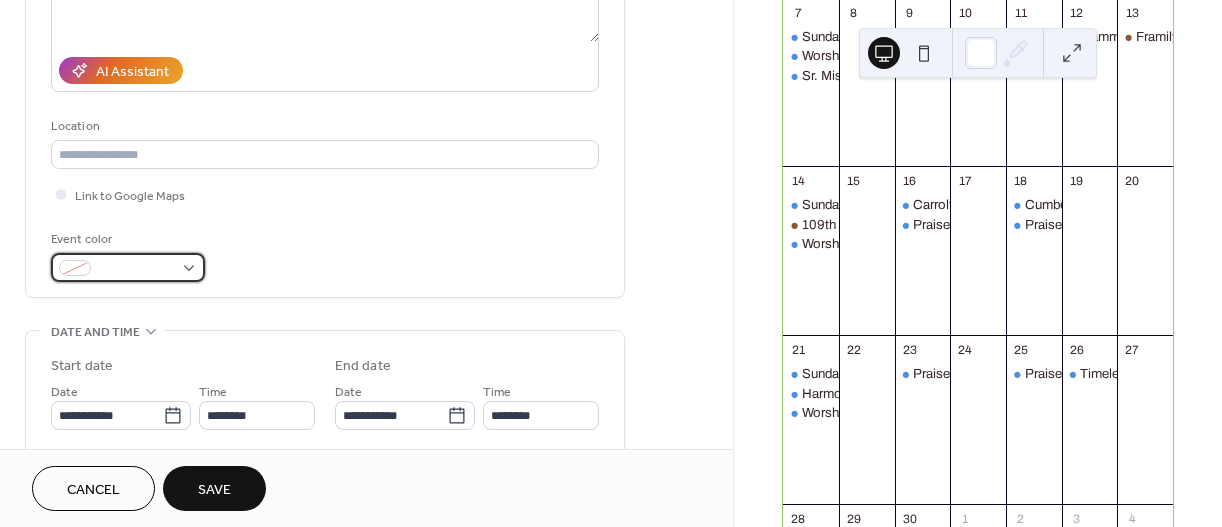 click at bounding box center (128, 267) 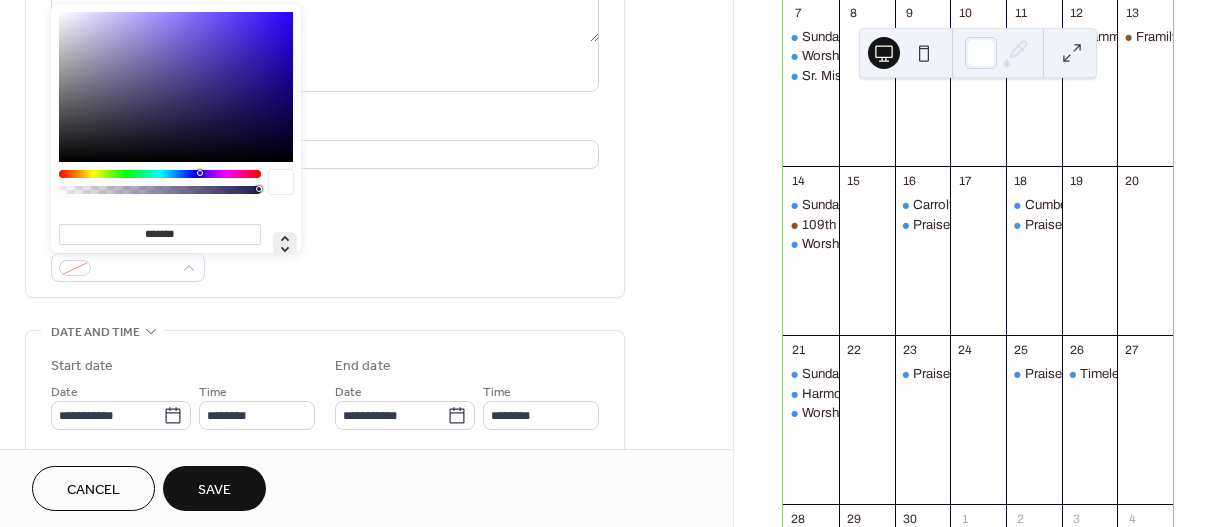 click 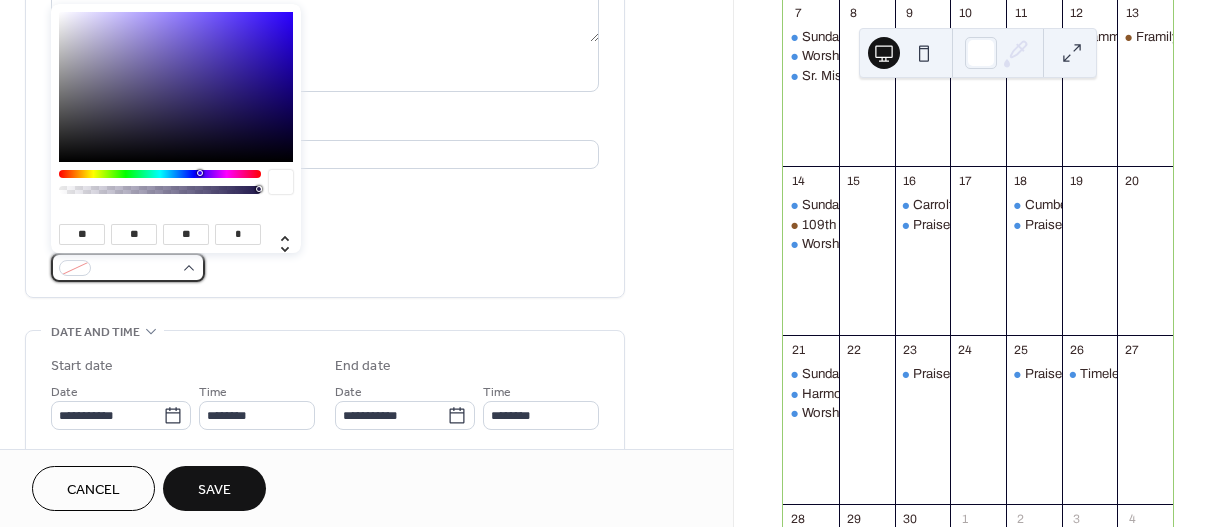 click at bounding box center (128, 267) 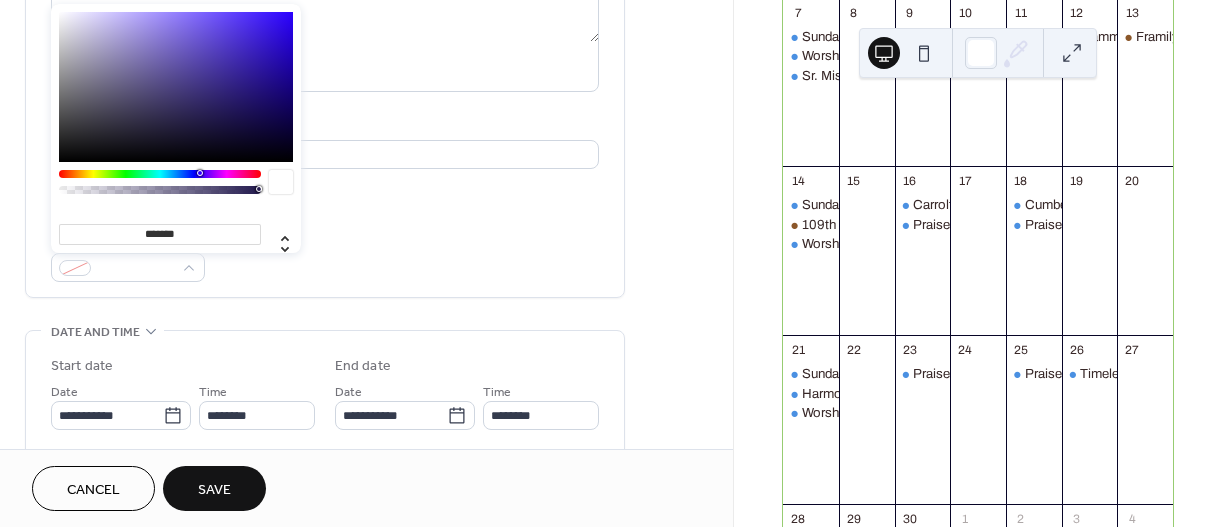 click on "**********" at bounding box center (366, 477) 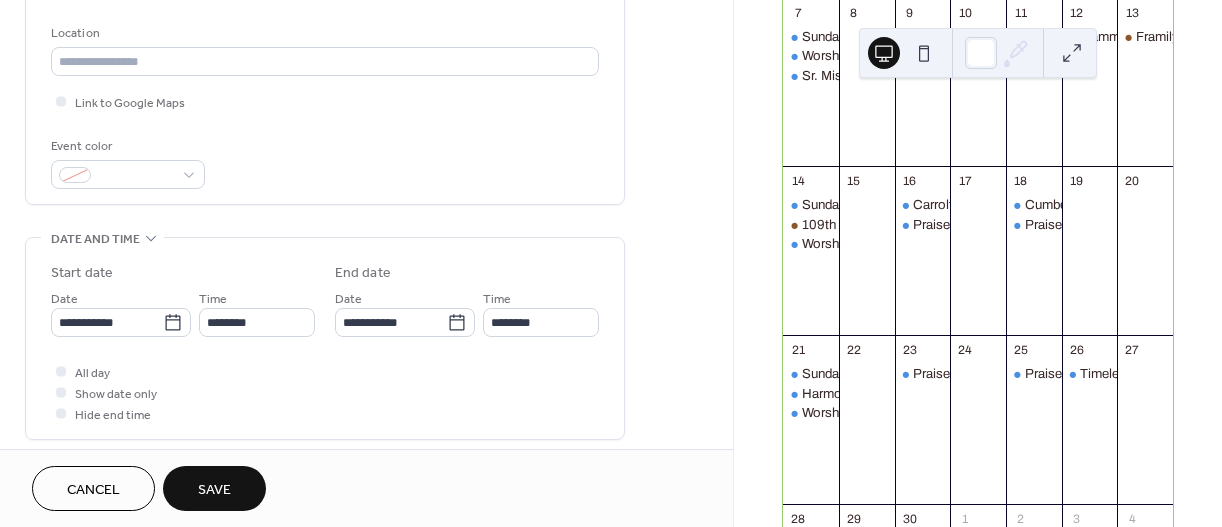 scroll, scrollTop: 434, scrollLeft: 0, axis: vertical 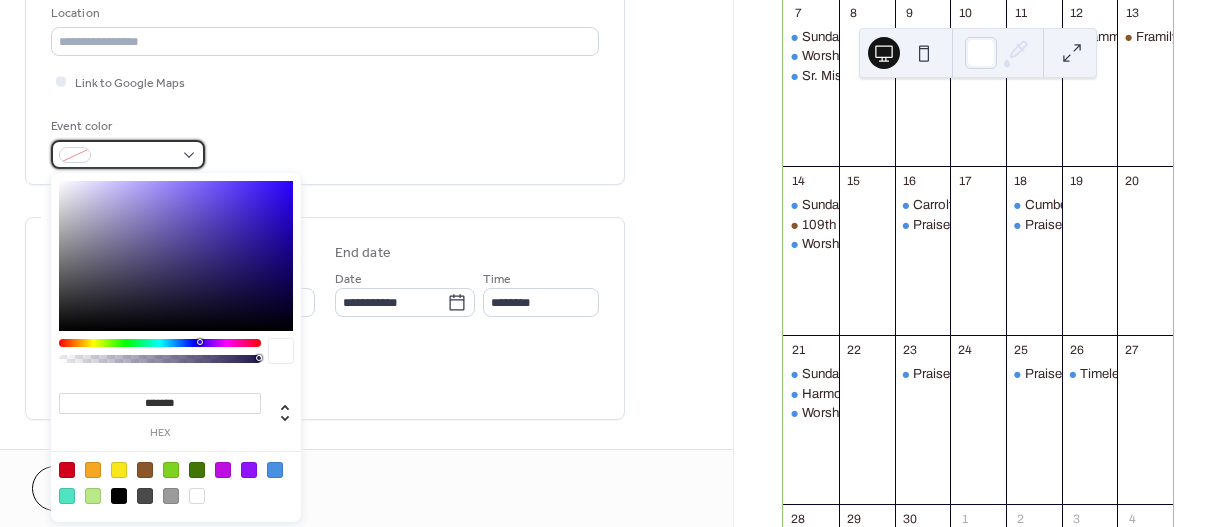 click at bounding box center (136, 156) 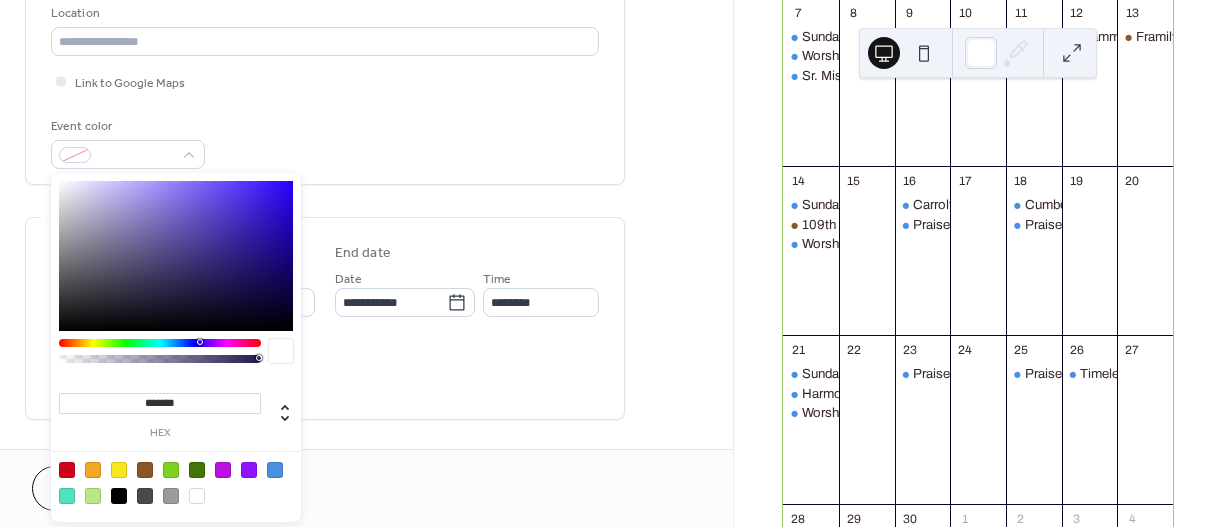 click at bounding box center [145, 470] 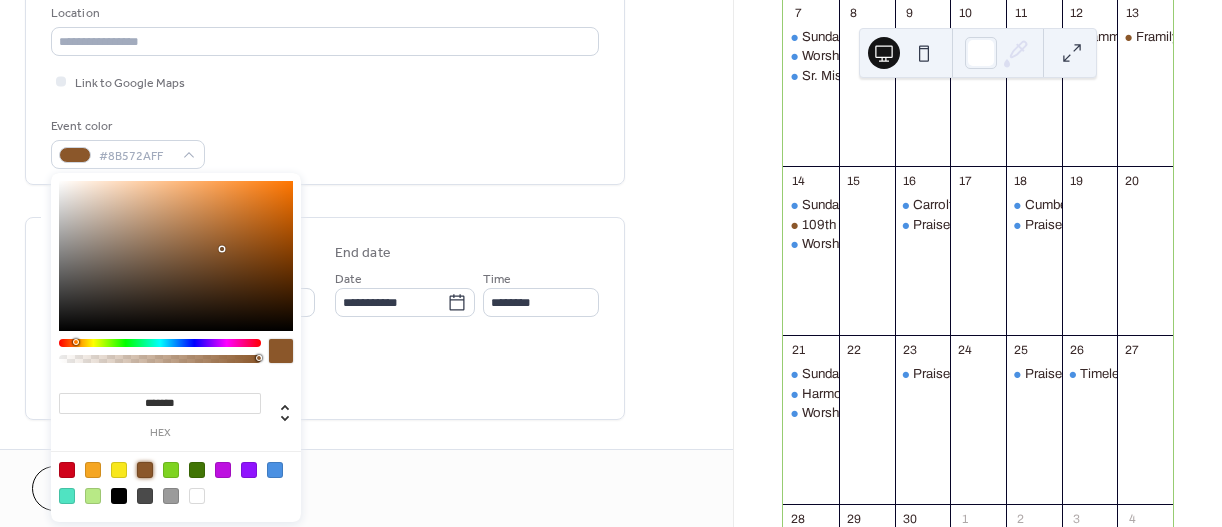 click on "Link to Google Maps" at bounding box center (325, 81) 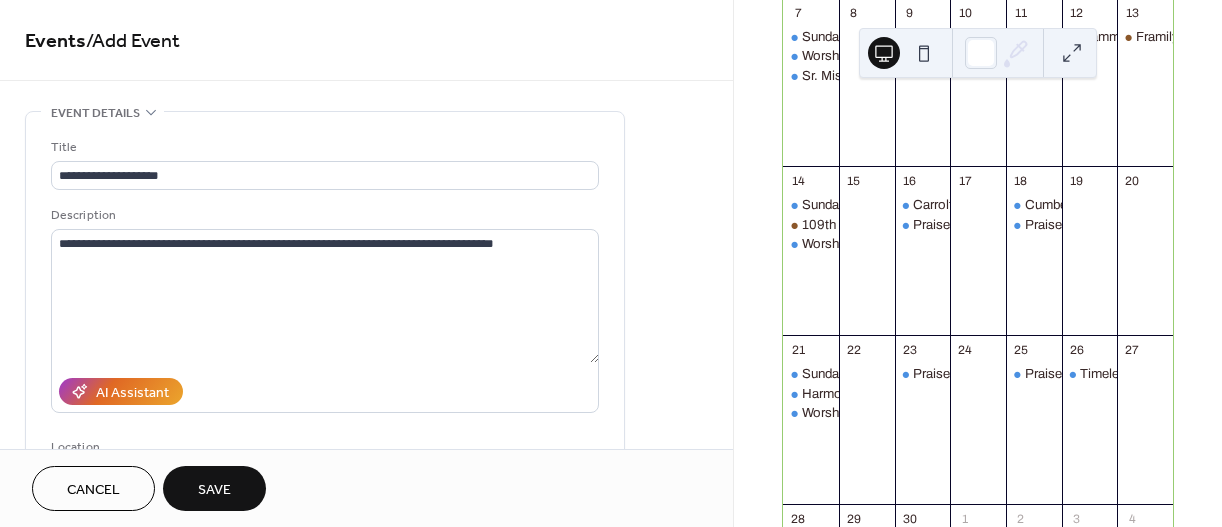 scroll, scrollTop: 3, scrollLeft: 0, axis: vertical 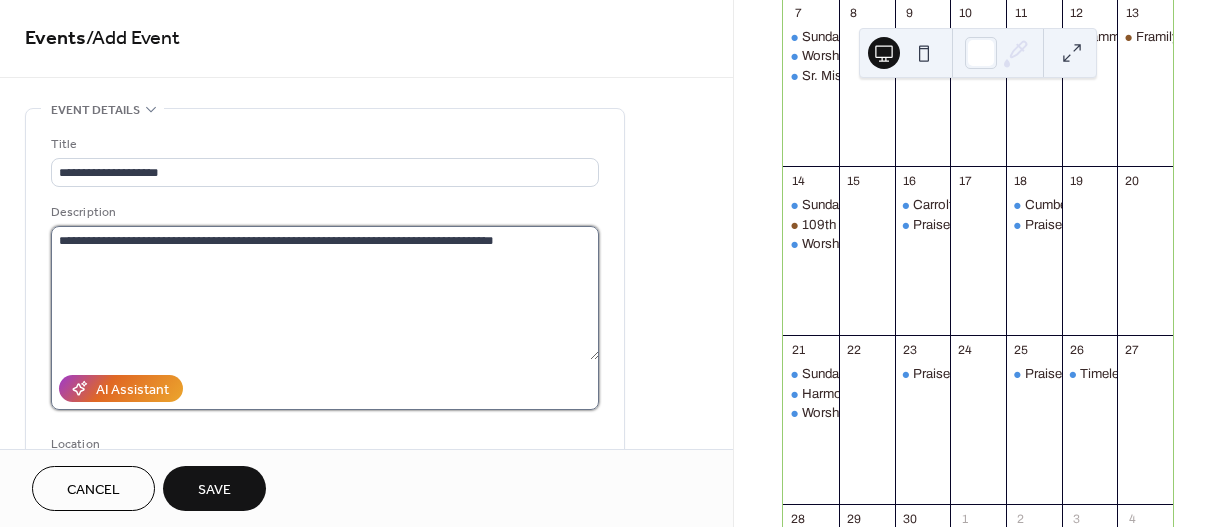 click on "**********" at bounding box center [325, 293] 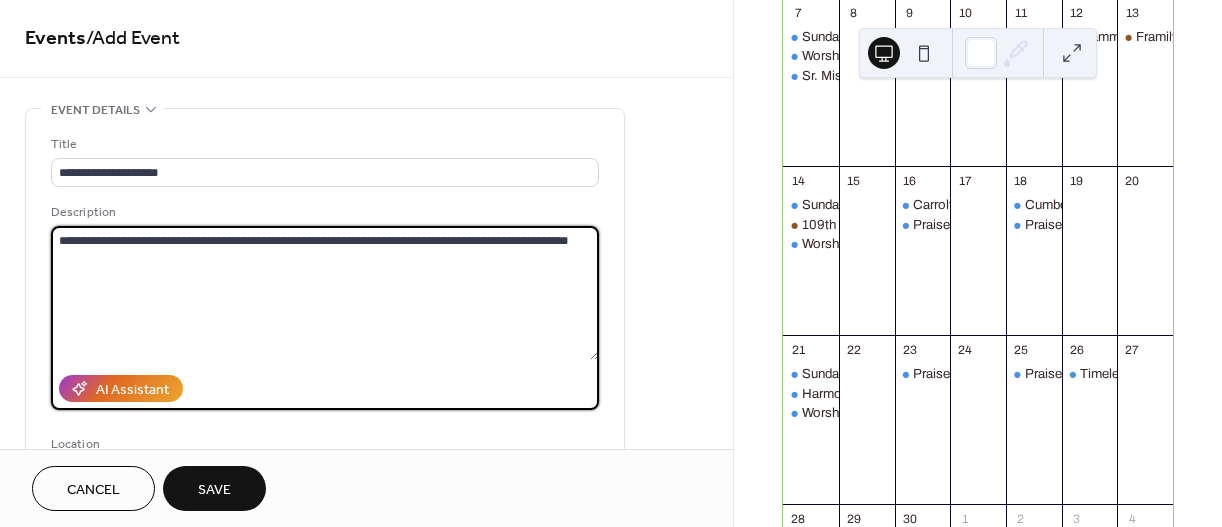 type on "**********" 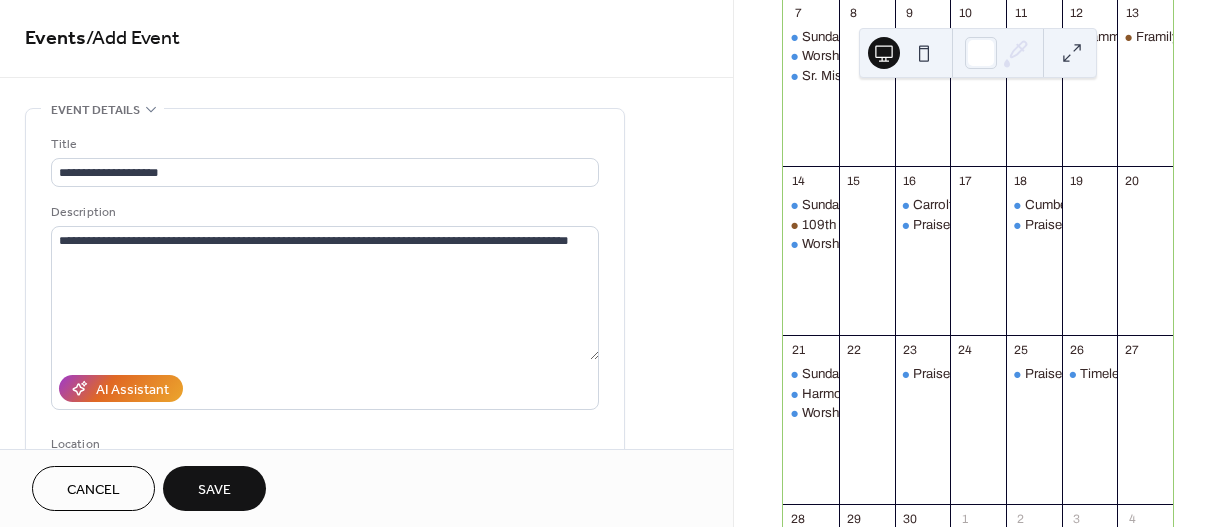 click on "Save" at bounding box center (214, 490) 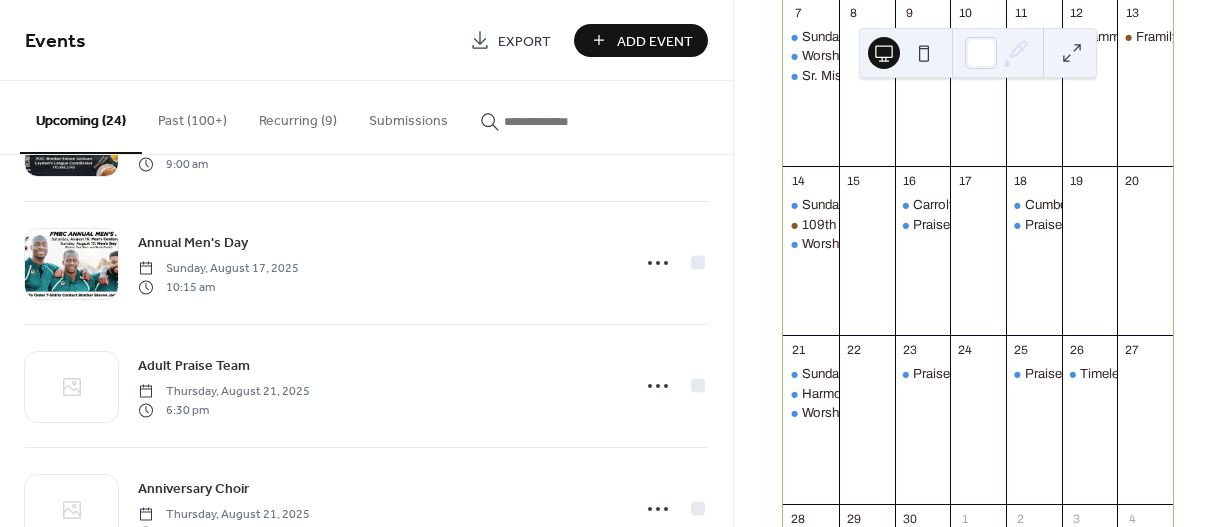 scroll, scrollTop: 0, scrollLeft: 0, axis: both 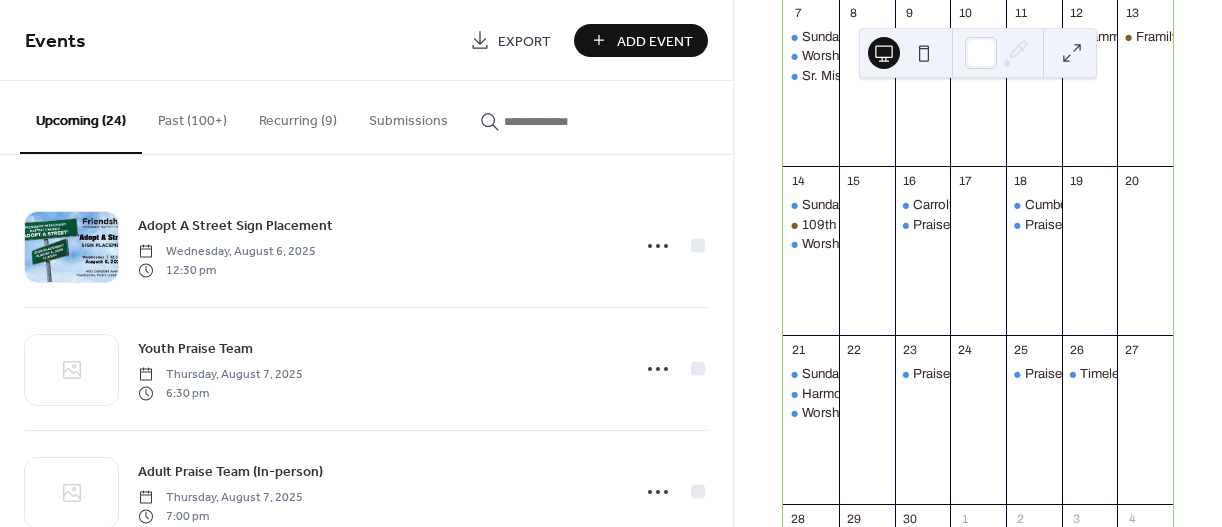 click on "Recurring (9)" at bounding box center (298, 116) 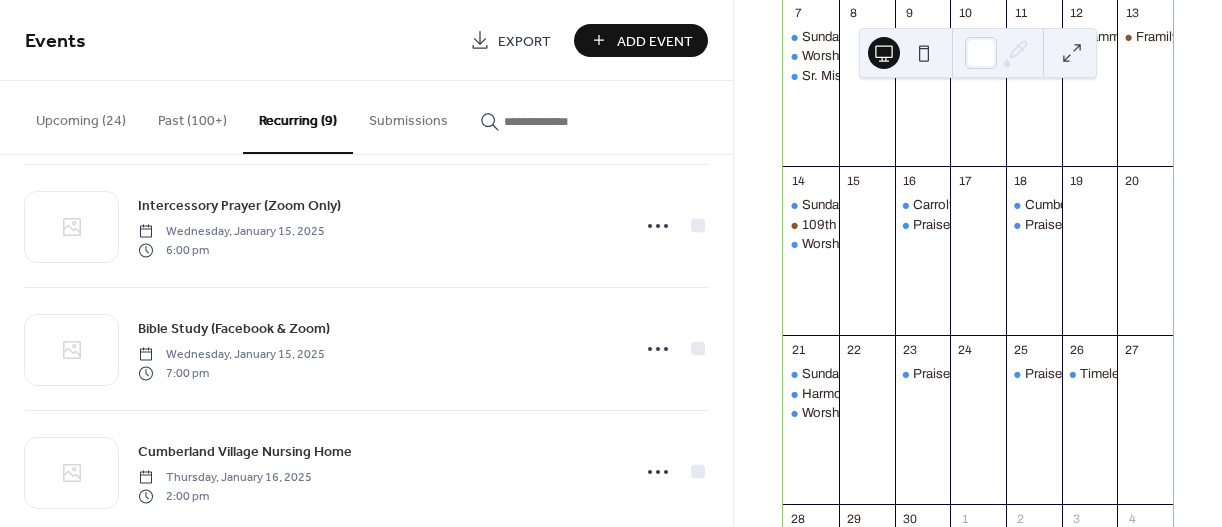 scroll, scrollTop: 399, scrollLeft: 0, axis: vertical 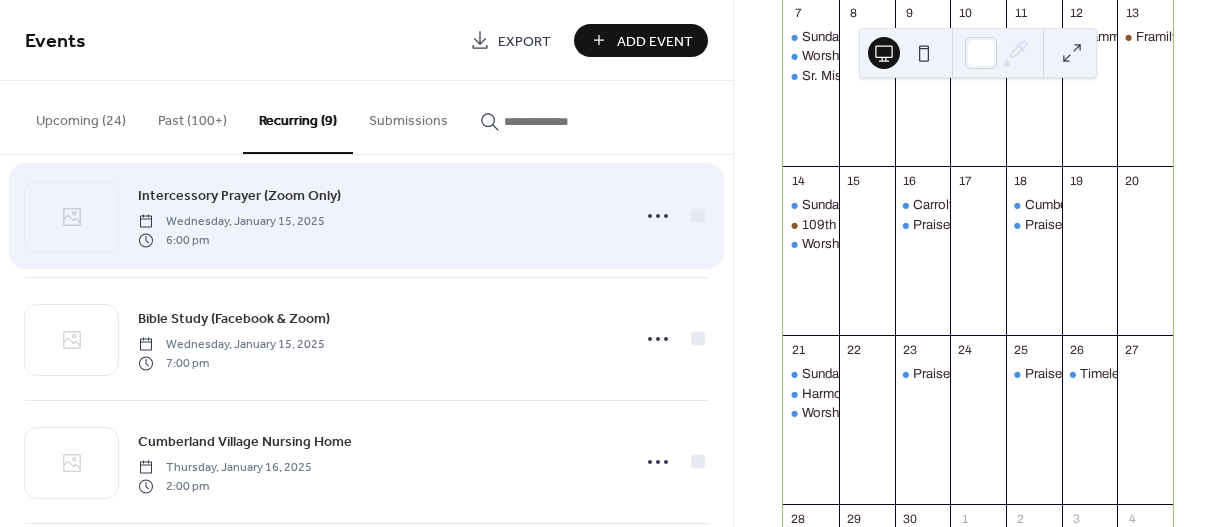 click on "Intercessory Prayer (Zoom Only)" at bounding box center [239, 196] 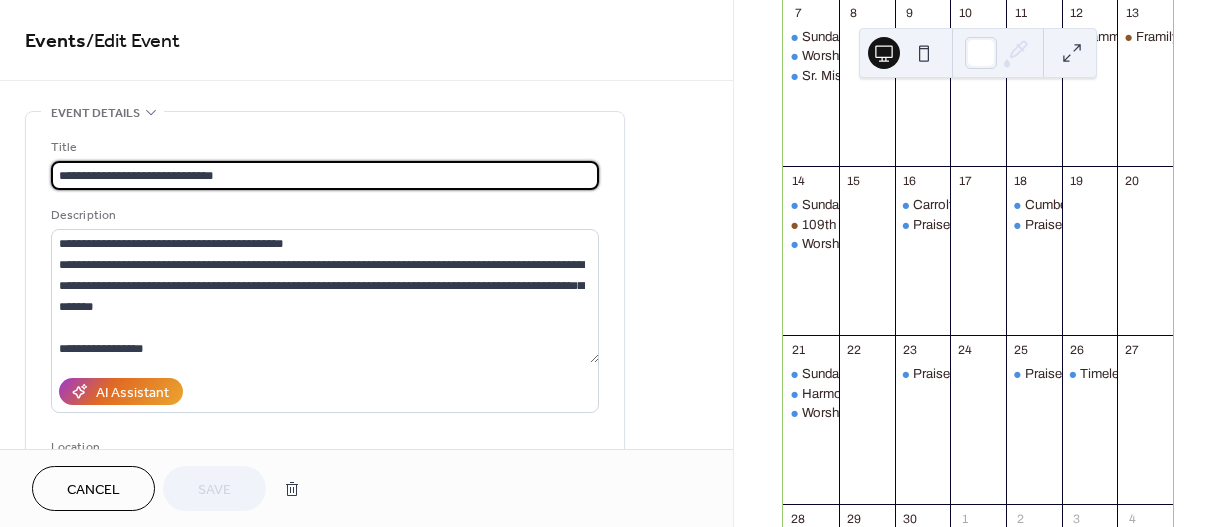 scroll, scrollTop: 460, scrollLeft: 0, axis: vertical 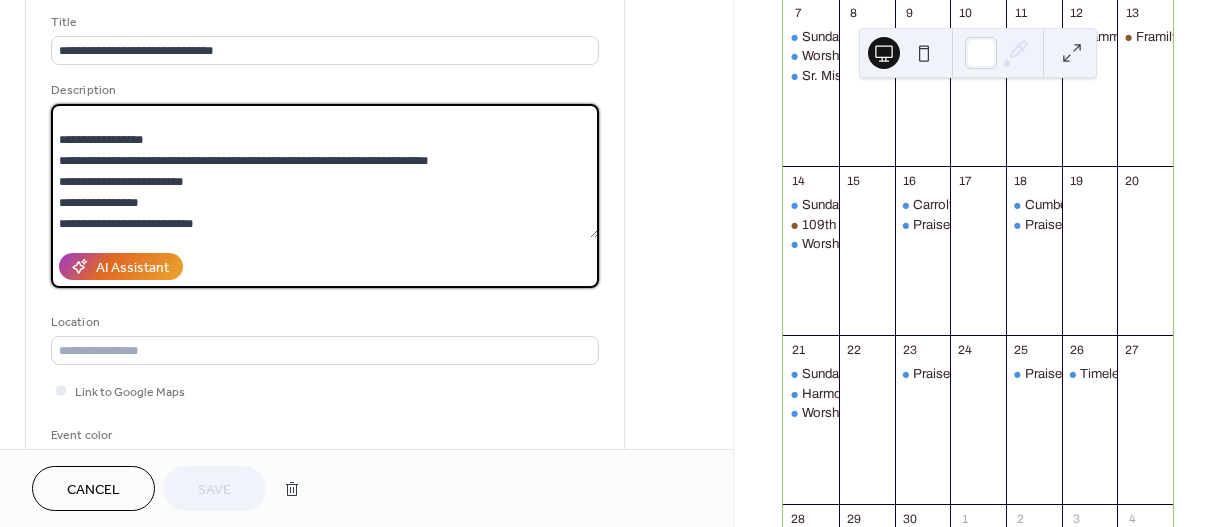 drag, startPoint x: 55, startPoint y: 114, endPoint x: 270, endPoint y: 247, distance: 252.81218 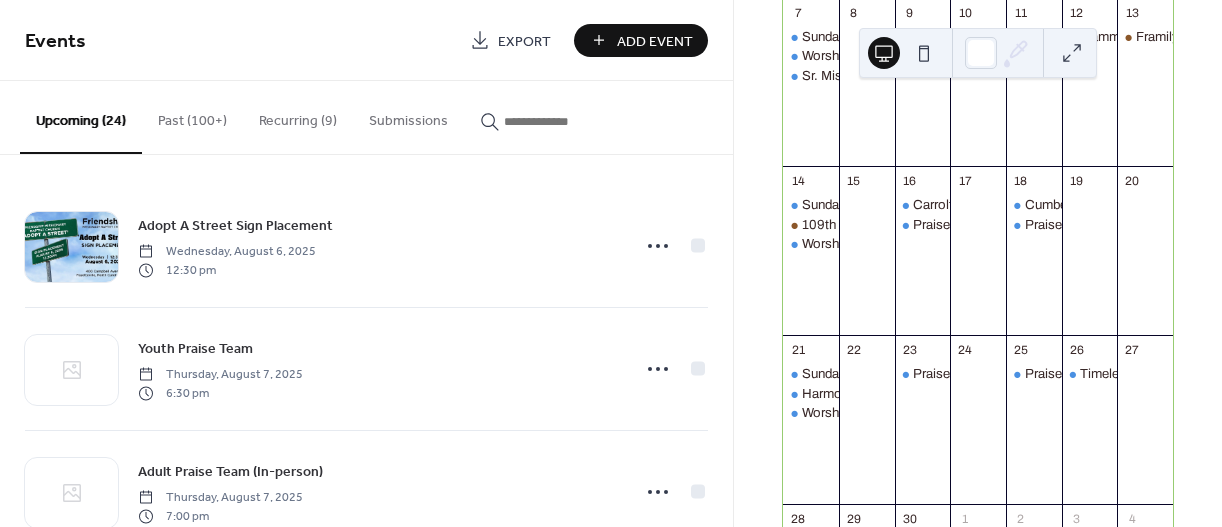 click on "Add Event" at bounding box center (655, 41) 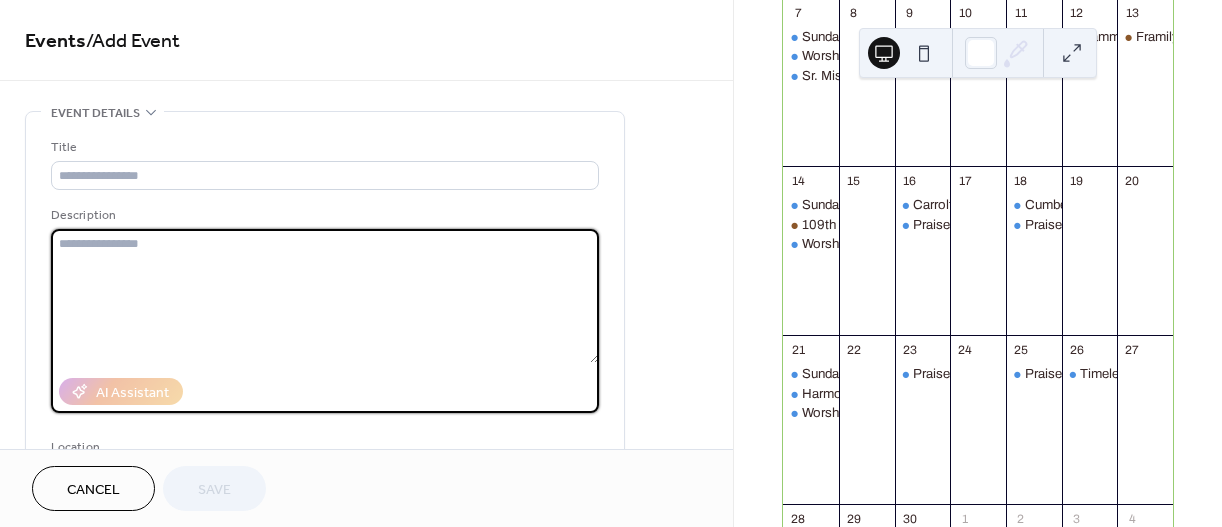 paste on "**********" 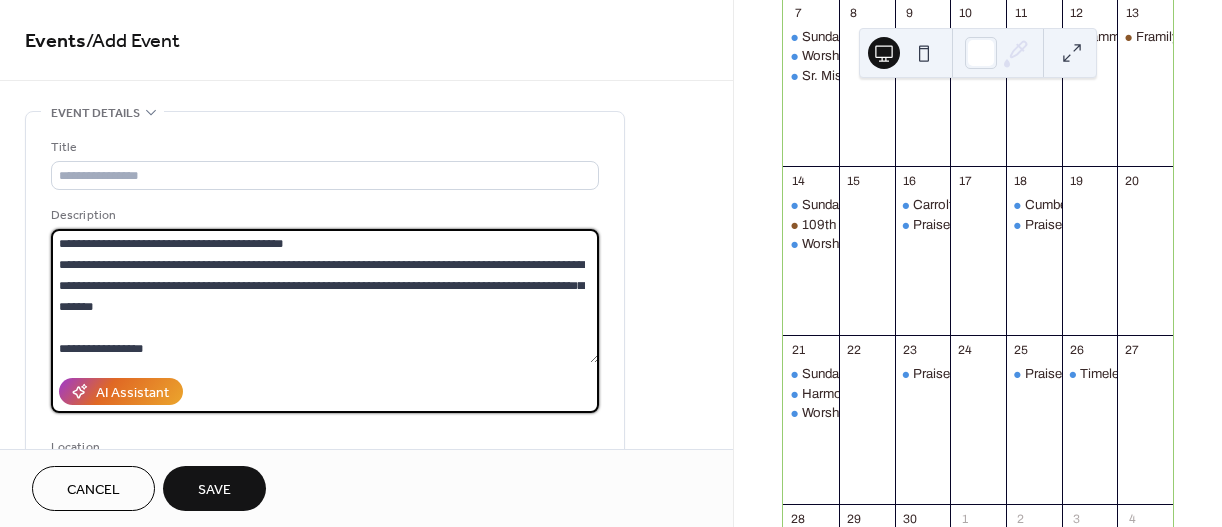 scroll, scrollTop: 81, scrollLeft: 0, axis: vertical 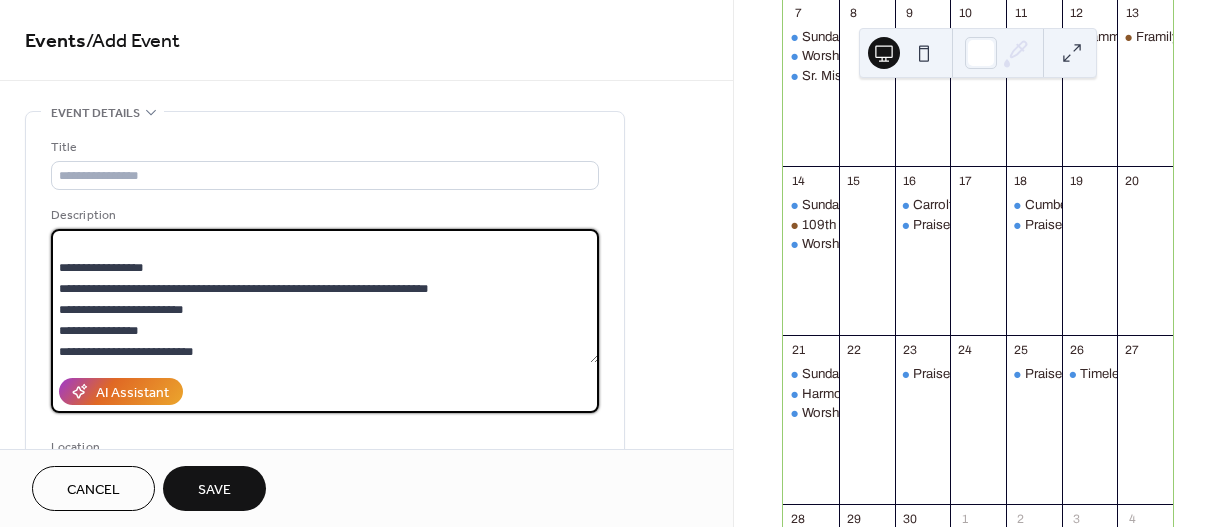 click on "**********" at bounding box center [325, 296] 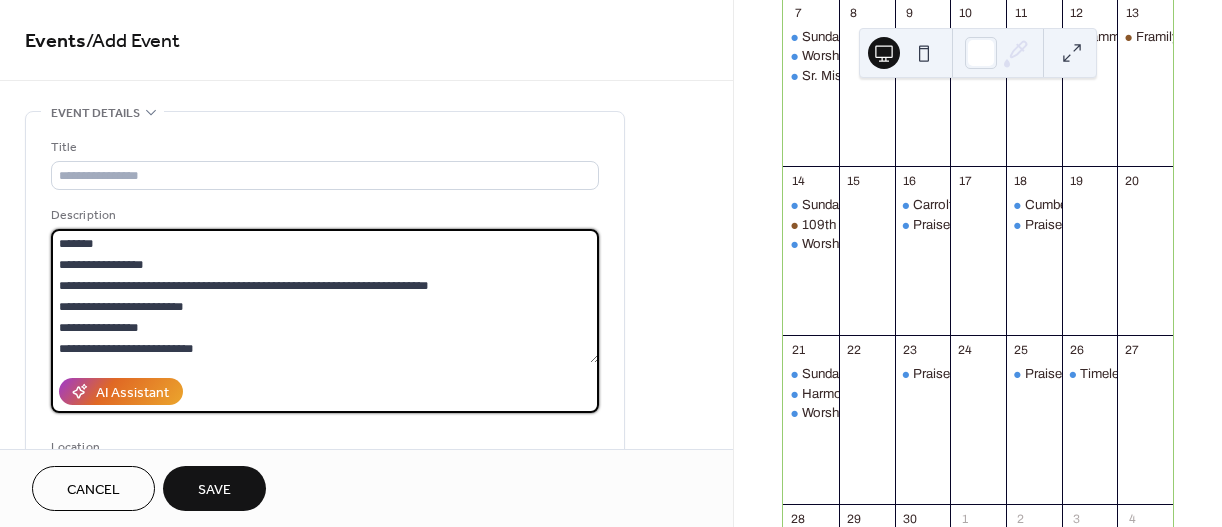 scroll, scrollTop: 63, scrollLeft: 0, axis: vertical 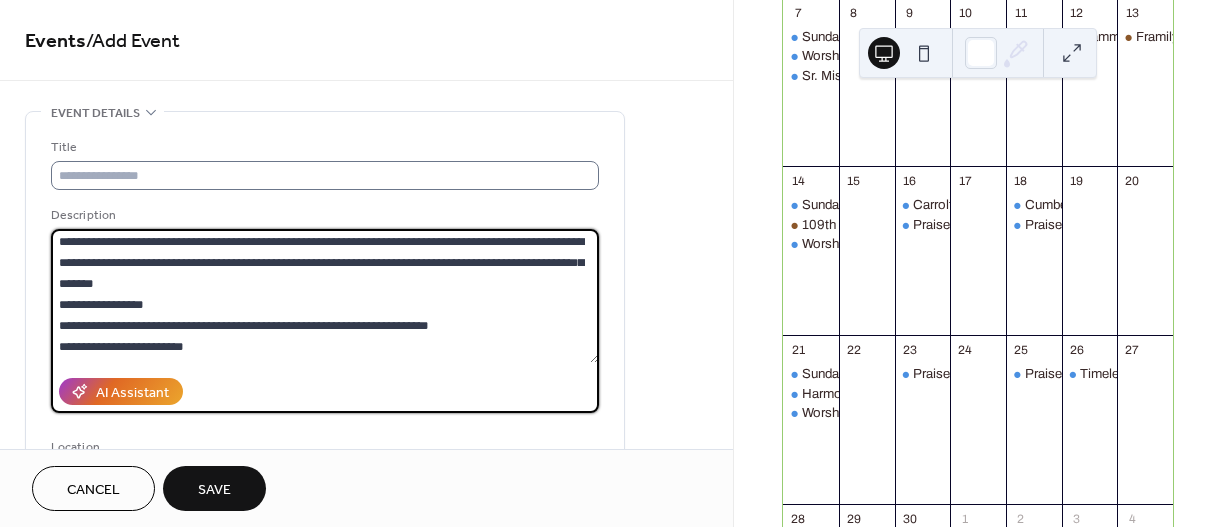 type on "**********" 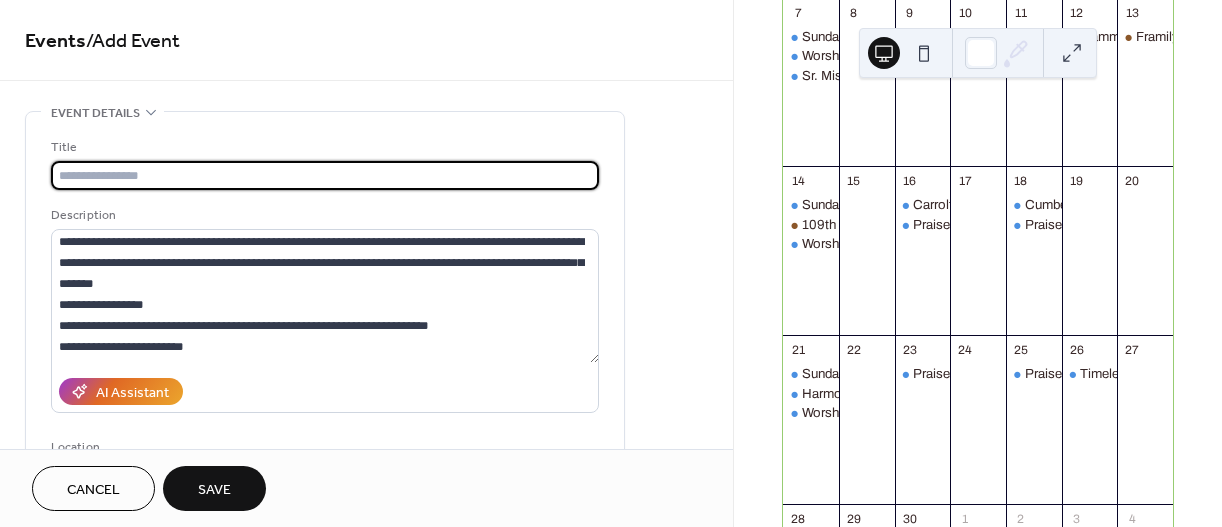 click at bounding box center [325, 175] 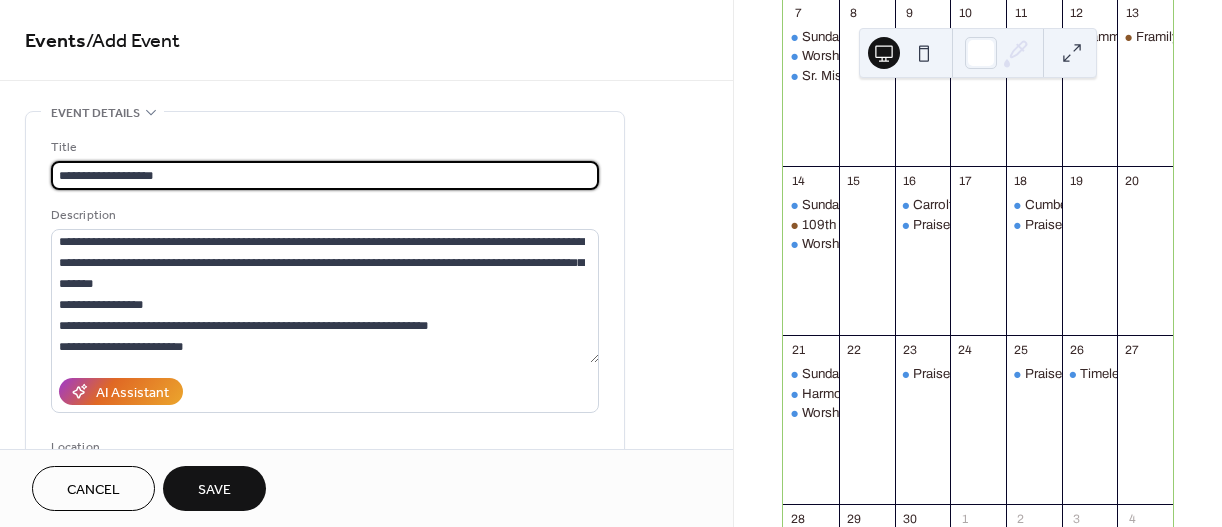 click on "**********" at bounding box center (325, 175) 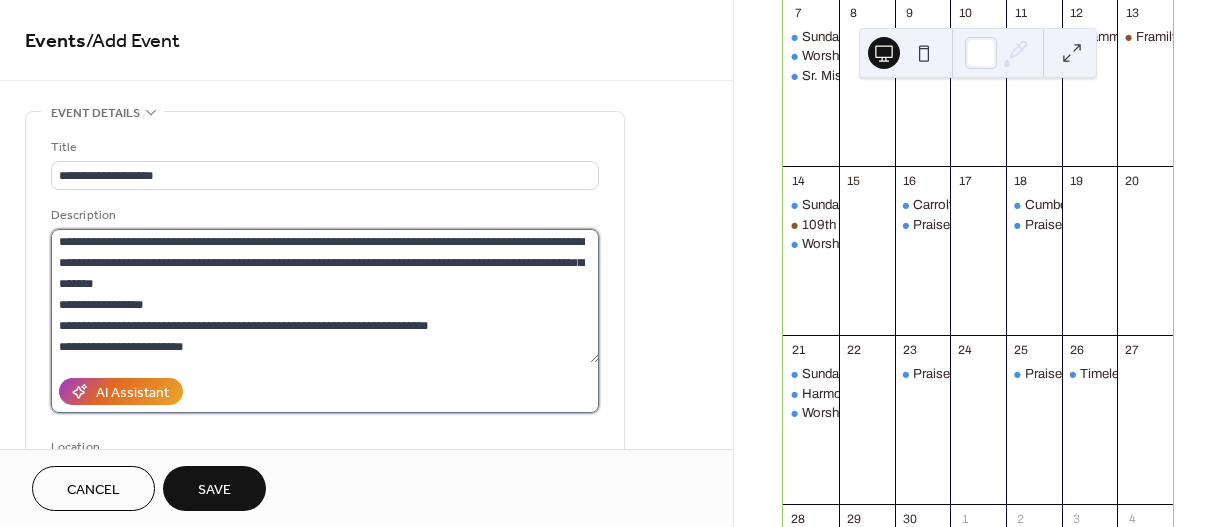 click on "**********" at bounding box center [325, 296] 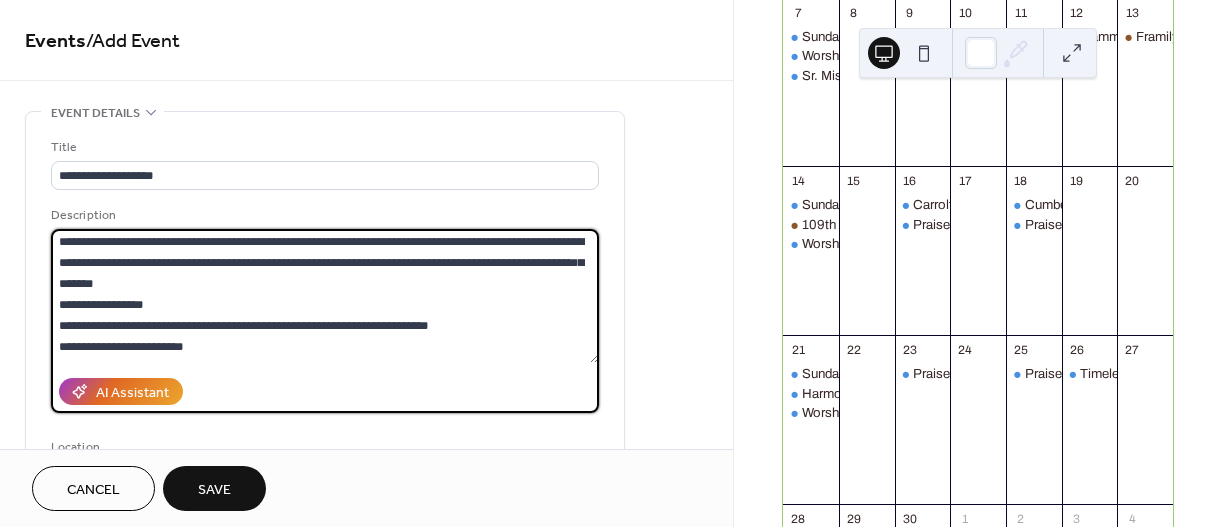 scroll, scrollTop: 3, scrollLeft: 0, axis: vertical 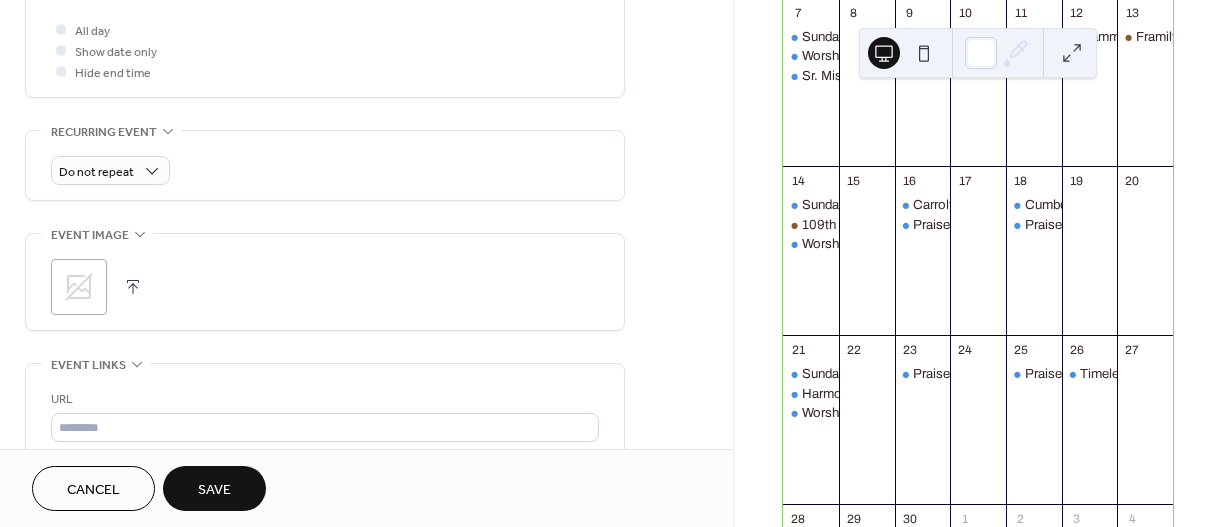 drag, startPoint x: 57, startPoint y: 237, endPoint x: 538, endPoint y: 118, distance: 495.50177 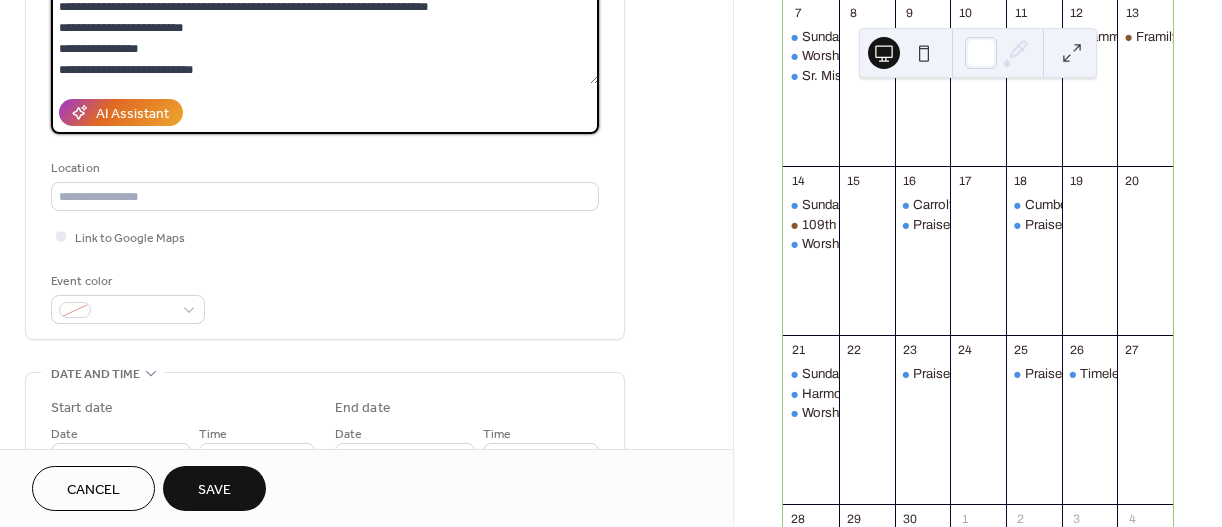 scroll, scrollTop: 265, scrollLeft: 0, axis: vertical 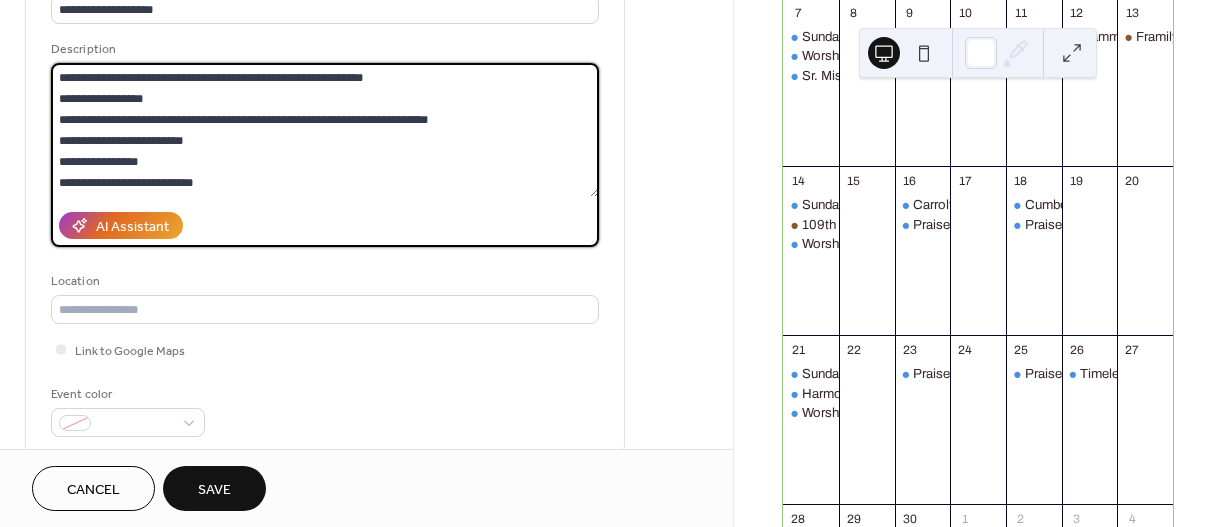 click on "**********" at bounding box center (325, 130) 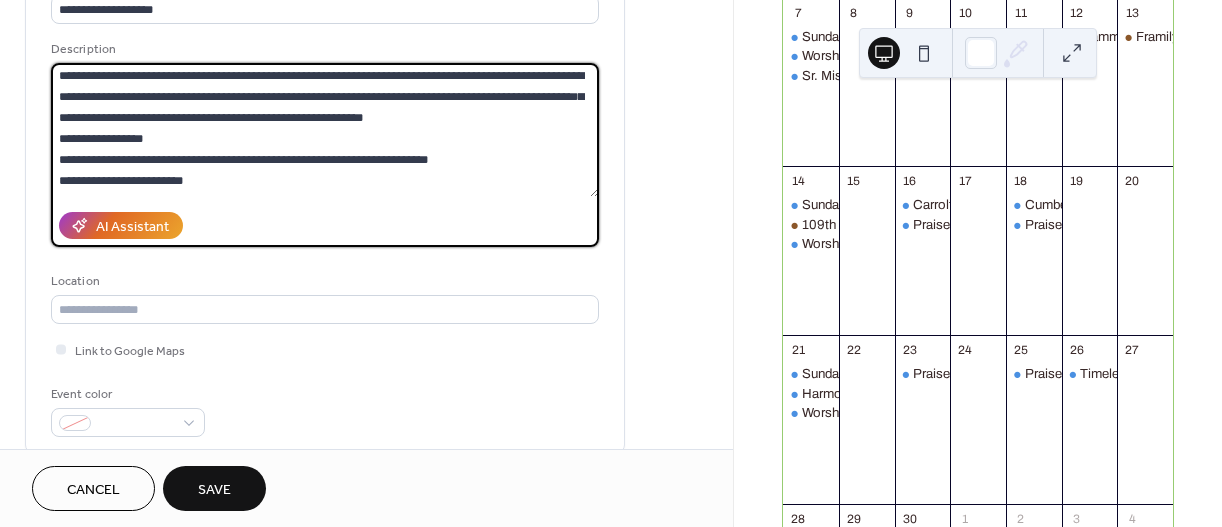 scroll, scrollTop: 0, scrollLeft: 0, axis: both 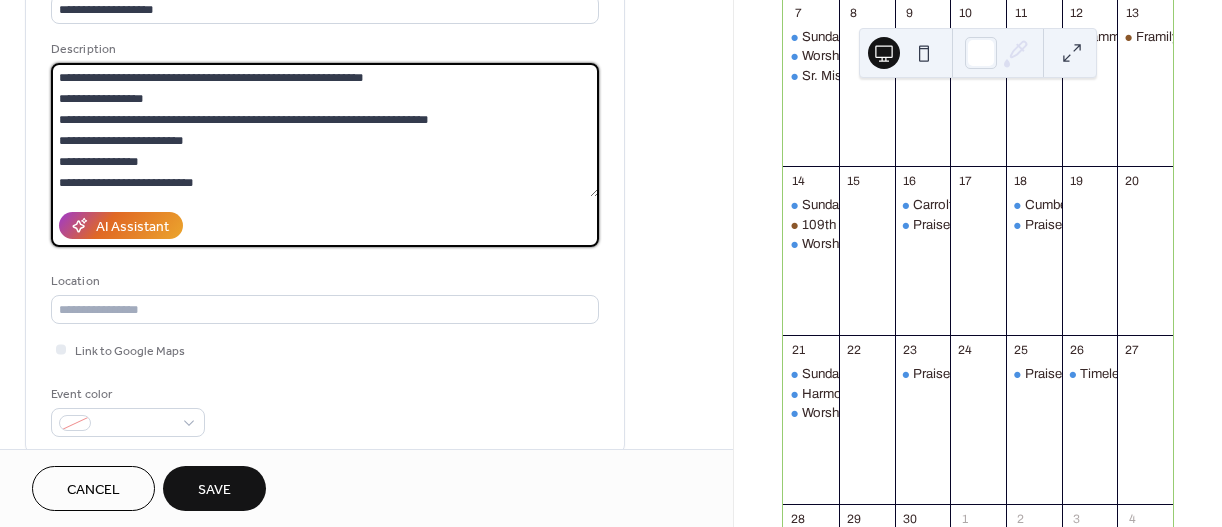 drag, startPoint x: 58, startPoint y: 74, endPoint x: 457, endPoint y: 173, distance: 411.09854 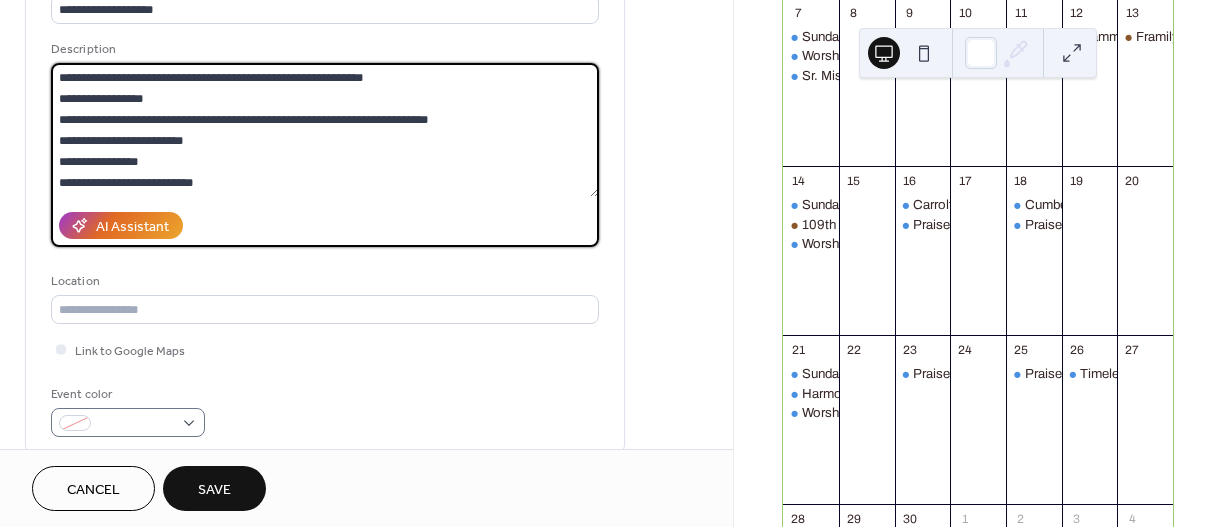 type on "**********" 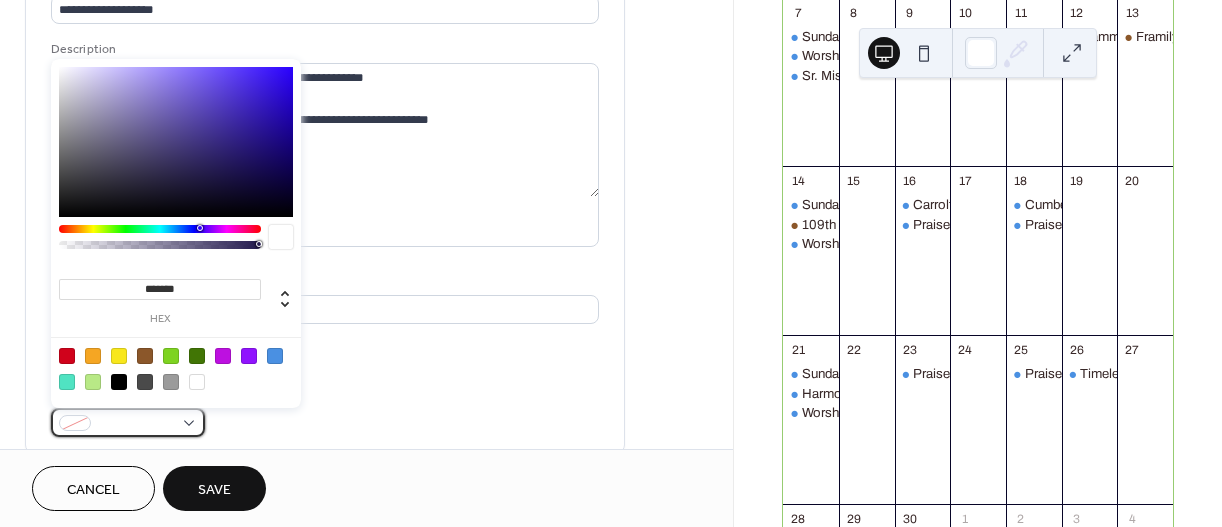 click at bounding box center (128, 422) 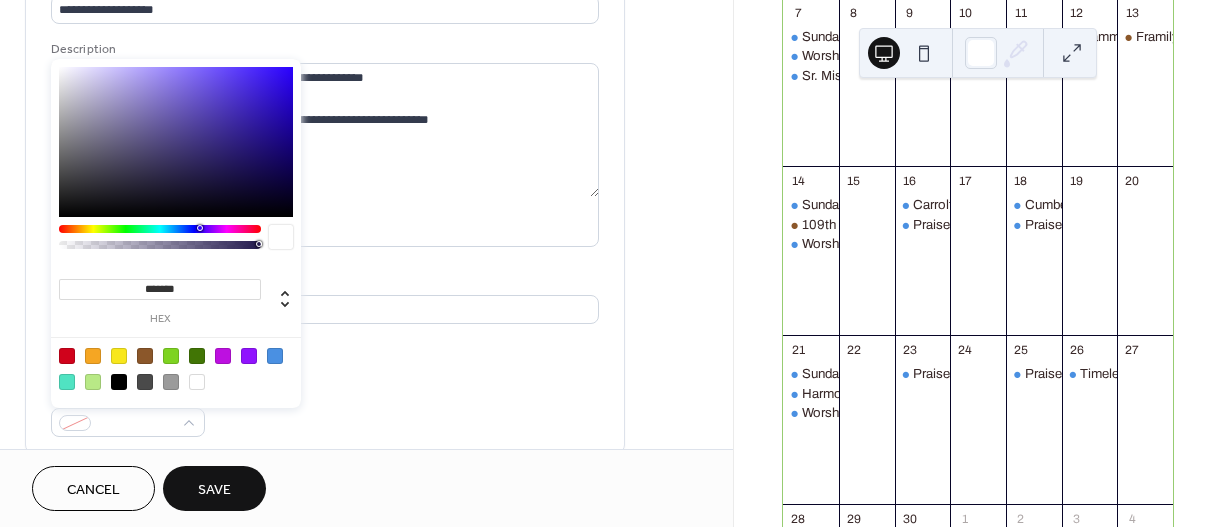 click at bounding box center [145, 356] 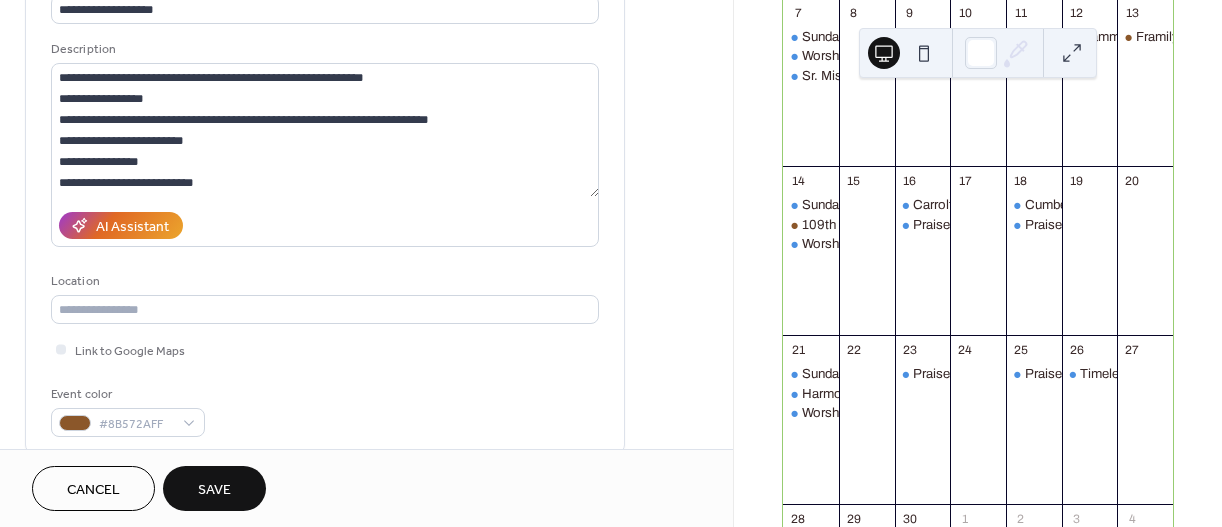 click on "AI Assistant" at bounding box center [325, 225] 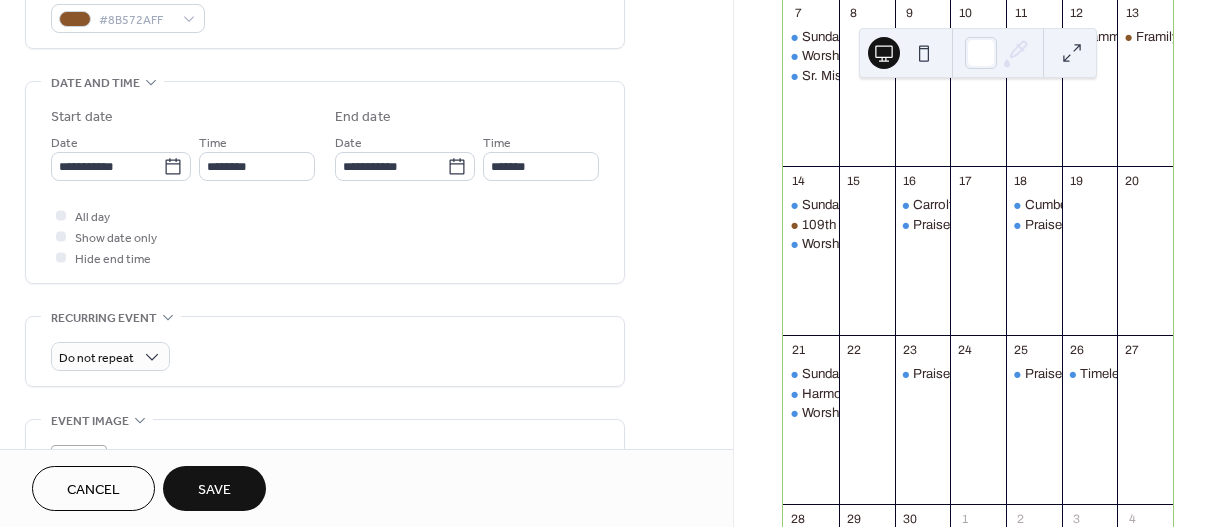 scroll, scrollTop: 573, scrollLeft: 0, axis: vertical 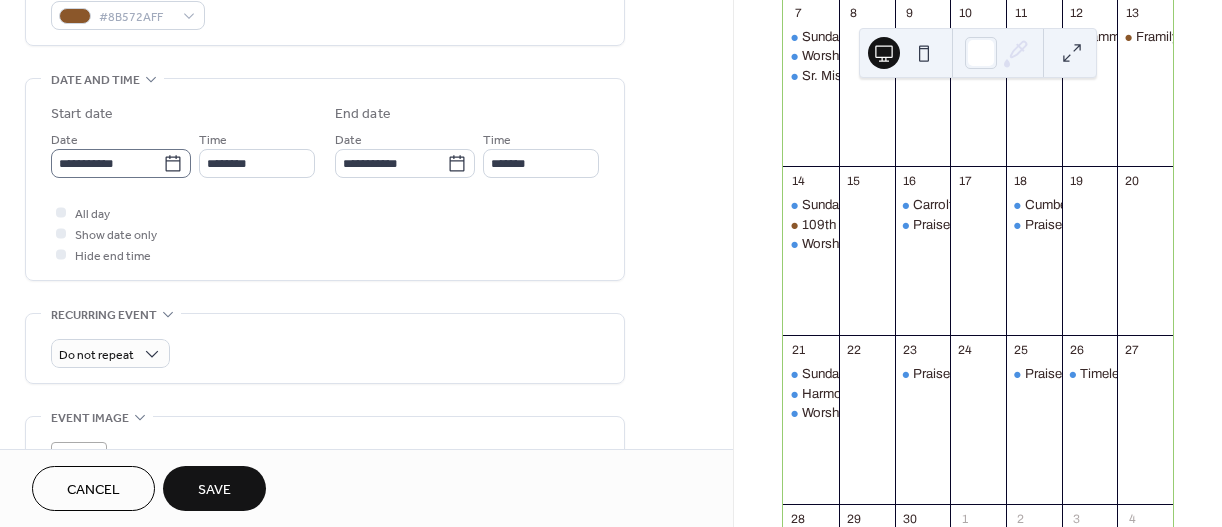 click 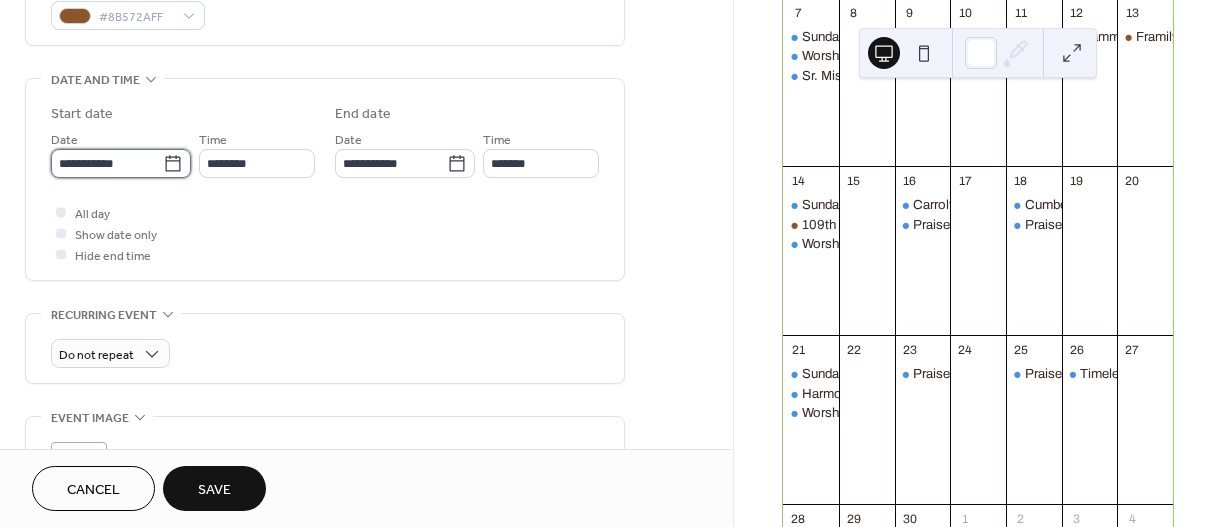 click on "**********" at bounding box center (107, 163) 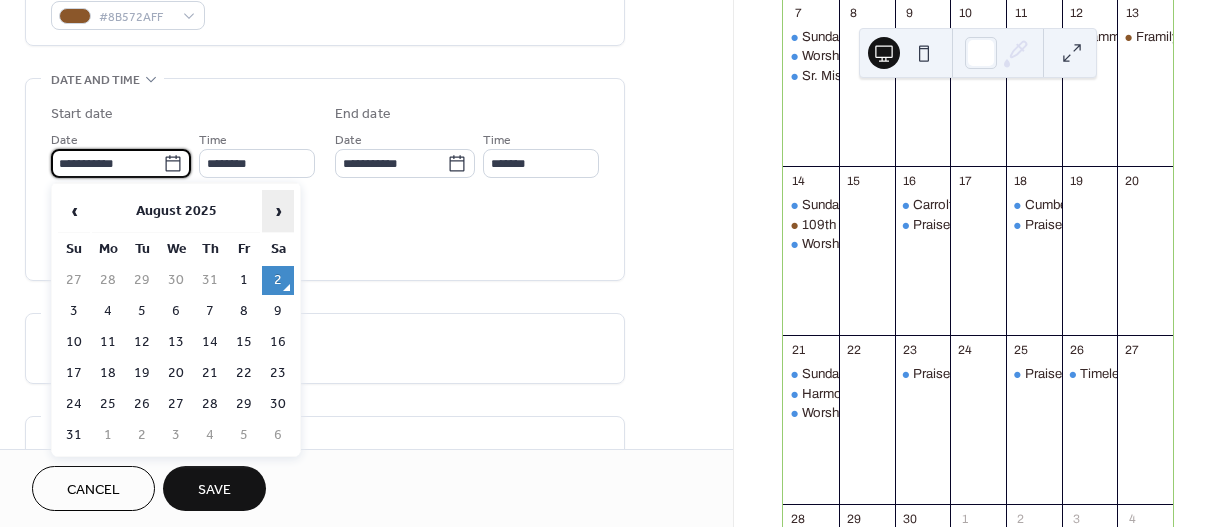 click on "›" at bounding box center [278, 211] 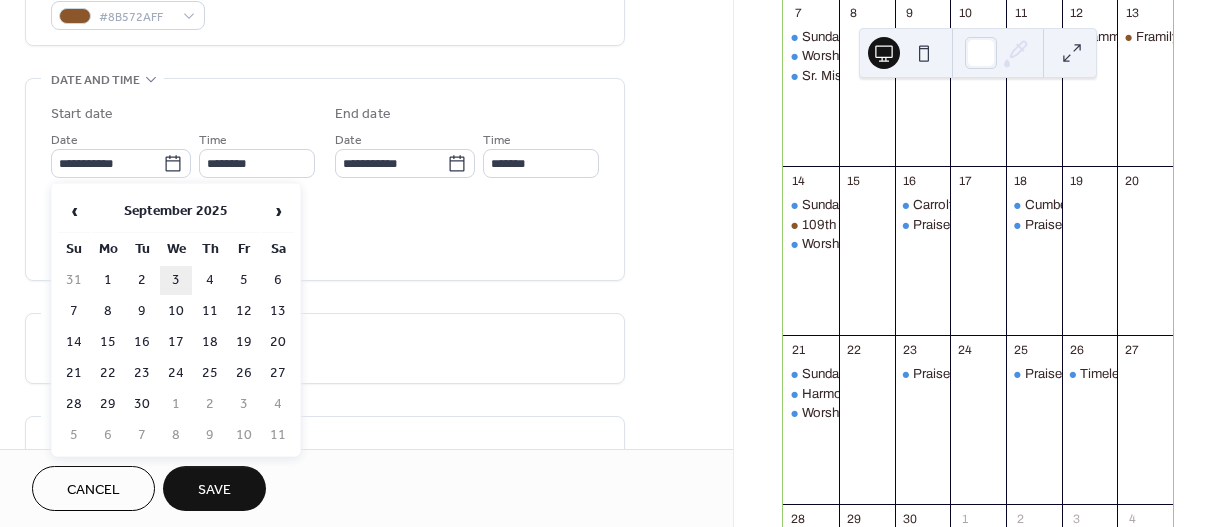 click on "3" at bounding box center (176, 280) 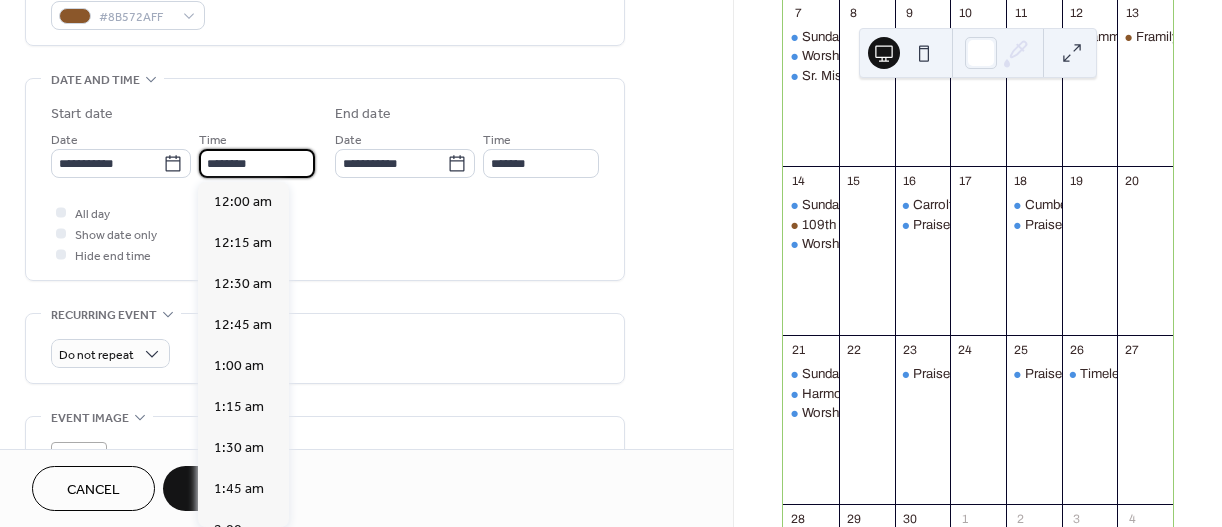 click on "********" at bounding box center [257, 163] 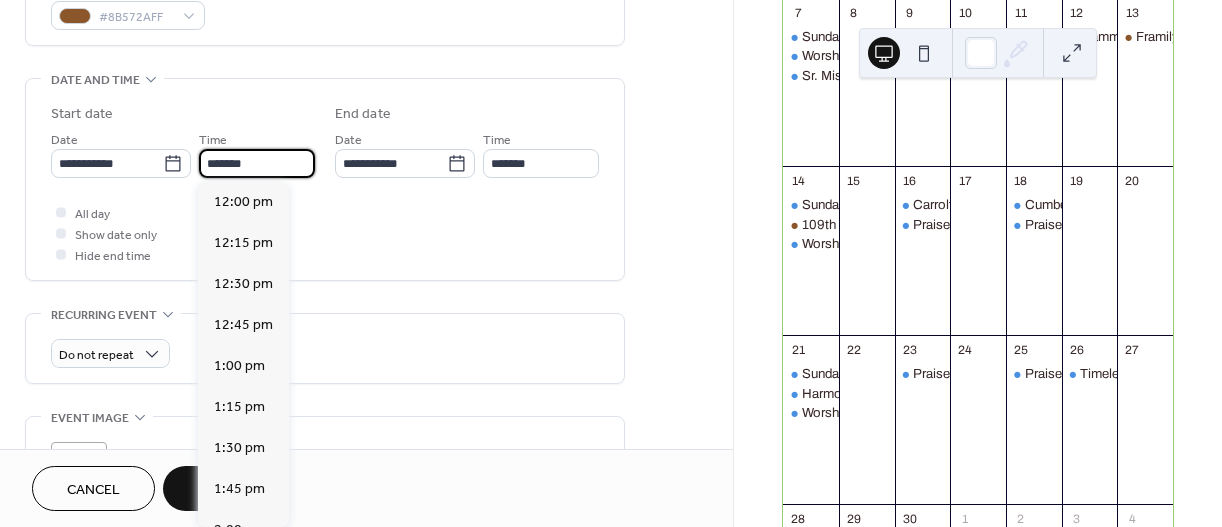 scroll, scrollTop: 2952, scrollLeft: 0, axis: vertical 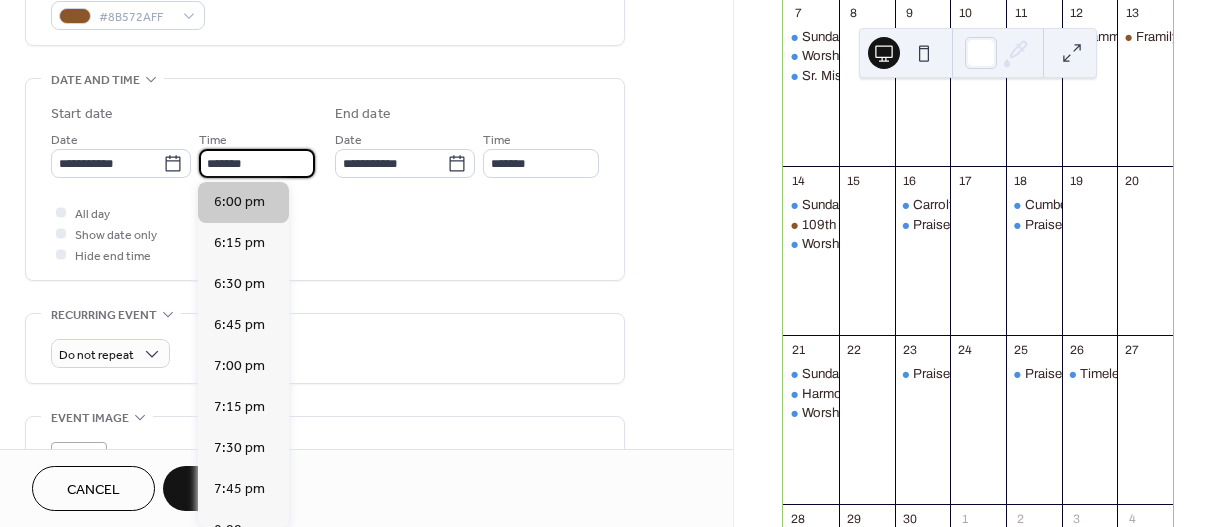 type on "*******" 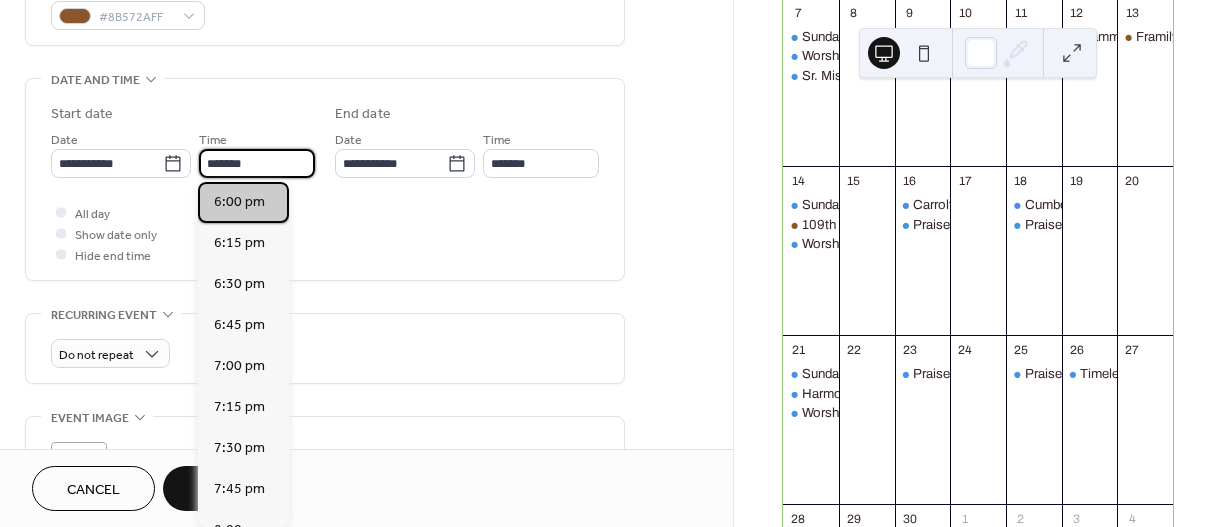click on "6:00 pm" at bounding box center [239, 202] 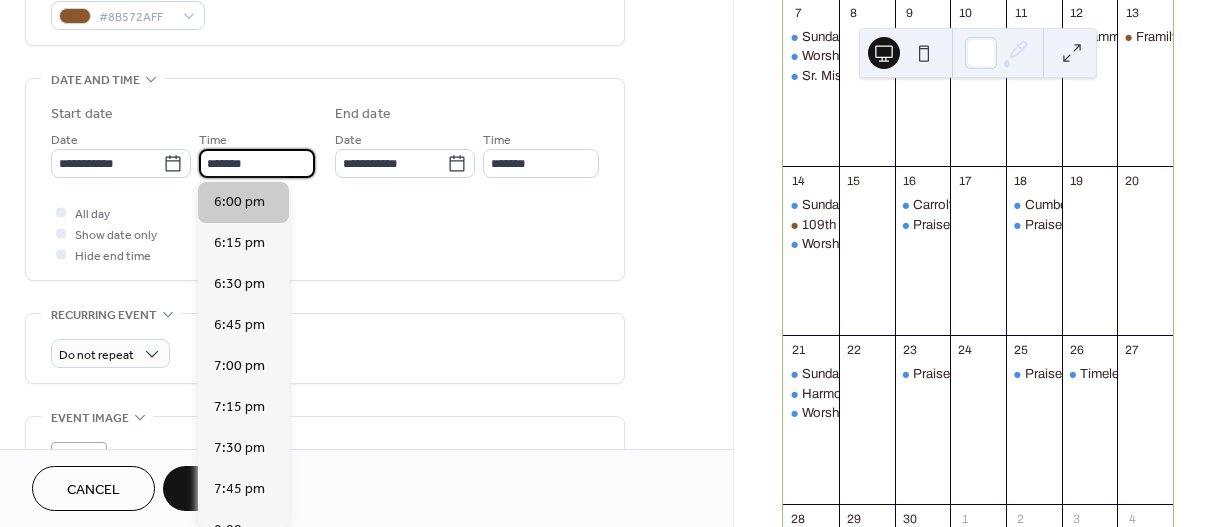 type on "*******" 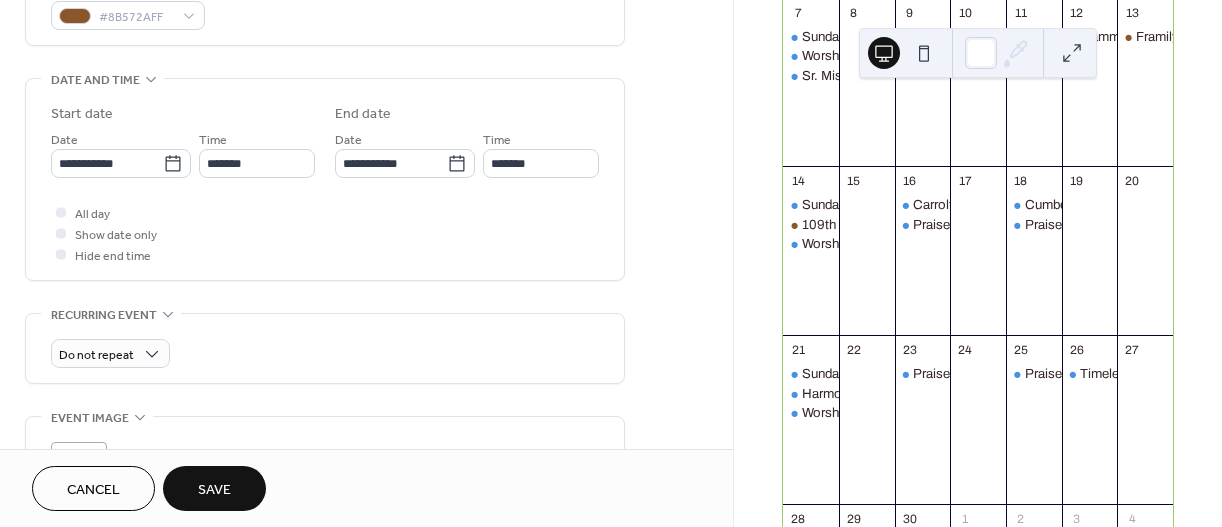 drag, startPoint x: 726, startPoint y: 189, endPoint x: 720, endPoint y: 279, distance: 90.199776 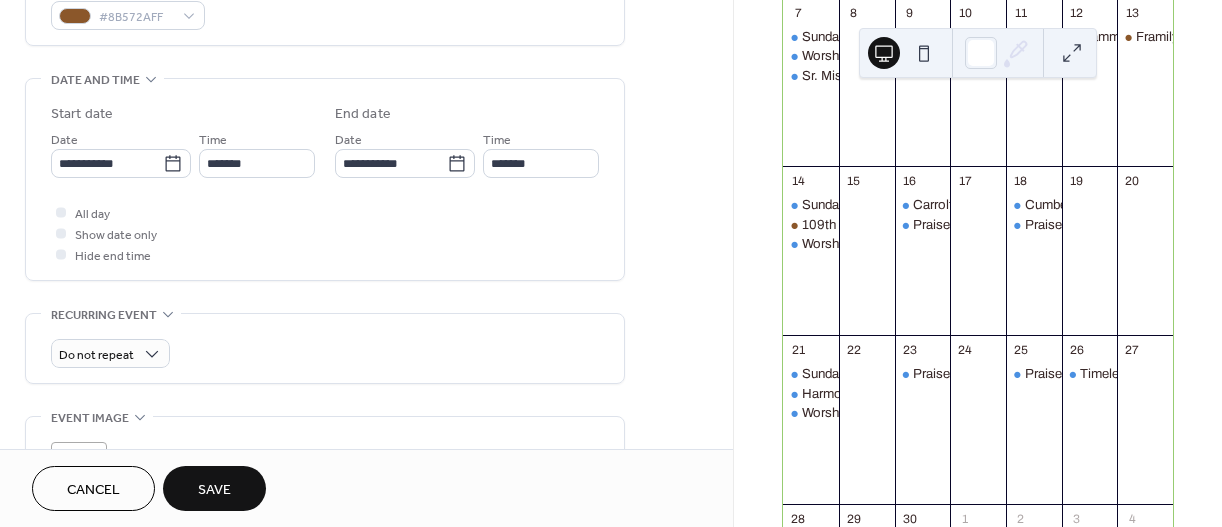 click on "**********" at bounding box center [366, 225] 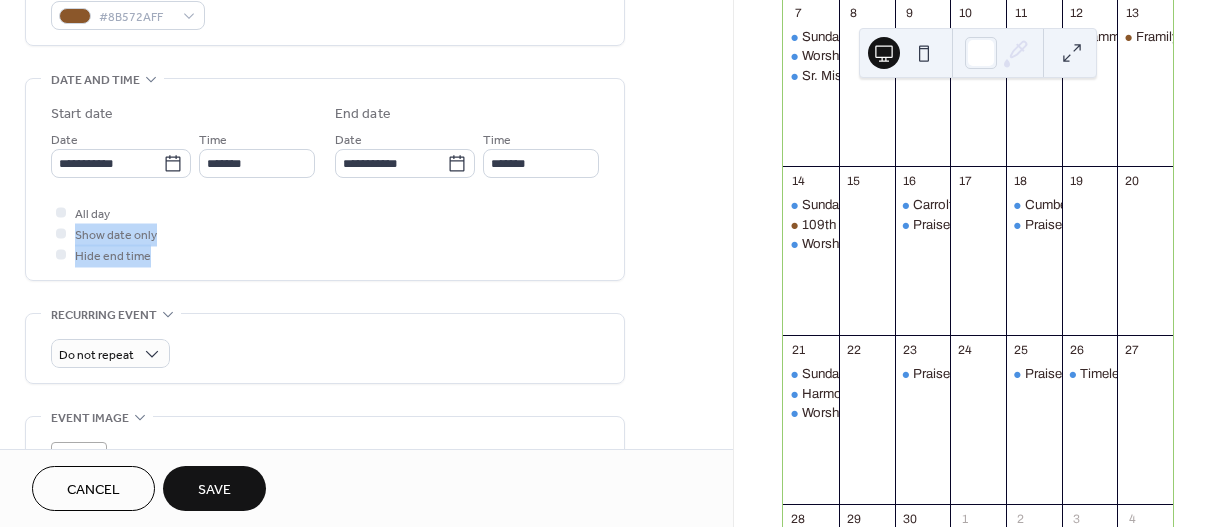 drag, startPoint x: 726, startPoint y: 194, endPoint x: 721, endPoint y: 282, distance: 88.14193 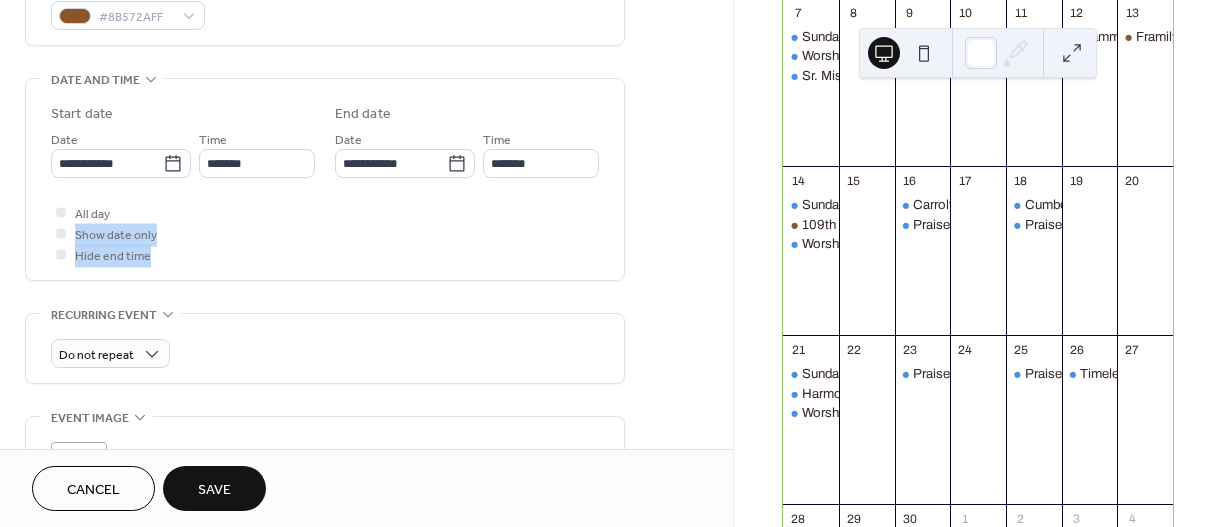 click on "**********" at bounding box center (366, 225) 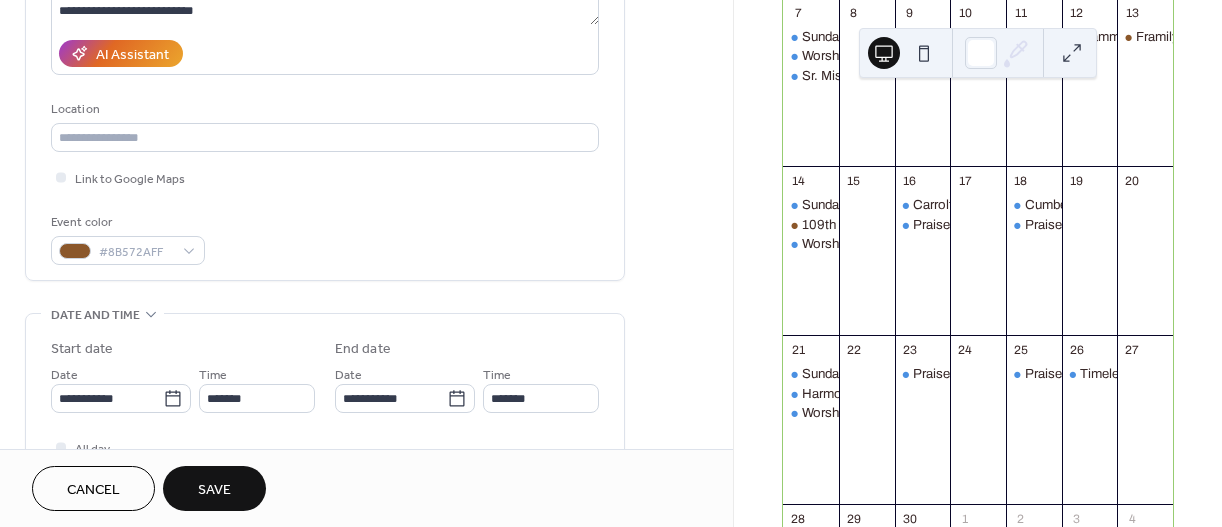 scroll, scrollTop: 335, scrollLeft: 0, axis: vertical 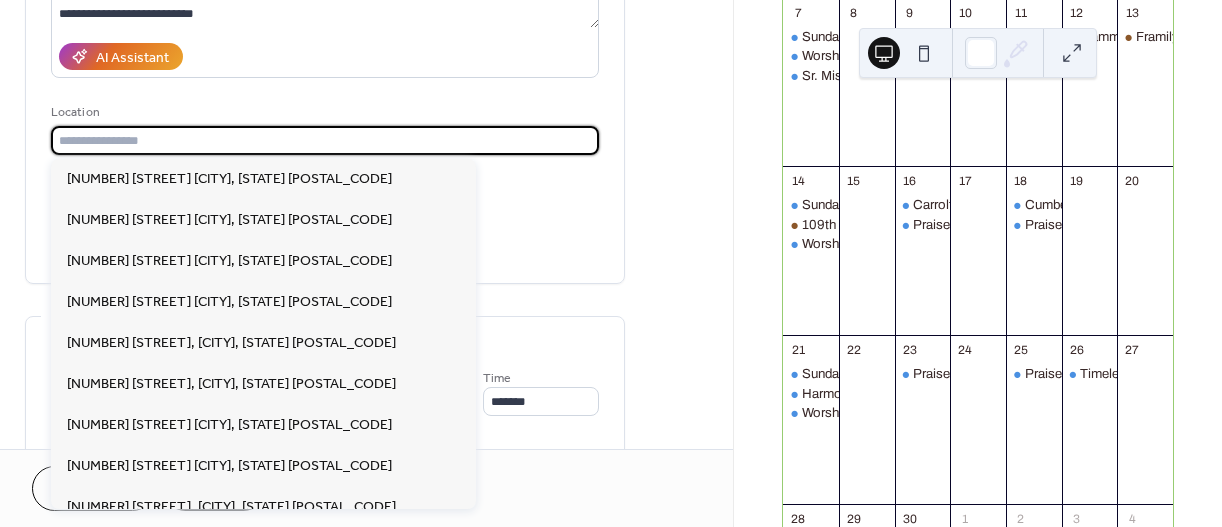 click at bounding box center [325, 140] 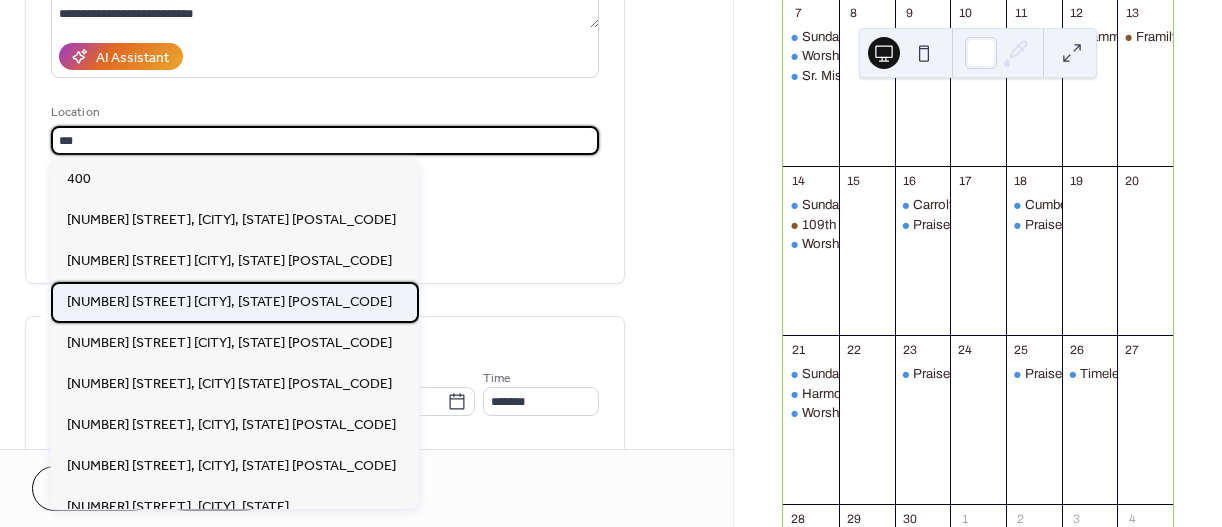 click on "[NUMBER] [STREET] [CITY], [STATE] [POSTAL_CODE]" at bounding box center [229, 302] 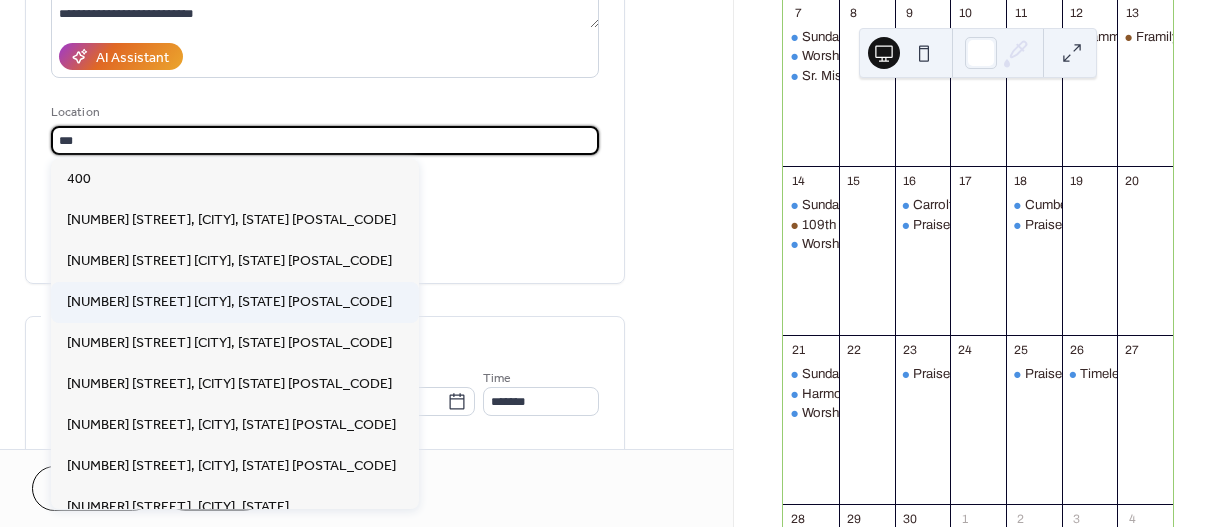 type on "**********" 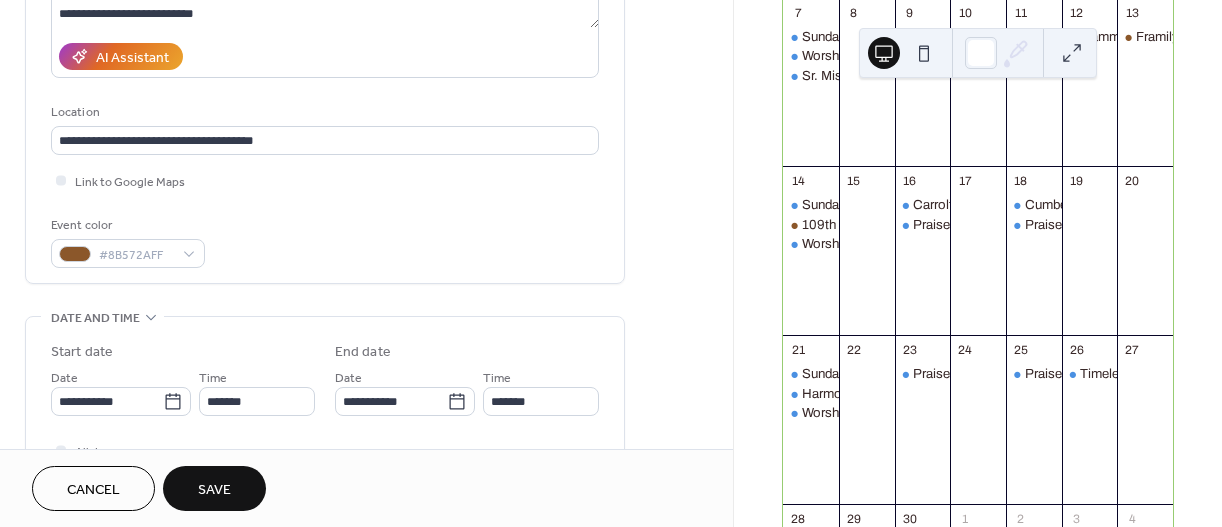click on "Save" at bounding box center (214, 490) 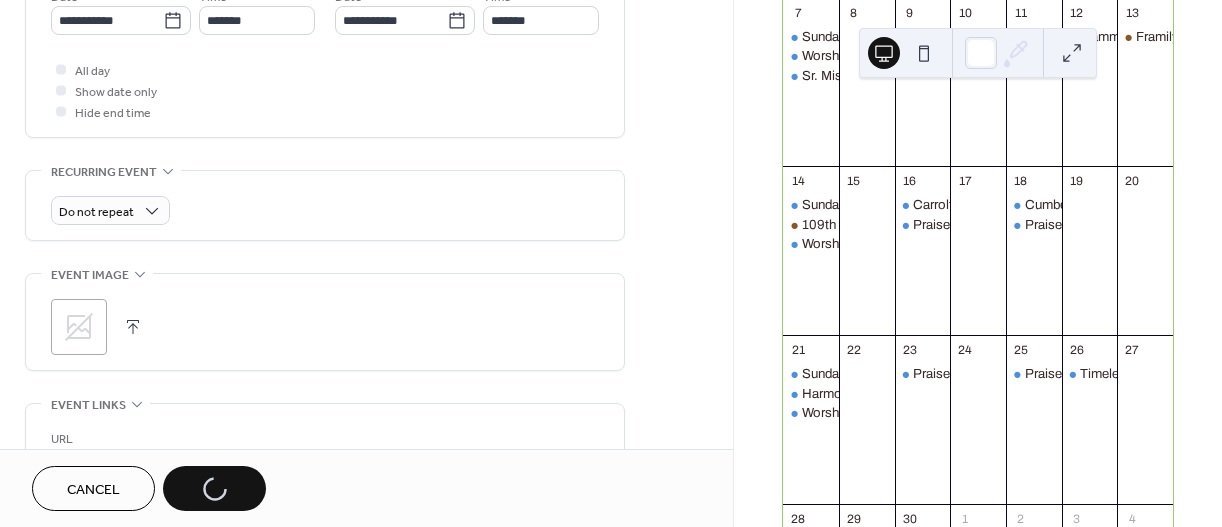 scroll, scrollTop: 722, scrollLeft: 0, axis: vertical 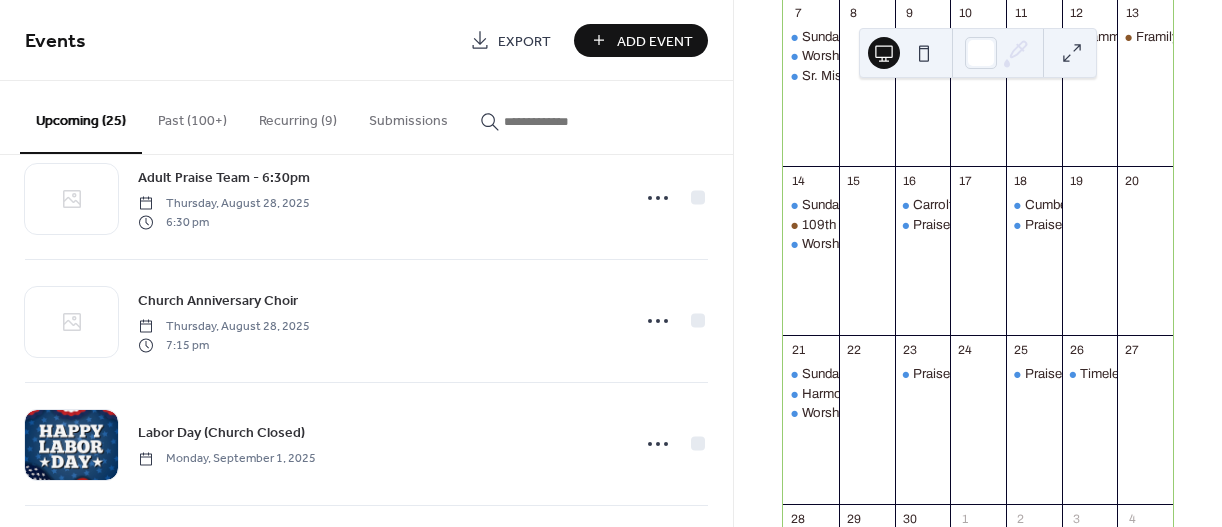 click on "Add Event" at bounding box center [655, 41] 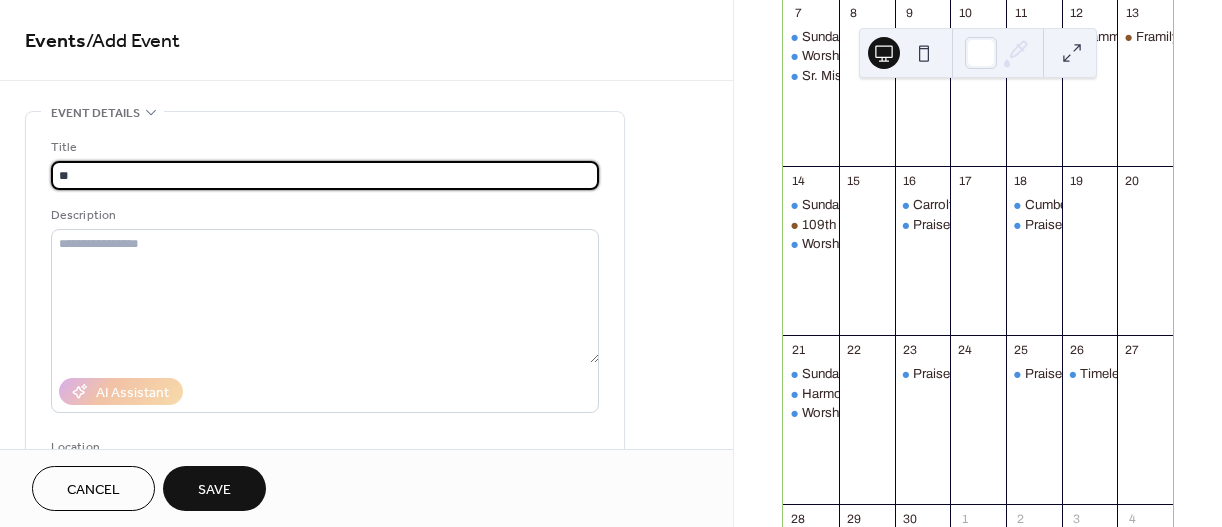 type on "**********" 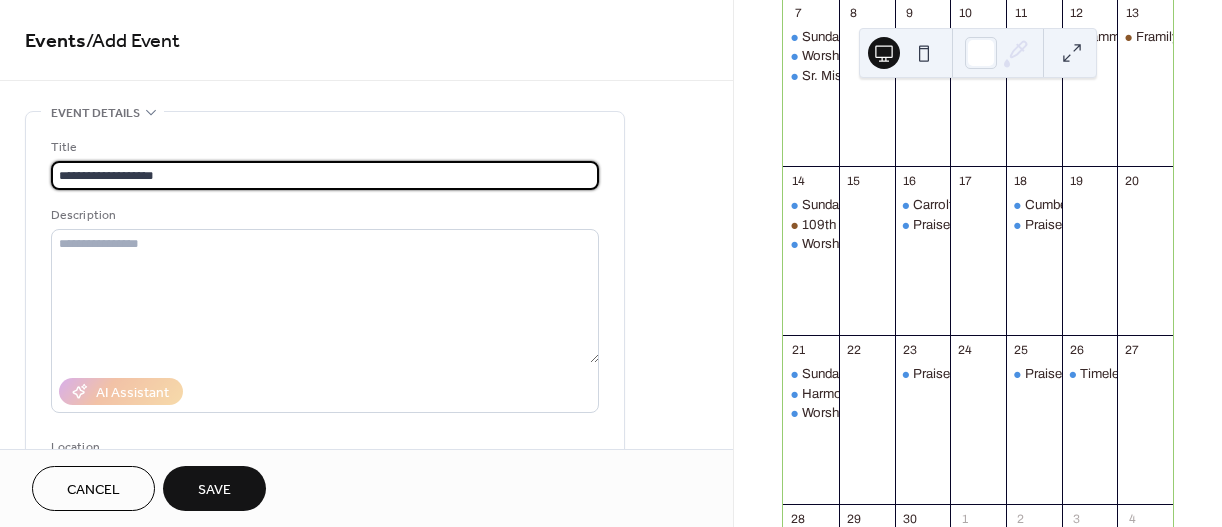 type on "**********" 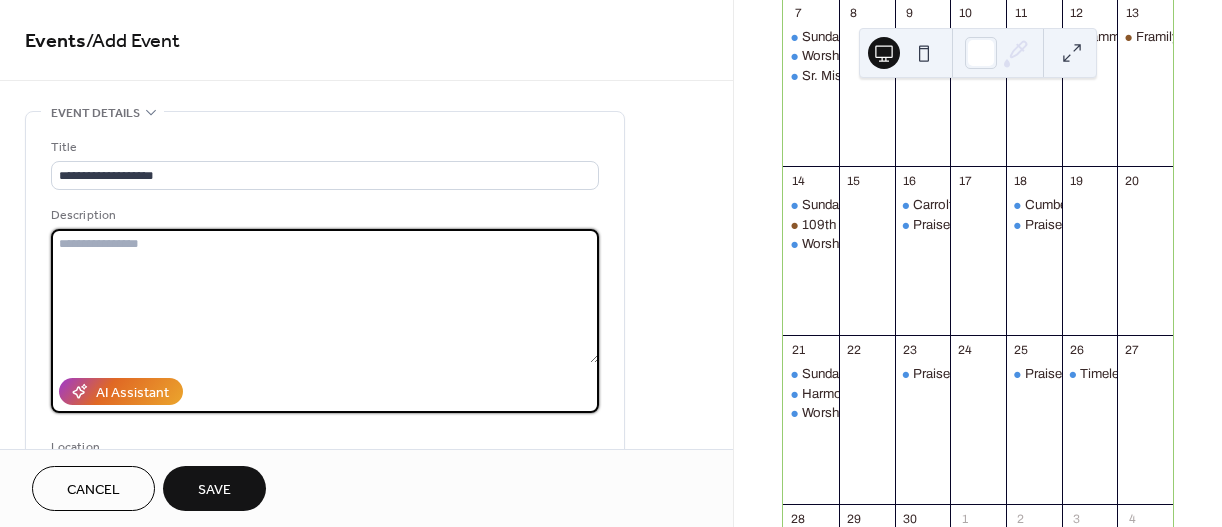 paste on "**********" 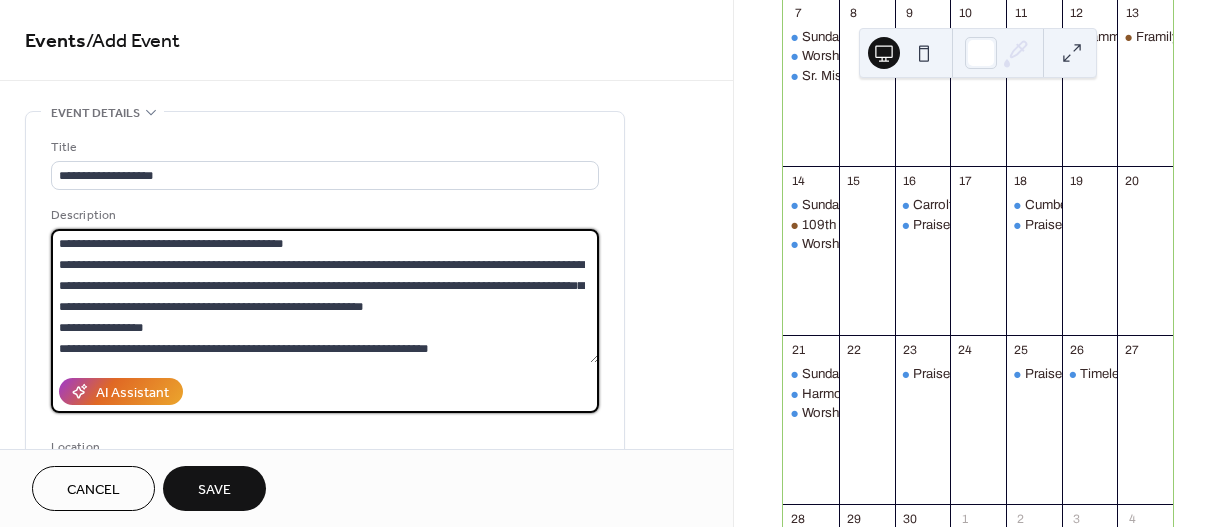 scroll, scrollTop: 60, scrollLeft: 0, axis: vertical 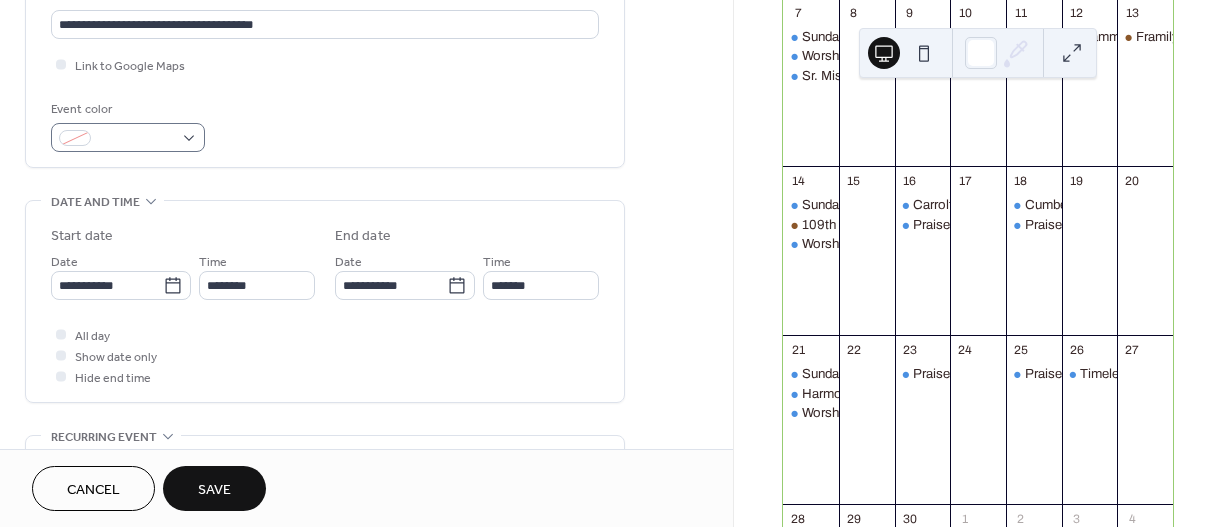 type on "**********" 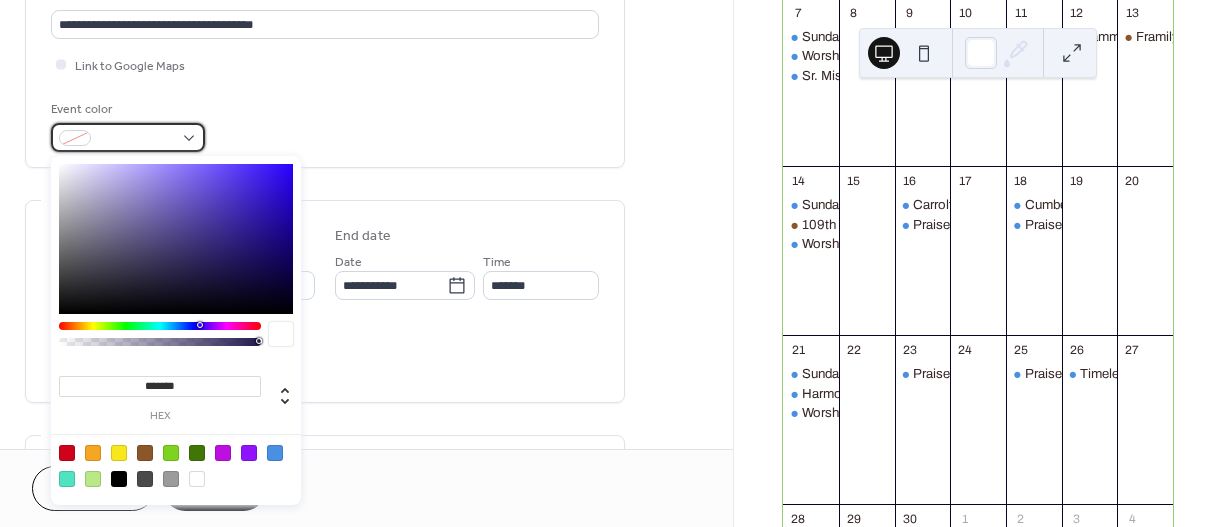 click at bounding box center (128, 137) 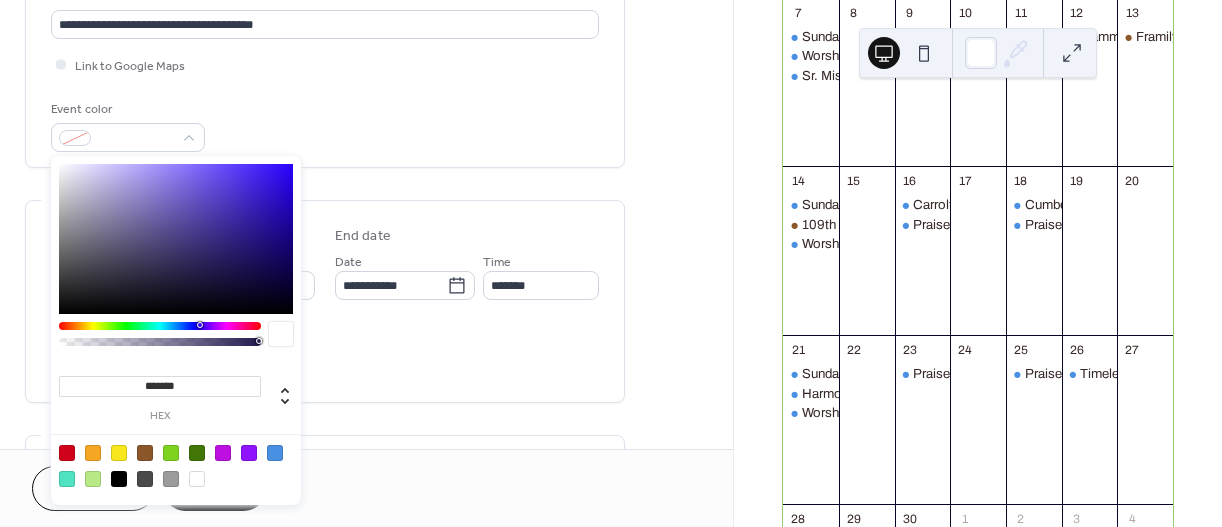 click at bounding box center (145, 453) 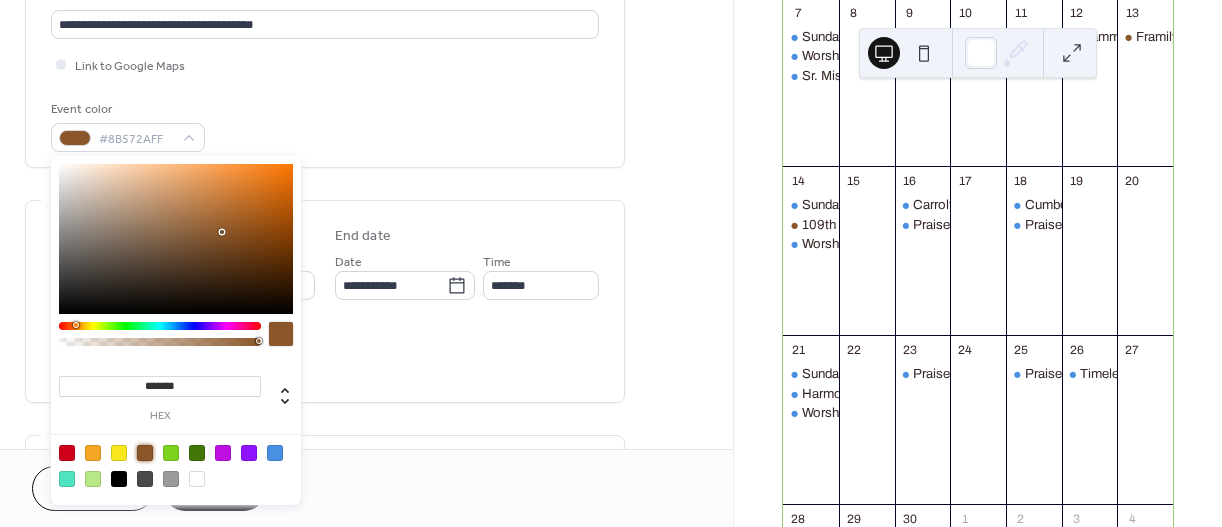 type on "*******" 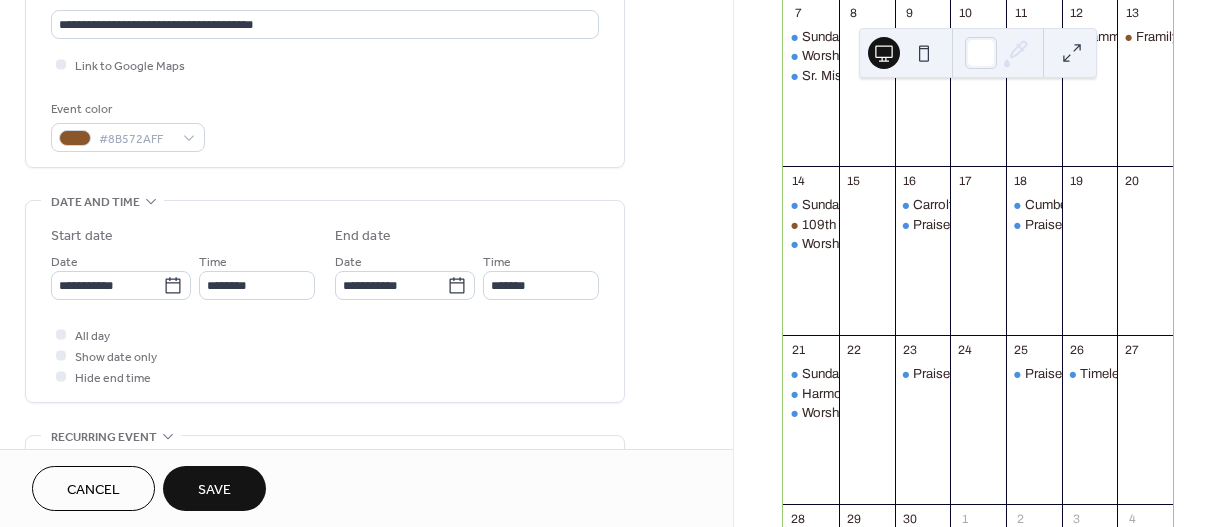 click on "**********" at bounding box center (325, 301) 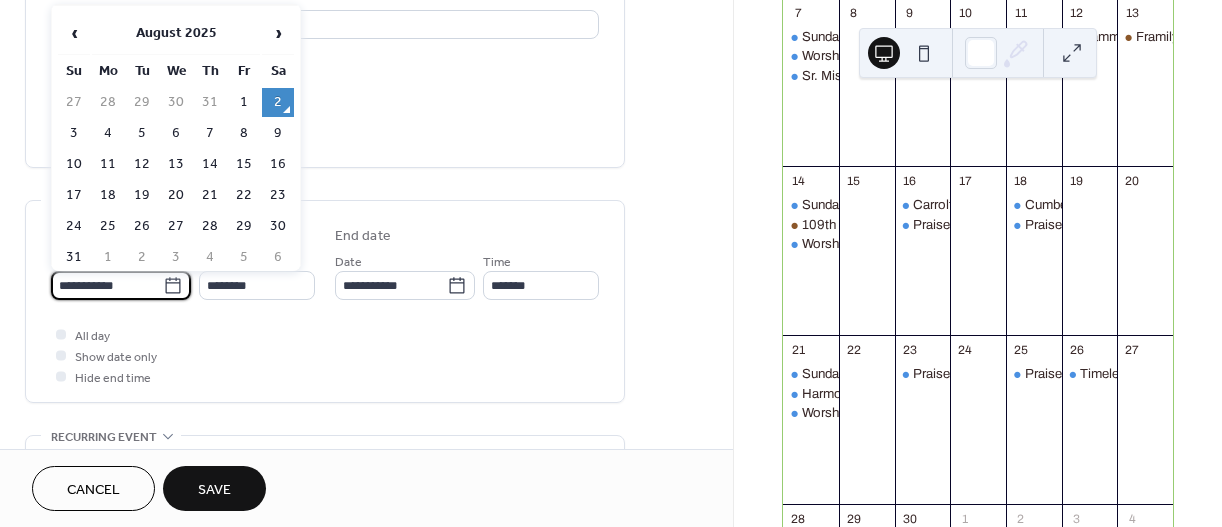 click on "**********" at bounding box center [107, 285] 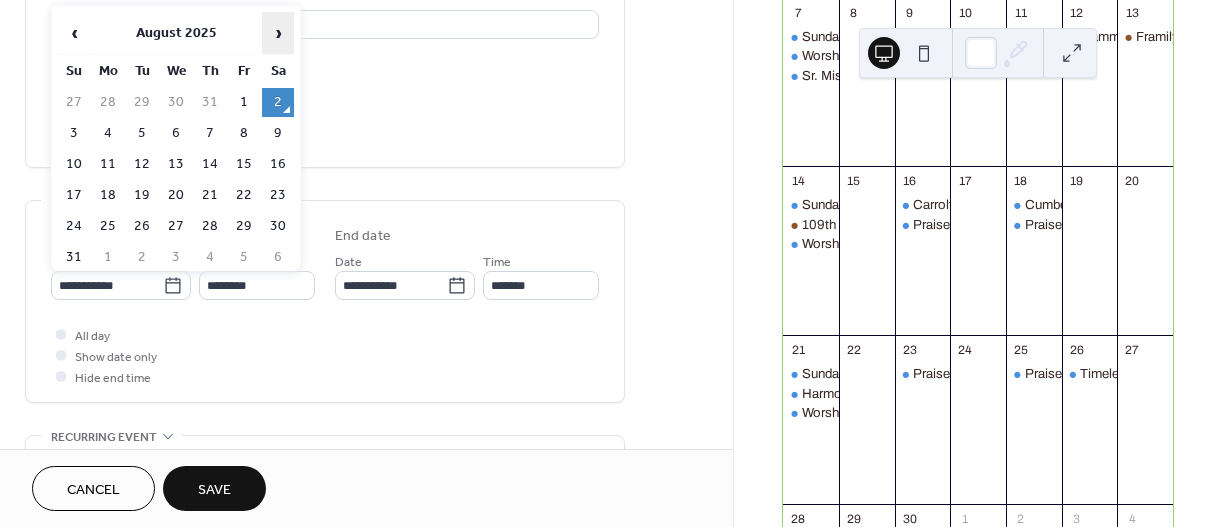click on "›" at bounding box center (278, 33) 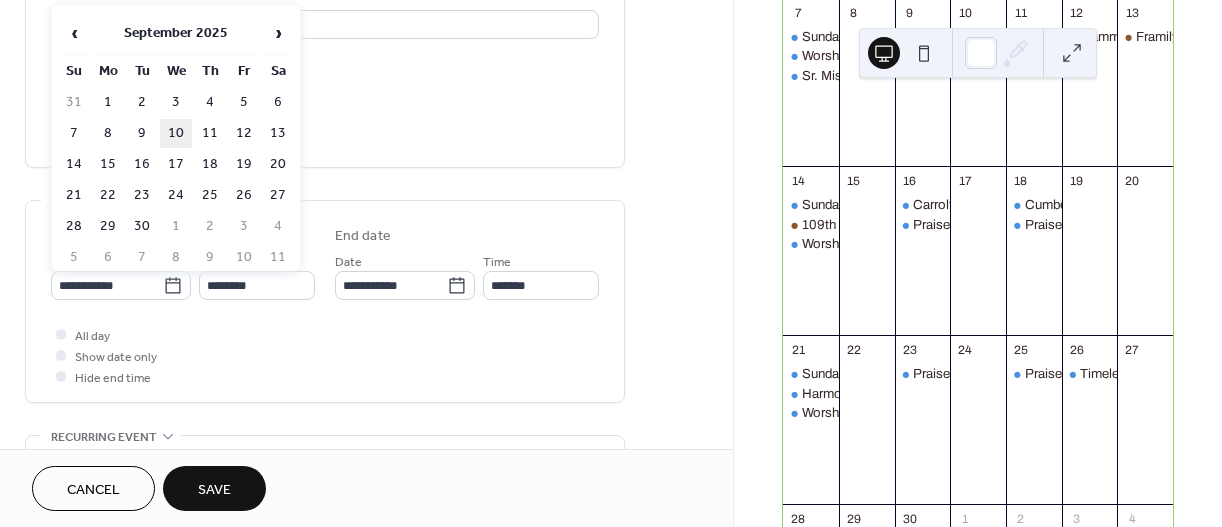 click on "10" at bounding box center [176, 133] 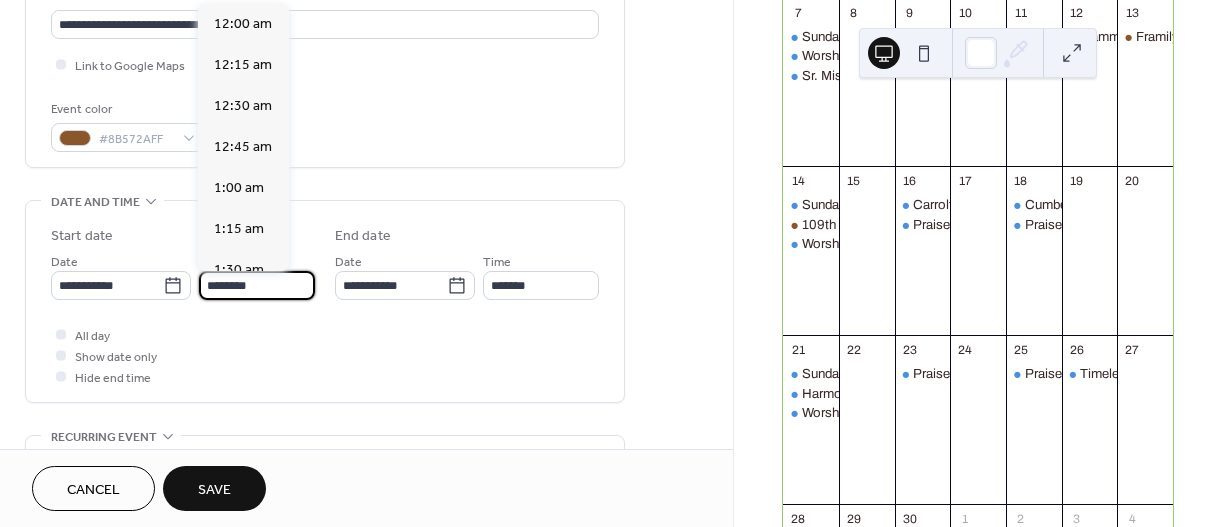 click on "********" at bounding box center [257, 285] 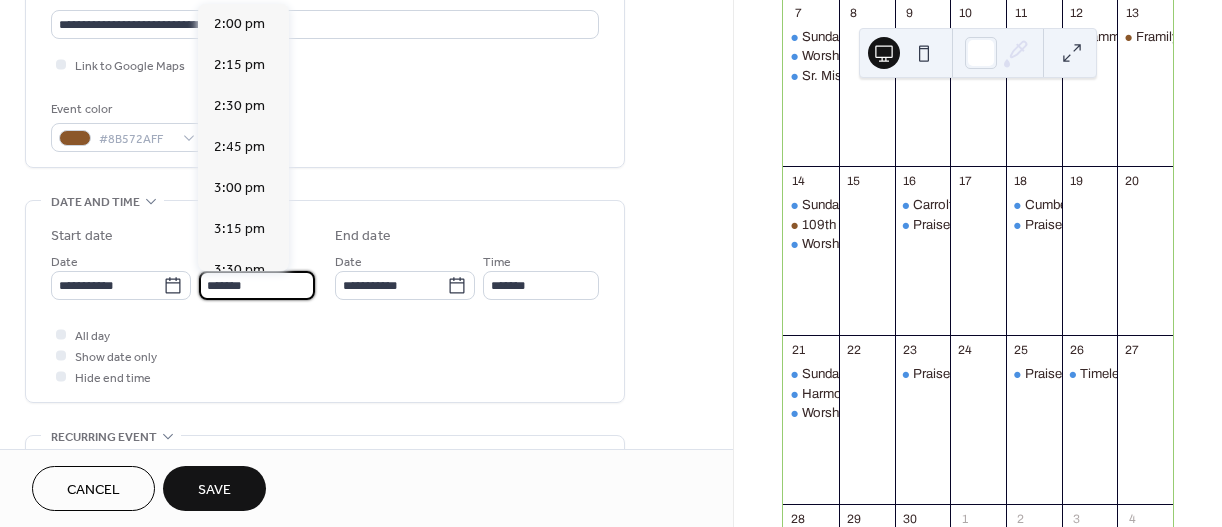 scroll, scrollTop: 2952, scrollLeft: 0, axis: vertical 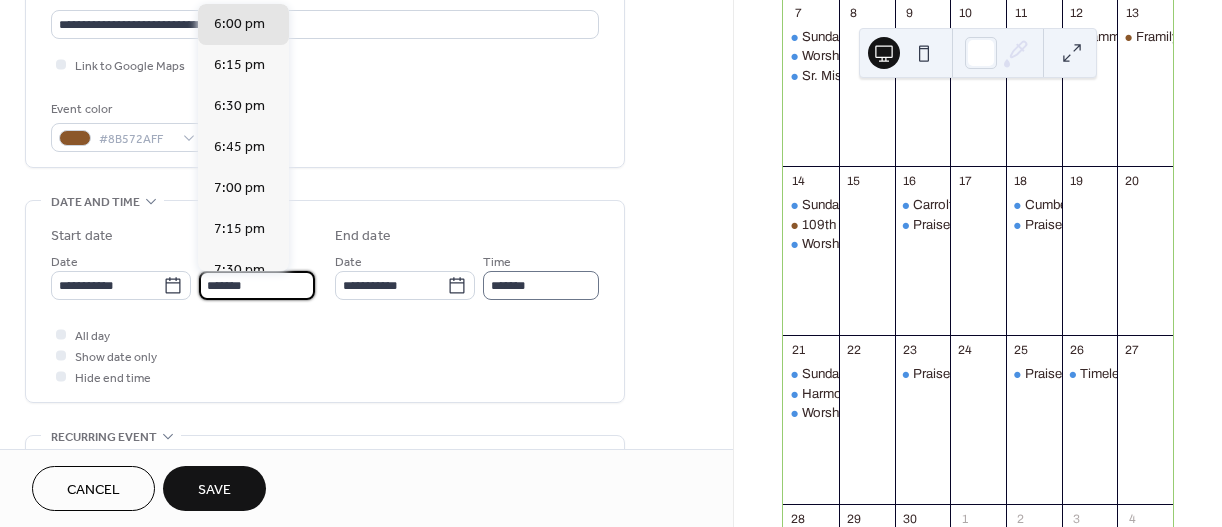 type on "*******" 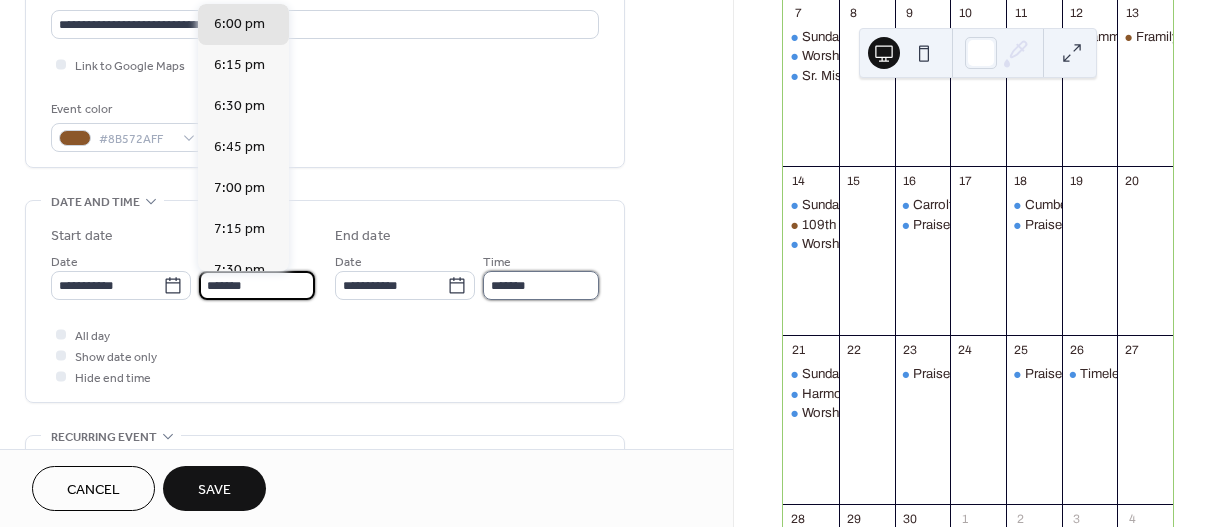 click on "*******" at bounding box center (541, 285) 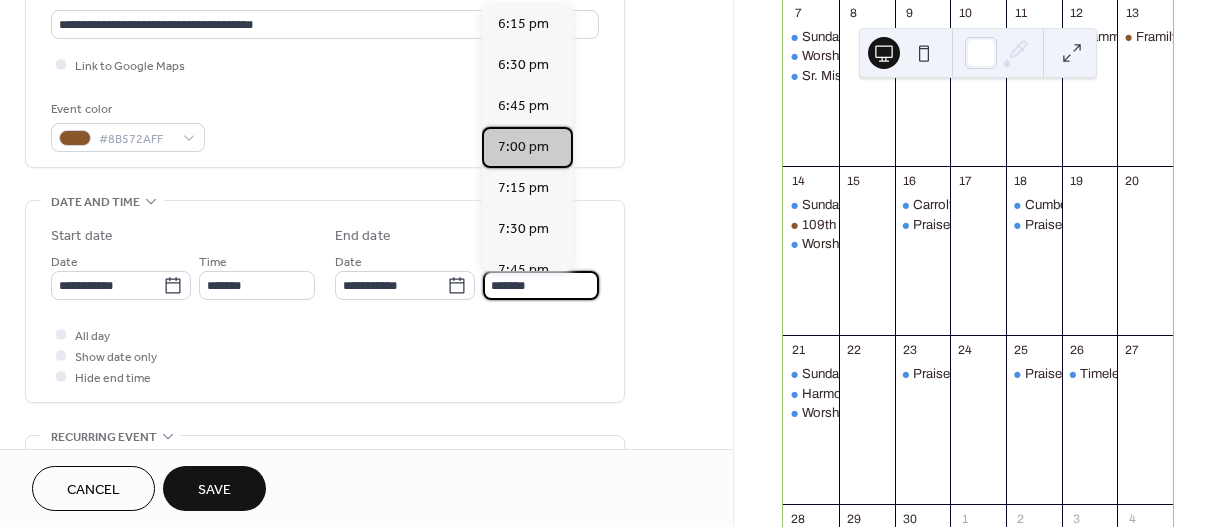 click on "7:00 pm" at bounding box center [523, 147] 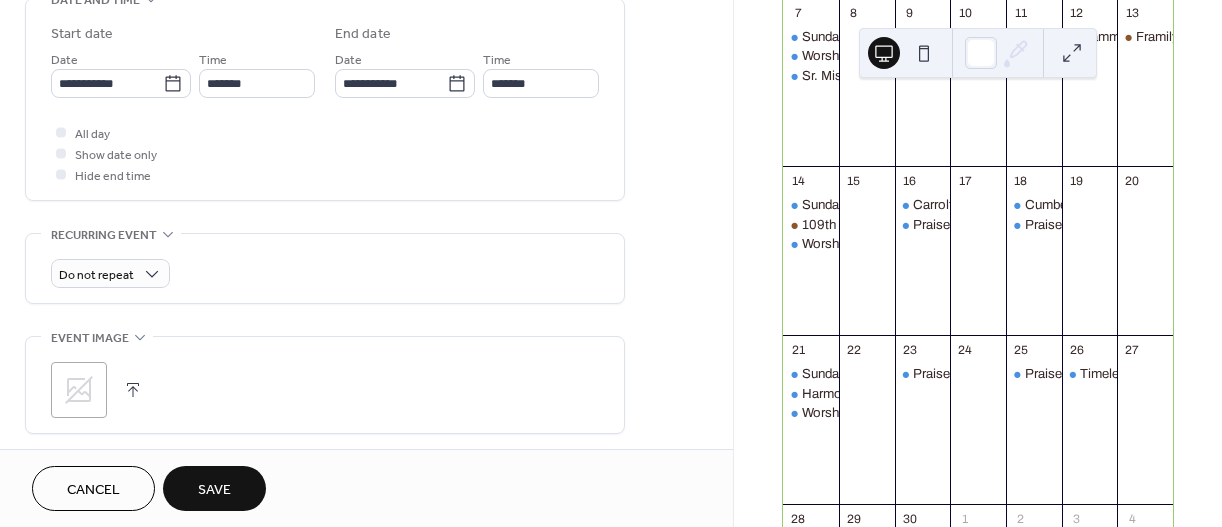 scroll, scrollTop: 1037, scrollLeft: 0, axis: vertical 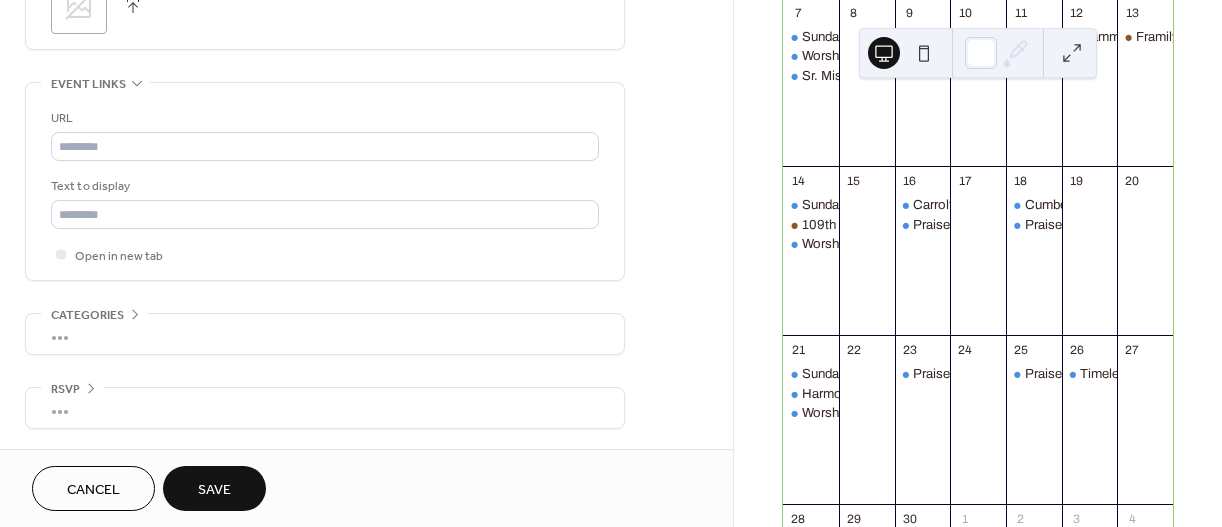 click on "Save" at bounding box center (214, 490) 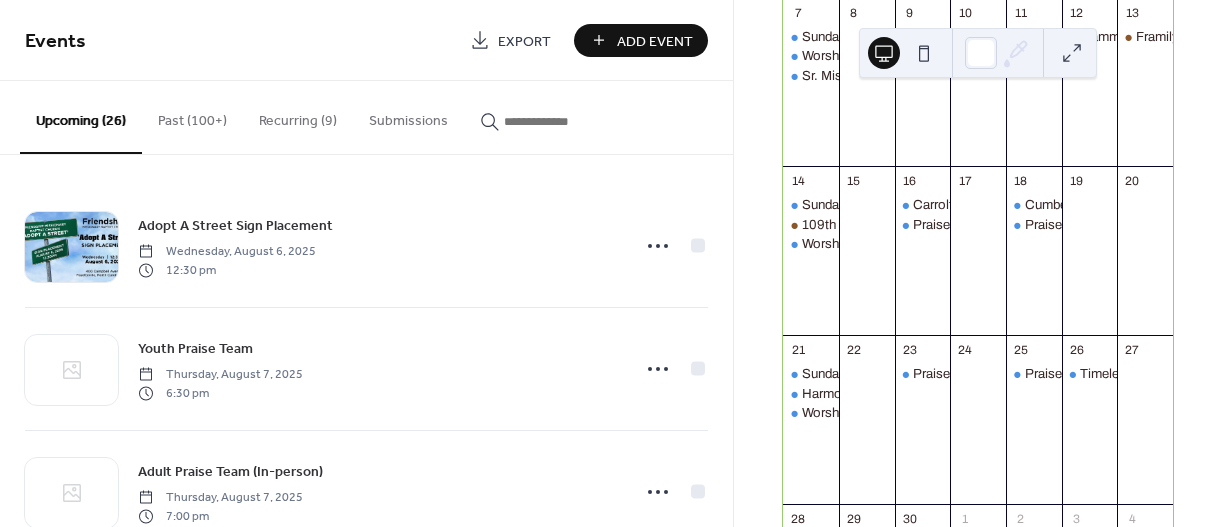 click on "Add Event" at bounding box center [655, 41] 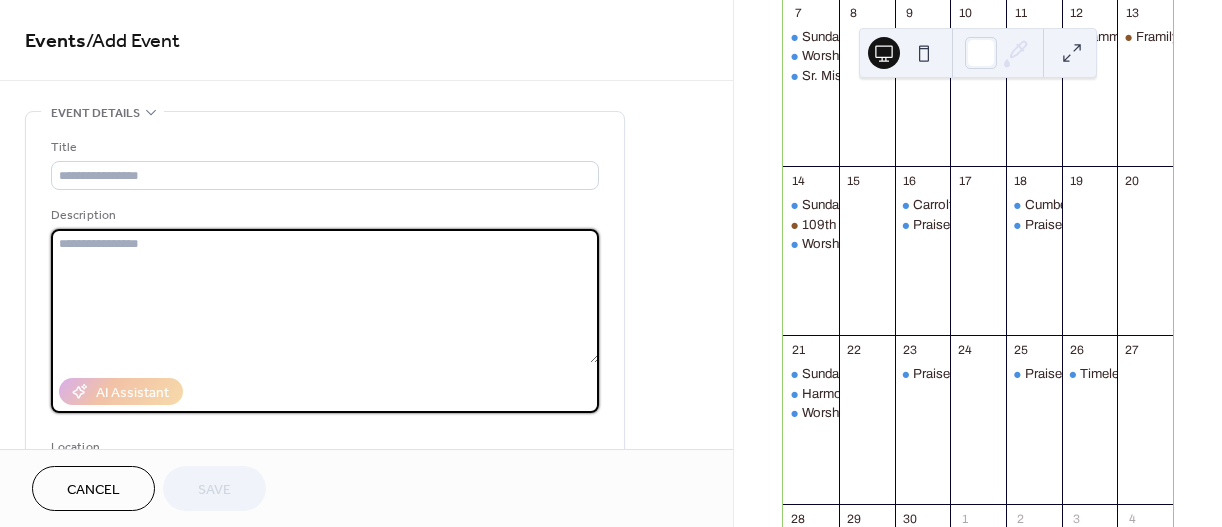 paste on "**********" 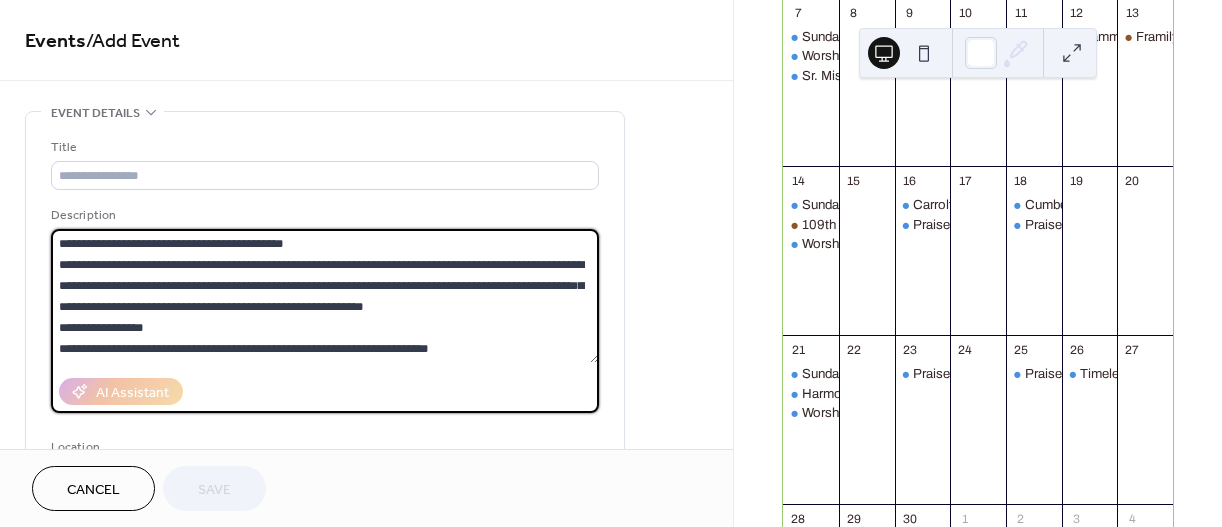 scroll, scrollTop: 60, scrollLeft: 0, axis: vertical 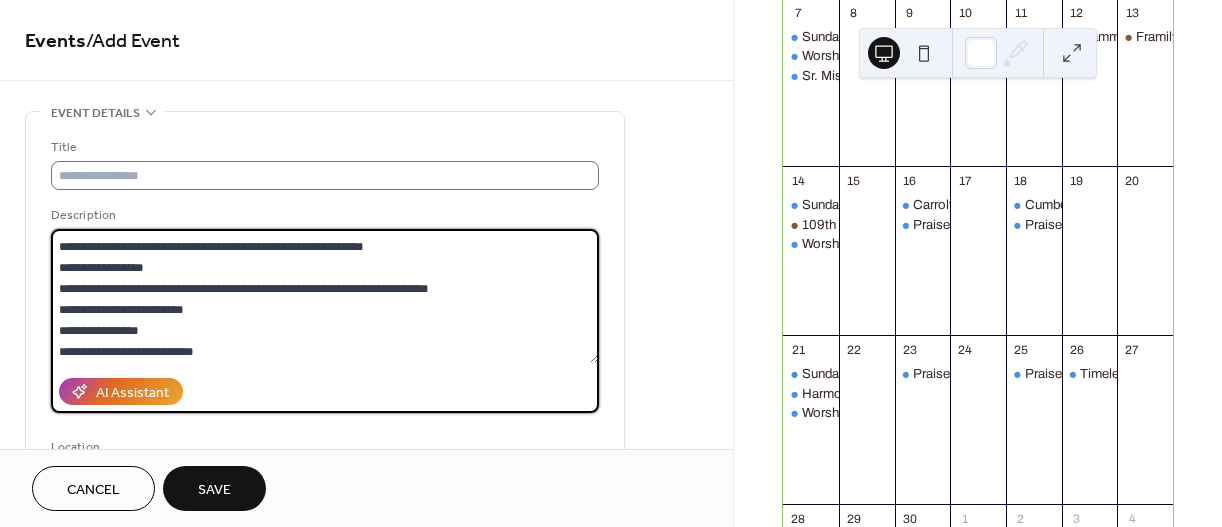 type on "**********" 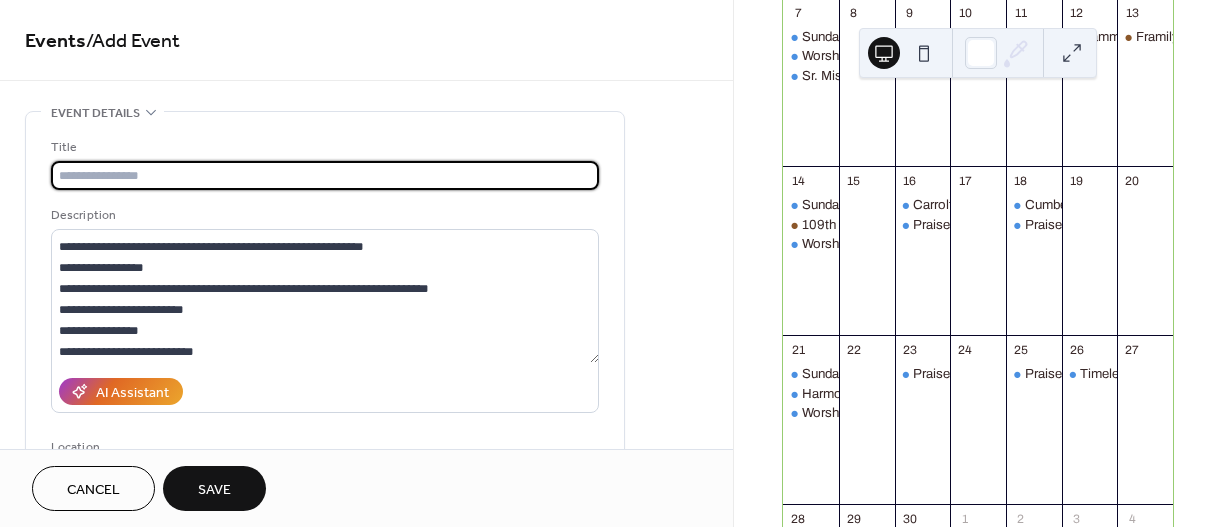 click at bounding box center [325, 175] 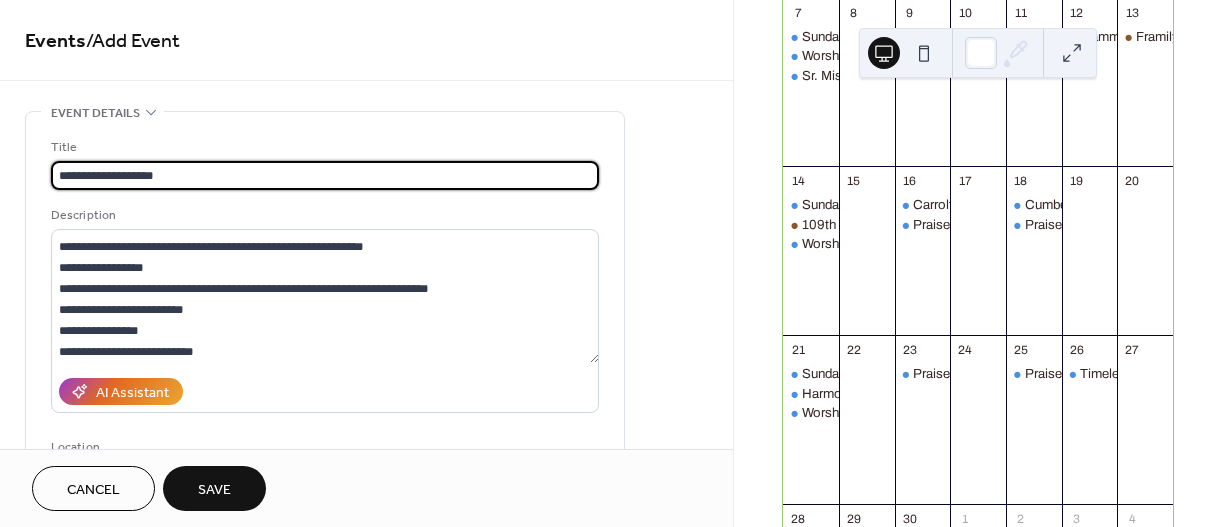 type on "**********" 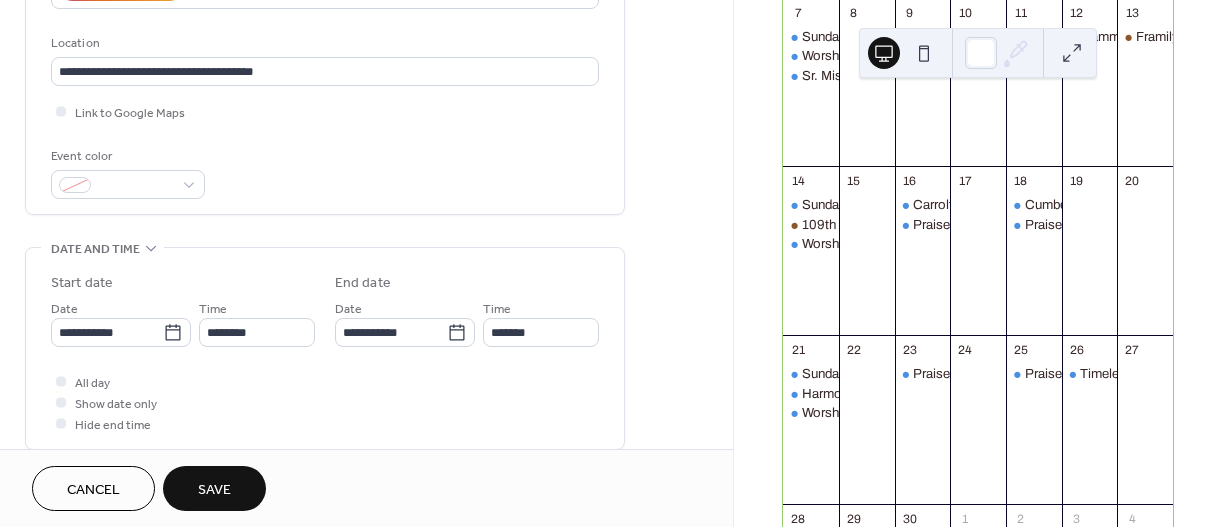 scroll, scrollTop: 414, scrollLeft: 0, axis: vertical 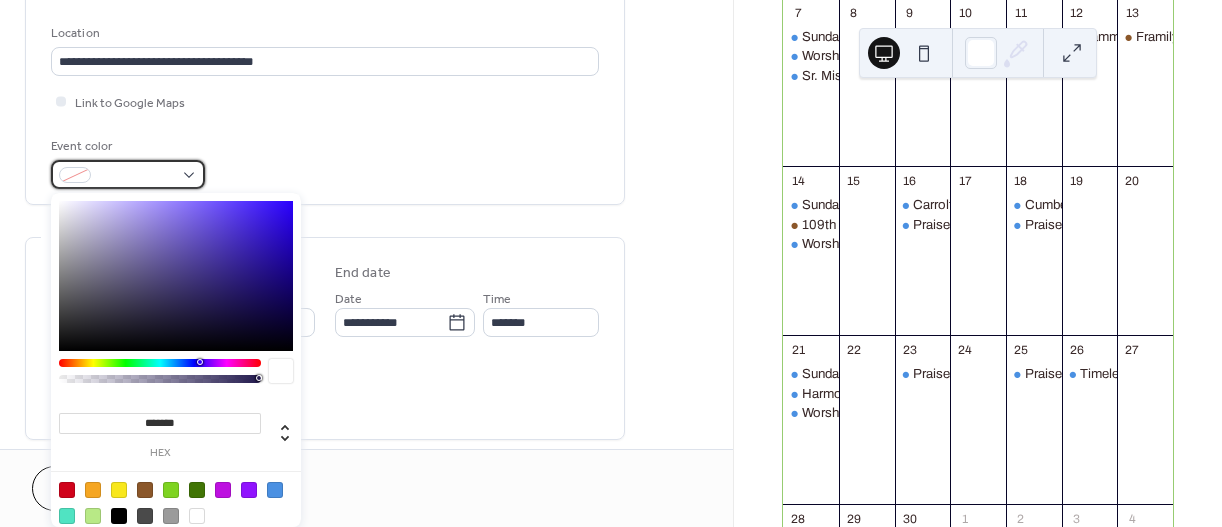 click at bounding box center (128, 174) 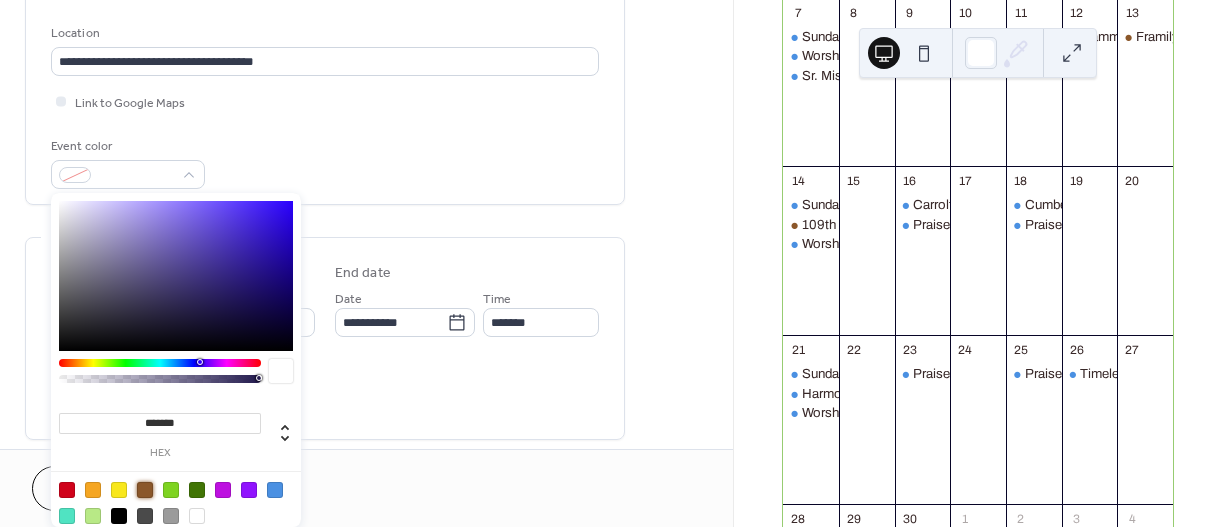 click at bounding box center (145, 490) 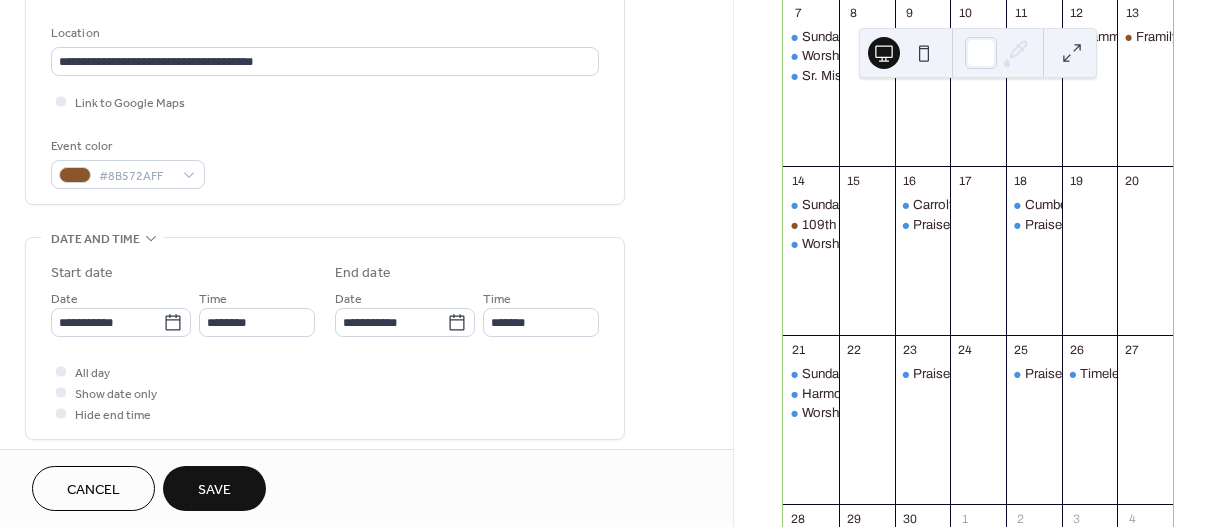 click on "Event color #8B572AFF" at bounding box center (325, 162) 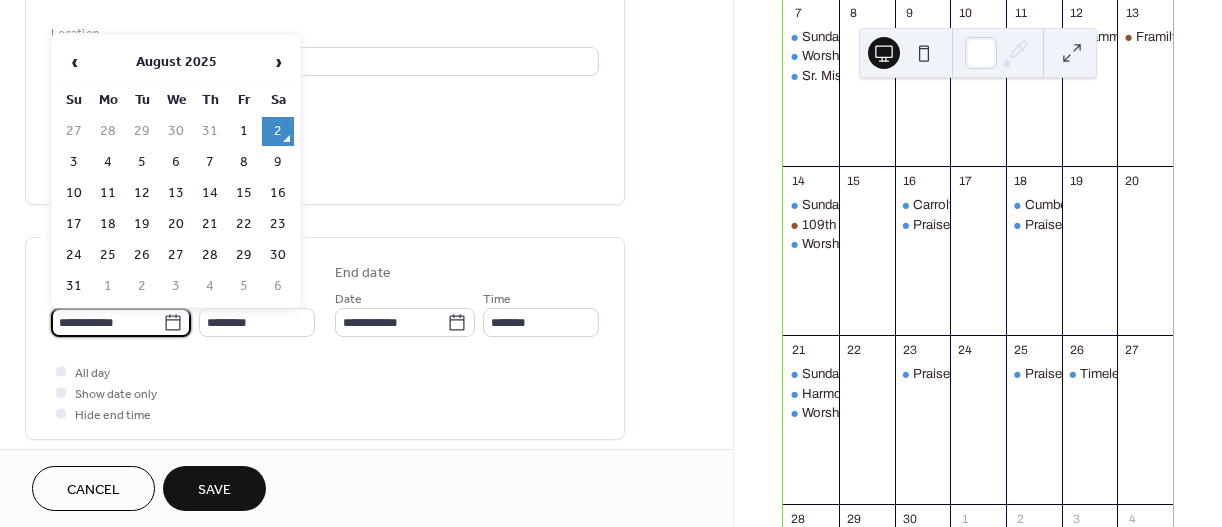 click on "**********" at bounding box center [107, 322] 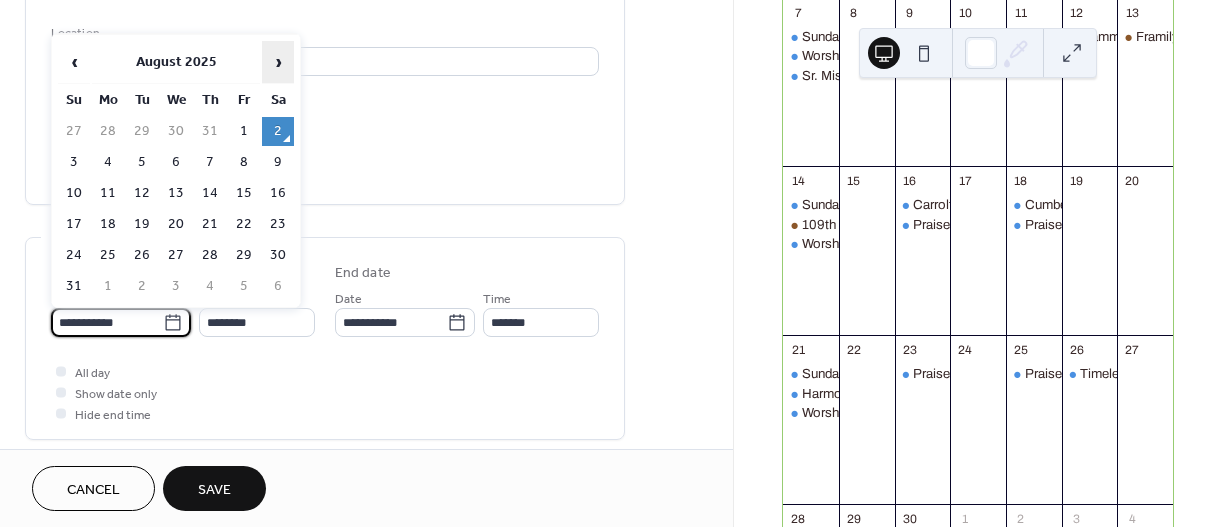 click on "›" at bounding box center [278, 62] 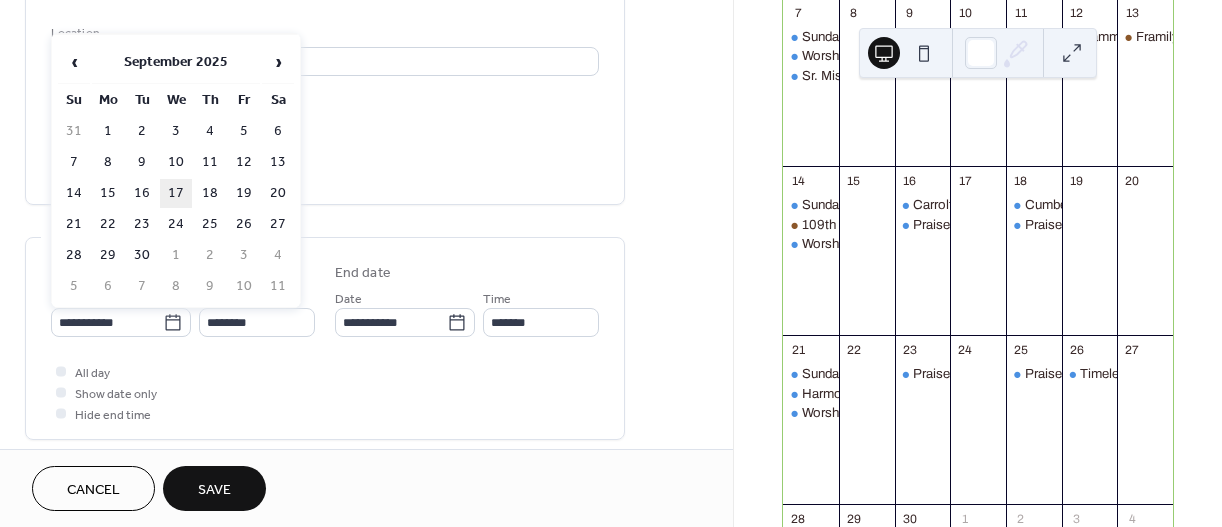 click on "17" at bounding box center (176, 193) 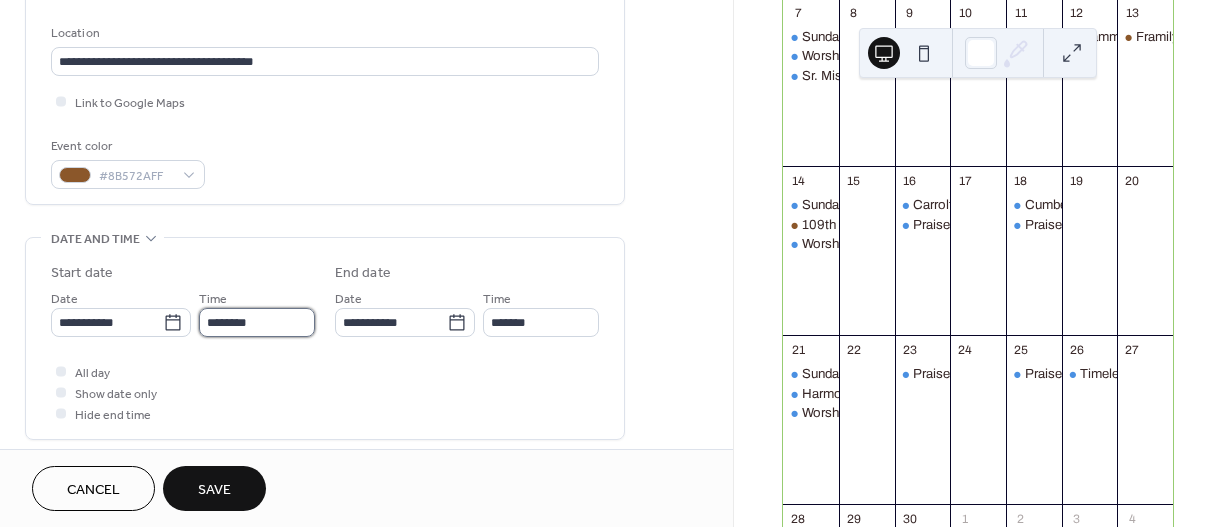click on "********" at bounding box center [257, 322] 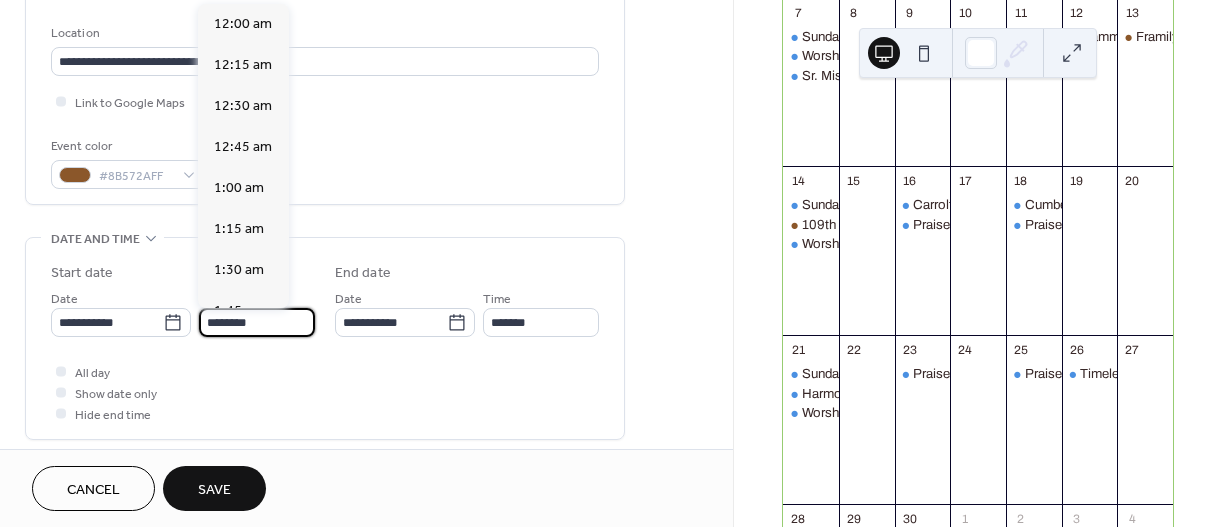 scroll, scrollTop: 1968, scrollLeft: 0, axis: vertical 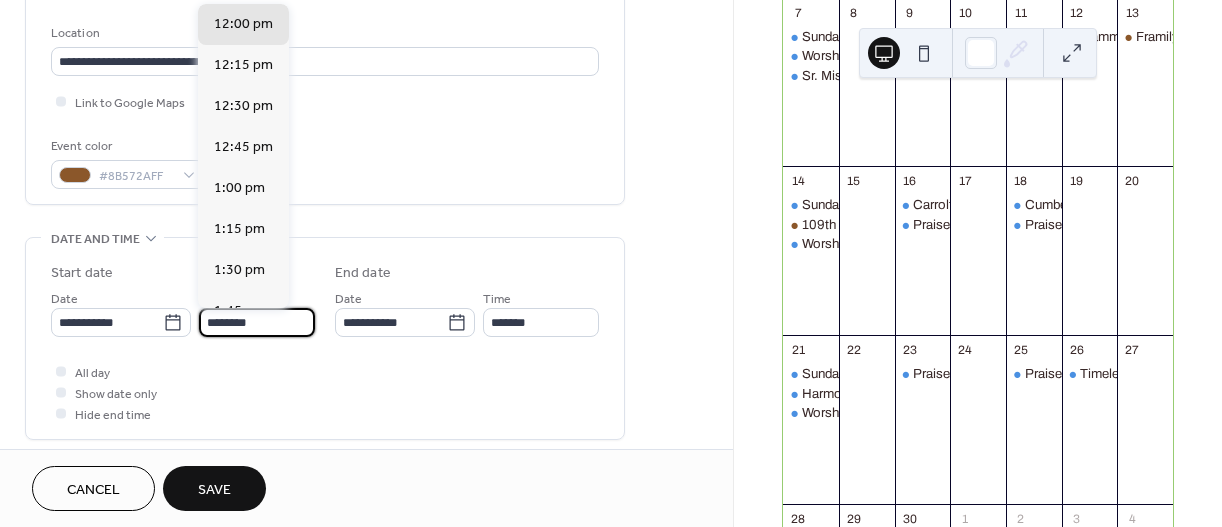 click on "********" at bounding box center [257, 322] 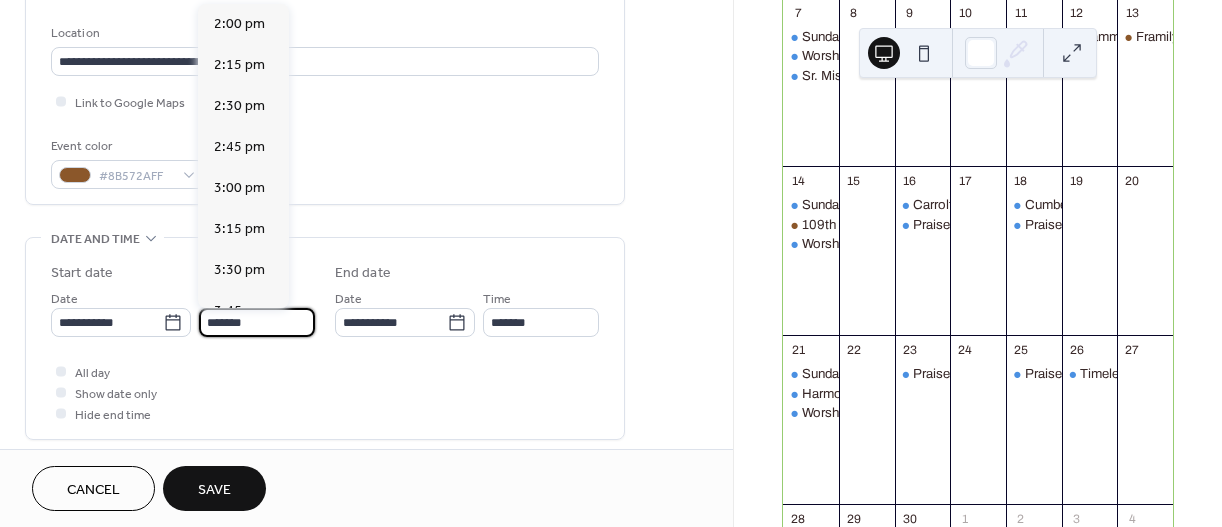 scroll, scrollTop: 2952, scrollLeft: 0, axis: vertical 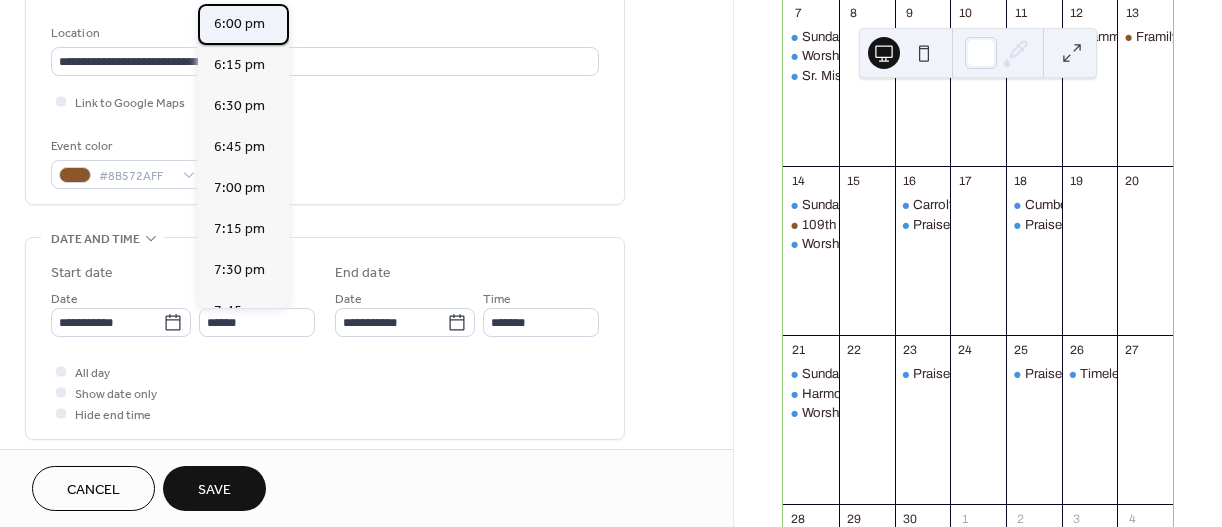 click on "6:00 pm" at bounding box center [239, 24] 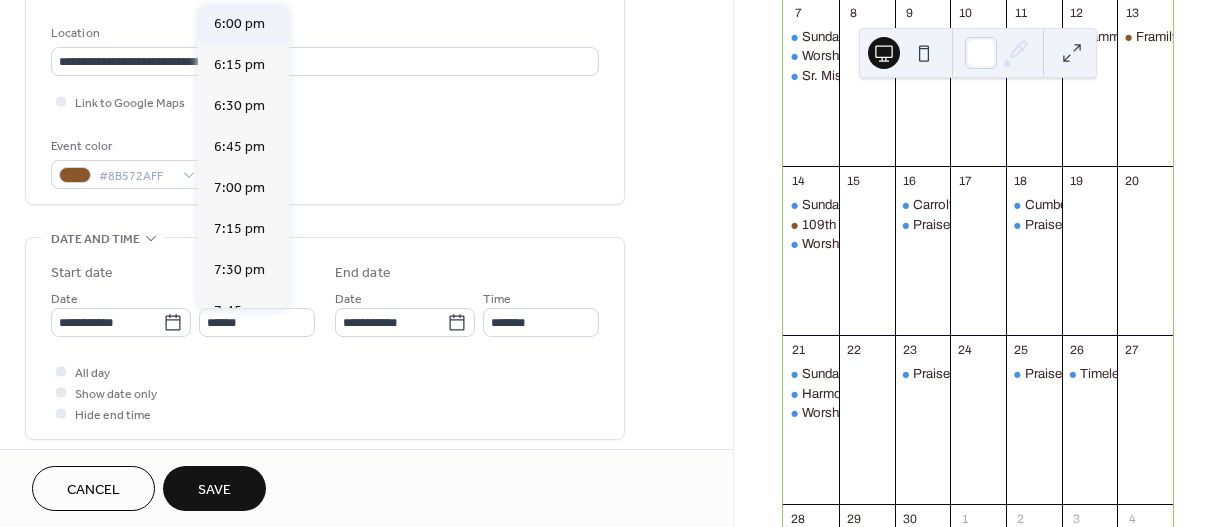 type on "*******" 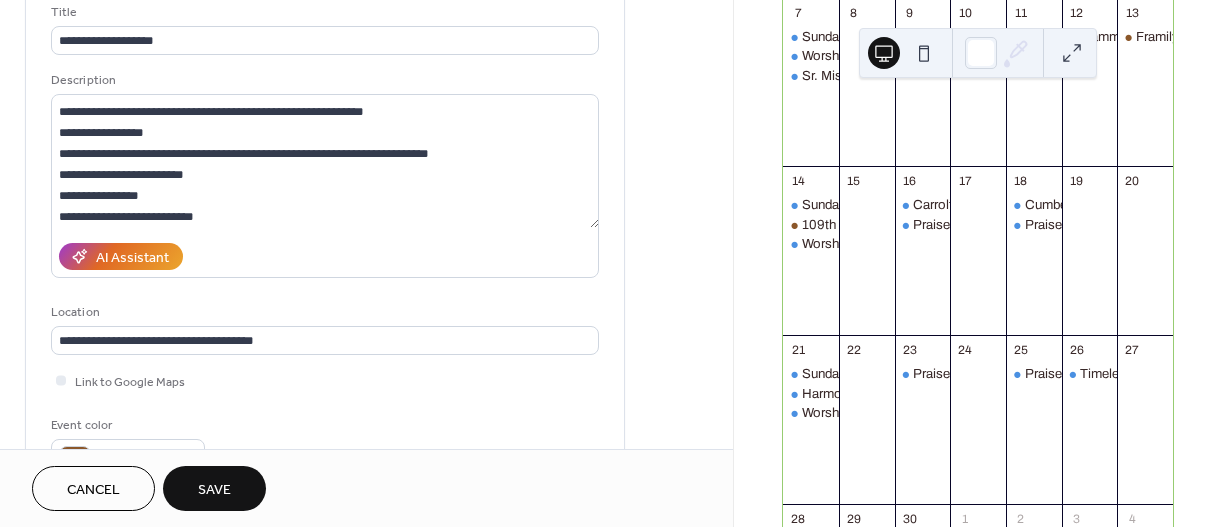 scroll, scrollTop: 0, scrollLeft: 0, axis: both 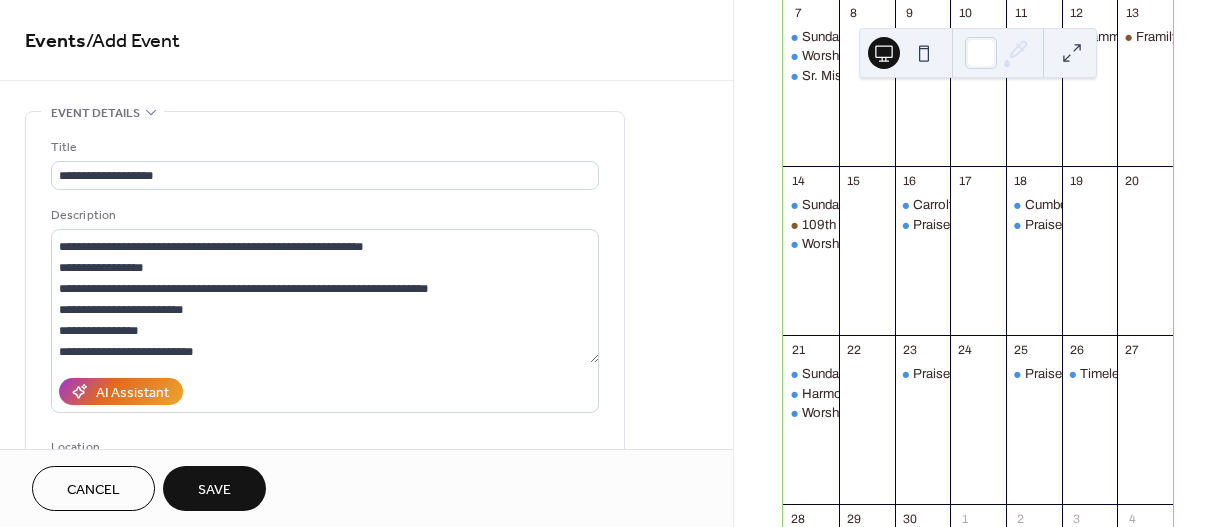 click on "Save" at bounding box center (214, 490) 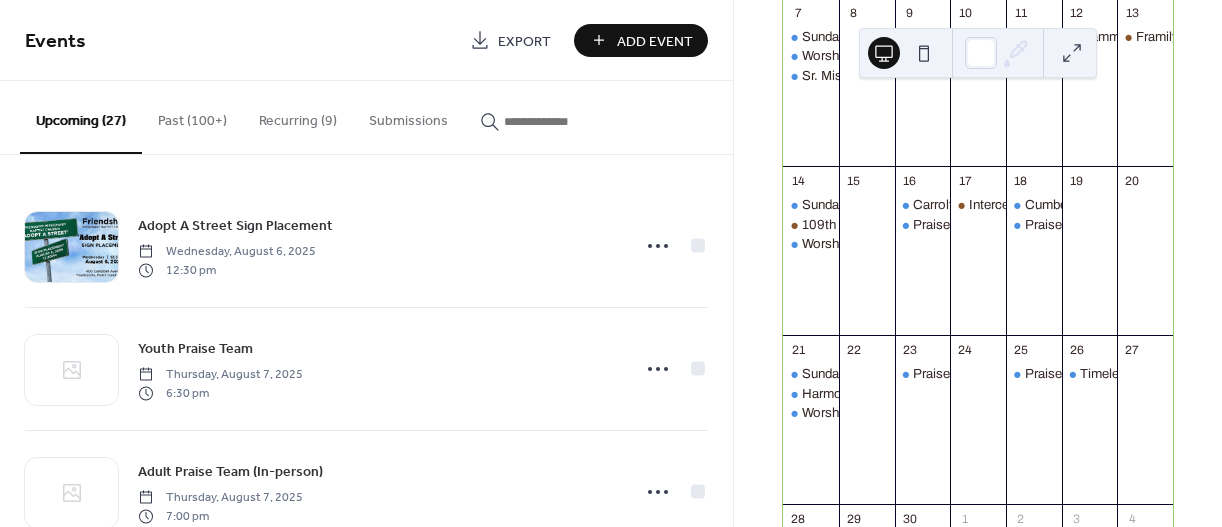 click on "Add Event" at bounding box center (655, 41) 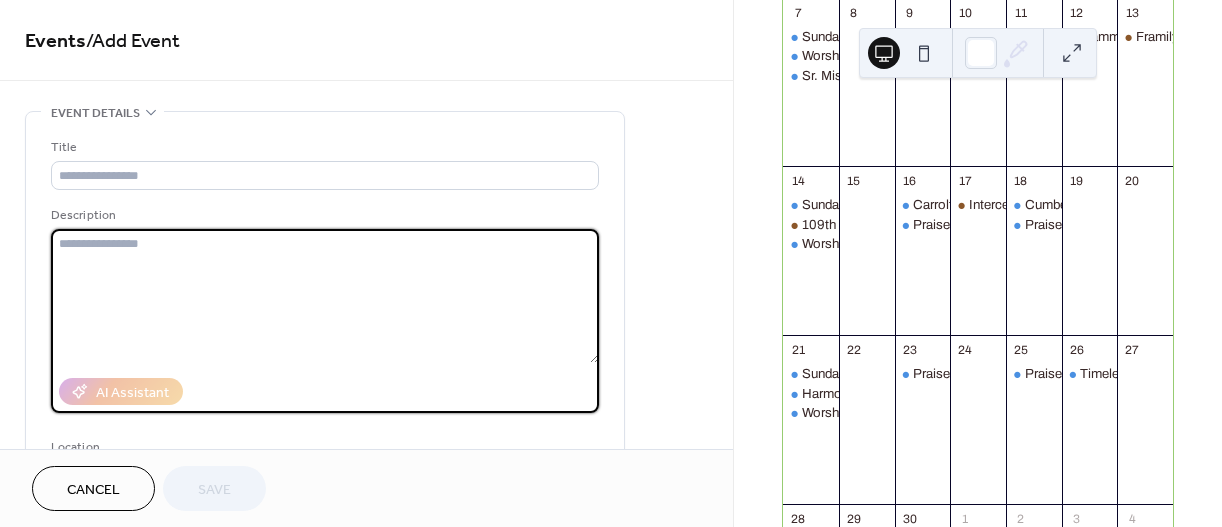 paste on "**********" 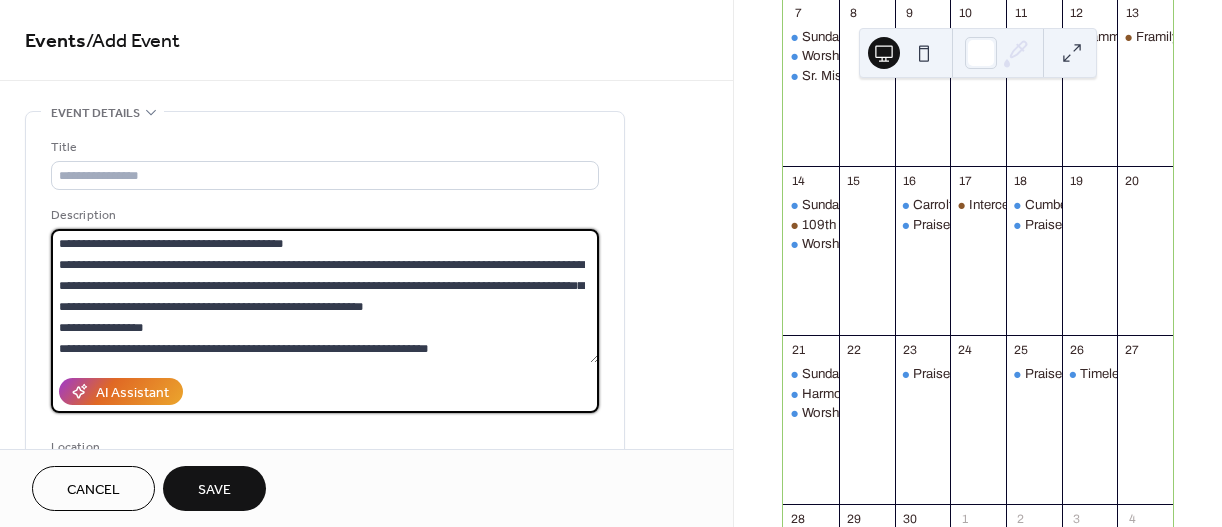 scroll, scrollTop: 60, scrollLeft: 0, axis: vertical 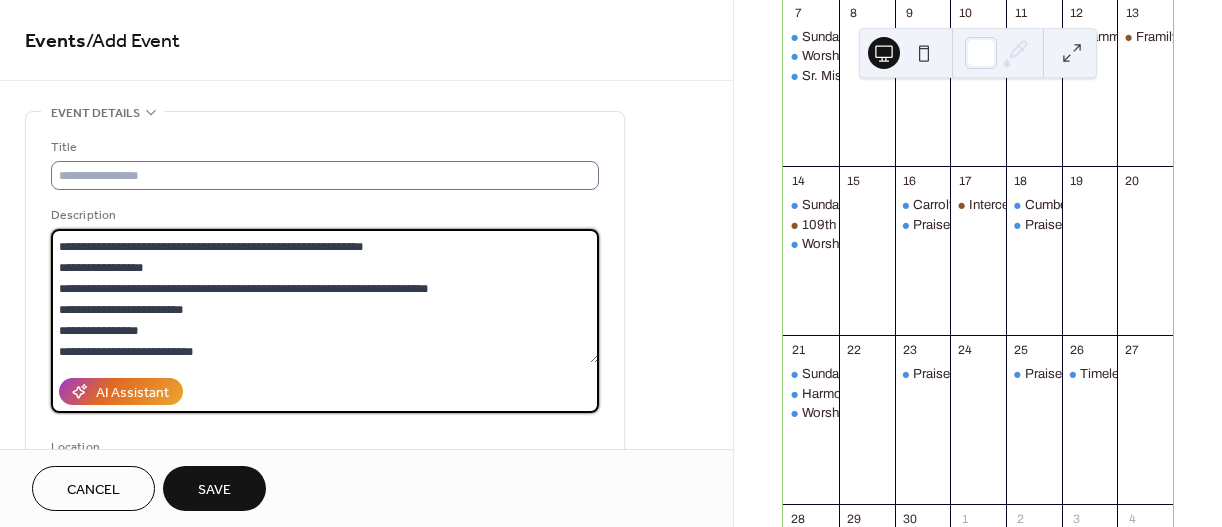 type on "**********" 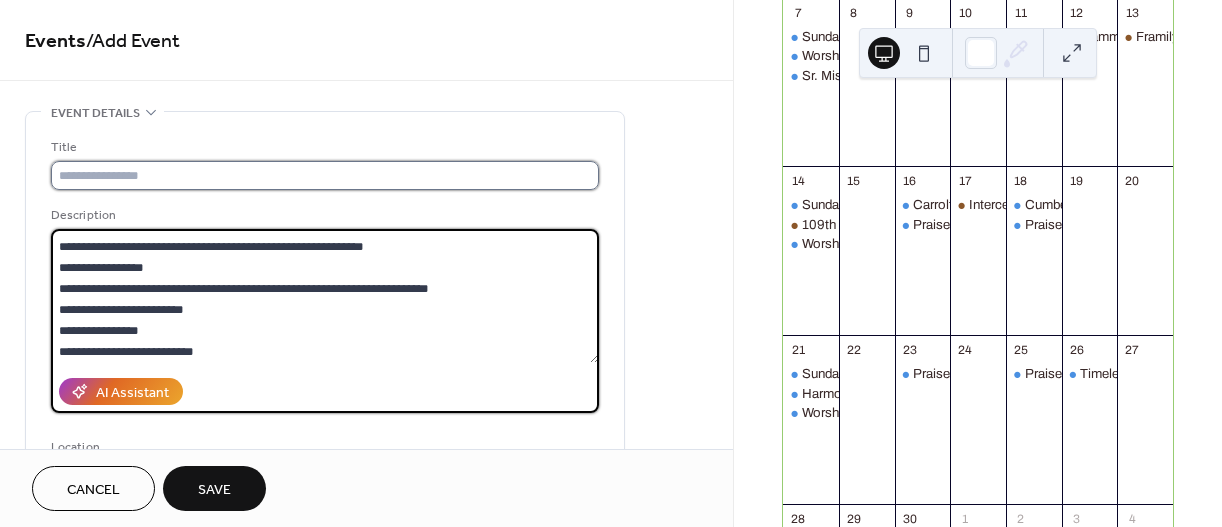 click at bounding box center (325, 175) 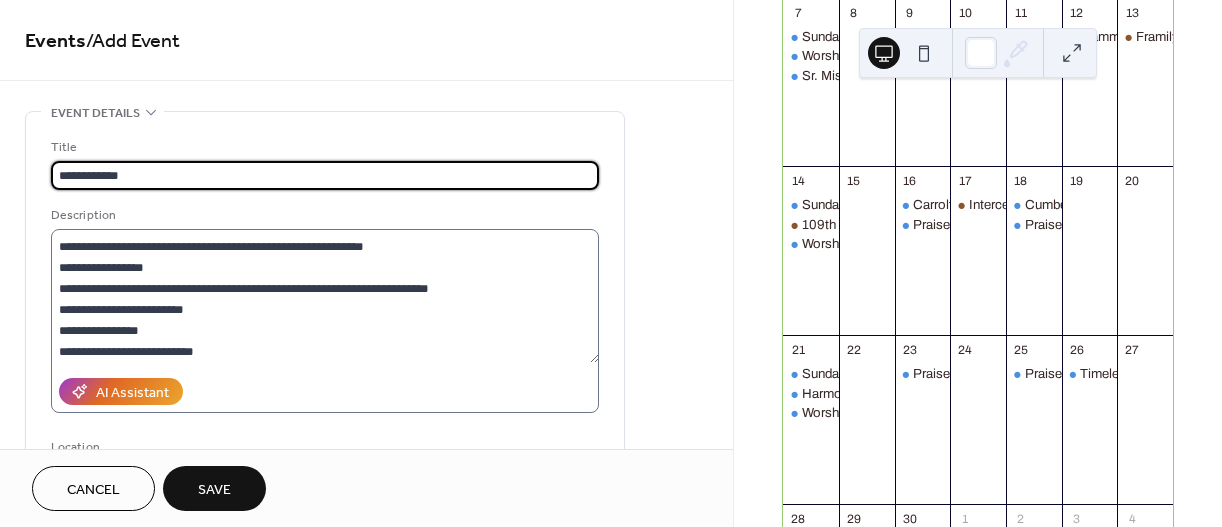 type on "**********" 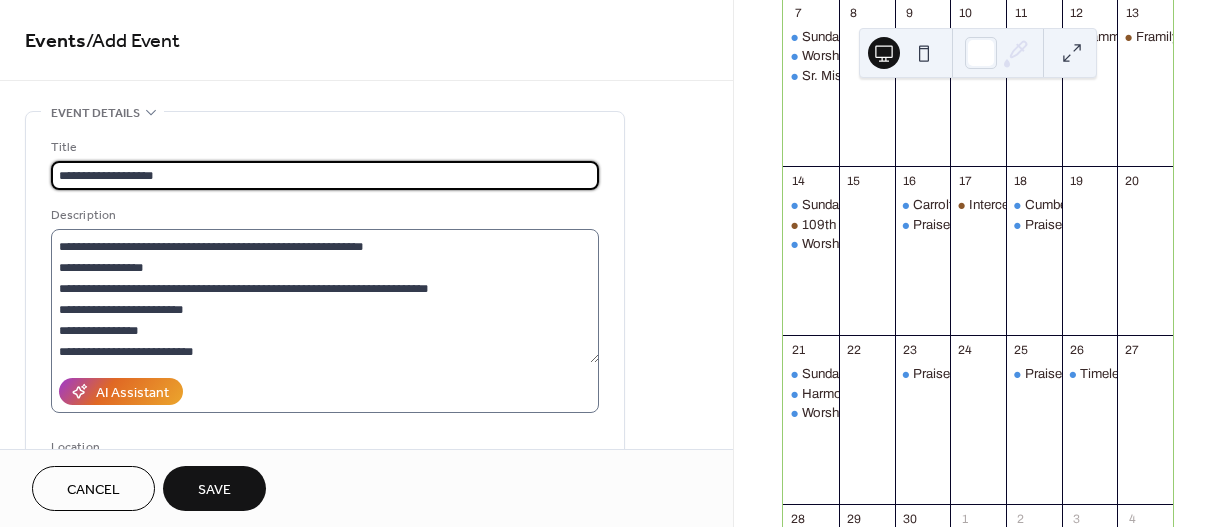type on "**********" 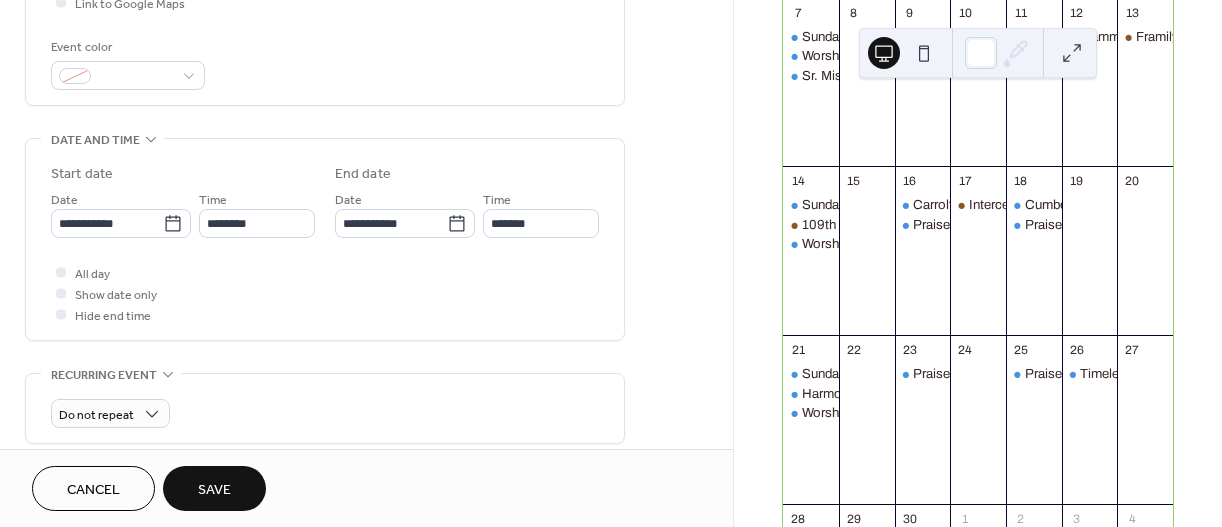 scroll, scrollTop: 414, scrollLeft: 0, axis: vertical 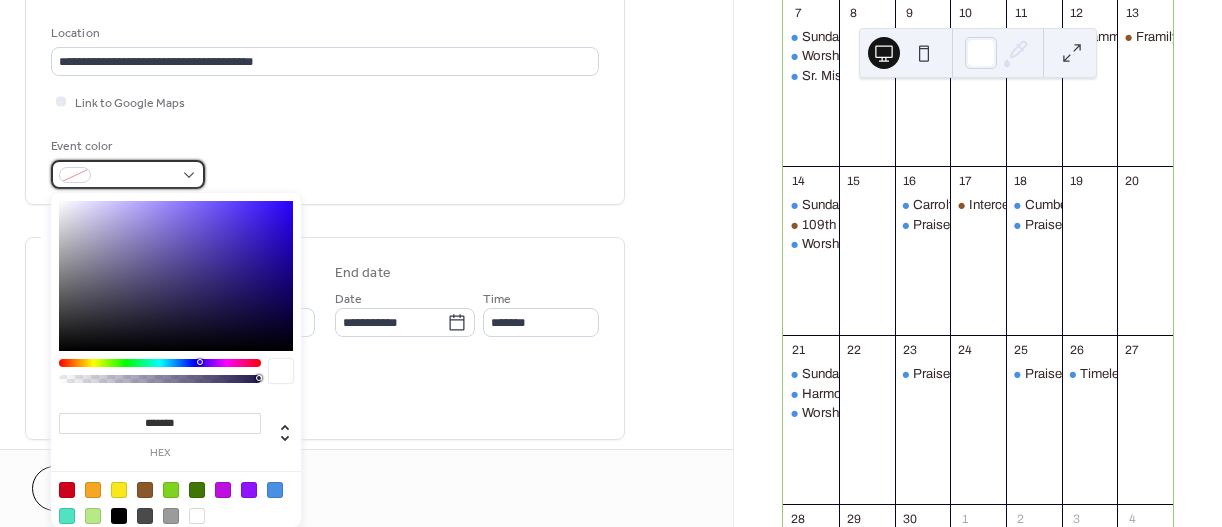 click at bounding box center [128, 174] 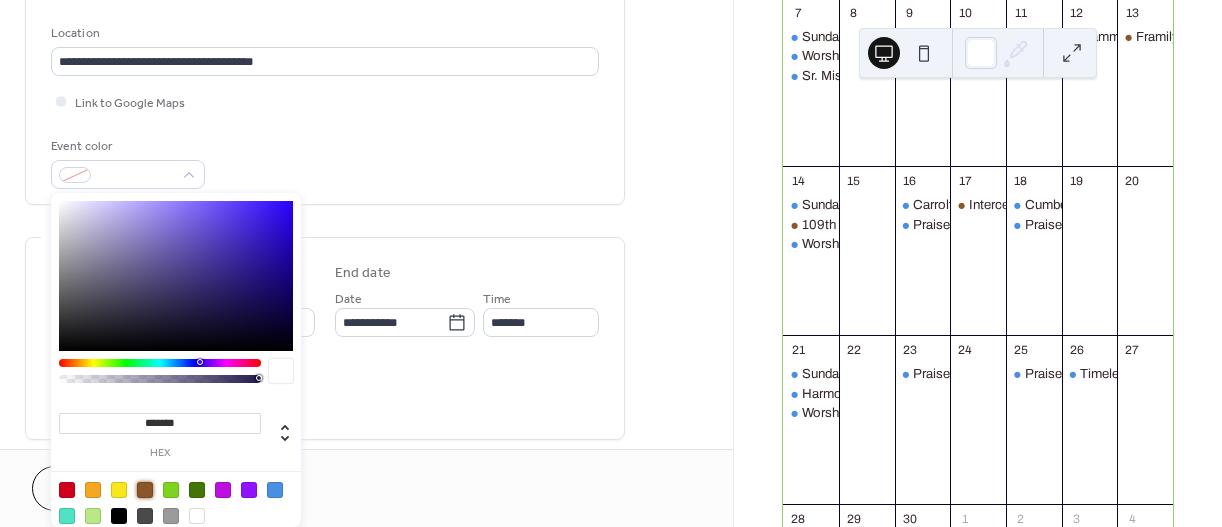 drag, startPoint x: 144, startPoint y: 490, endPoint x: 285, endPoint y: 278, distance: 254.60754 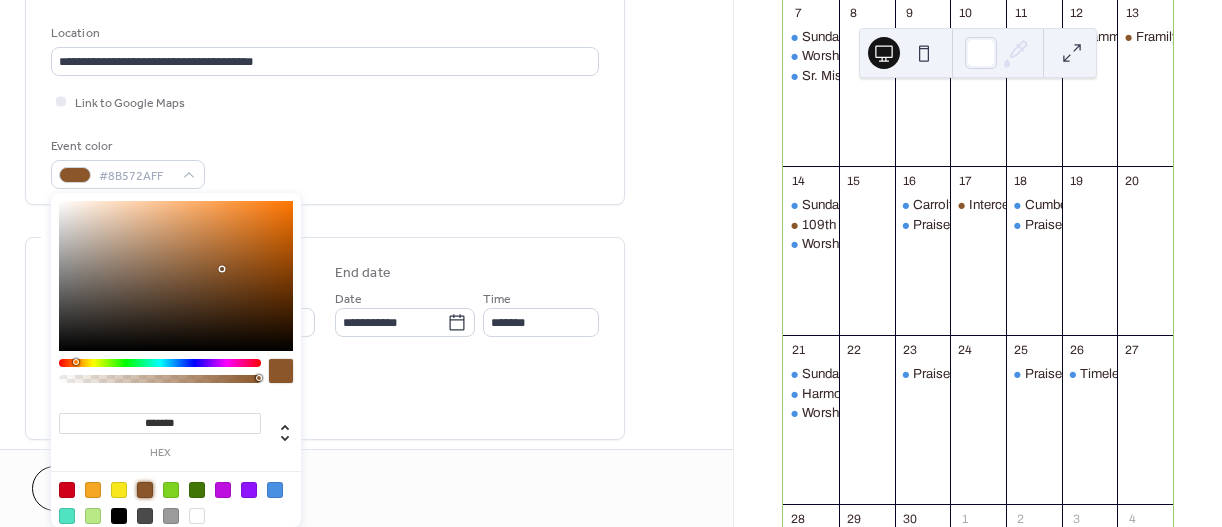 click on "Event color #8B572AFF" at bounding box center (325, 162) 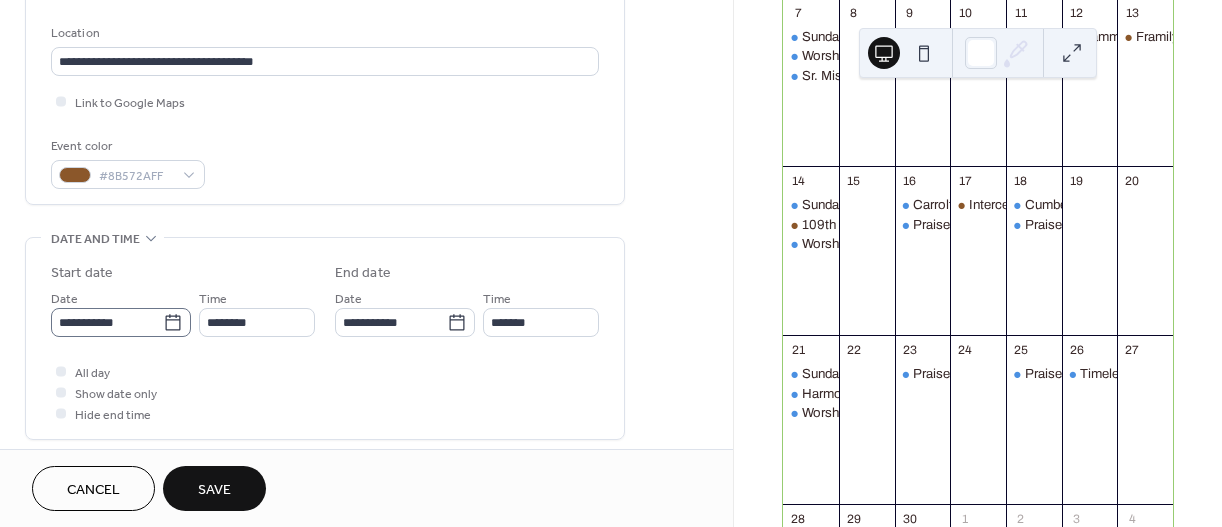 click 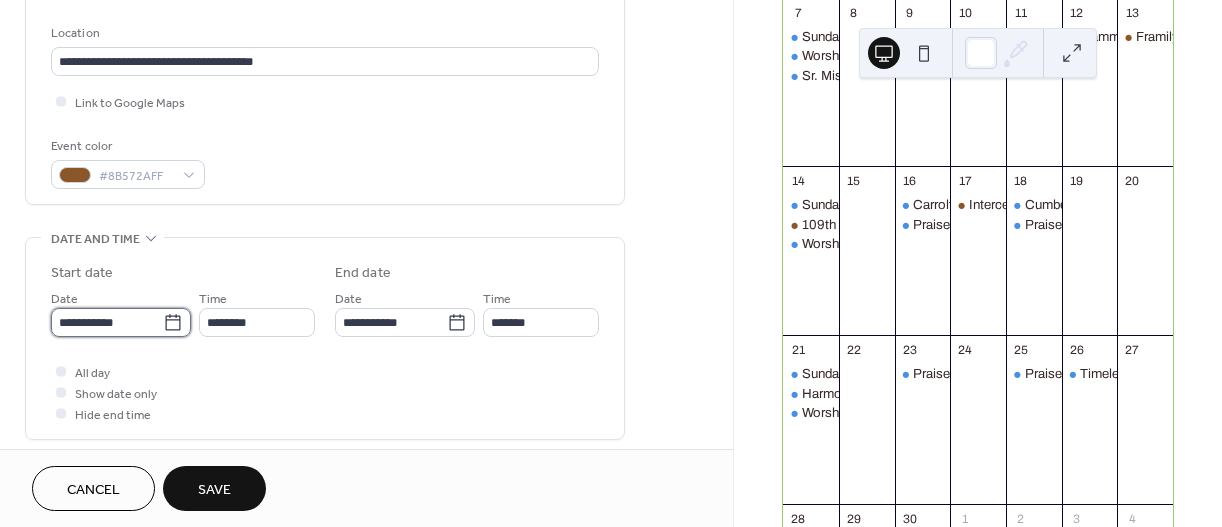 click on "**********" at bounding box center (107, 322) 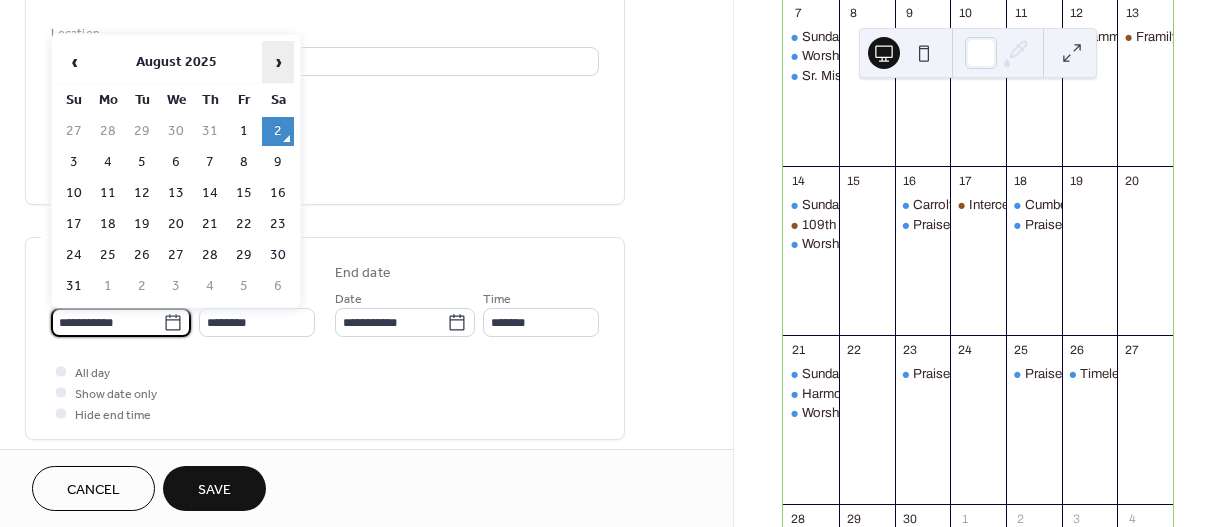 click on "›" at bounding box center [278, 62] 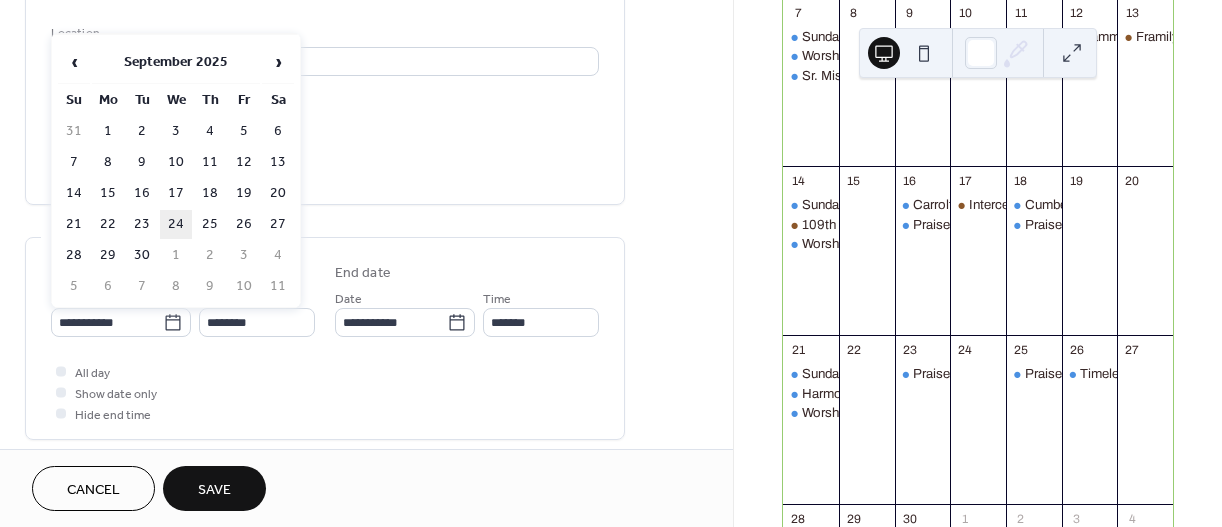 click on "24" at bounding box center (176, 224) 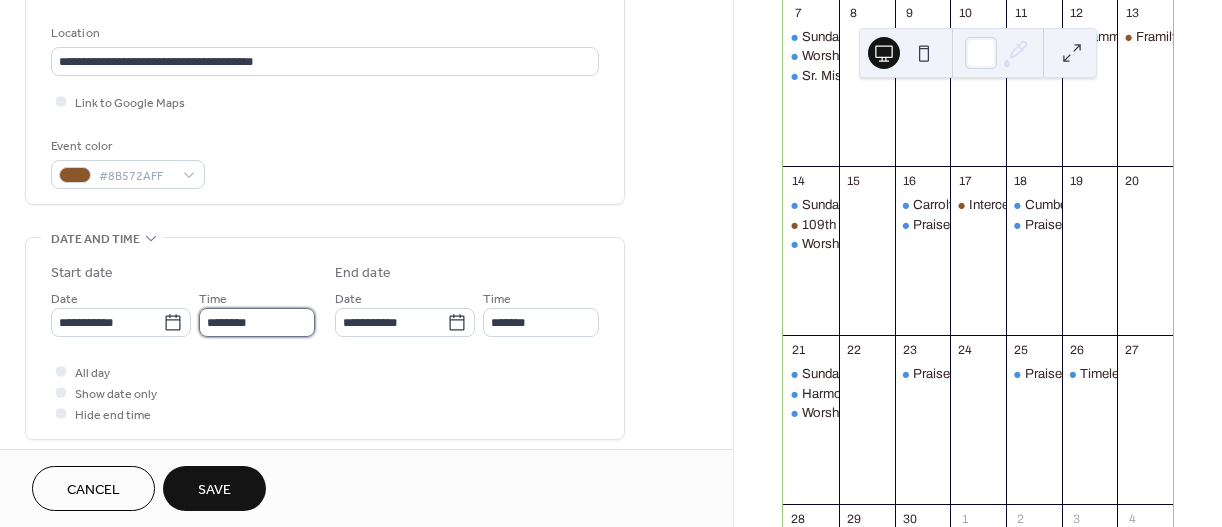 click on "********" at bounding box center [257, 322] 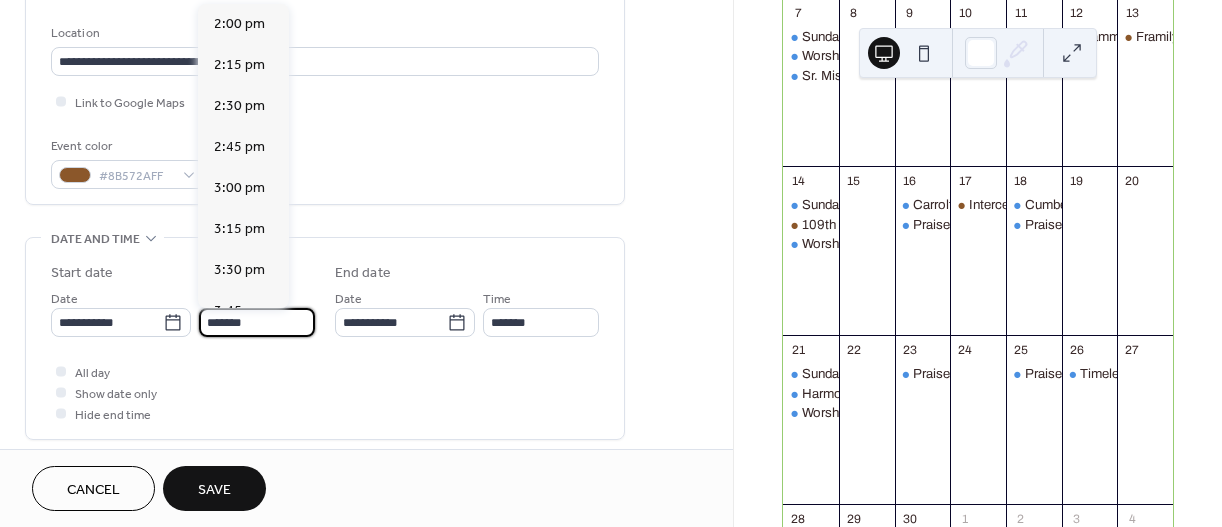 scroll, scrollTop: 2952, scrollLeft: 0, axis: vertical 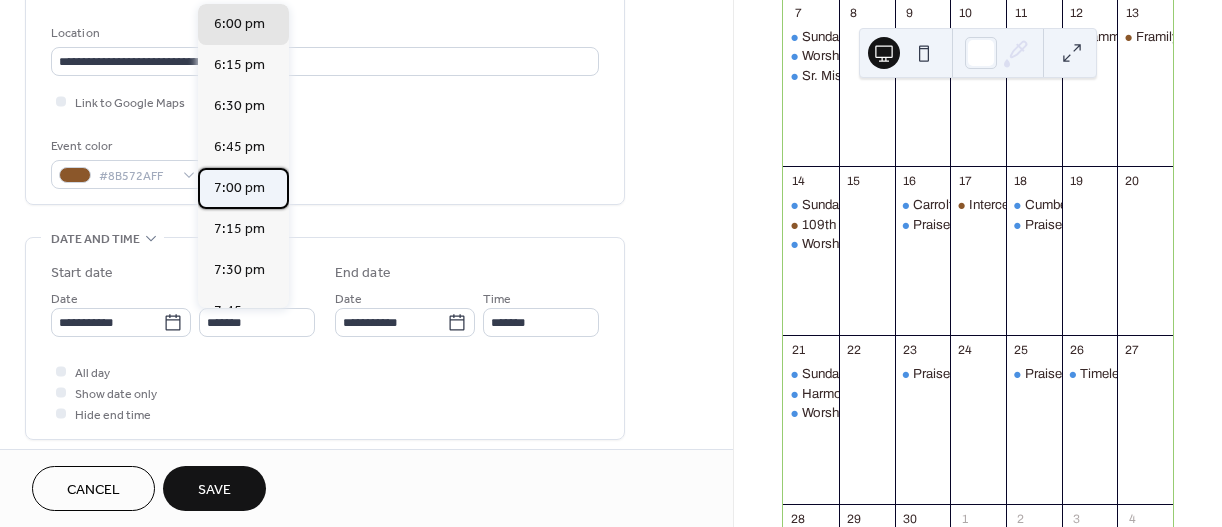 click on "7:00 pm" at bounding box center [239, 188] 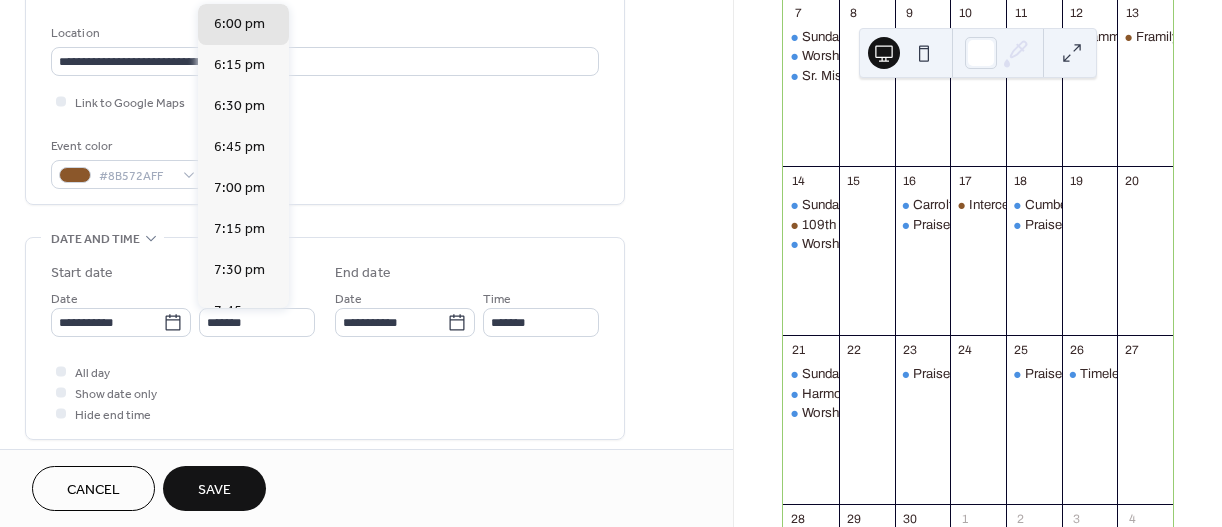 type on "*******" 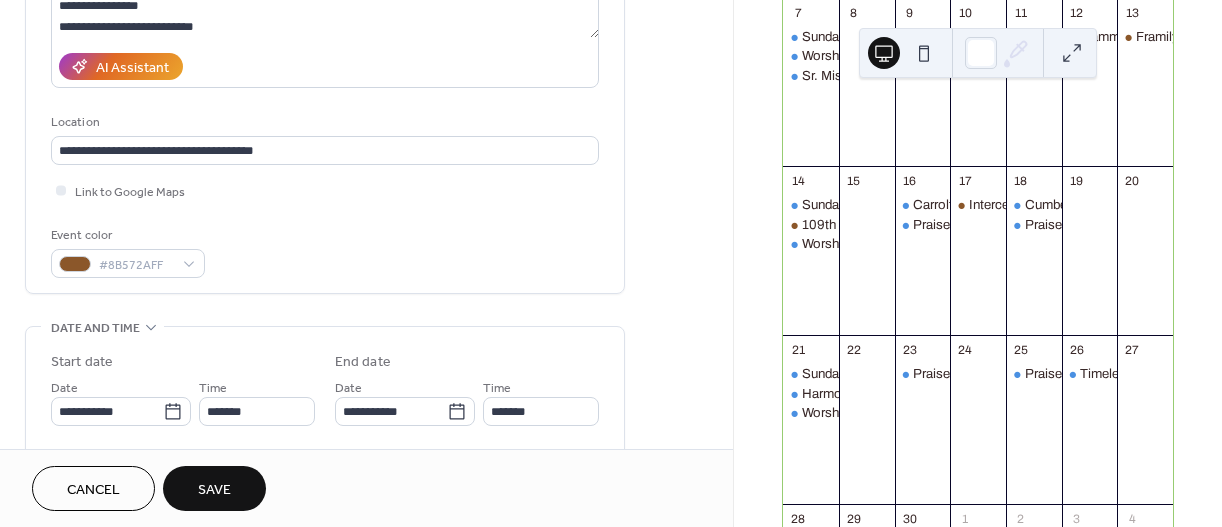 scroll, scrollTop: 583, scrollLeft: 0, axis: vertical 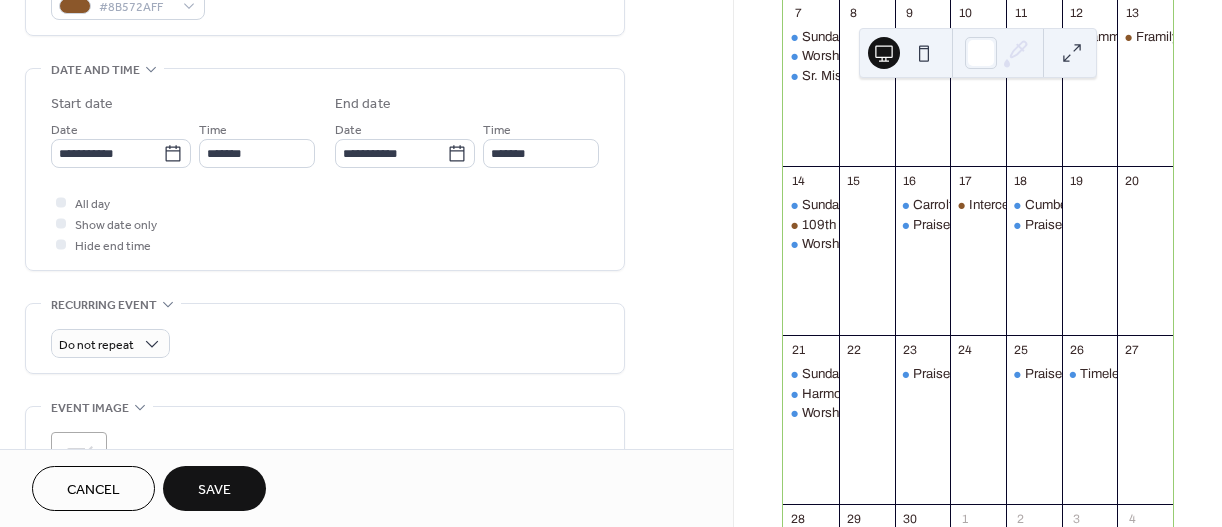click on "Save" at bounding box center [214, 490] 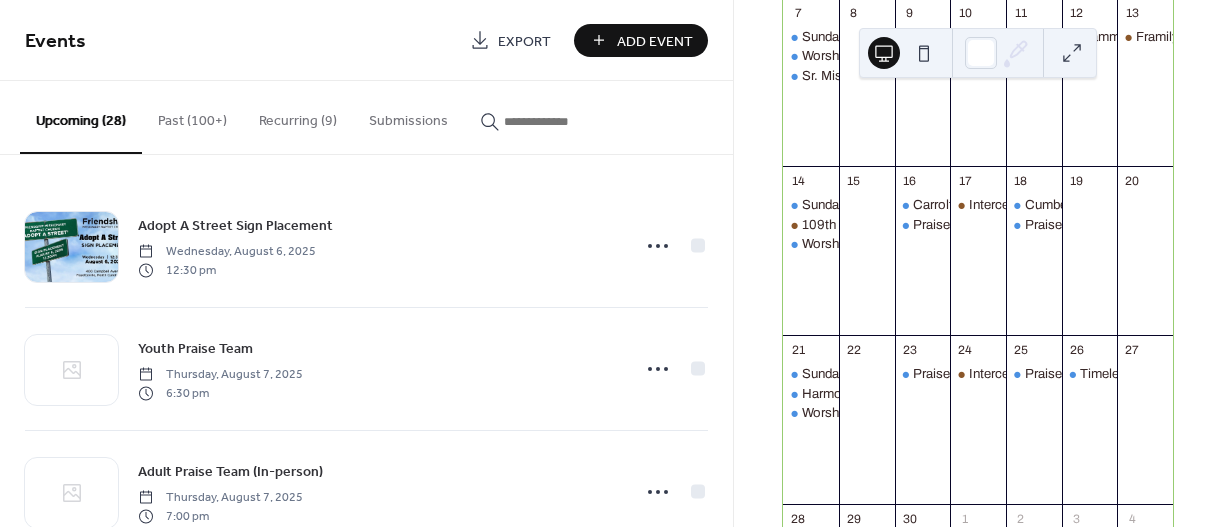 click on "Add Event" at bounding box center [655, 41] 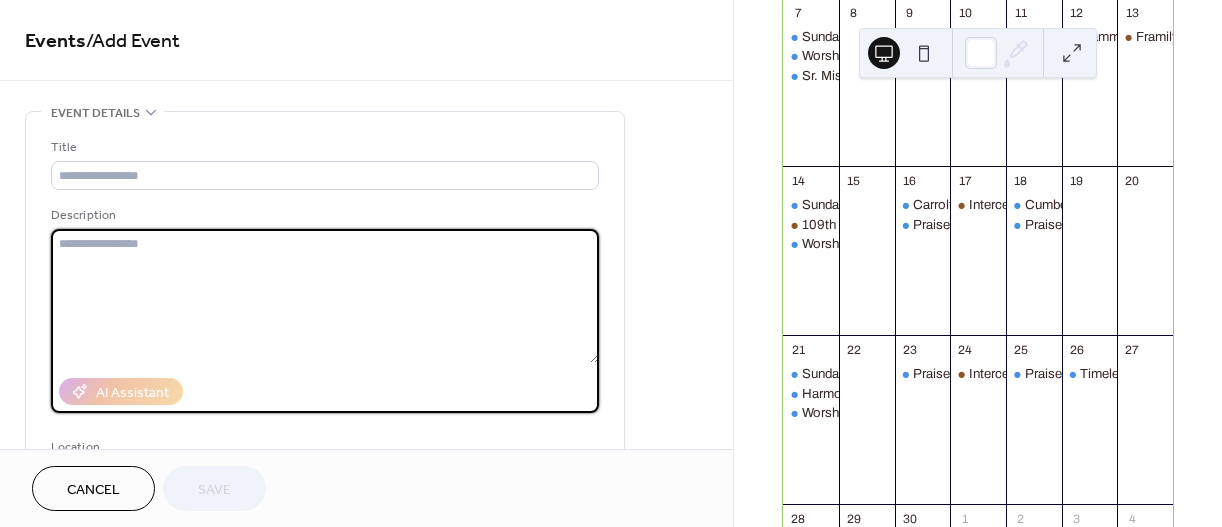 paste on "**********" 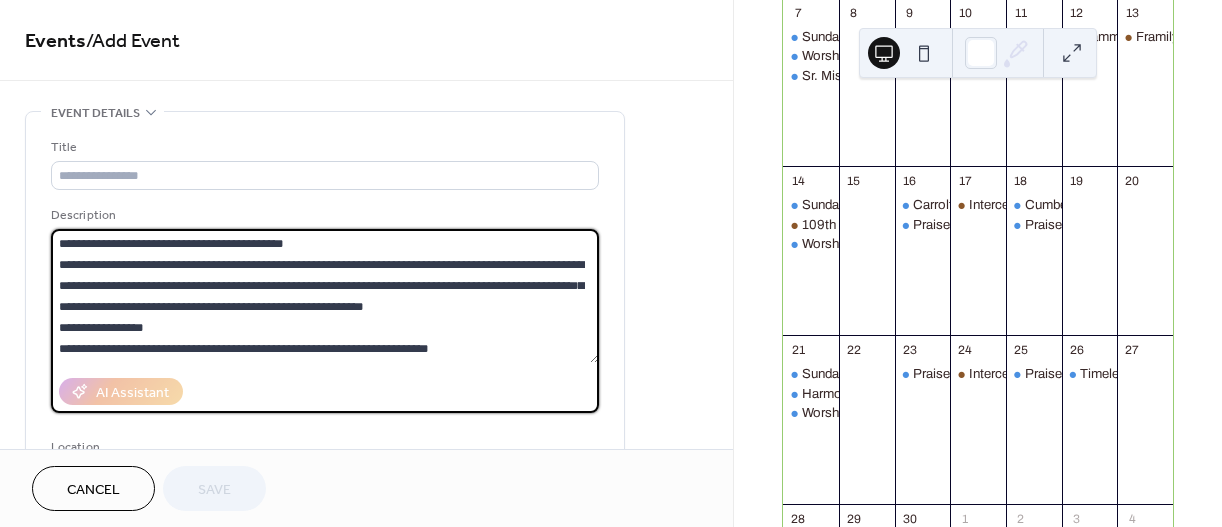 scroll, scrollTop: 60, scrollLeft: 0, axis: vertical 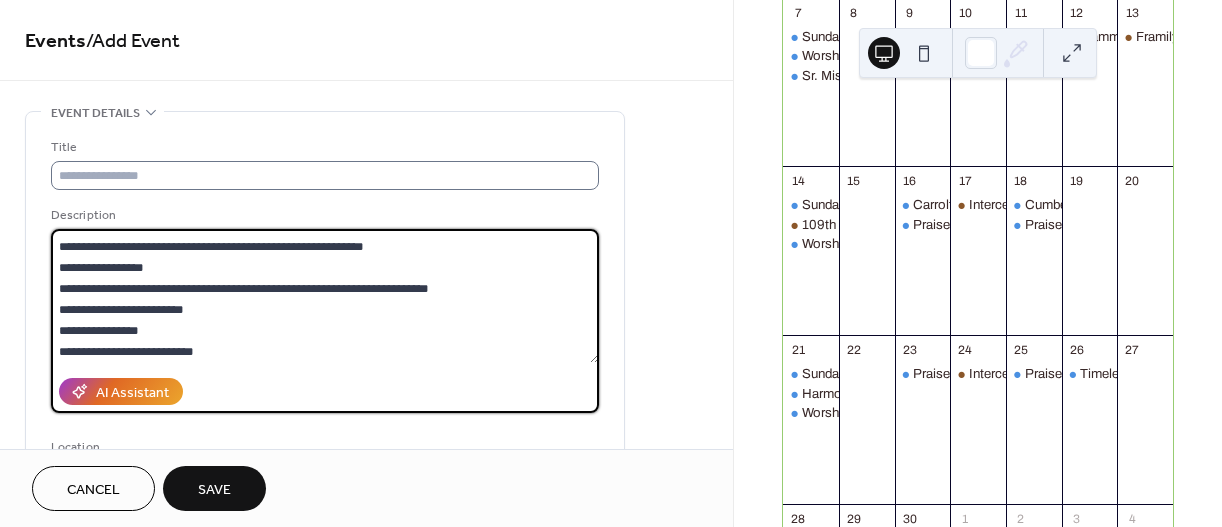 type on "**********" 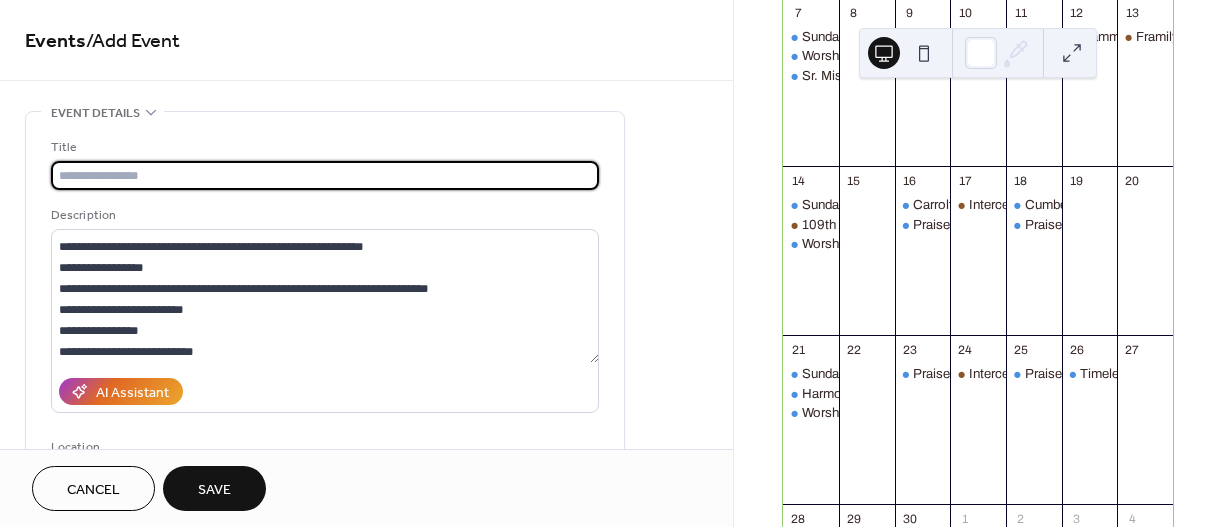 click at bounding box center [325, 175] 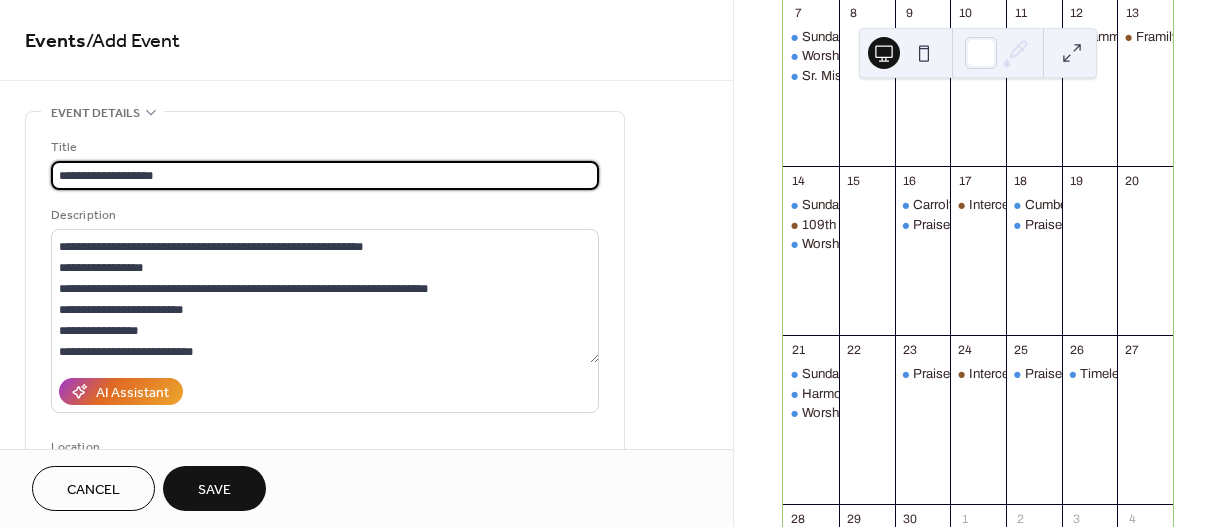 type on "**********" 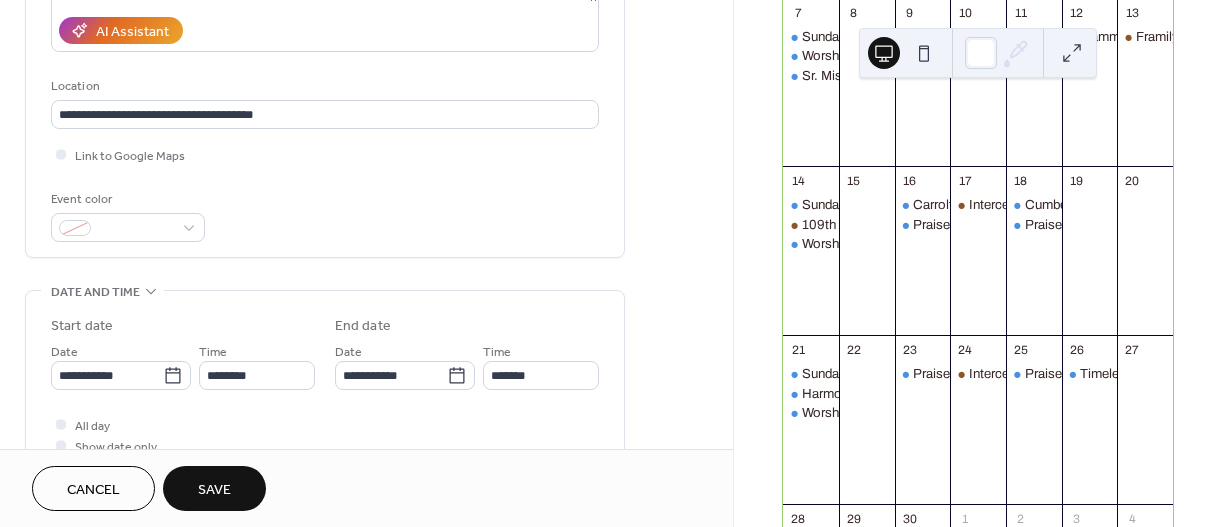 scroll, scrollTop: 398, scrollLeft: 0, axis: vertical 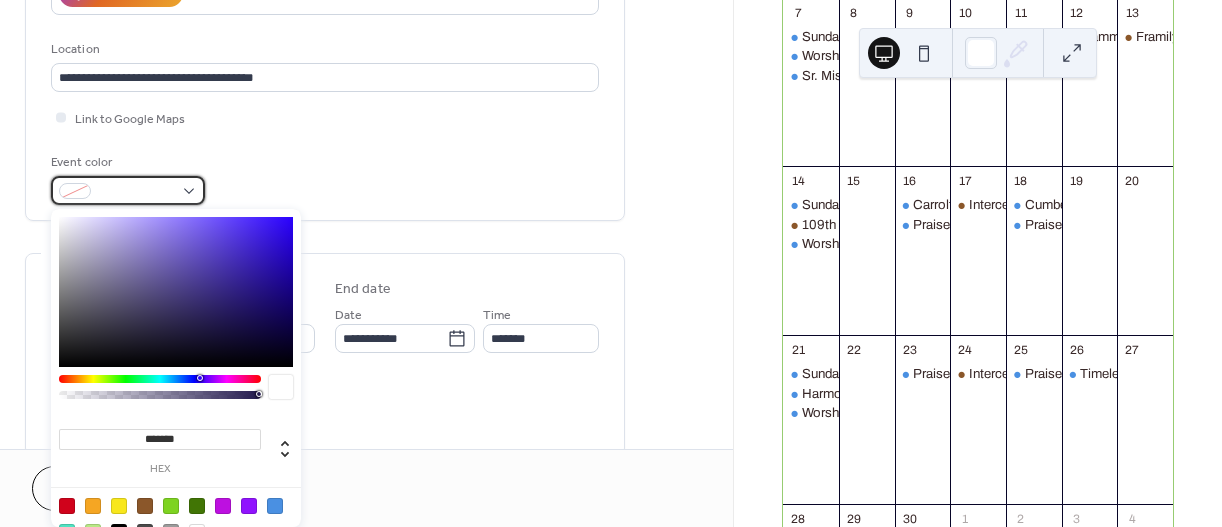 click at bounding box center [128, 190] 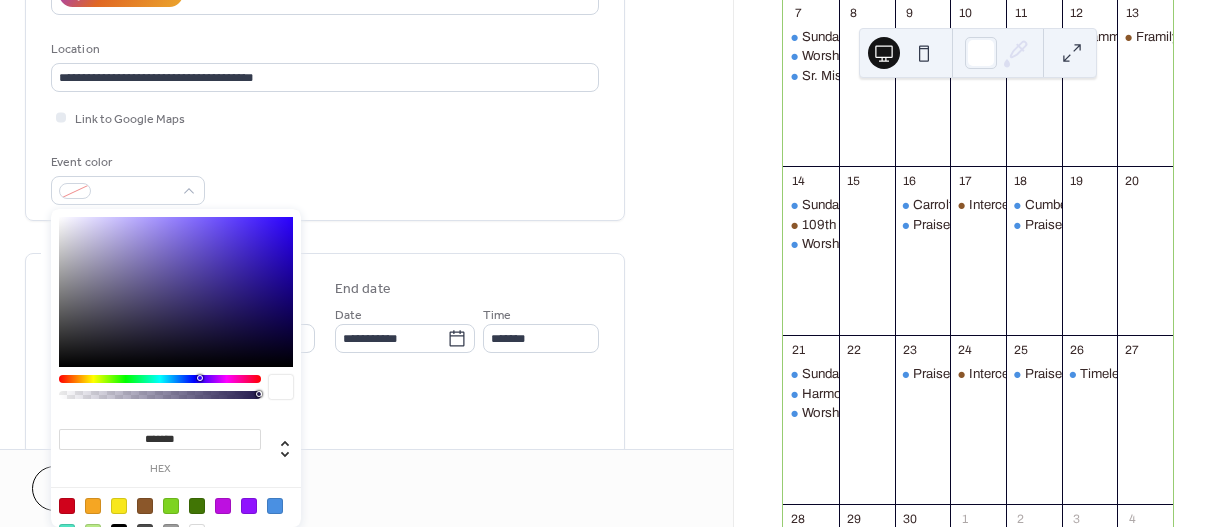 click at bounding box center [197, 506] 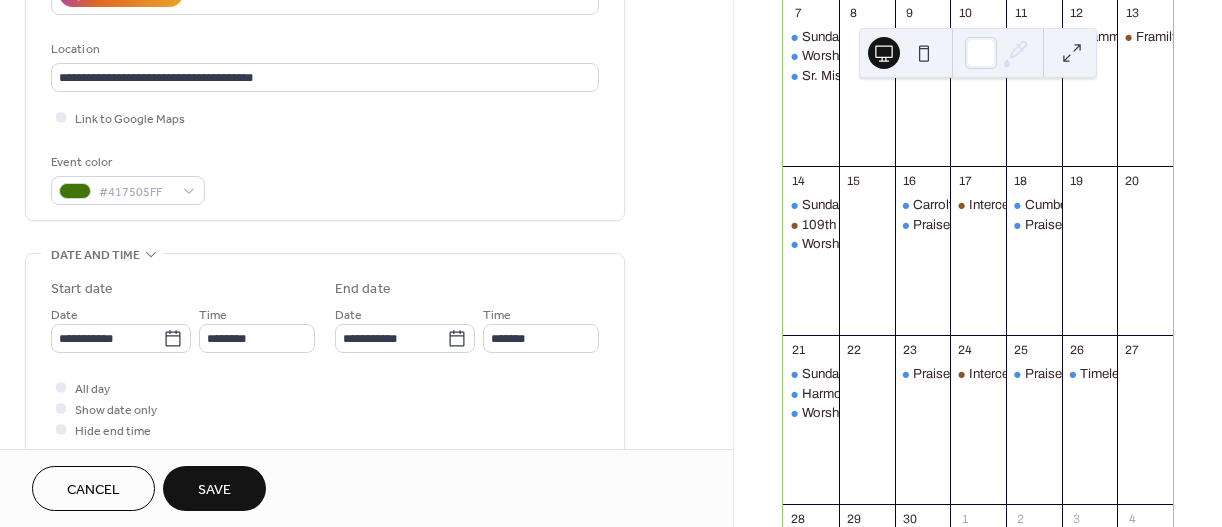 click on "Event color #417505FF" at bounding box center [325, 178] 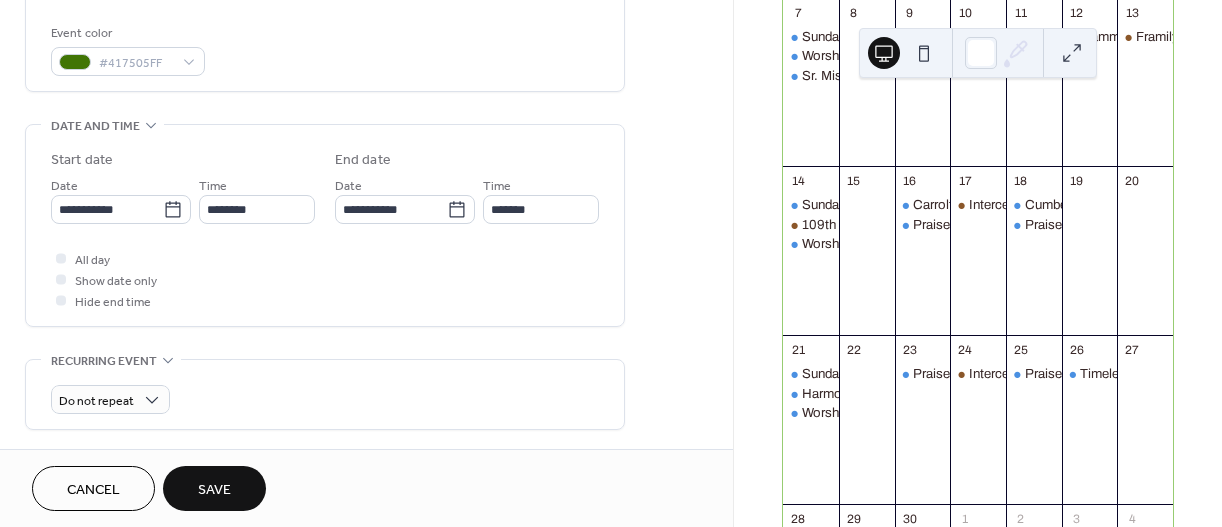 scroll, scrollTop: 613, scrollLeft: 0, axis: vertical 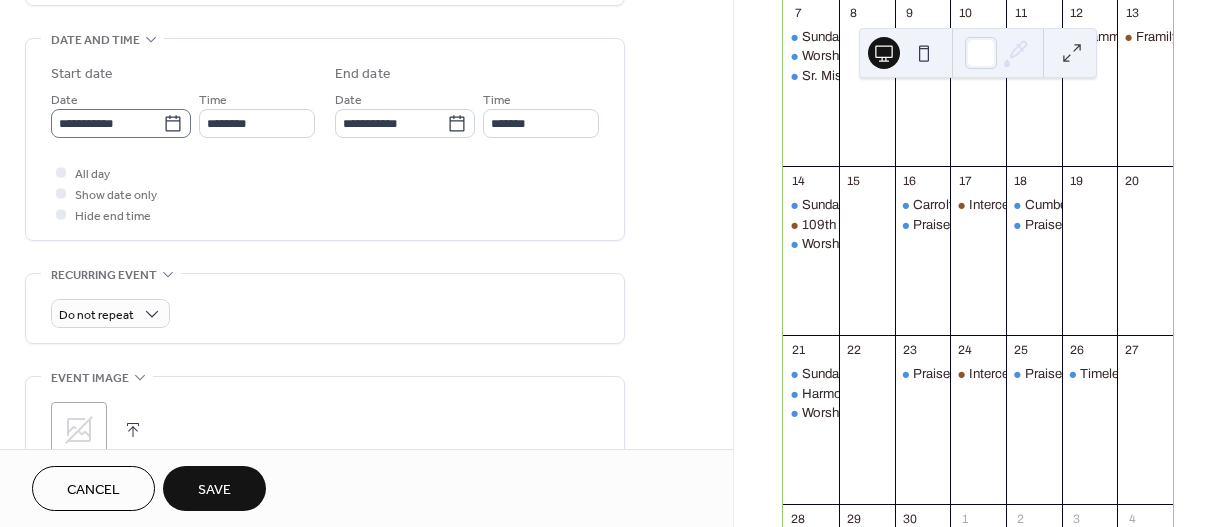 click 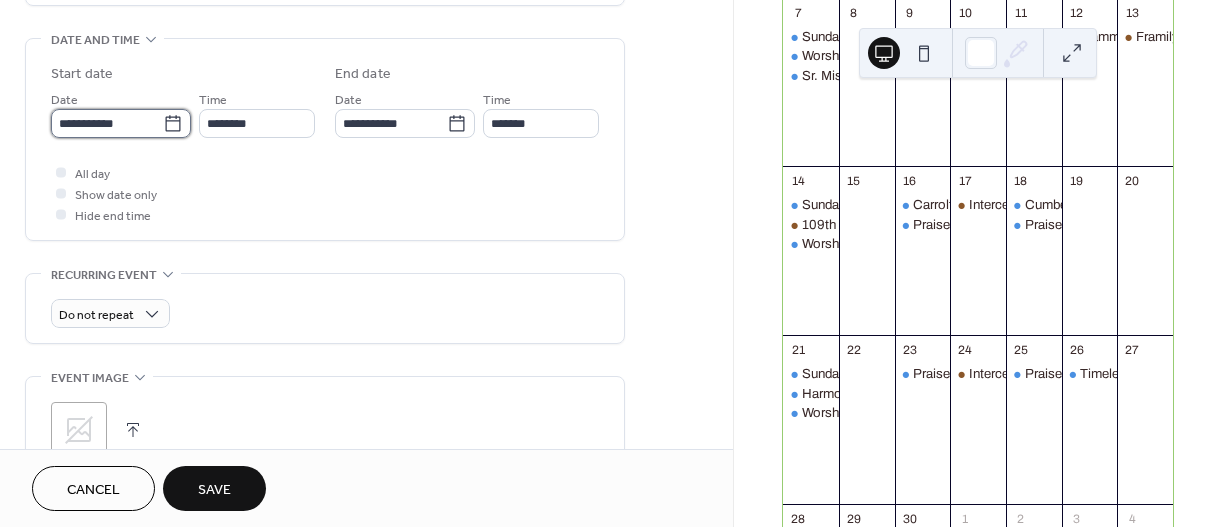click on "**********" at bounding box center (107, 123) 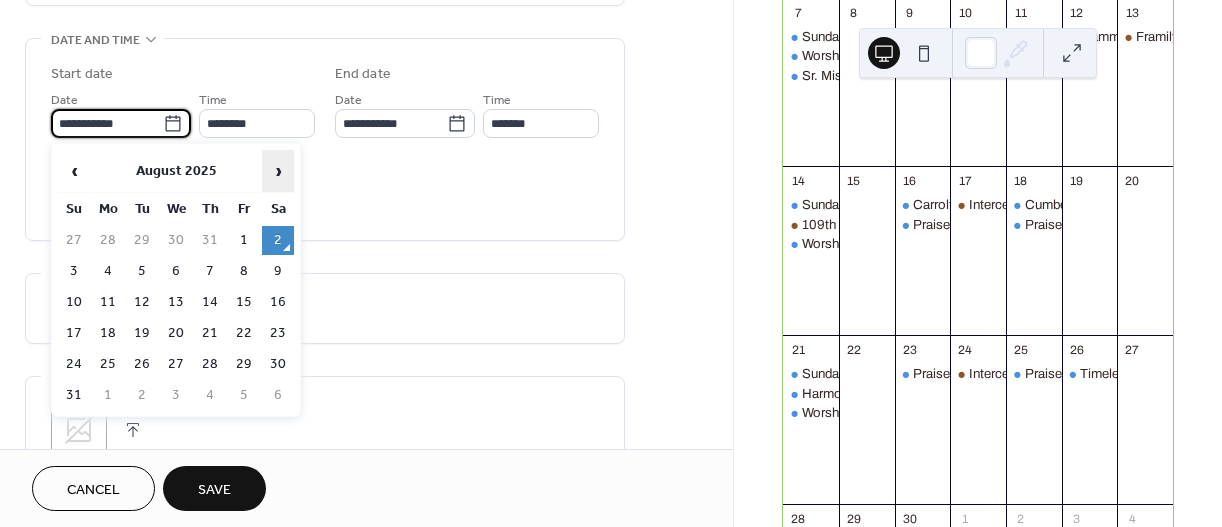 click on "›" at bounding box center [278, 171] 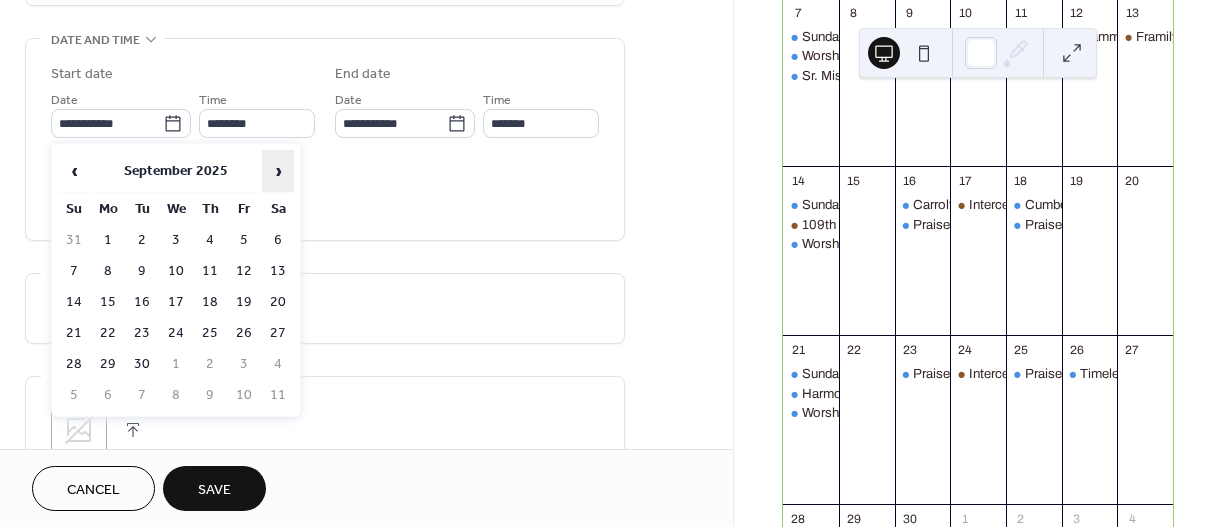 click on "›" at bounding box center (278, 171) 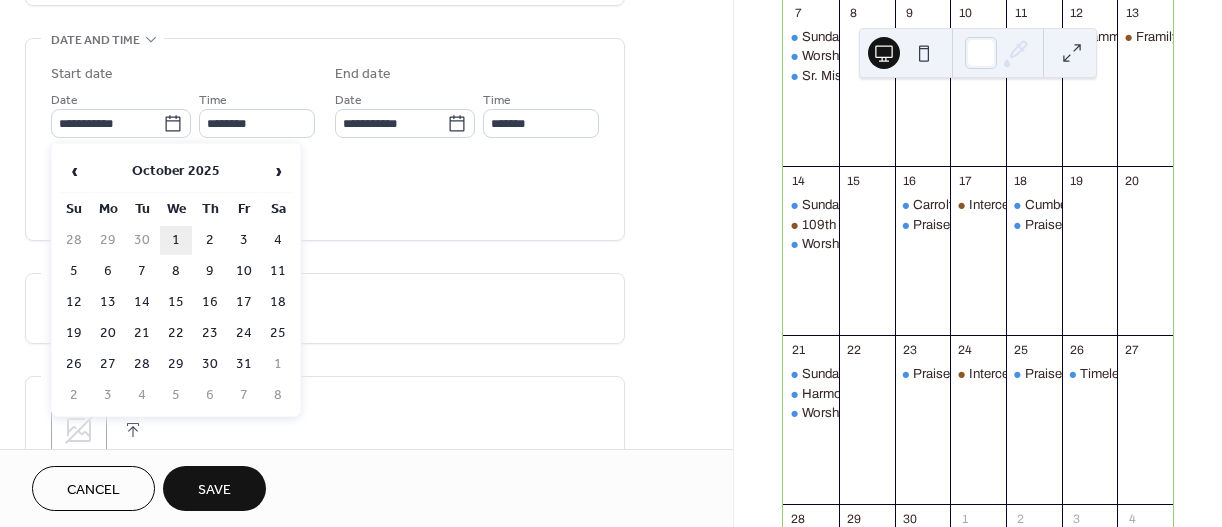 click on "1" at bounding box center [176, 240] 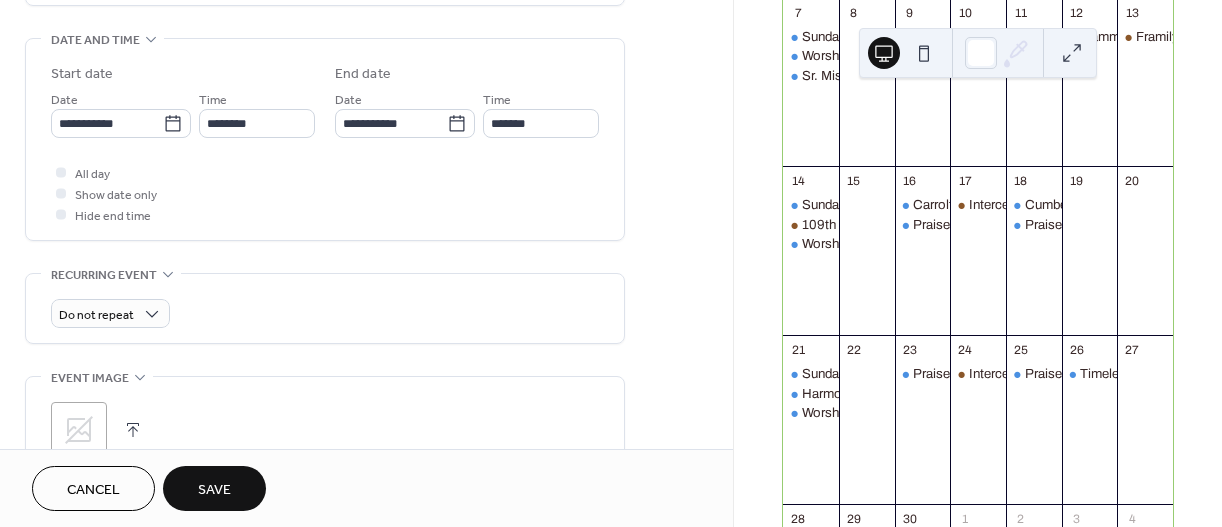 type on "**********" 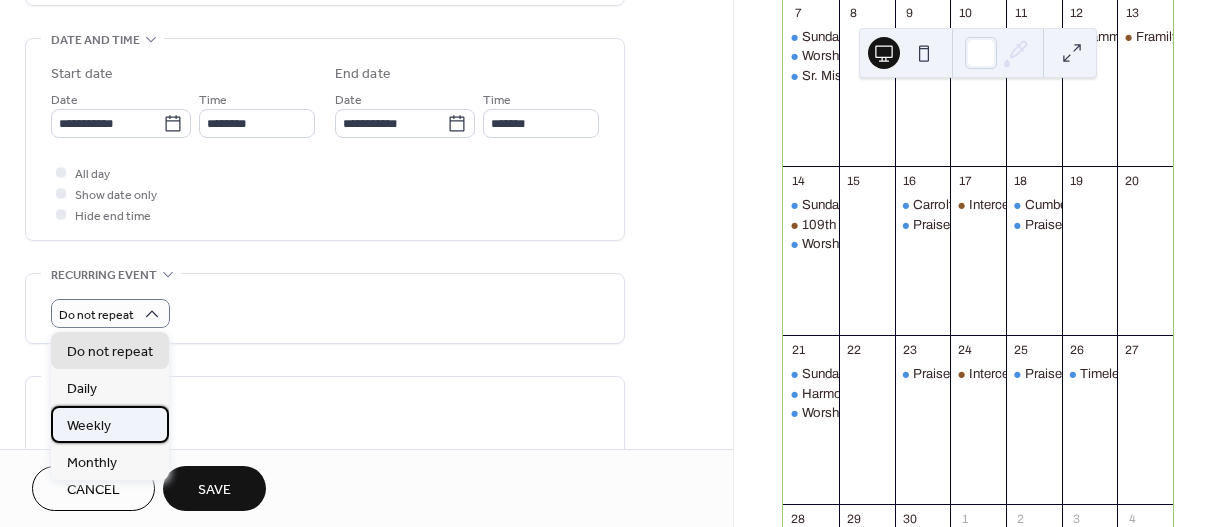 click on "Weekly" at bounding box center [89, 426] 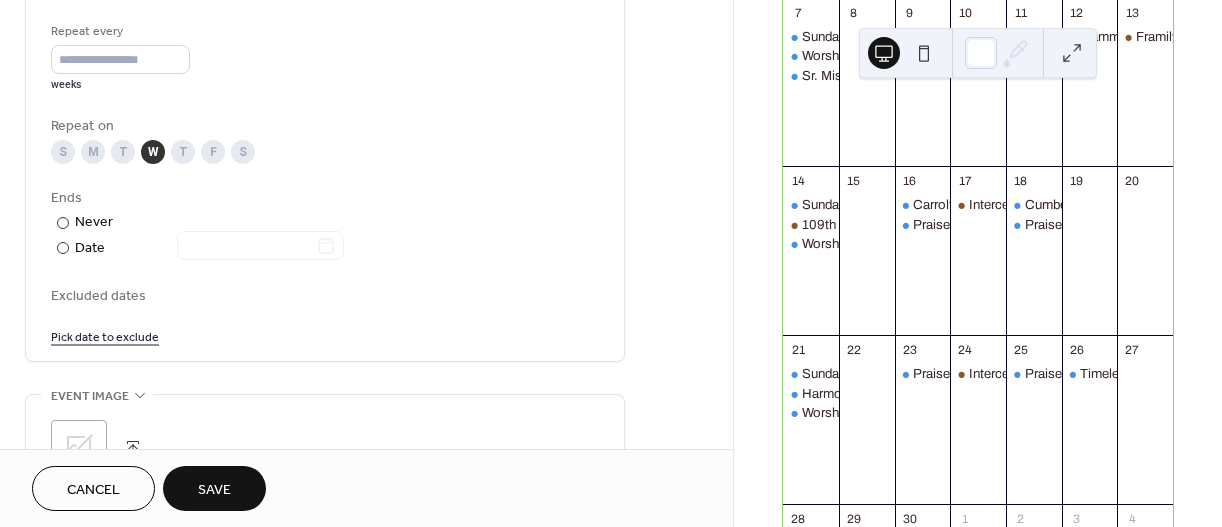 scroll, scrollTop: 949, scrollLeft: 0, axis: vertical 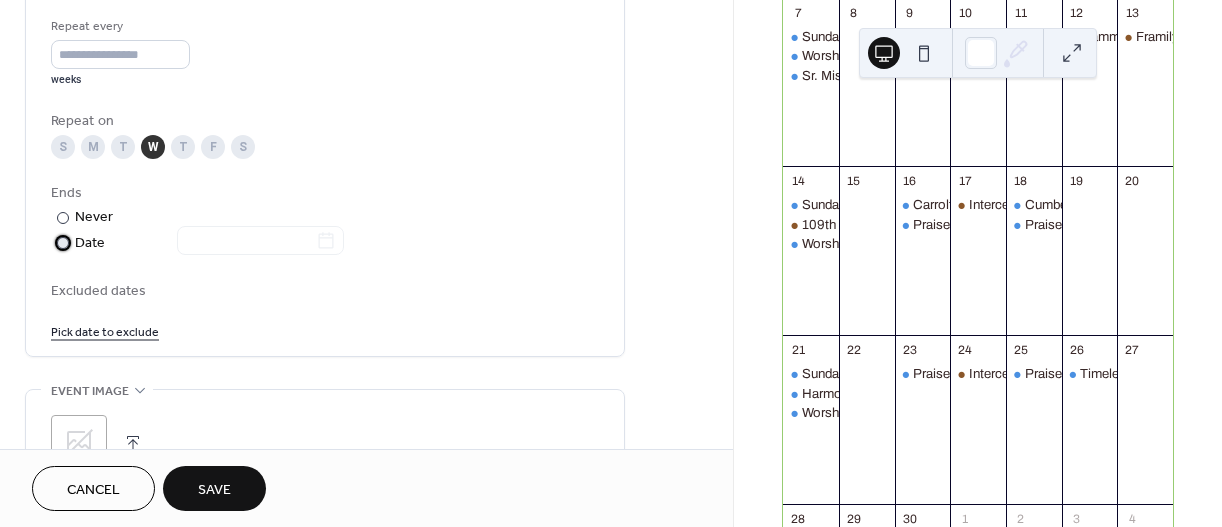 click at bounding box center (63, 243) 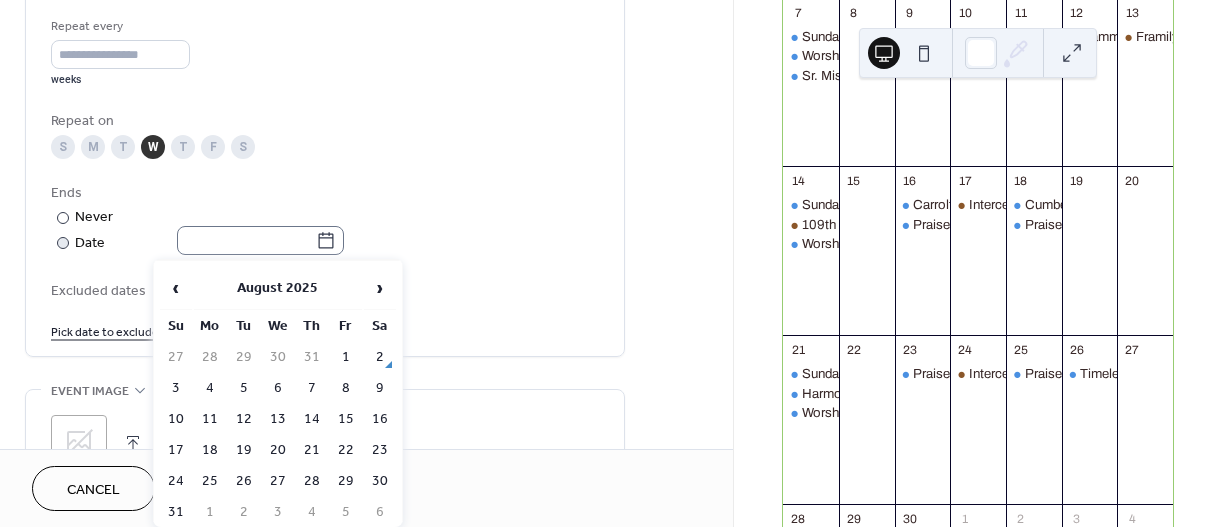 click 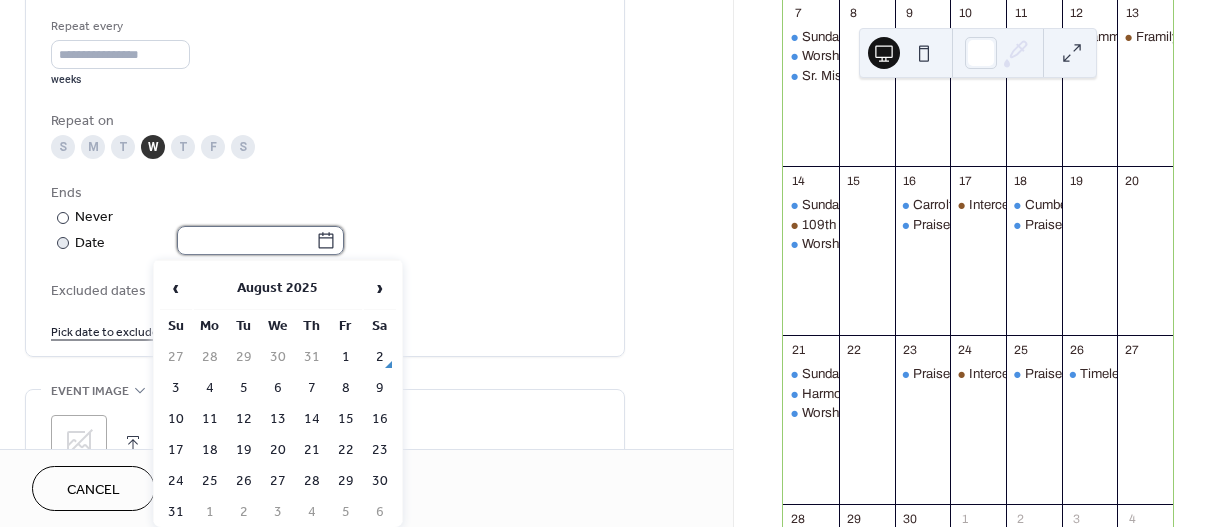 click at bounding box center [246, 240] 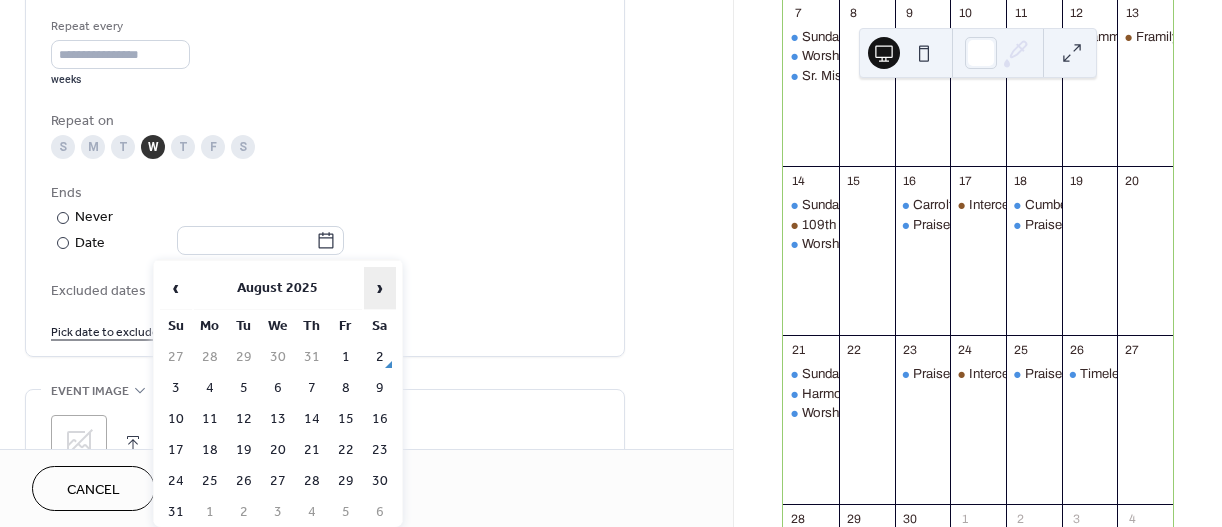 click on "›" at bounding box center [380, 288] 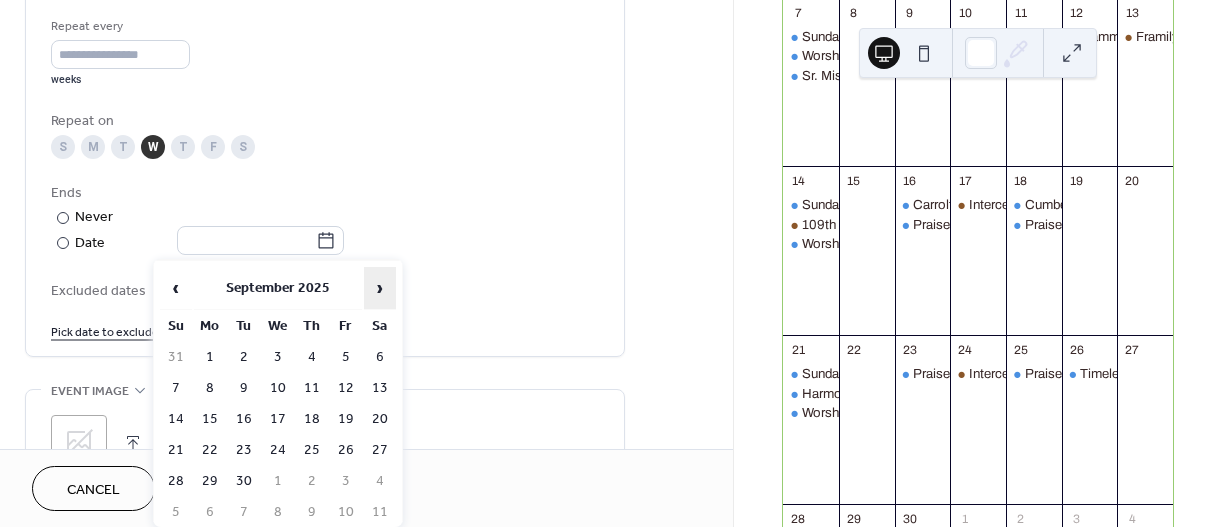 click on "›" at bounding box center (380, 288) 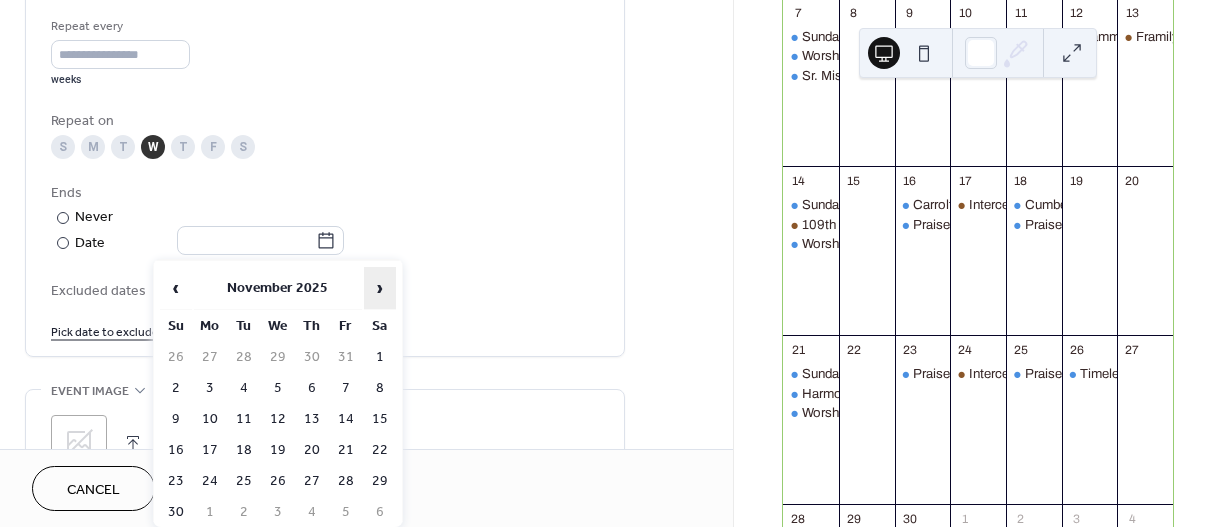 click on "›" at bounding box center (380, 288) 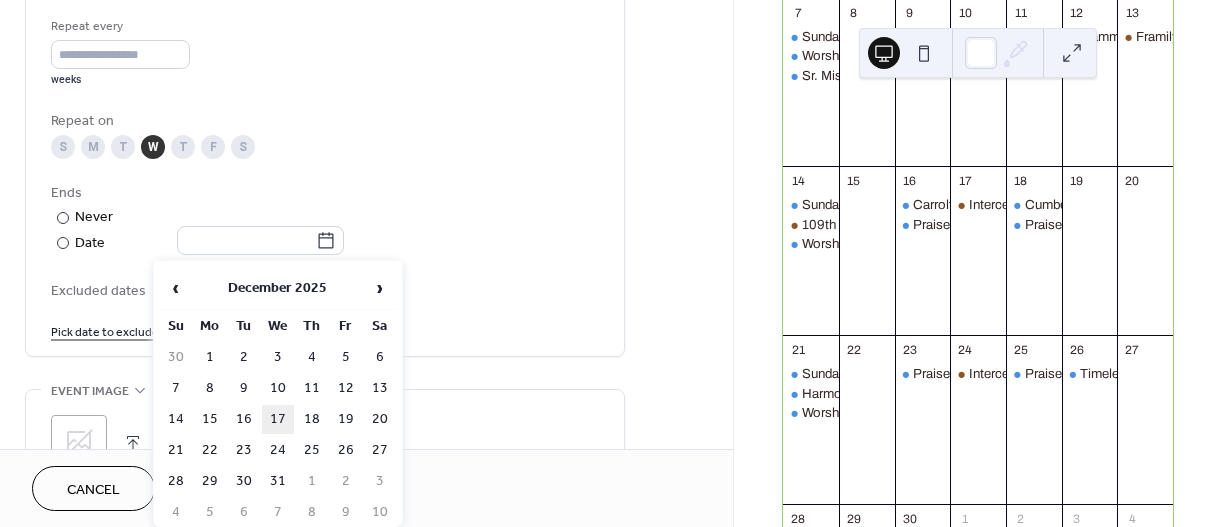 click on "17" at bounding box center [278, 419] 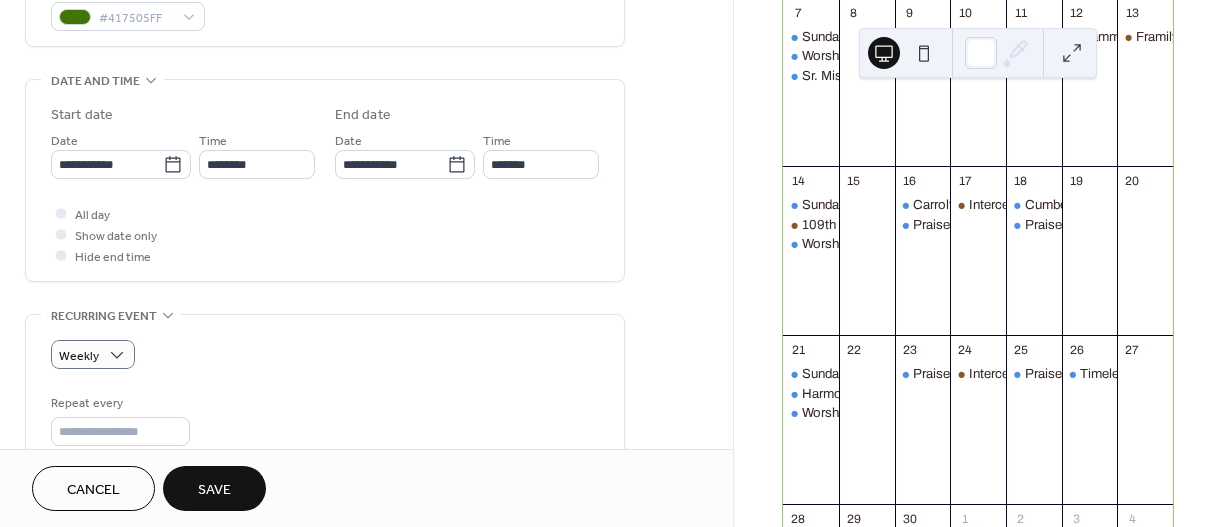 scroll, scrollTop: 548, scrollLeft: 0, axis: vertical 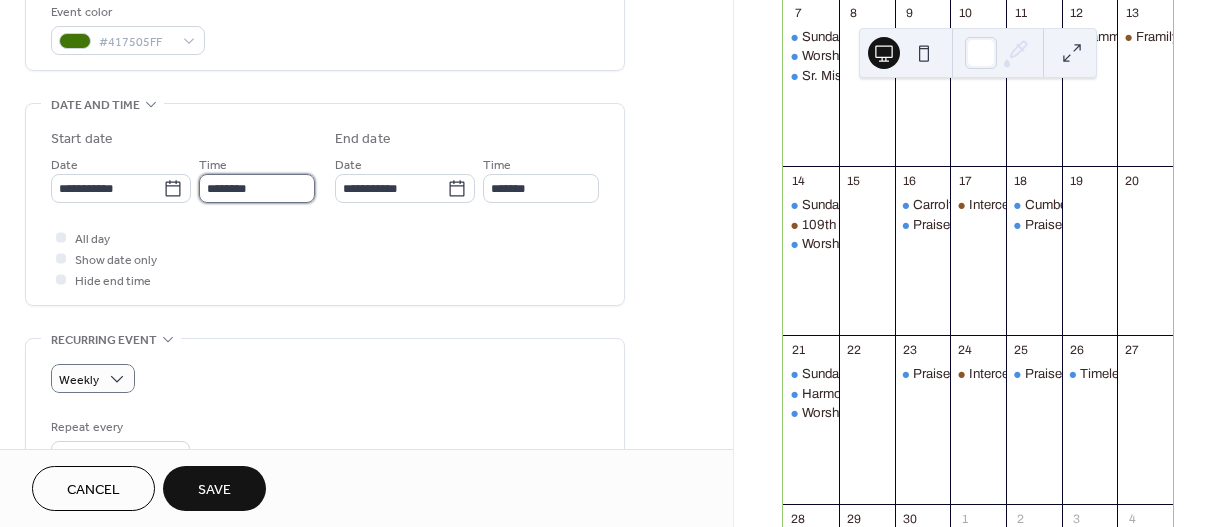 click on "********" at bounding box center (257, 188) 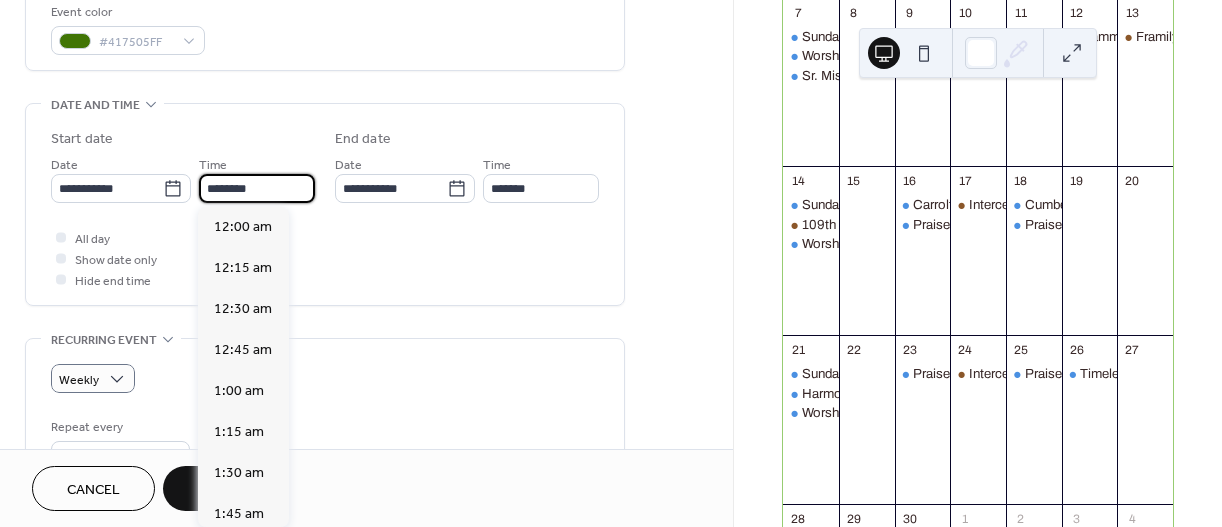 scroll, scrollTop: 1968, scrollLeft: 0, axis: vertical 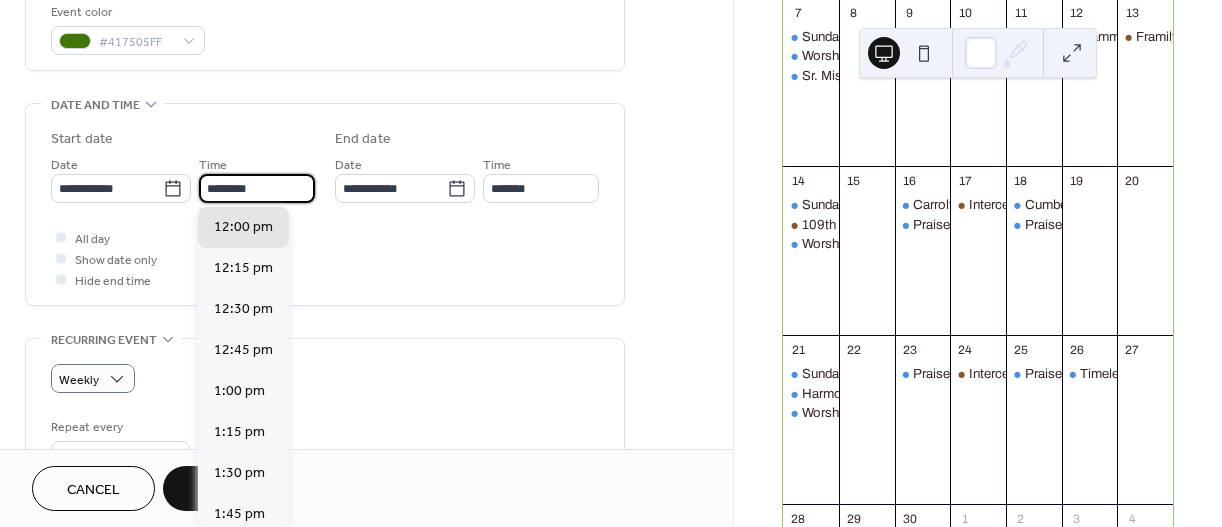 click on "********" at bounding box center (257, 188) 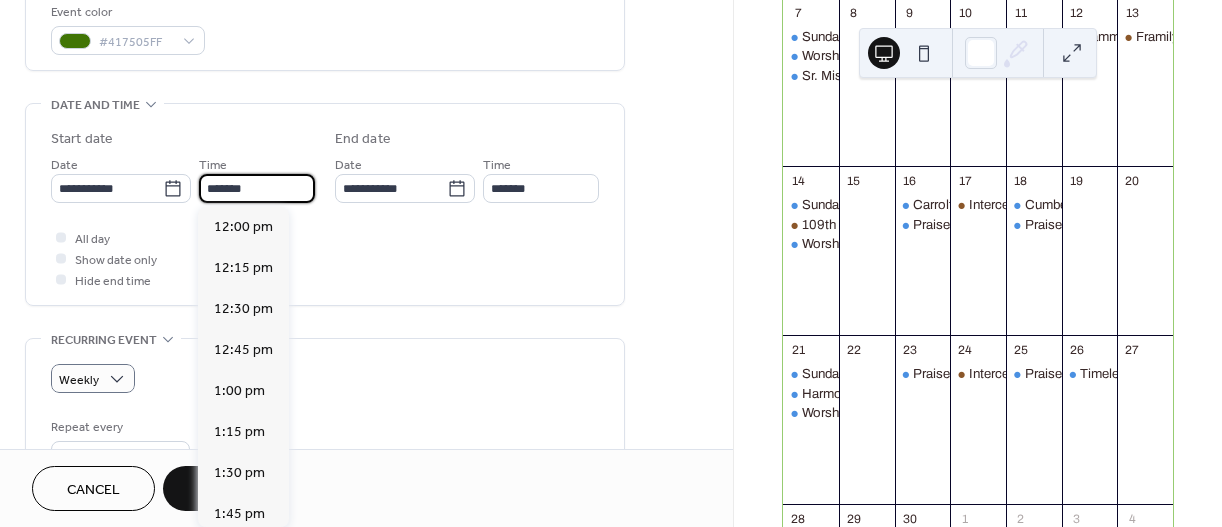 scroll, scrollTop: 2952, scrollLeft: 0, axis: vertical 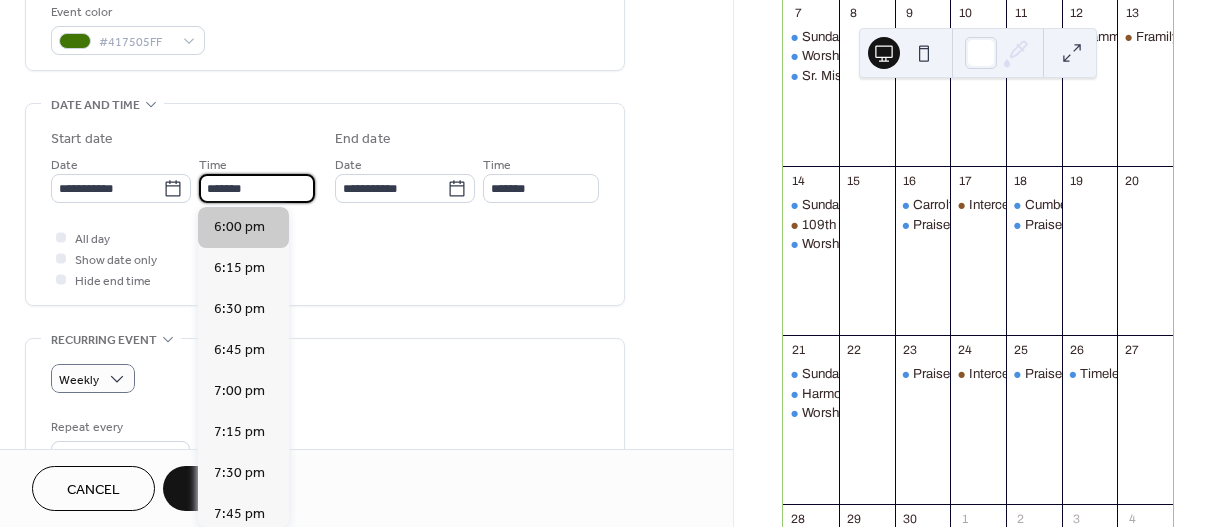 type on "*******" 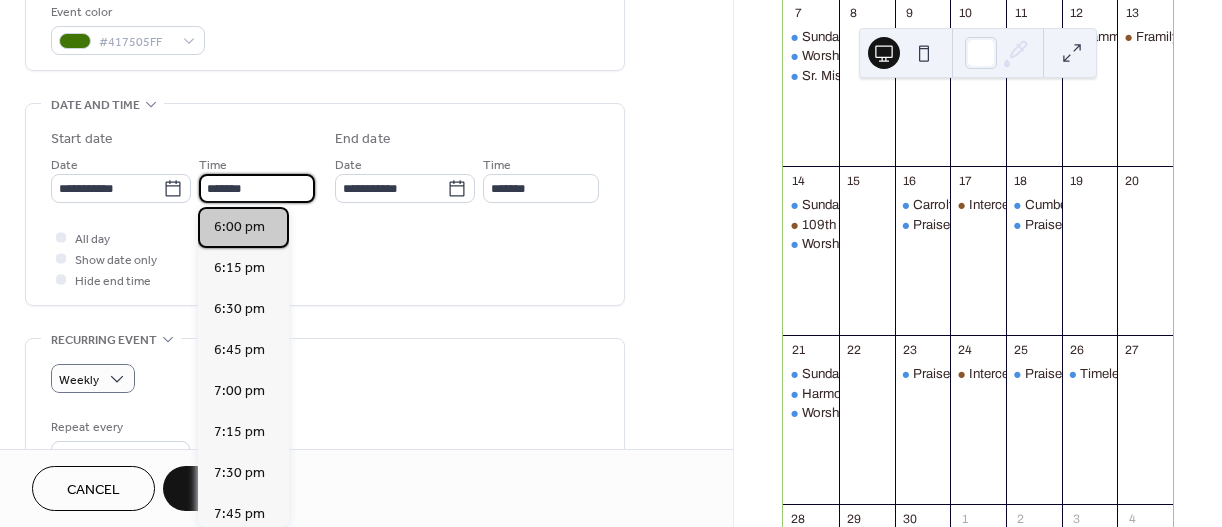 click on "6:00 pm" at bounding box center [239, 227] 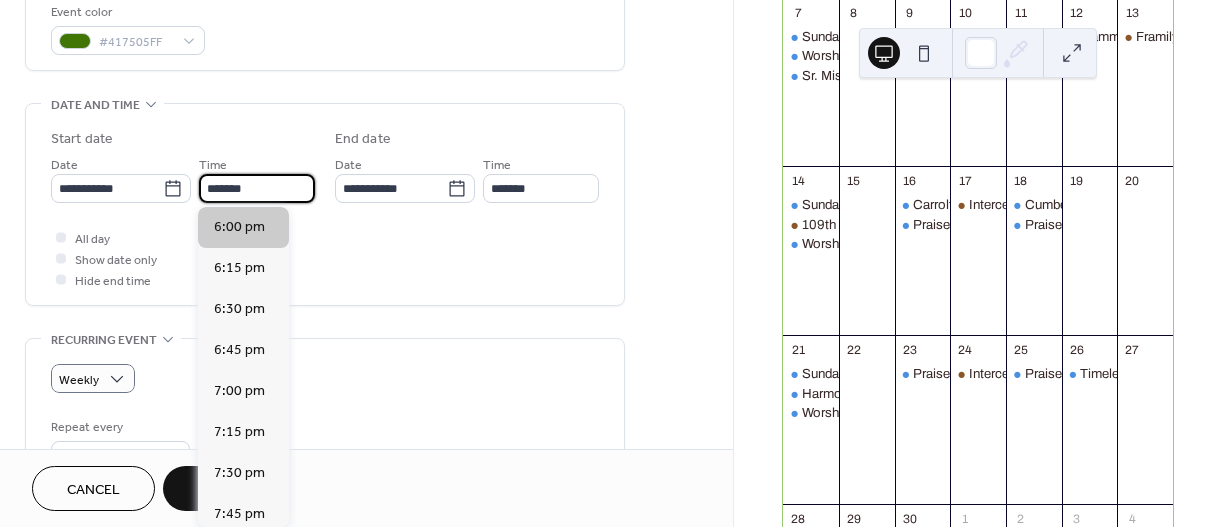 type on "*******" 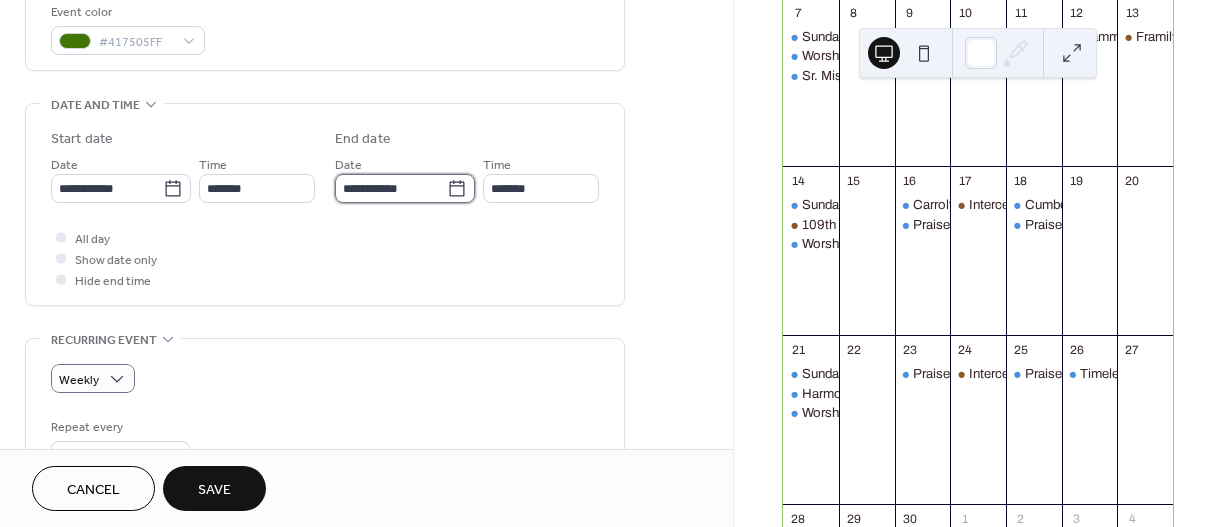 click on "**********" at bounding box center (391, 188) 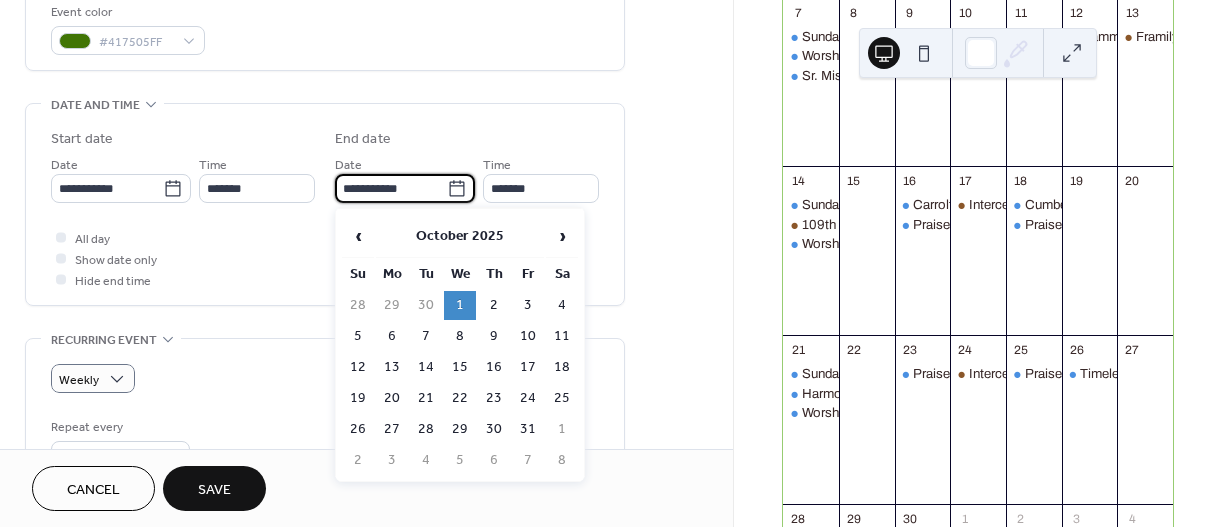click on "**********" at bounding box center (325, 415) 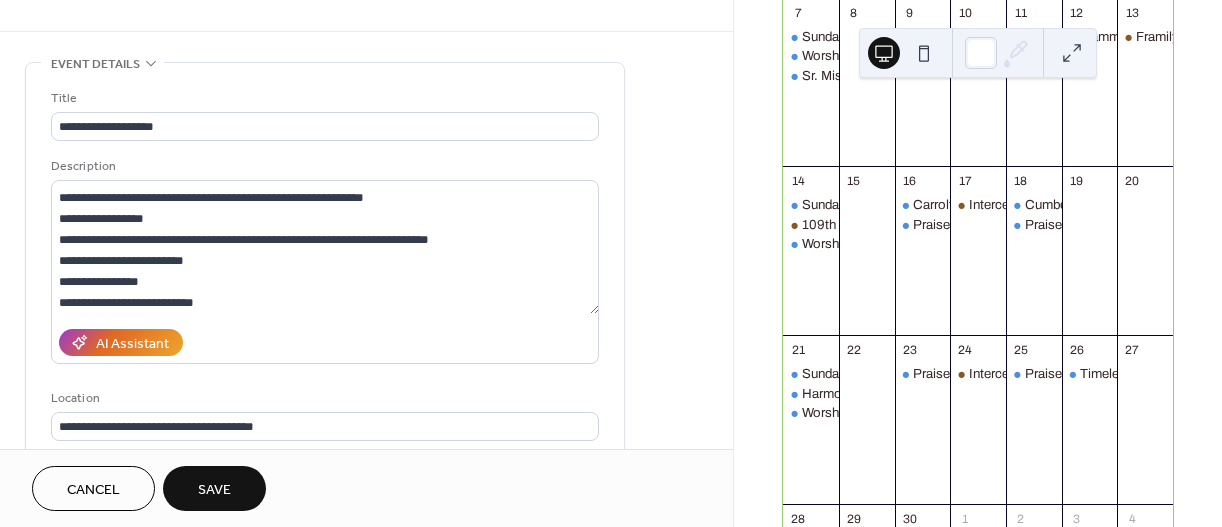 scroll, scrollTop: 0, scrollLeft: 0, axis: both 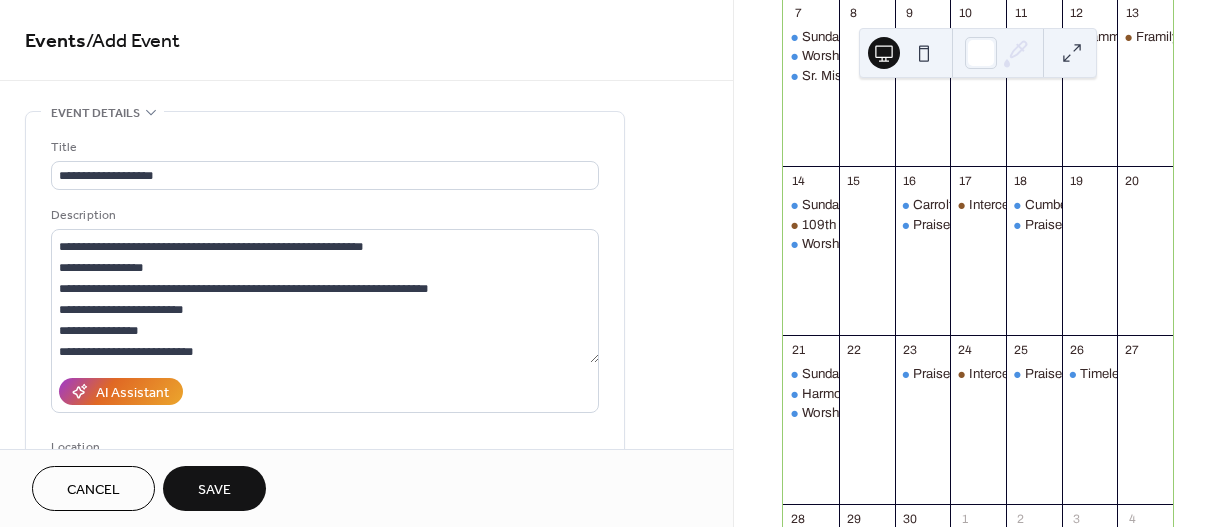 click on "Save" at bounding box center (214, 490) 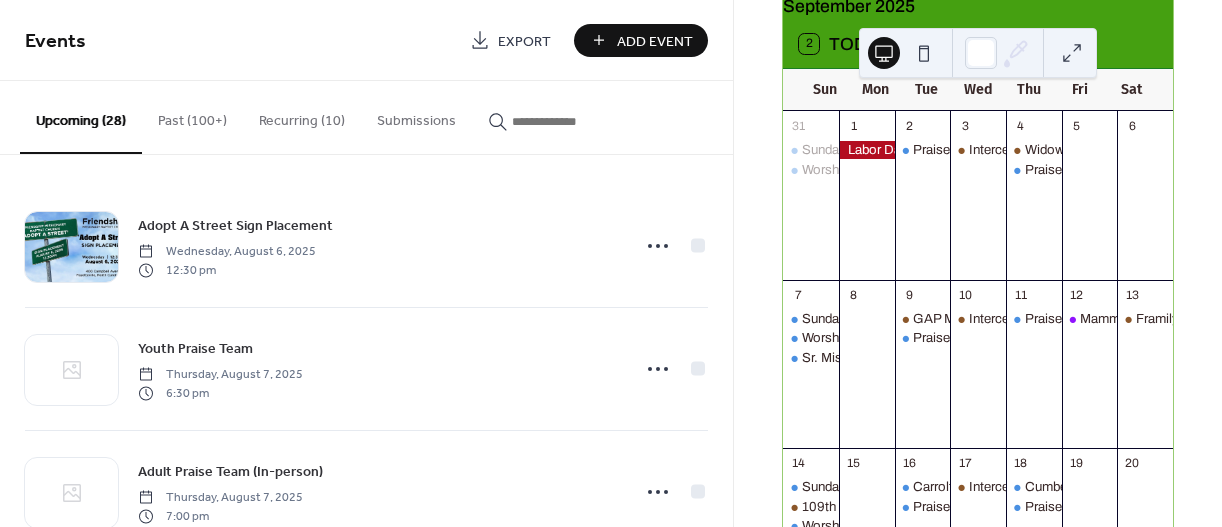scroll, scrollTop: 49, scrollLeft: 0, axis: vertical 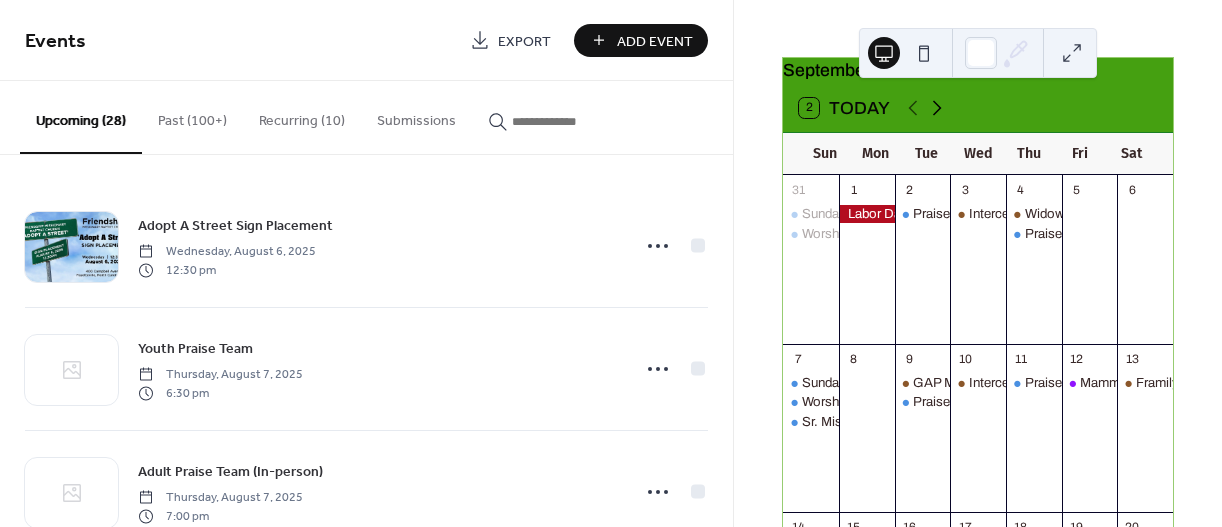 click 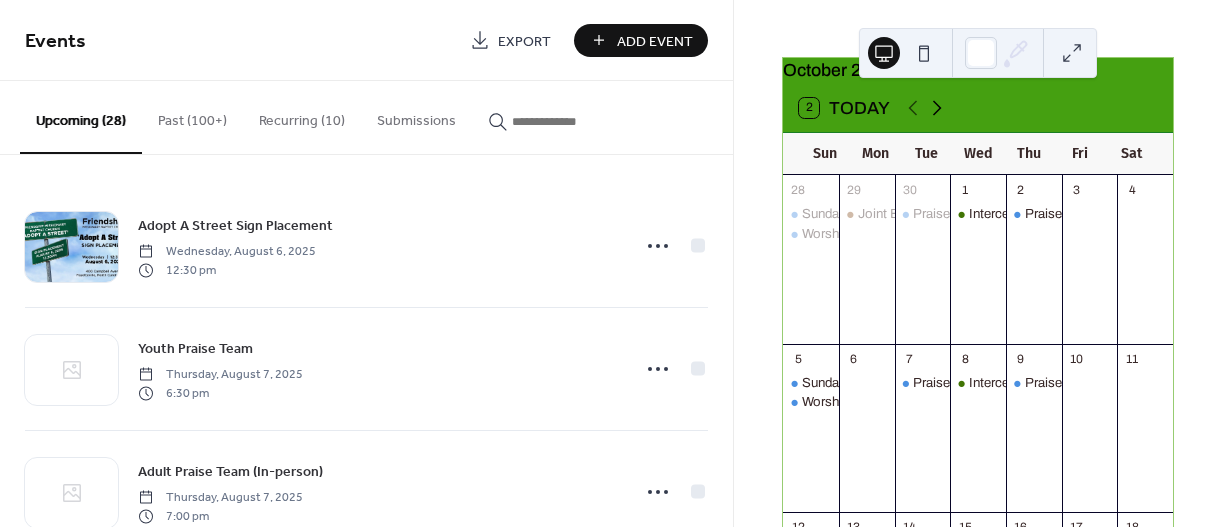 click 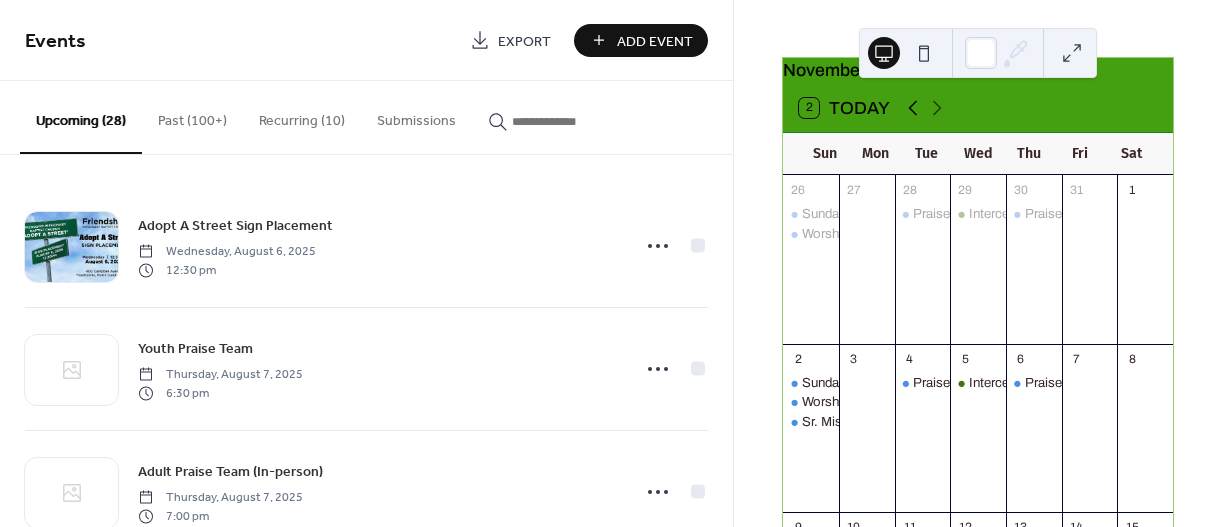 click 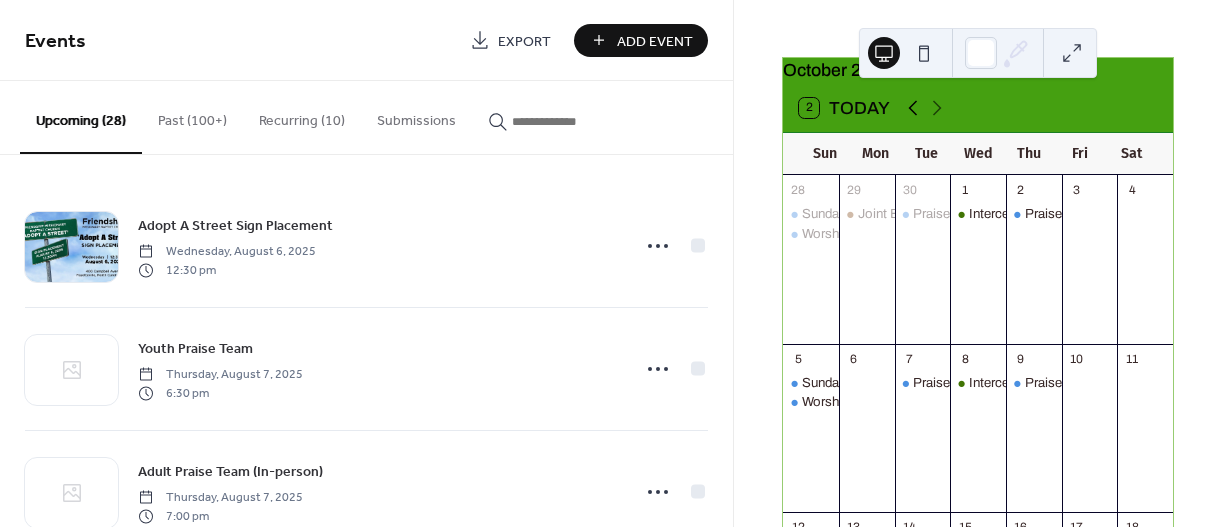 click 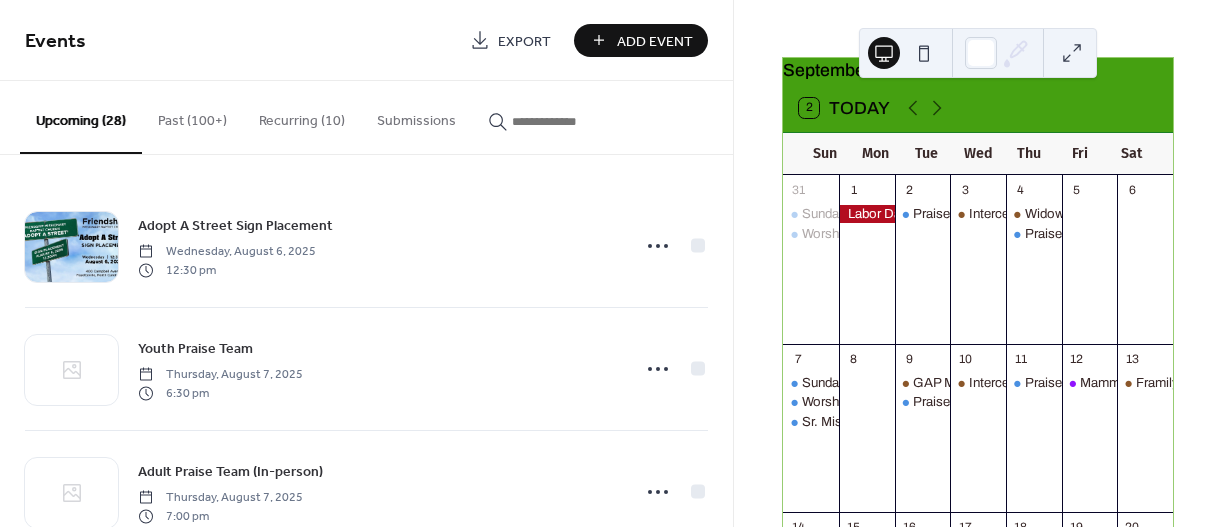 click on "Recurring (10)" at bounding box center [302, 116] 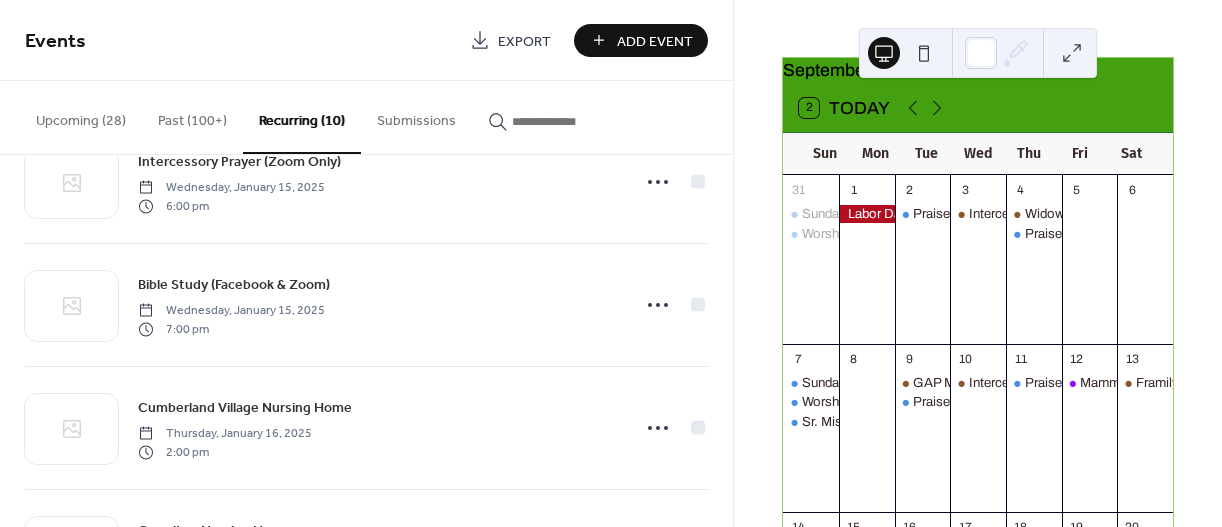 scroll, scrollTop: 509, scrollLeft: 0, axis: vertical 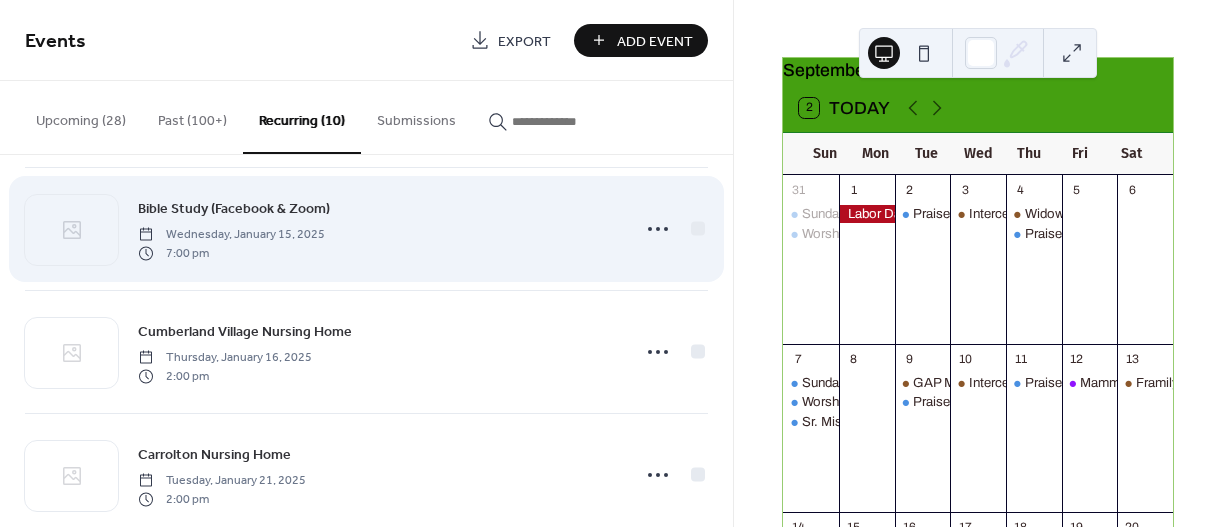 click on "Bible Study (Facebook & Zoom)" at bounding box center (234, 209) 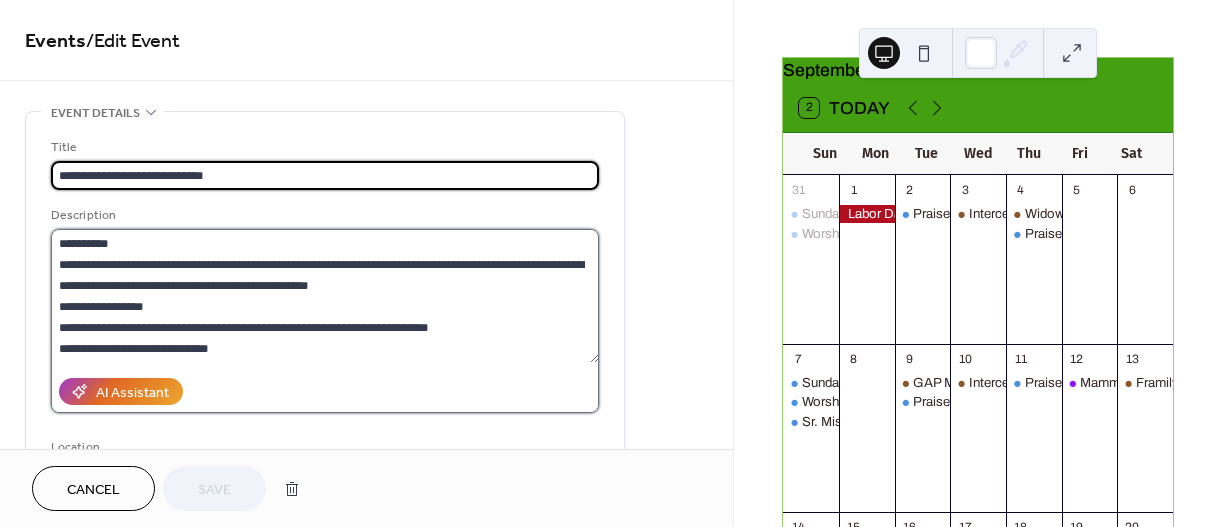 drag, startPoint x: 380, startPoint y: 263, endPoint x: 412, endPoint y: 250, distance: 34.539833 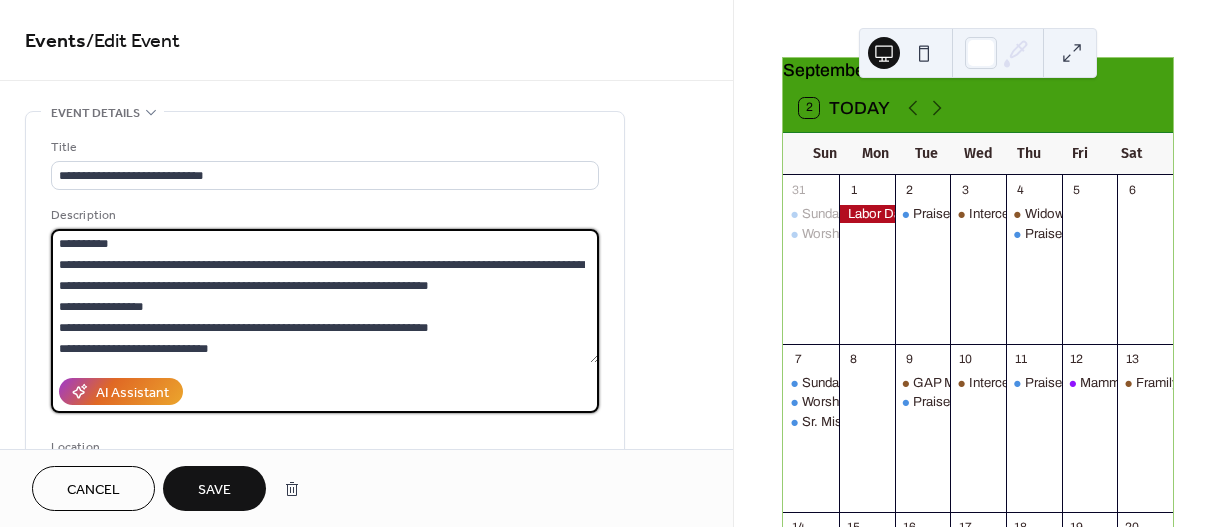 drag, startPoint x: 322, startPoint y: 285, endPoint x: 544, endPoint y: 291, distance: 222.08107 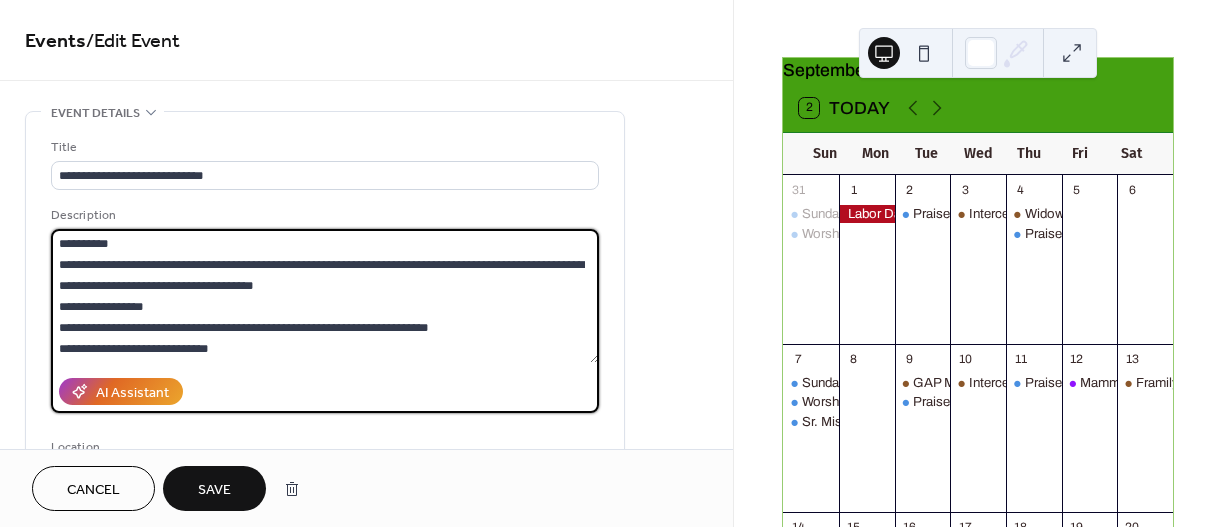 scroll, scrollTop: 63, scrollLeft: 0, axis: vertical 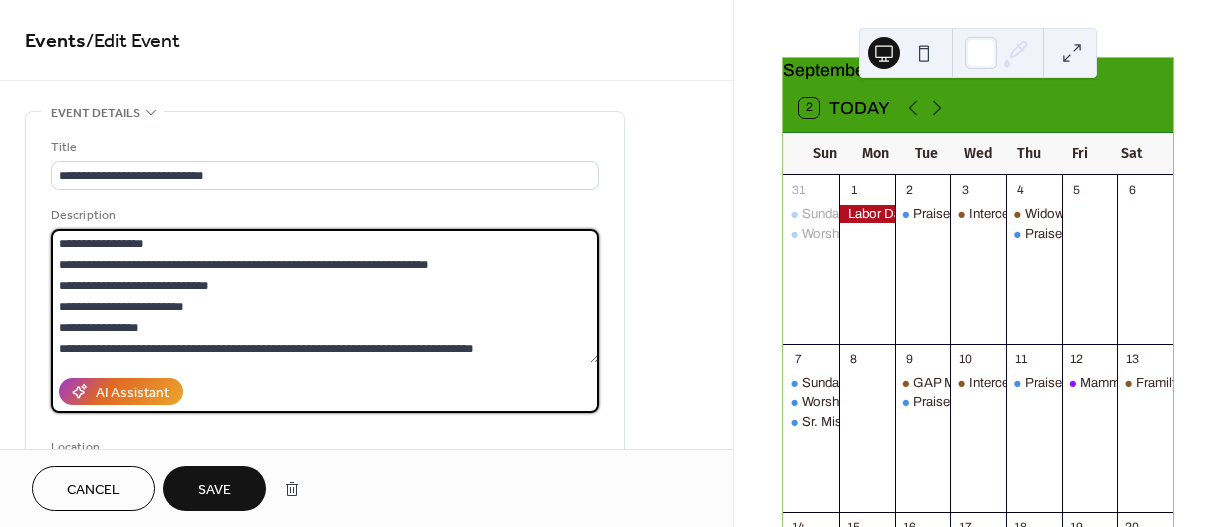 drag, startPoint x: 60, startPoint y: 239, endPoint x: 612, endPoint y: 367, distance: 566.6463 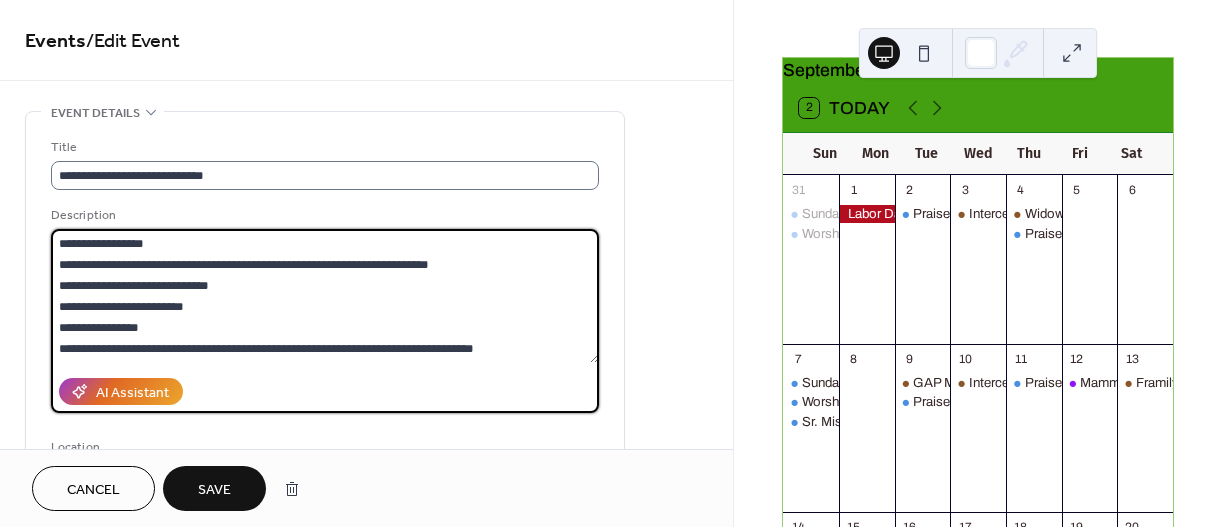 type on "**********" 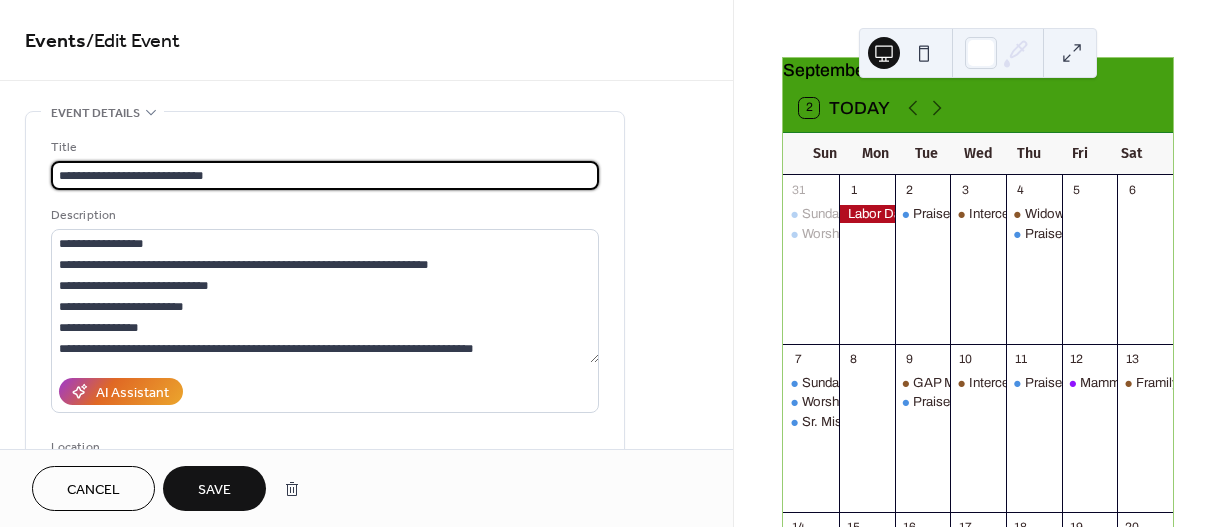 click on "**********" at bounding box center (325, 175) 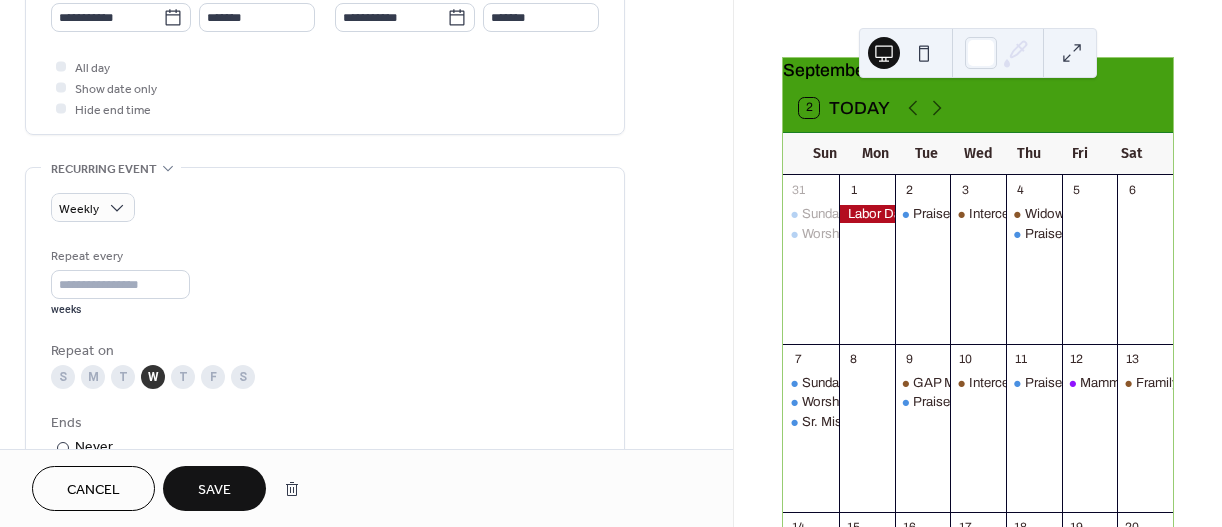 scroll, scrollTop: 630, scrollLeft: 0, axis: vertical 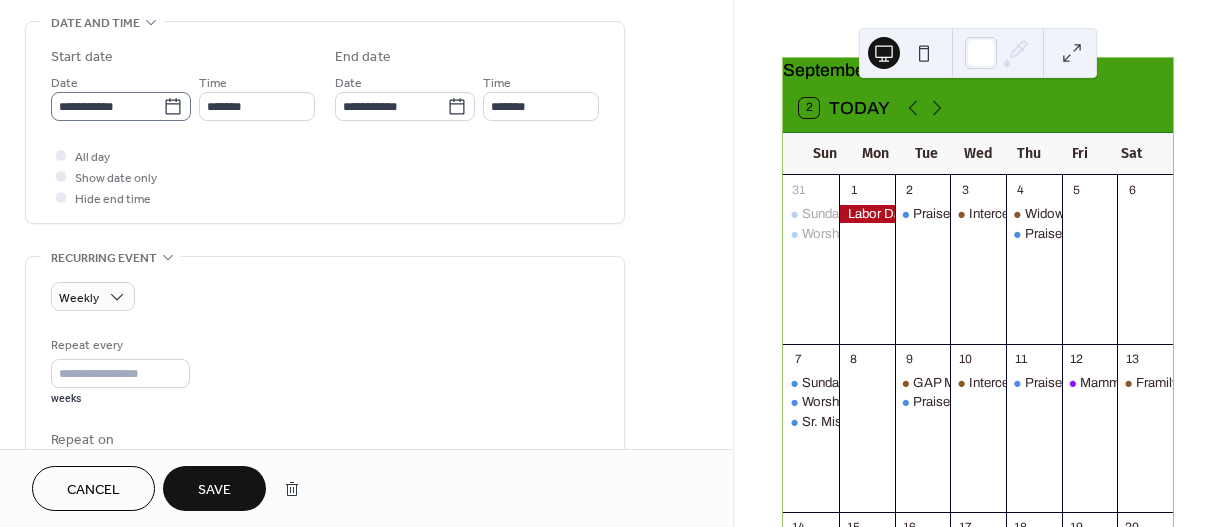type on "**********" 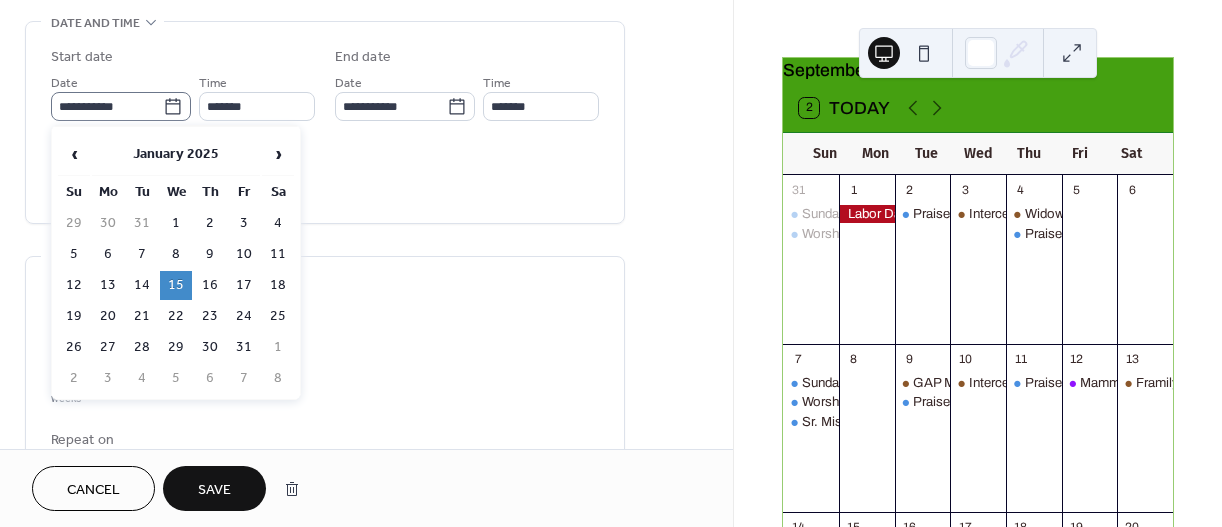 click 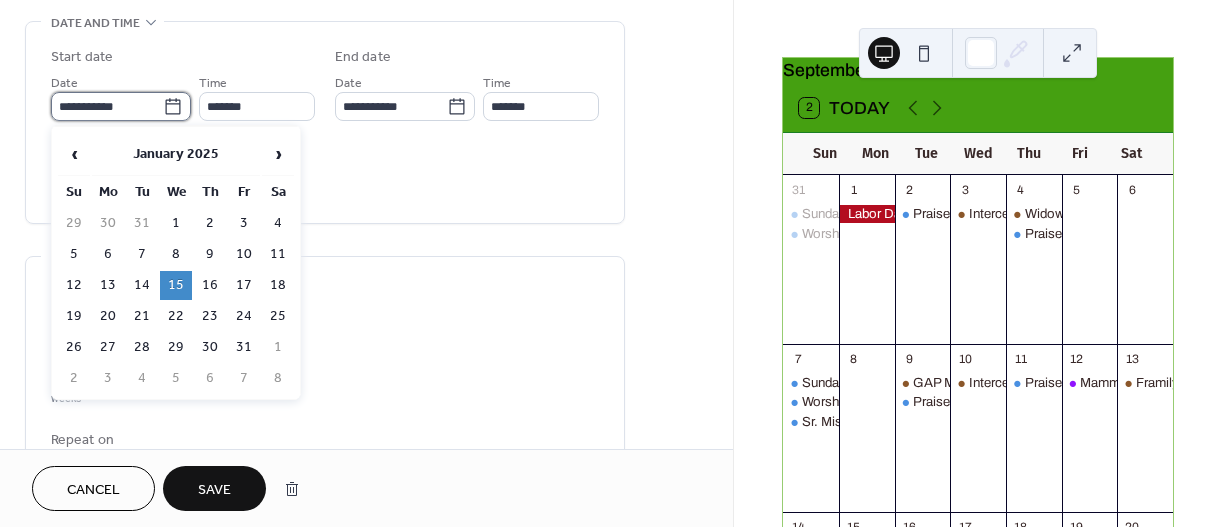 click on "**********" at bounding box center (107, 106) 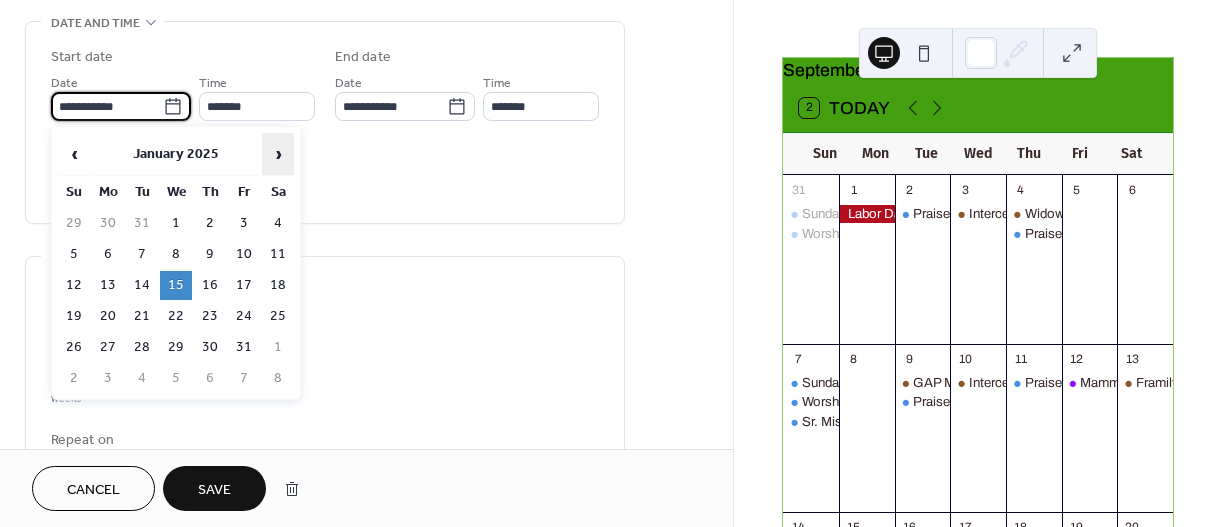 click on "›" at bounding box center [278, 154] 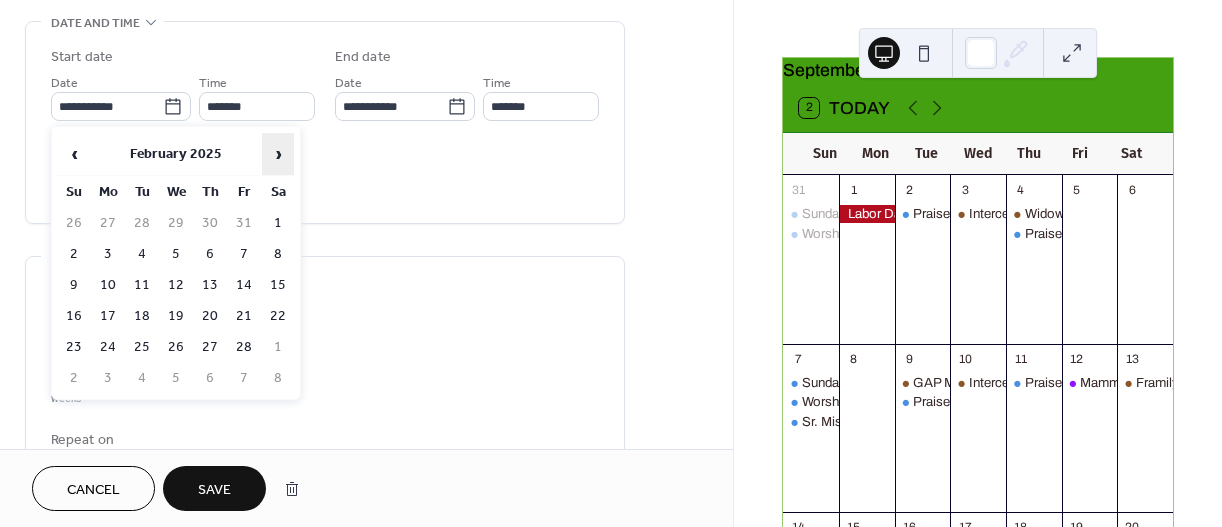 click on "›" at bounding box center (278, 154) 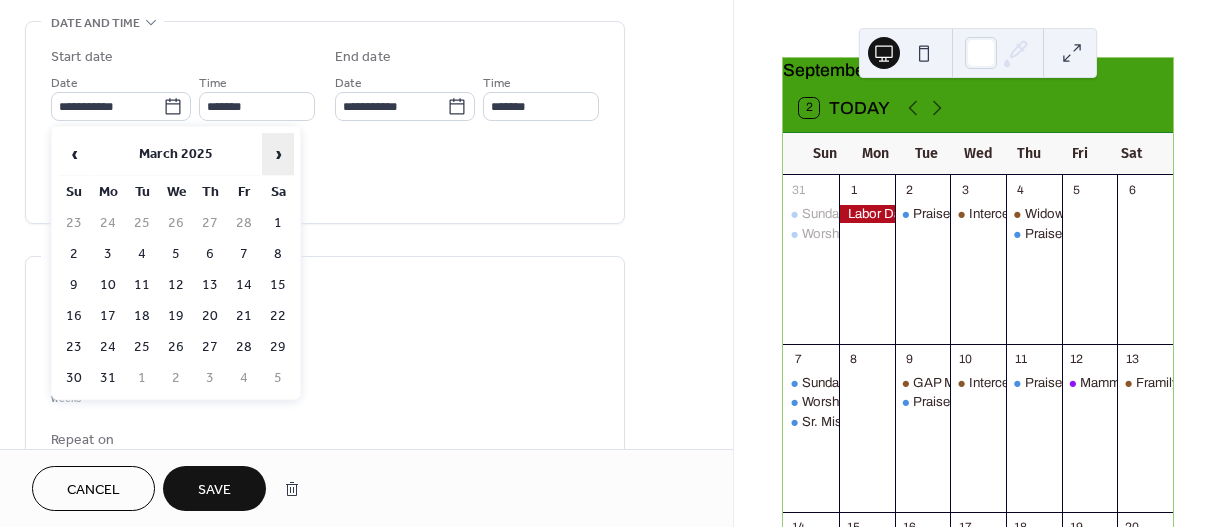 click on "›" at bounding box center (278, 154) 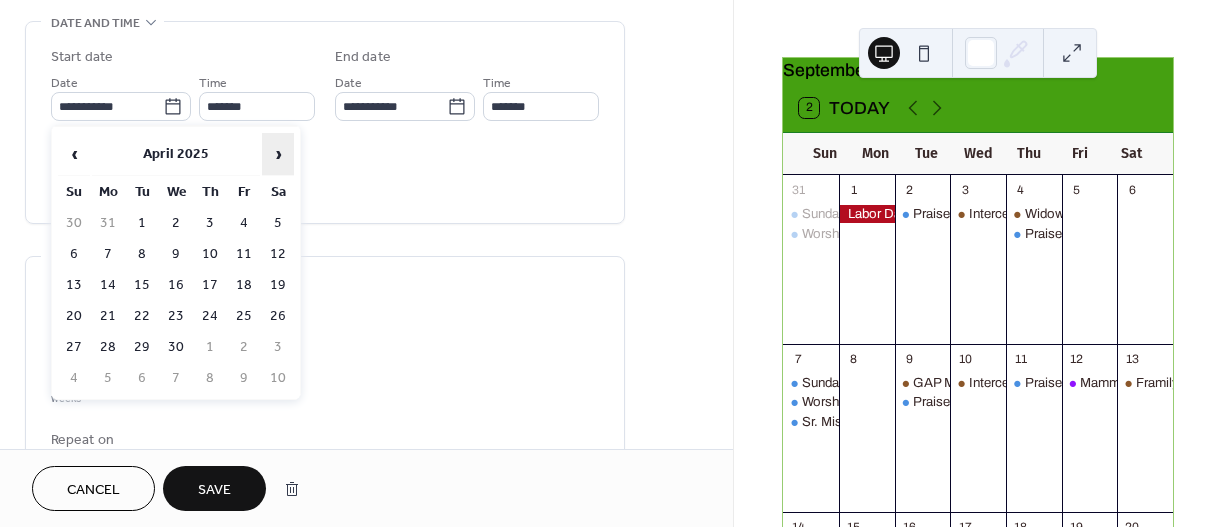 click on "›" at bounding box center (278, 154) 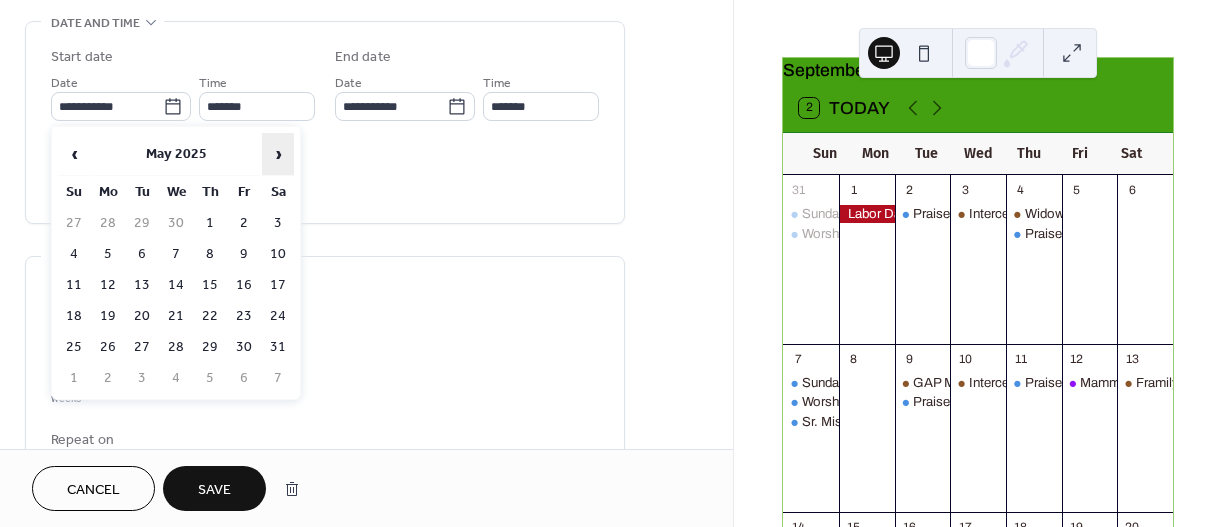 click on "›" at bounding box center (278, 154) 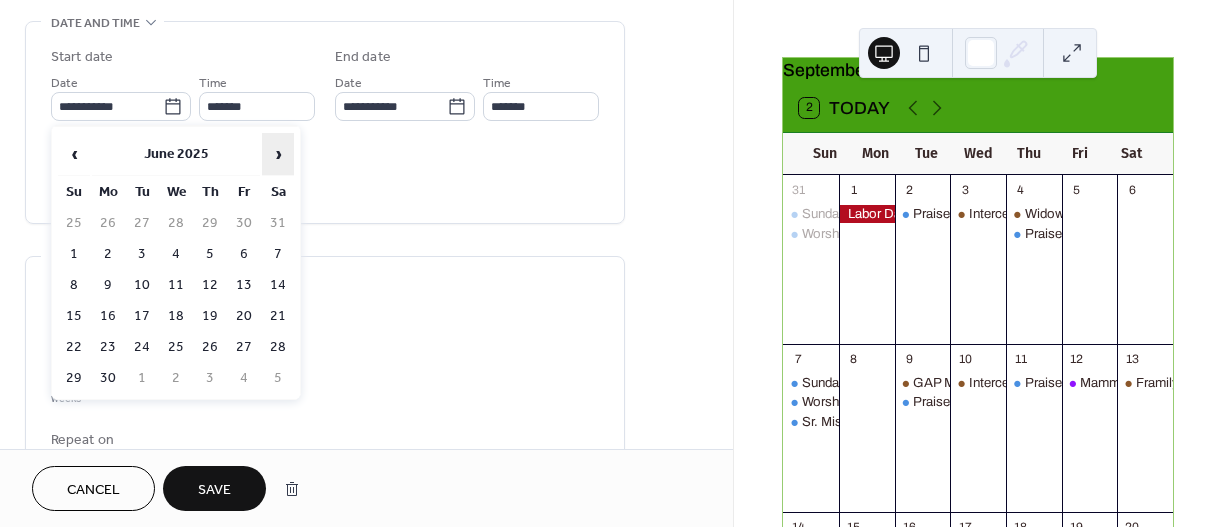 click on "›" at bounding box center (278, 154) 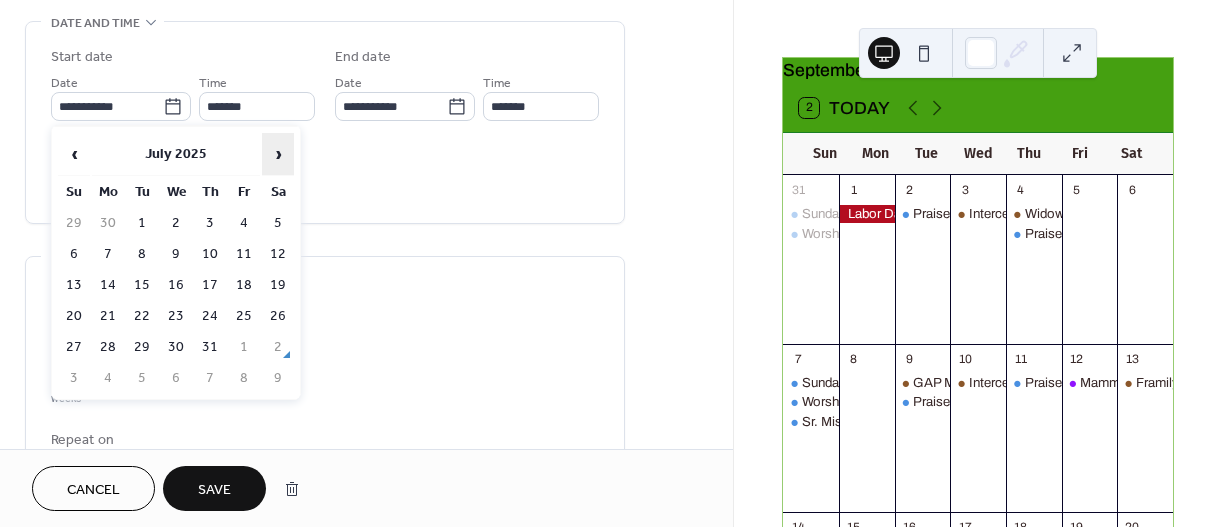 click on "›" at bounding box center [278, 154] 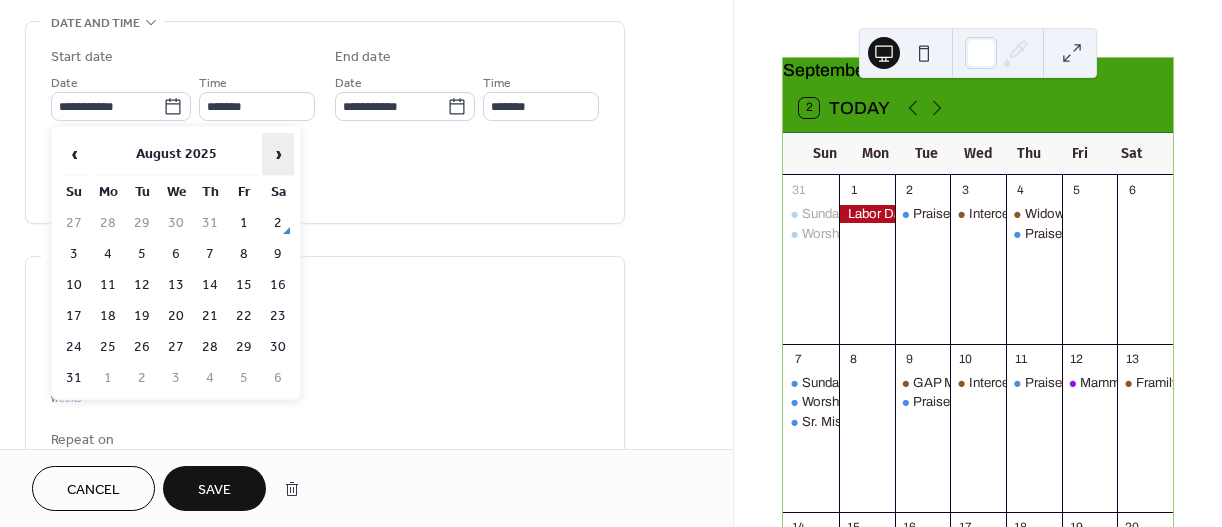 click on "›" at bounding box center [278, 154] 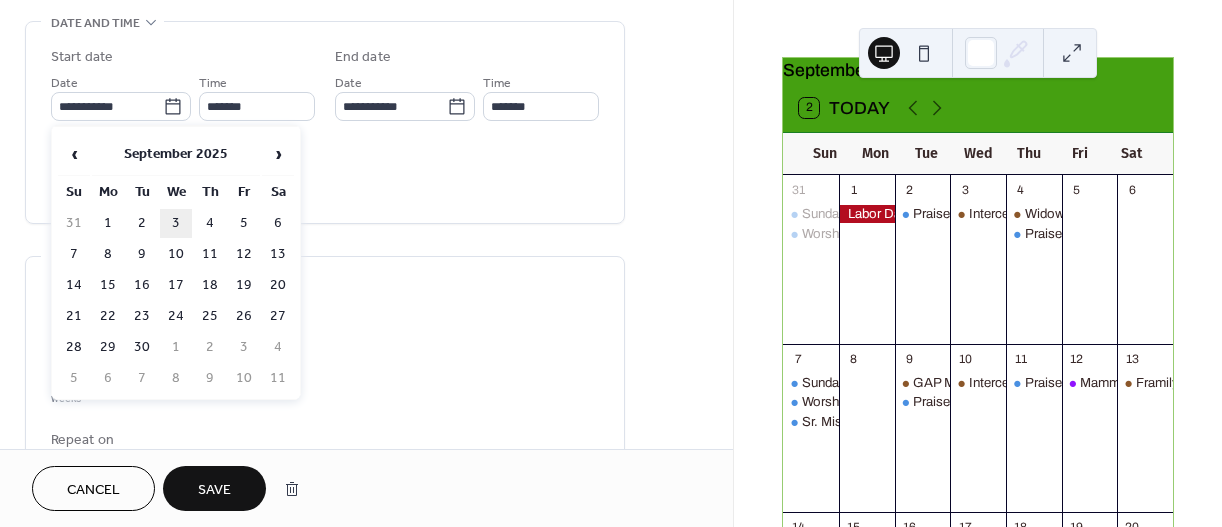 click on "3" at bounding box center (176, 223) 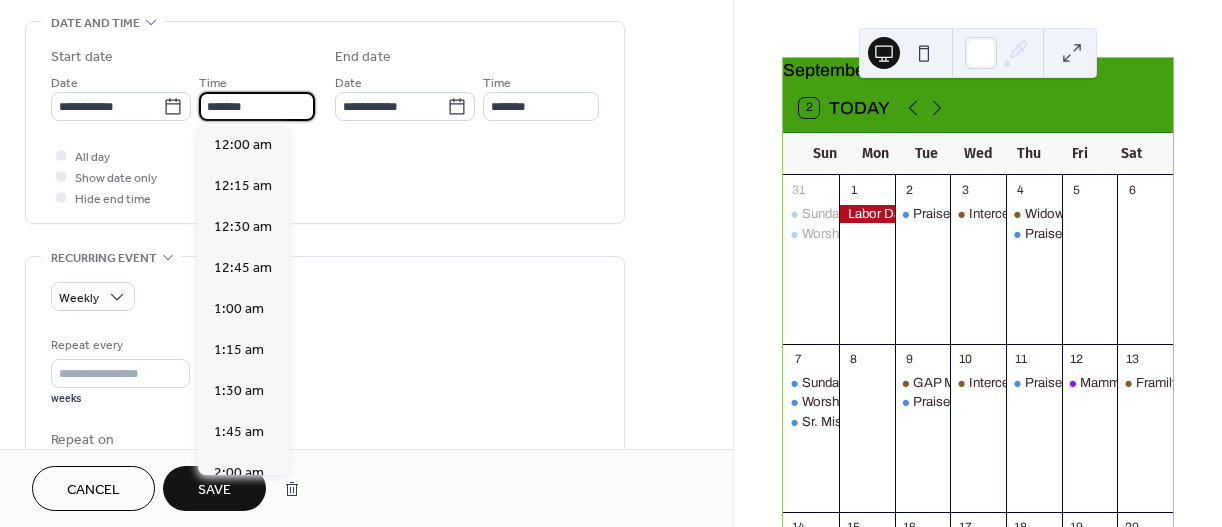 click on "*******" at bounding box center (257, 106) 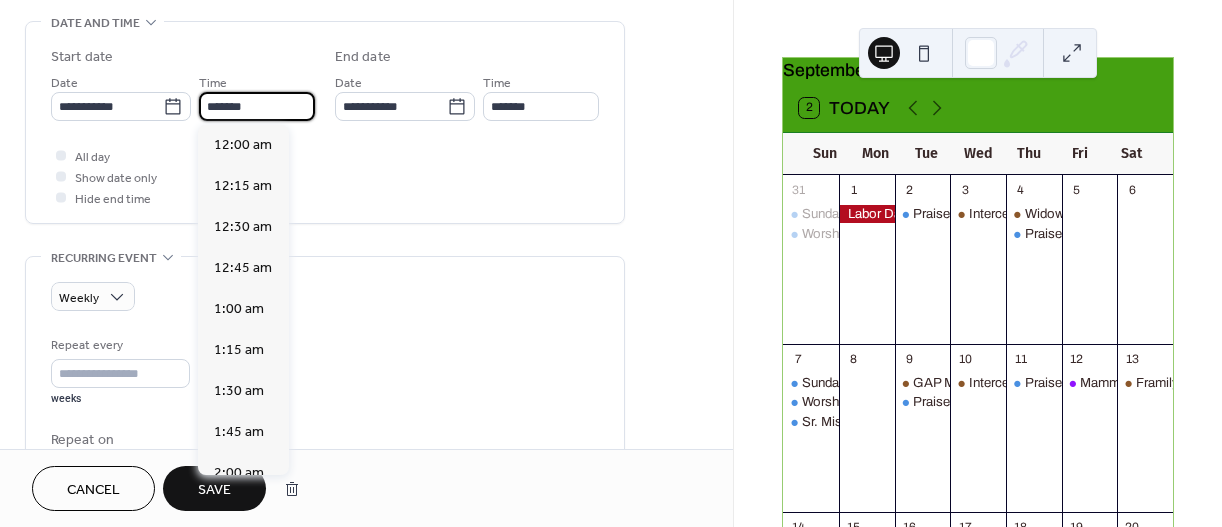 scroll, scrollTop: 3116, scrollLeft: 0, axis: vertical 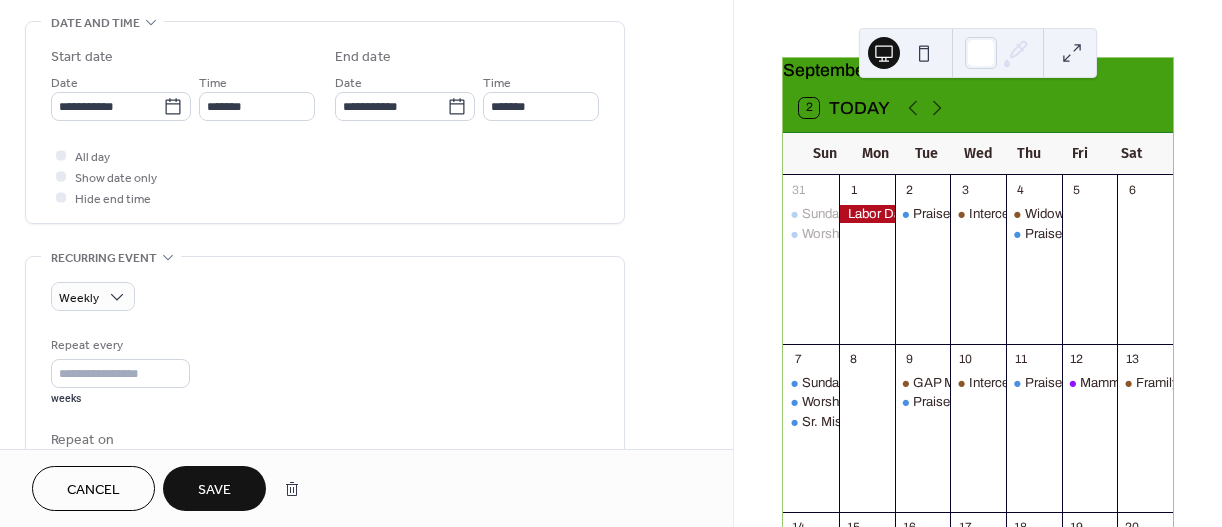 click on "Start date" at bounding box center [183, 57] 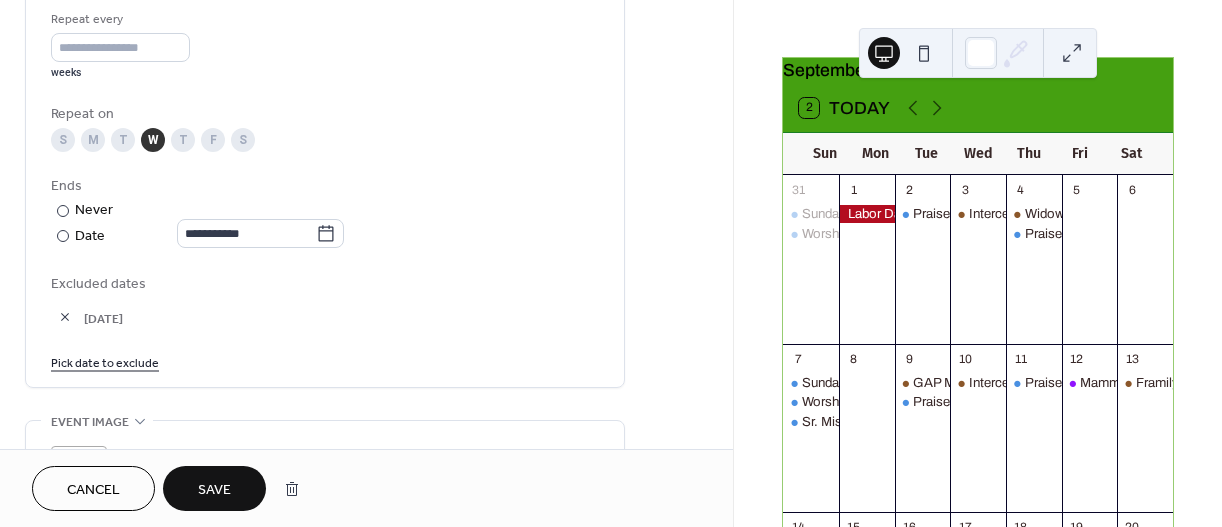 scroll, scrollTop: 1035, scrollLeft: 0, axis: vertical 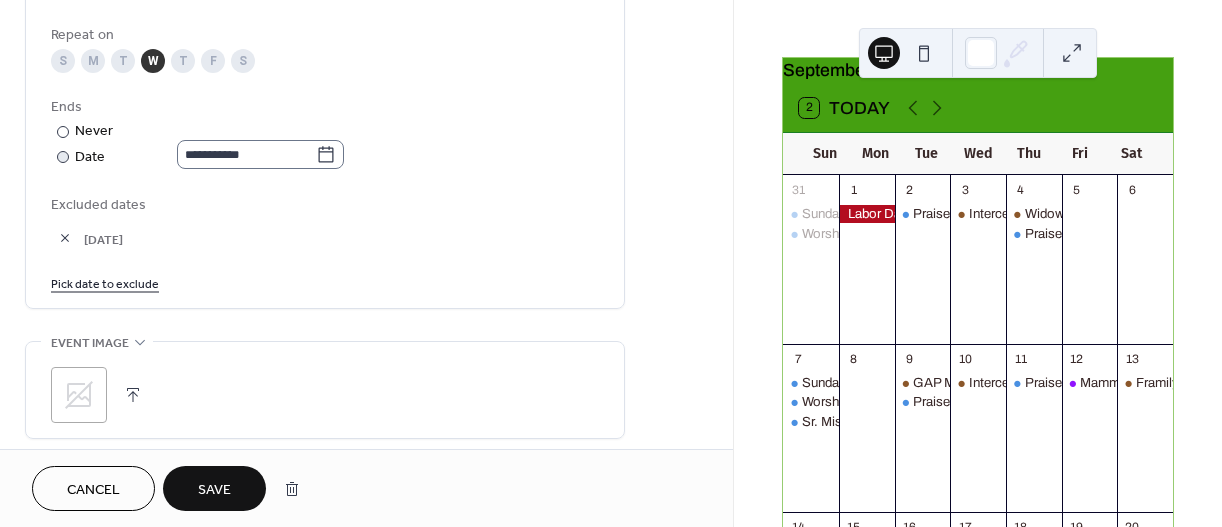click 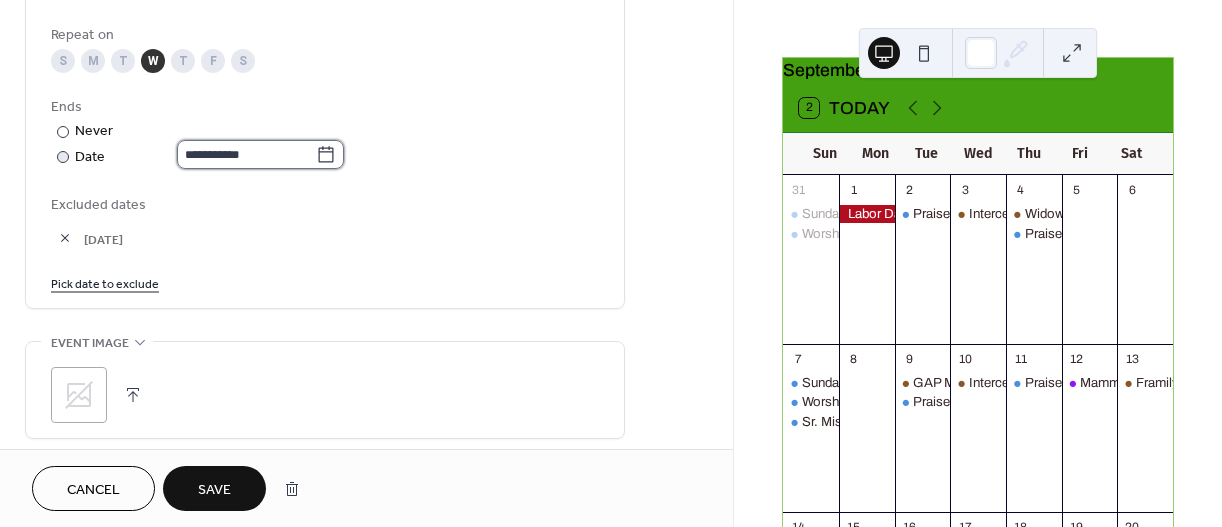 click on "**********" at bounding box center (246, 154) 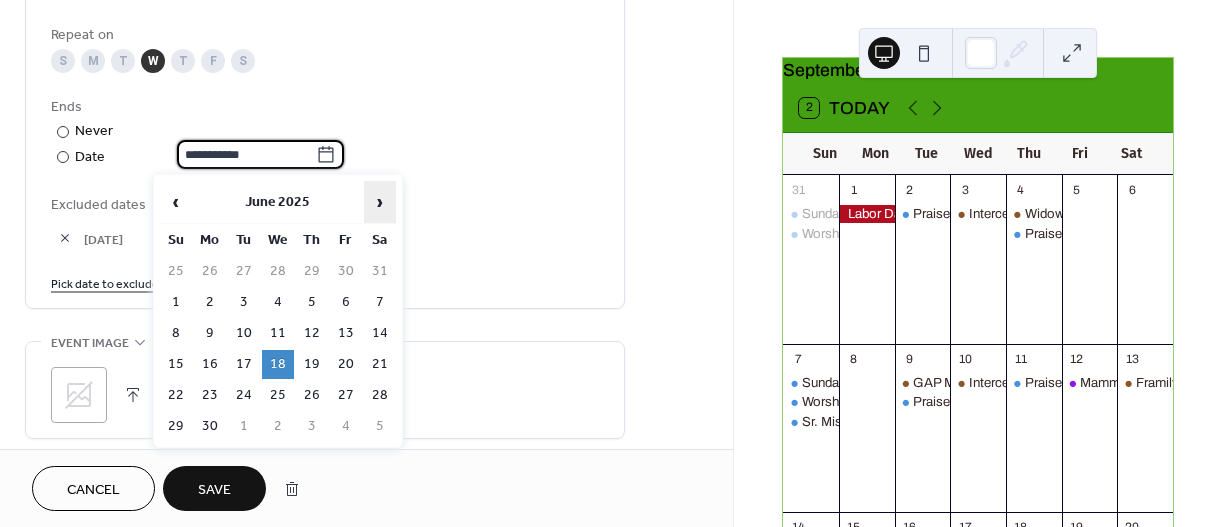 click on "›" at bounding box center [380, 202] 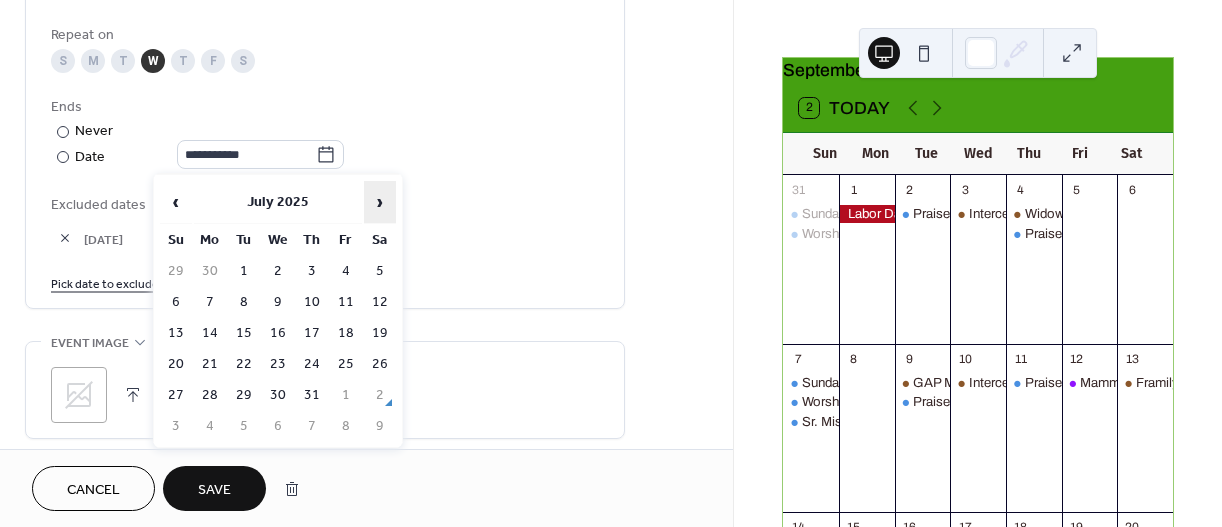 click on "›" at bounding box center [380, 202] 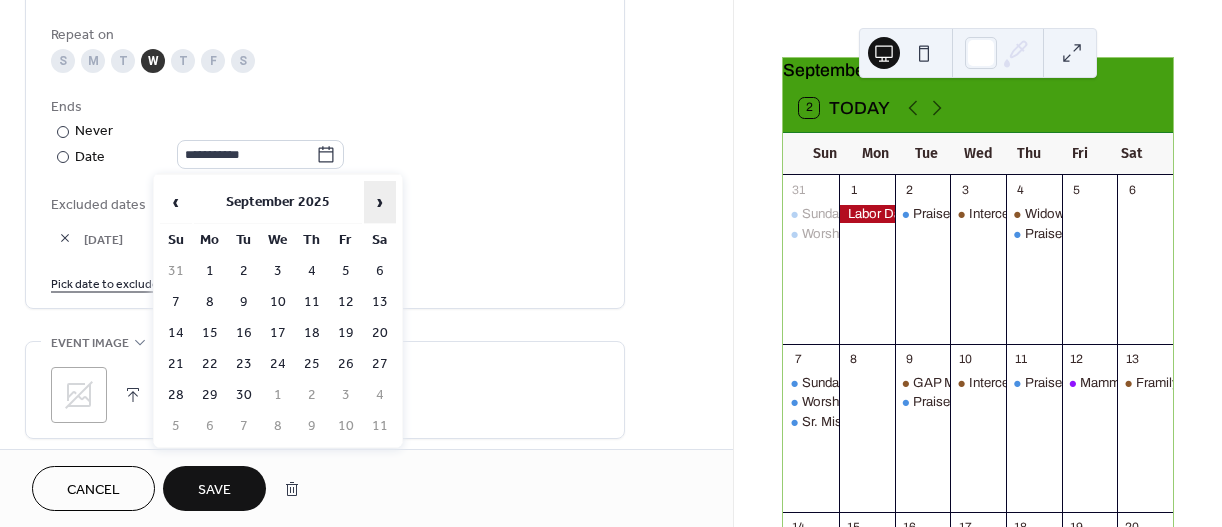 click on "›" at bounding box center [380, 202] 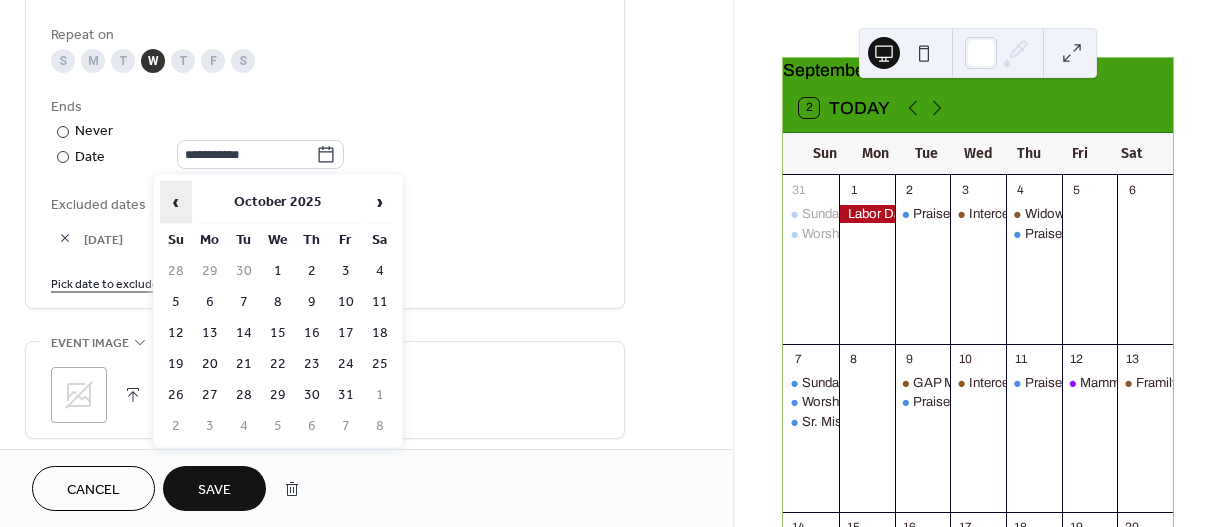 click on "‹" at bounding box center (176, 202) 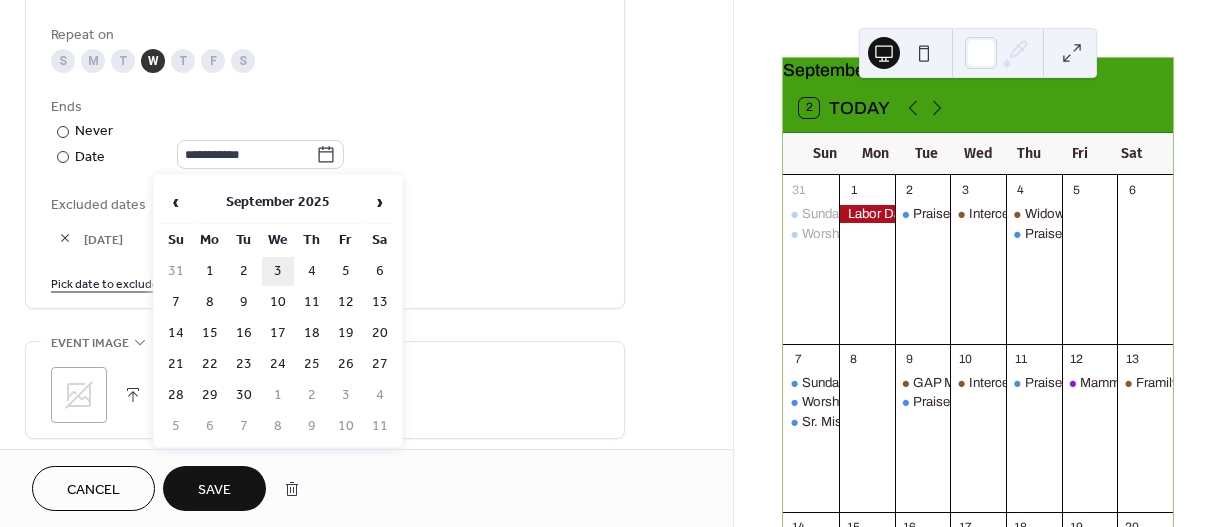 click on "3" at bounding box center (278, 271) 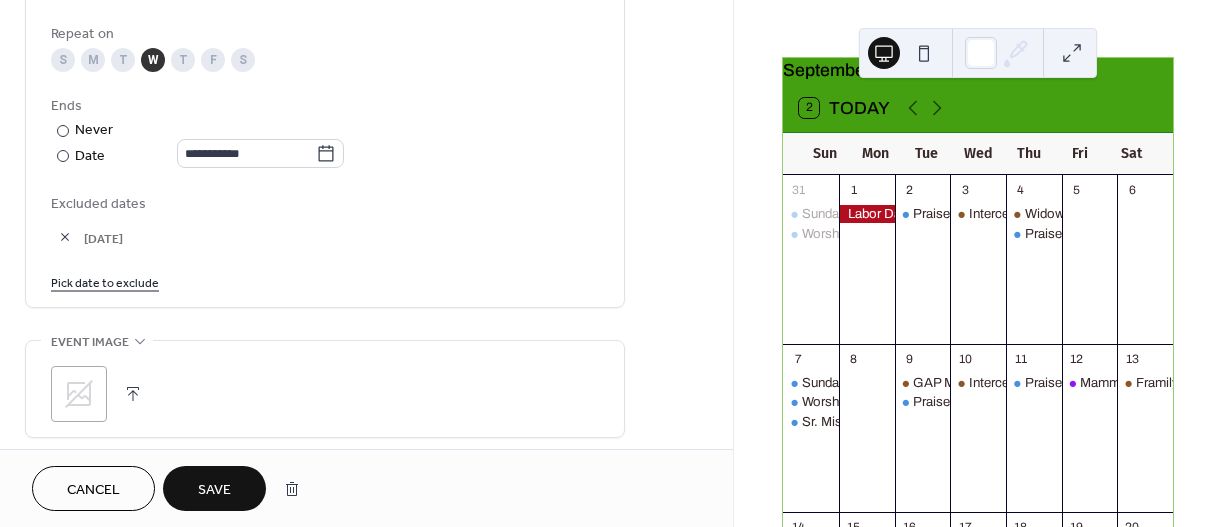 scroll, scrollTop: 894, scrollLeft: 0, axis: vertical 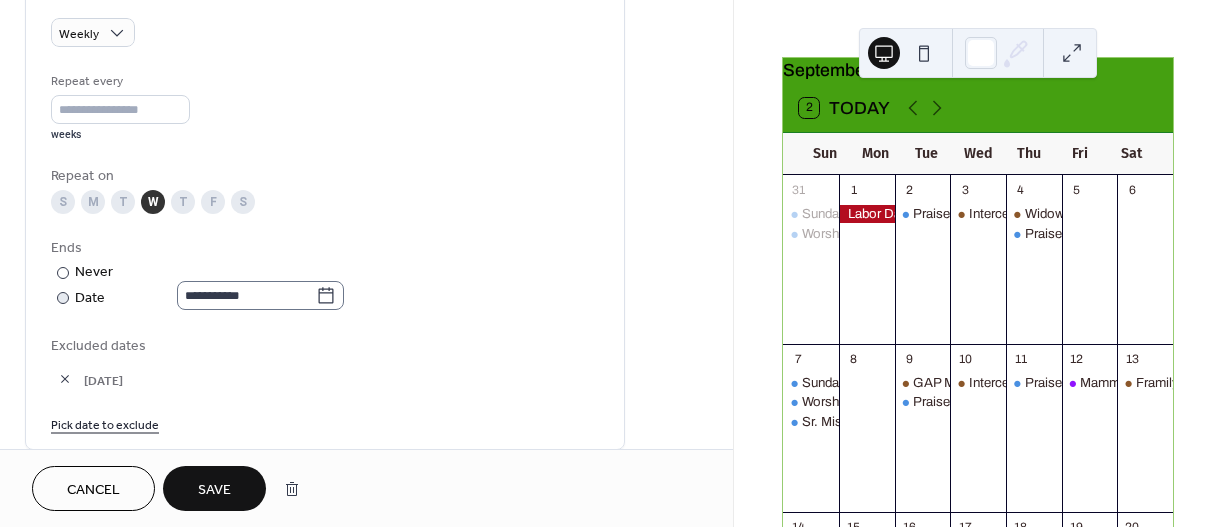 click 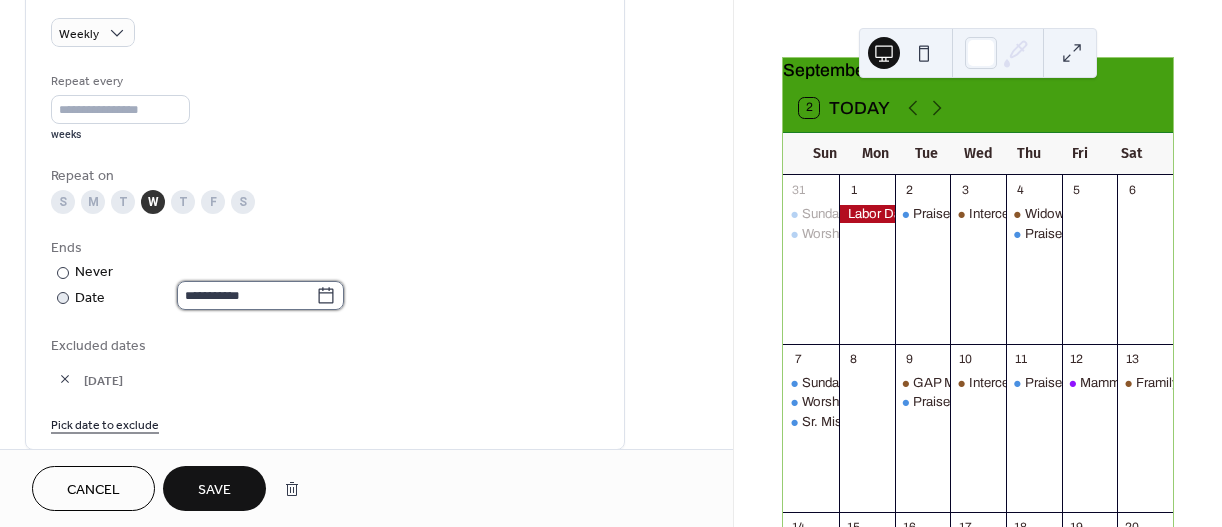 click on "**********" at bounding box center (246, 295) 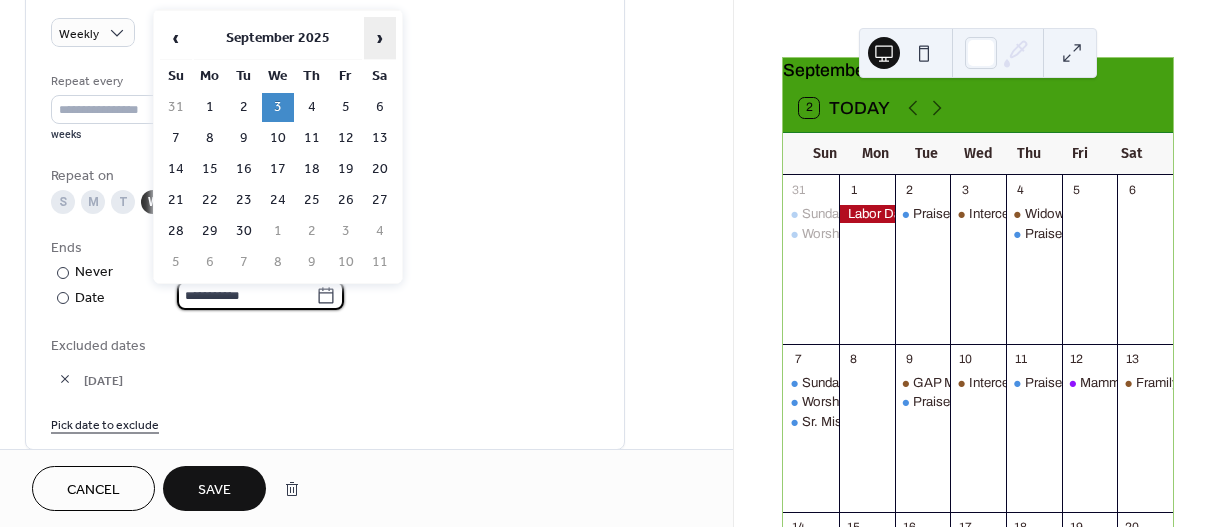 click on "›" at bounding box center [380, 38] 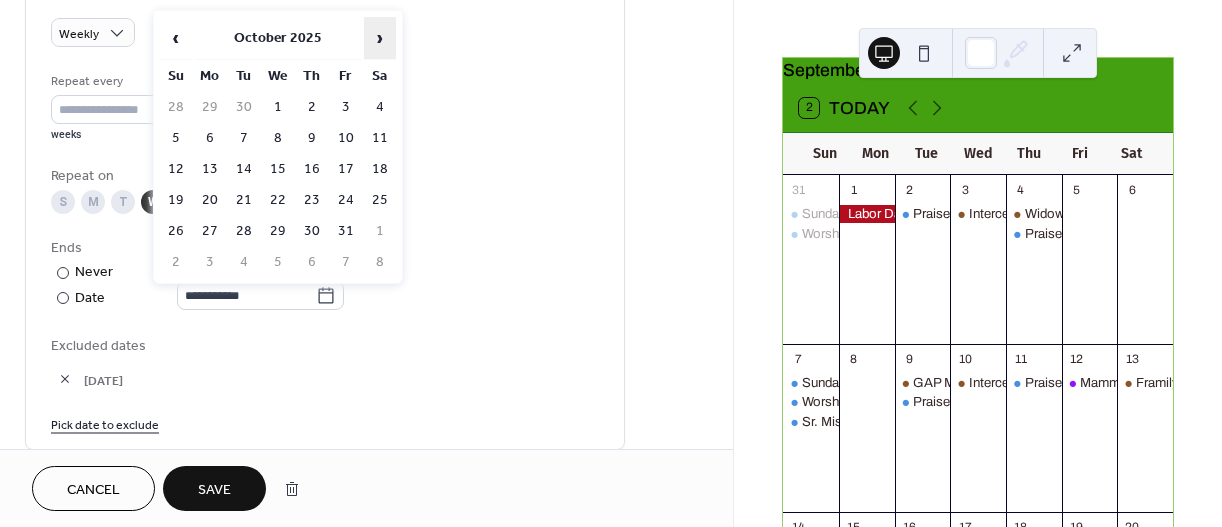 click on "›" at bounding box center (380, 38) 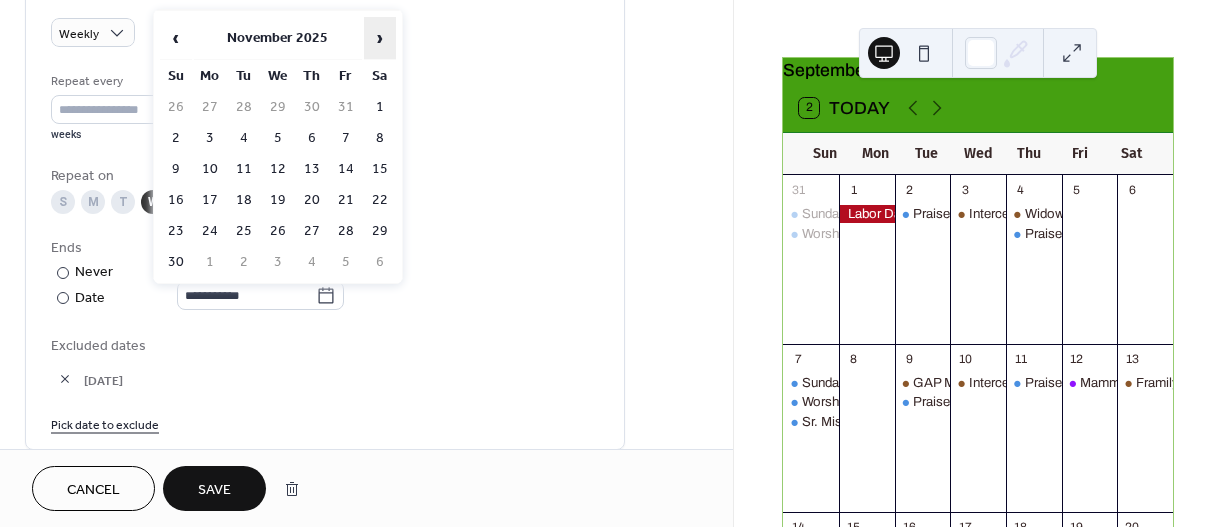 click on "›" at bounding box center (380, 38) 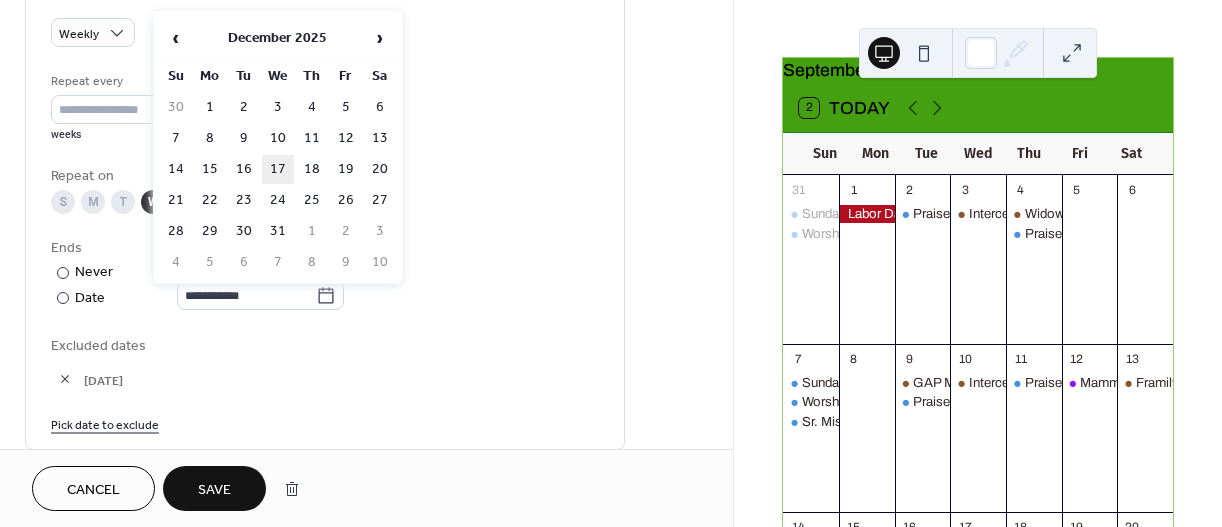 click on "17" at bounding box center (278, 169) 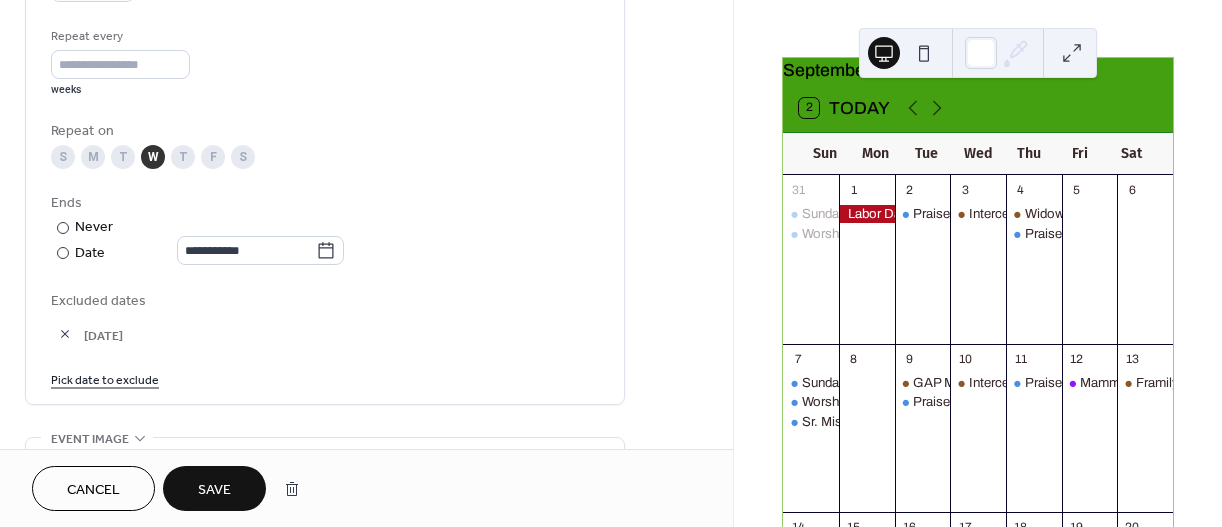 scroll, scrollTop: 1207, scrollLeft: 0, axis: vertical 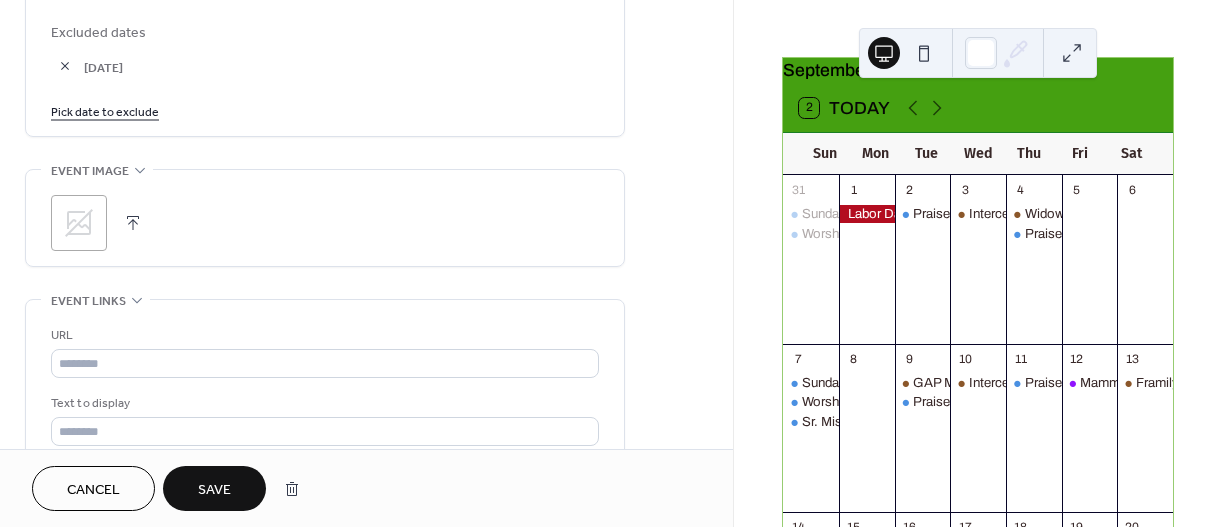 click on "Save" at bounding box center [214, 490] 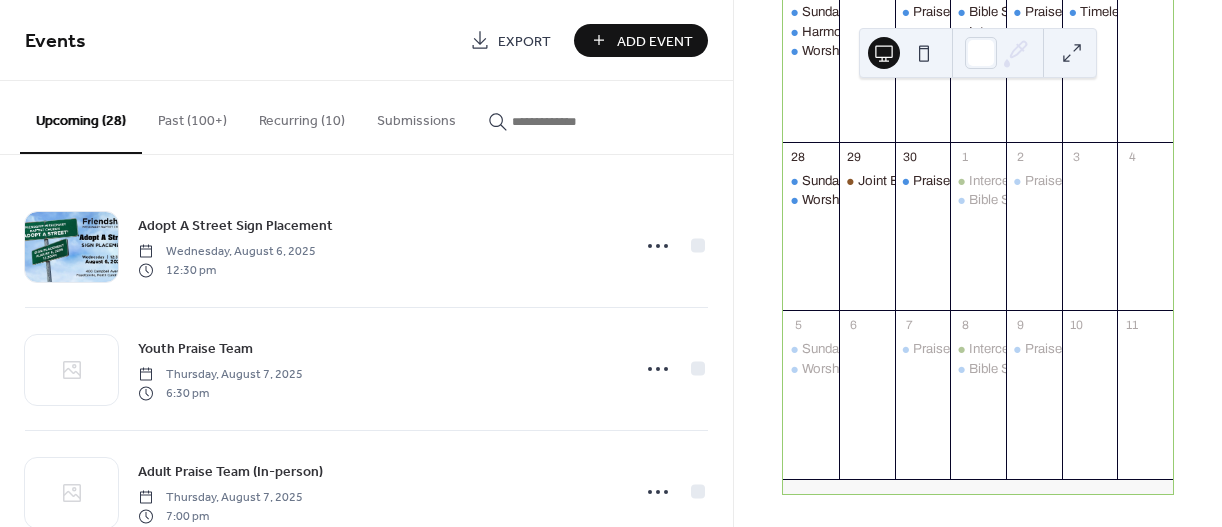 scroll, scrollTop: 0, scrollLeft: 0, axis: both 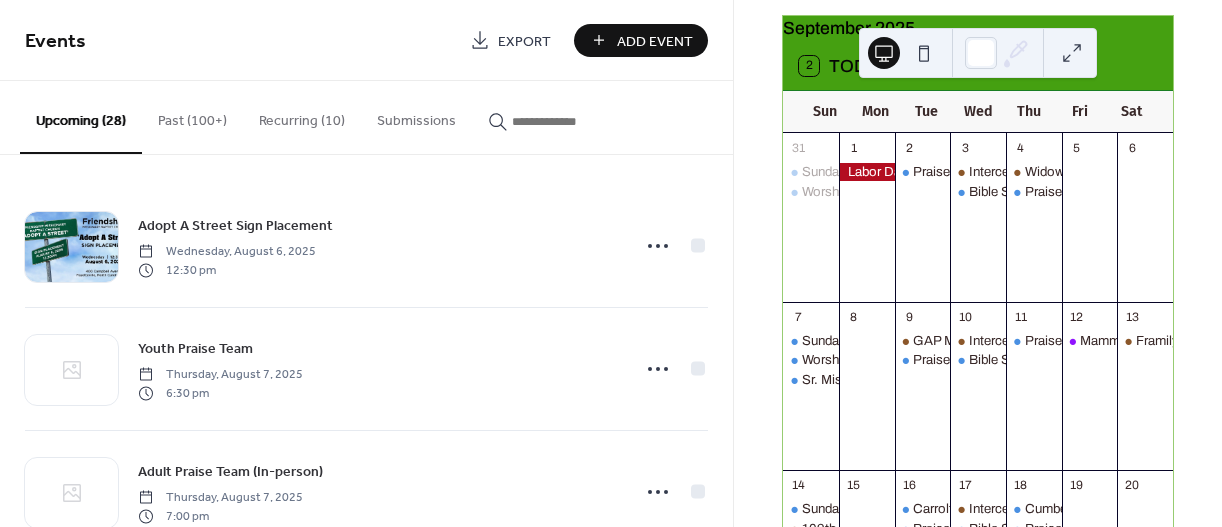 click on "Add Event" at bounding box center (655, 41) 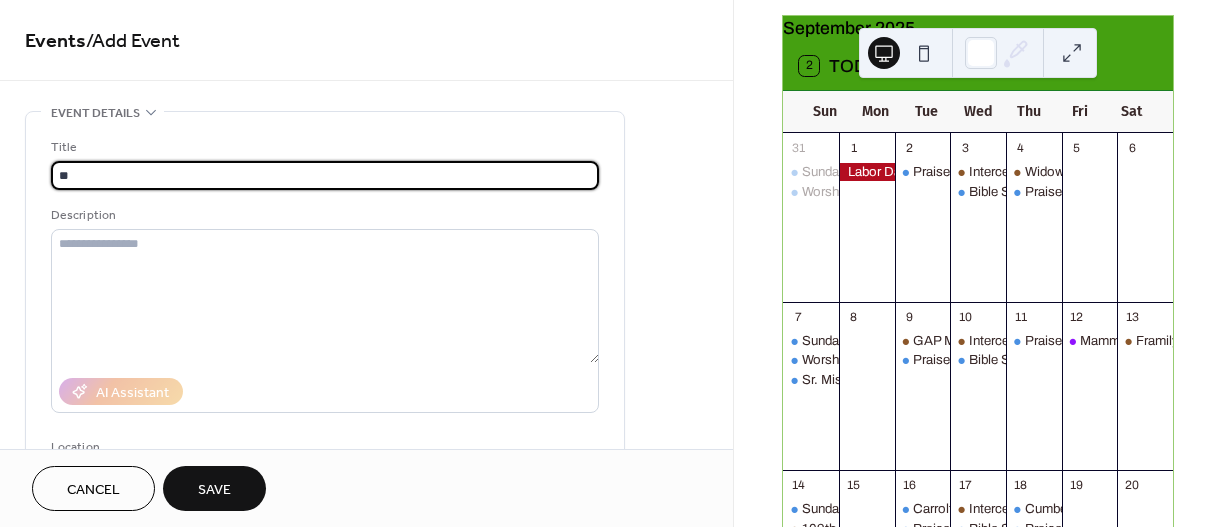 type on "**********" 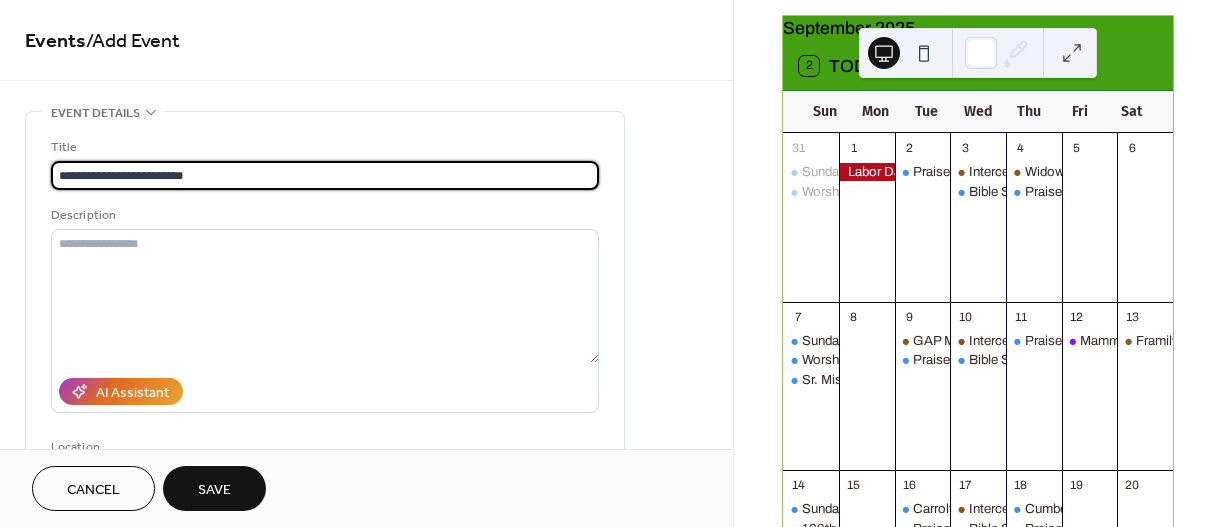 scroll, scrollTop: 384, scrollLeft: 0, axis: vertical 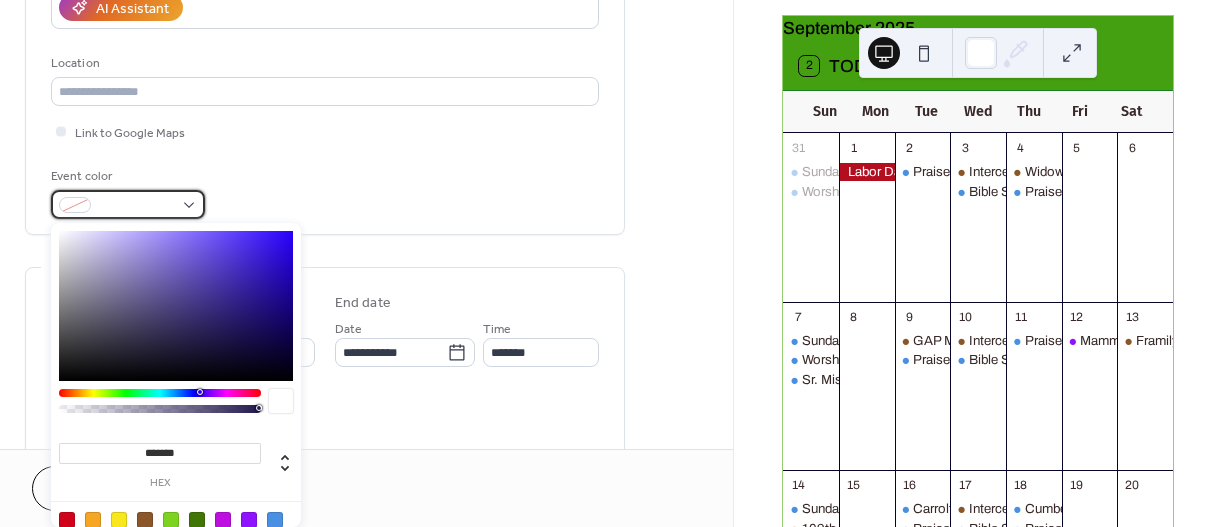 click at bounding box center (128, 204) 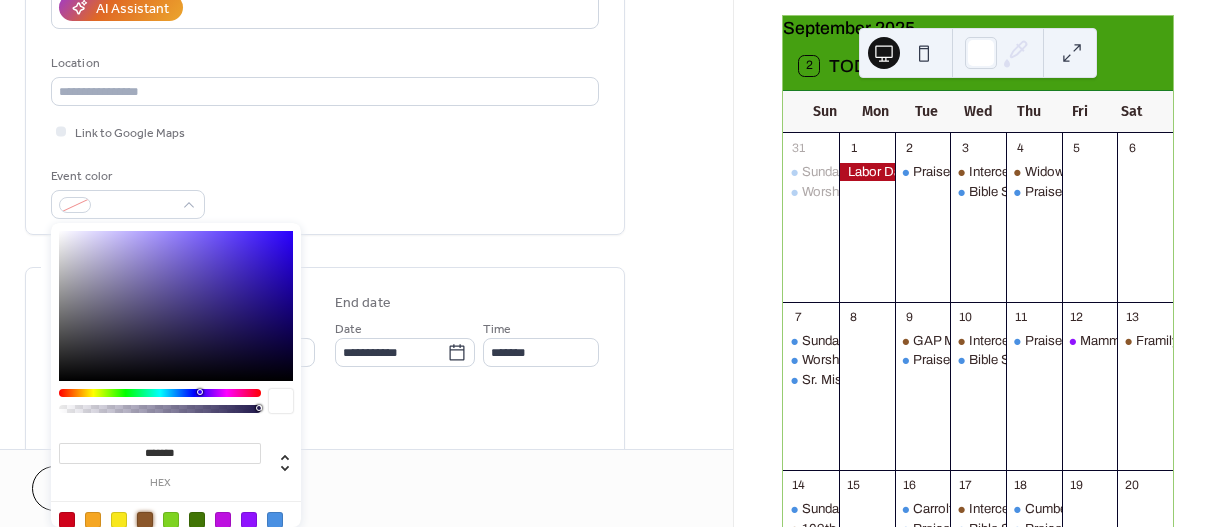 click at bounding box center (145, 520) 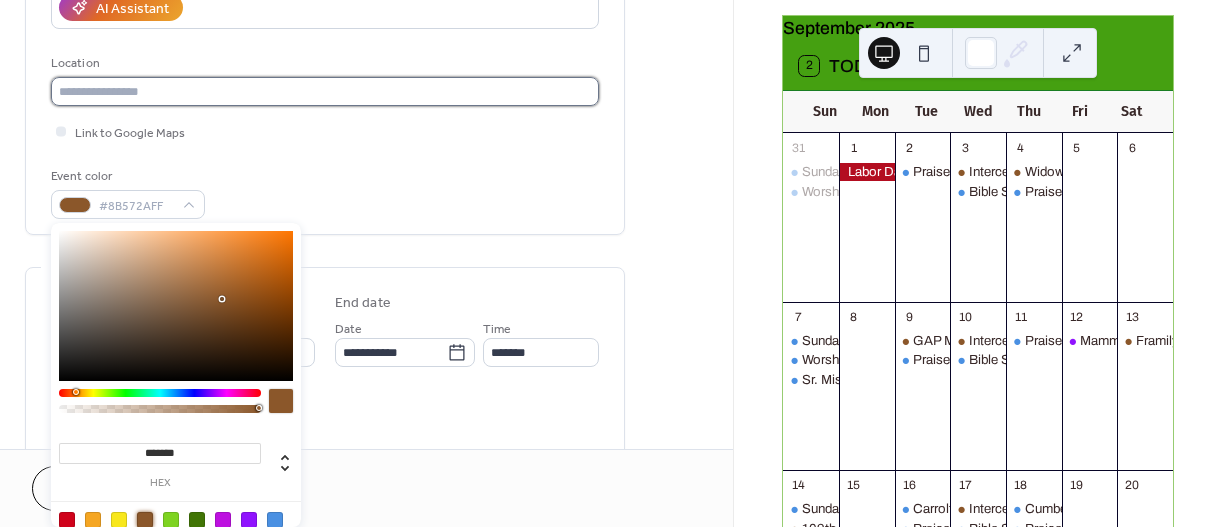 click at bounding box center (325, 91) 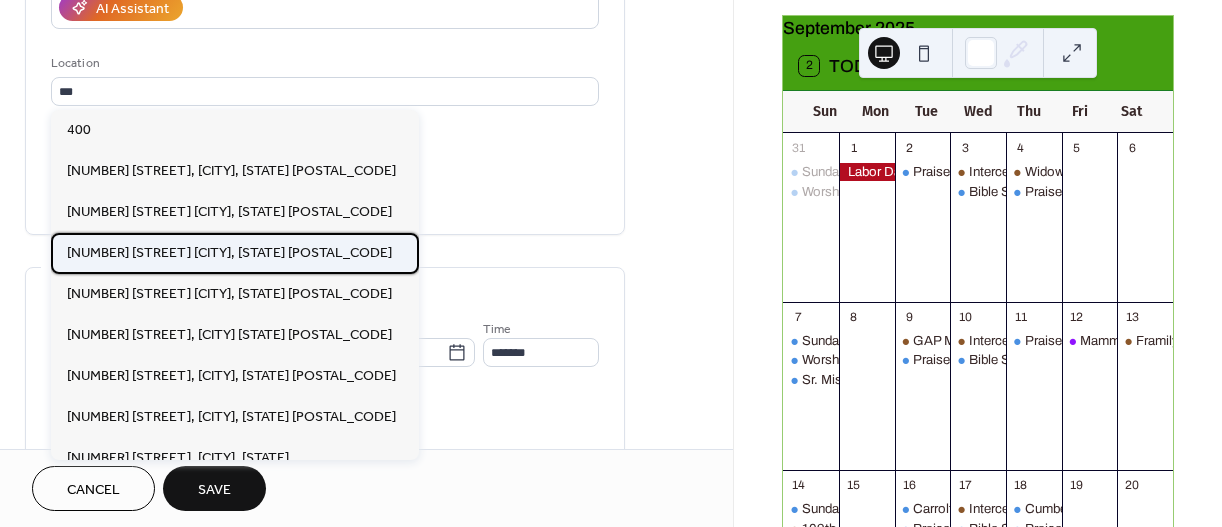 click on "[NUMBER] [STREET] [CITY], [STATE] [POSTAL_CODE]" at bounding box center [229, 253] 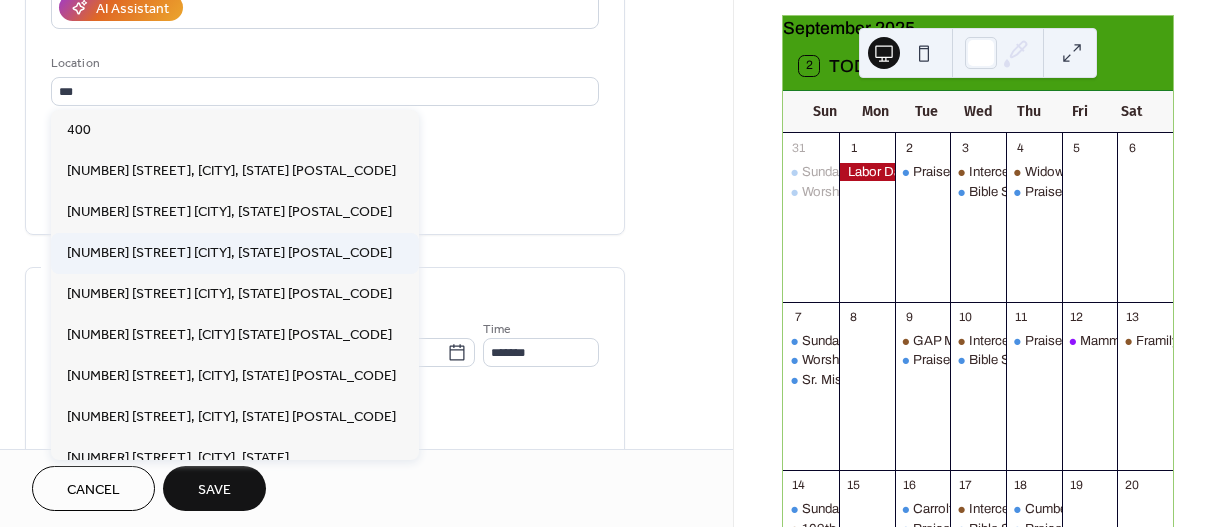 type on "**********" 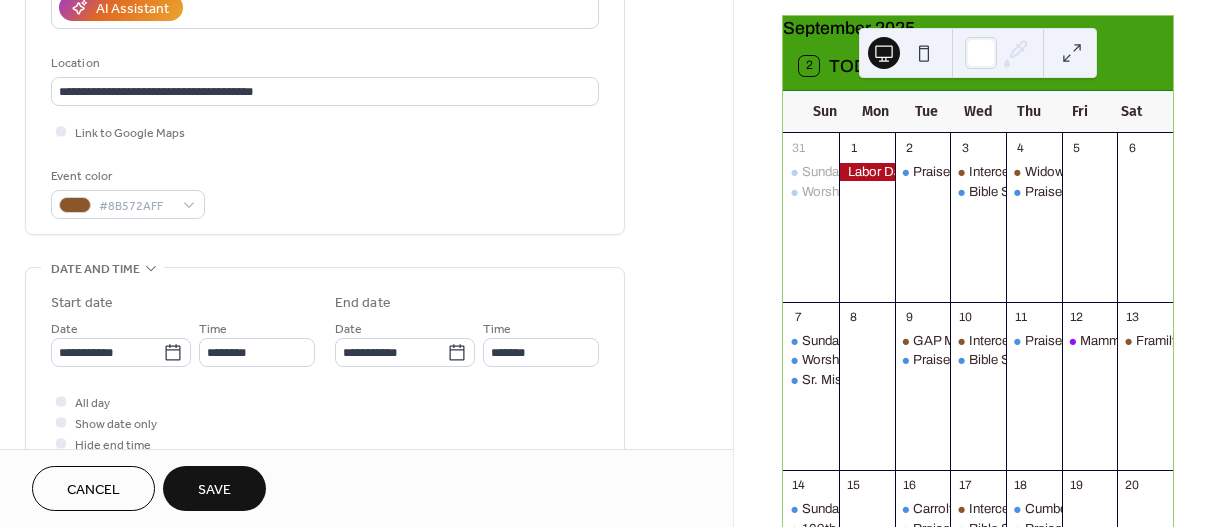 scroll, scrollTop: 573, scrollLeft: 0, axis: vertical 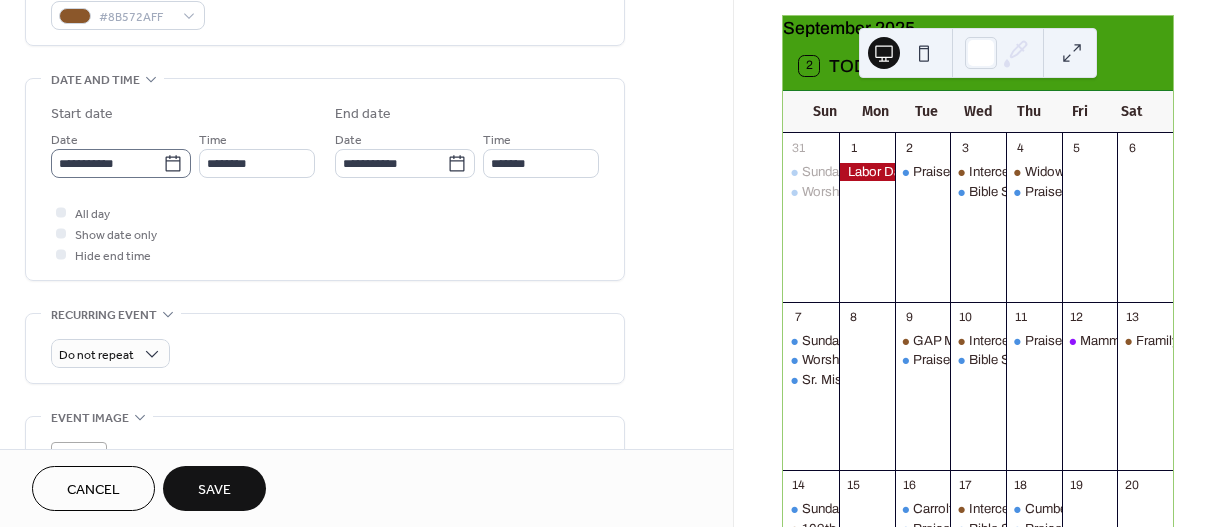 click 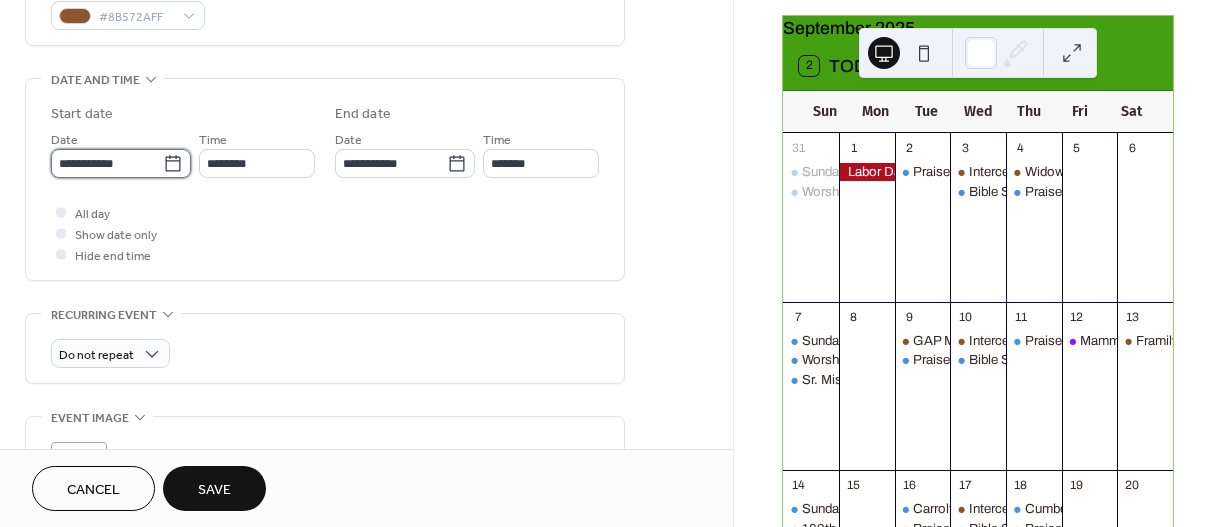 click on "**********" at bounding box center [107, 163] 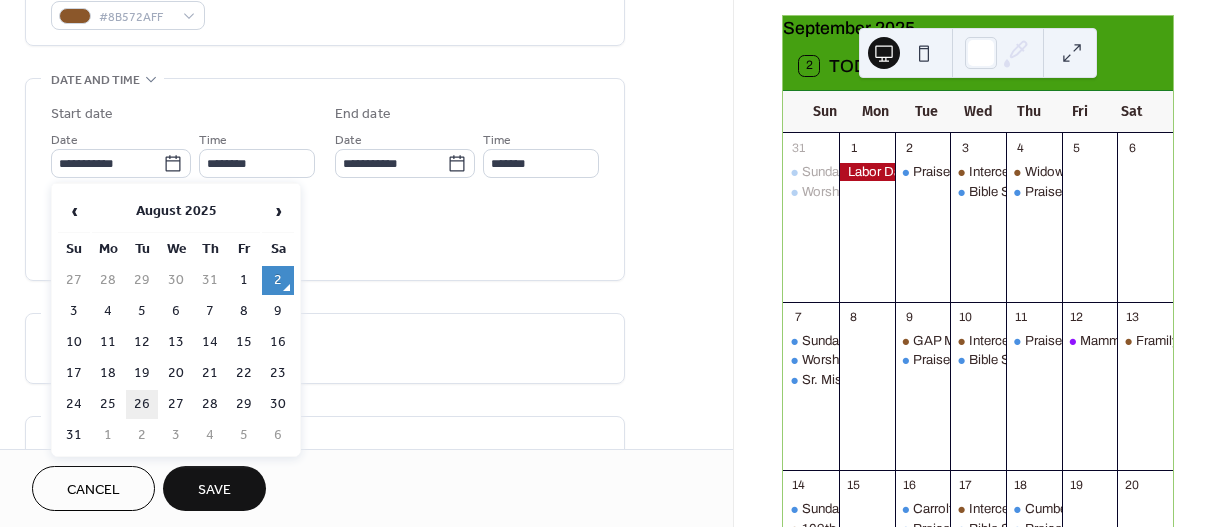 click on "26" at bounding box center [142, 404] 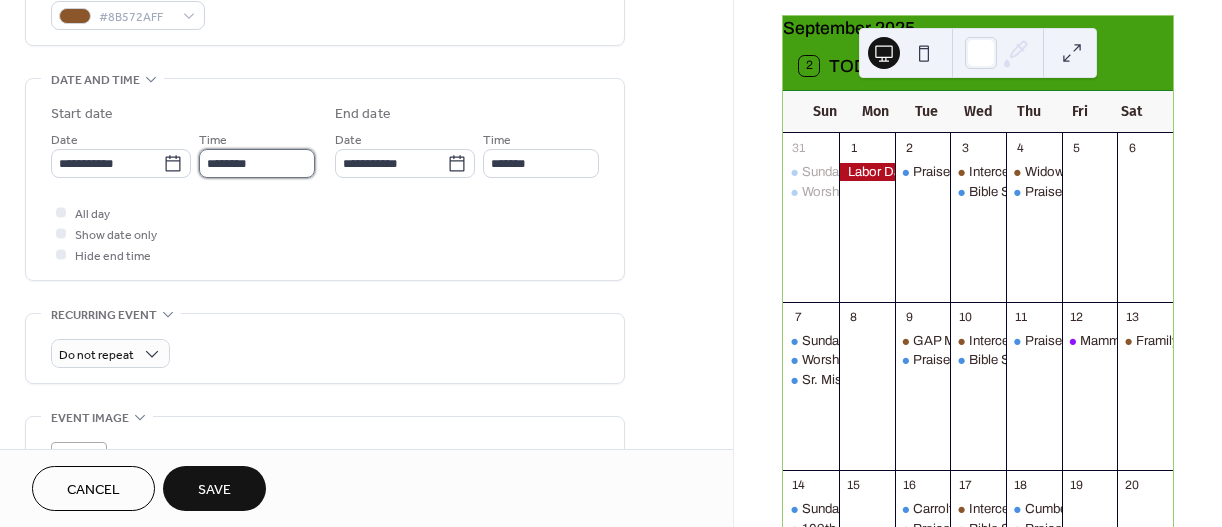 click on "********" at bounding box center [257, 163] 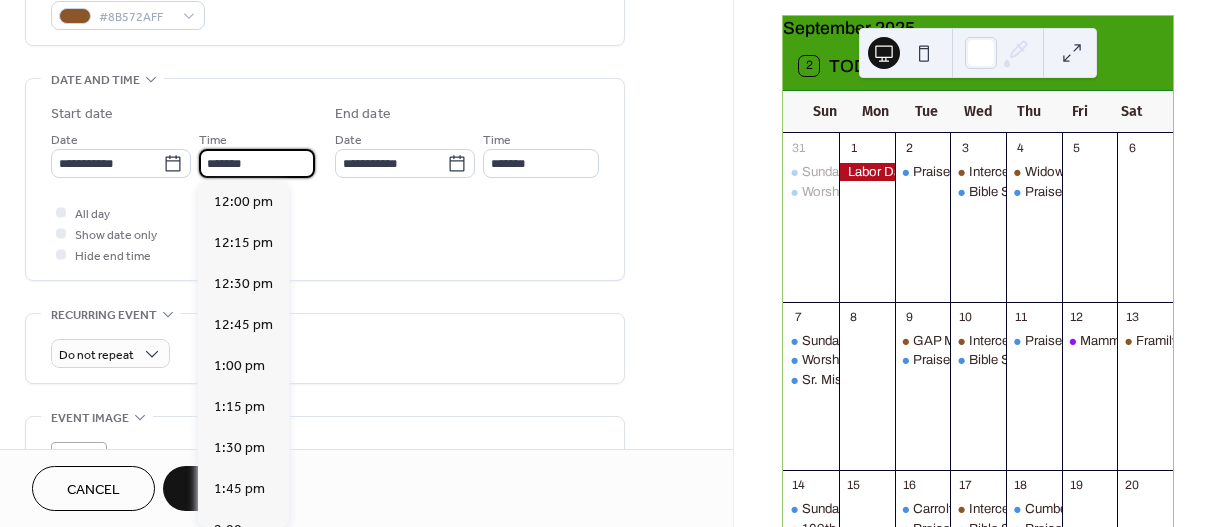 scroll, scrollTop: 2788, scrollLeft: 0, axis: vertical 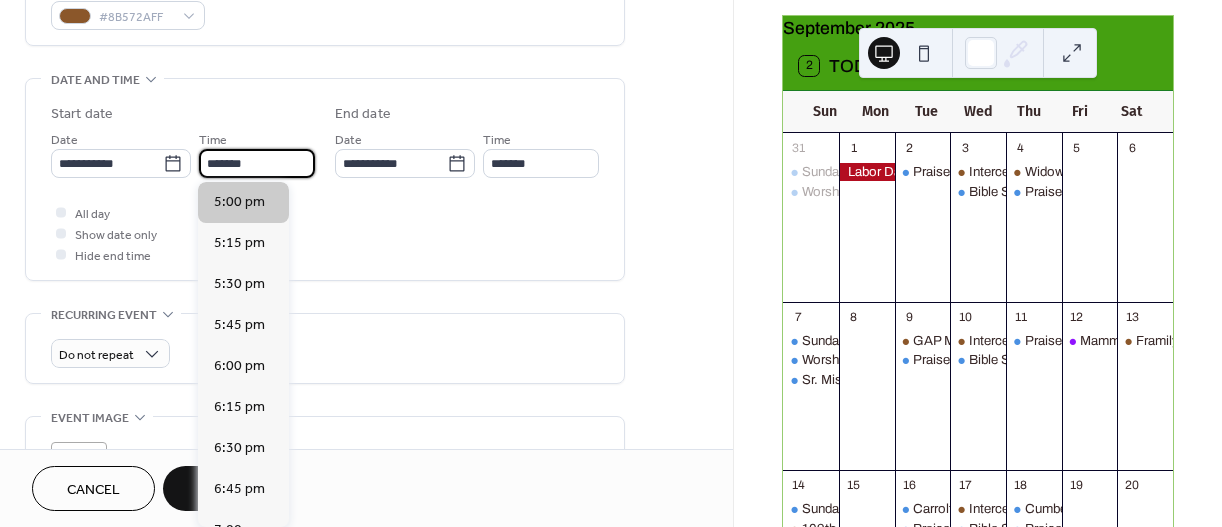 type on "*******" 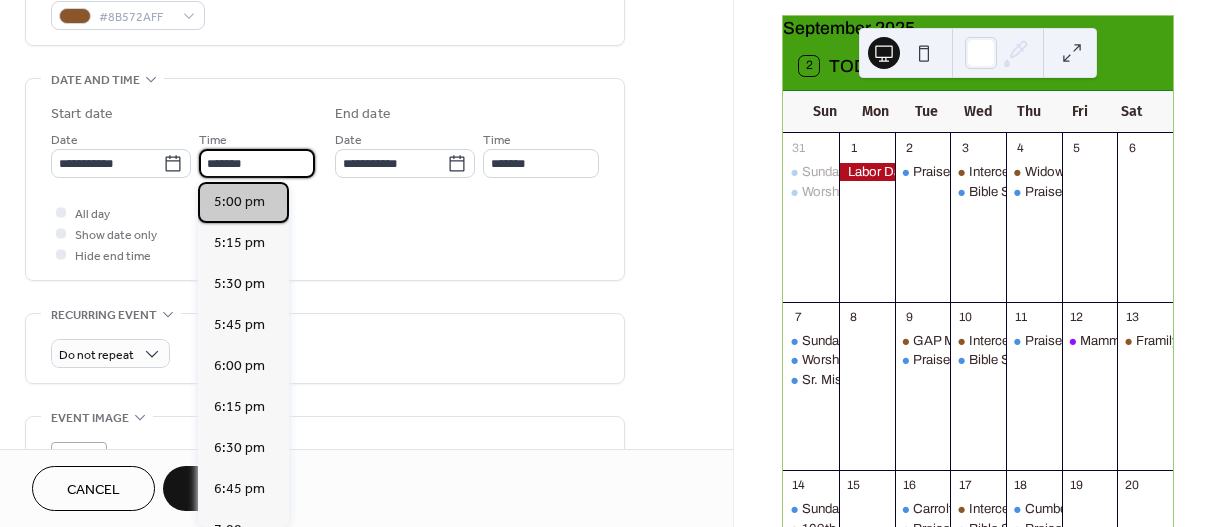 click on "5:00 pm" at bounding box center [239, 202] 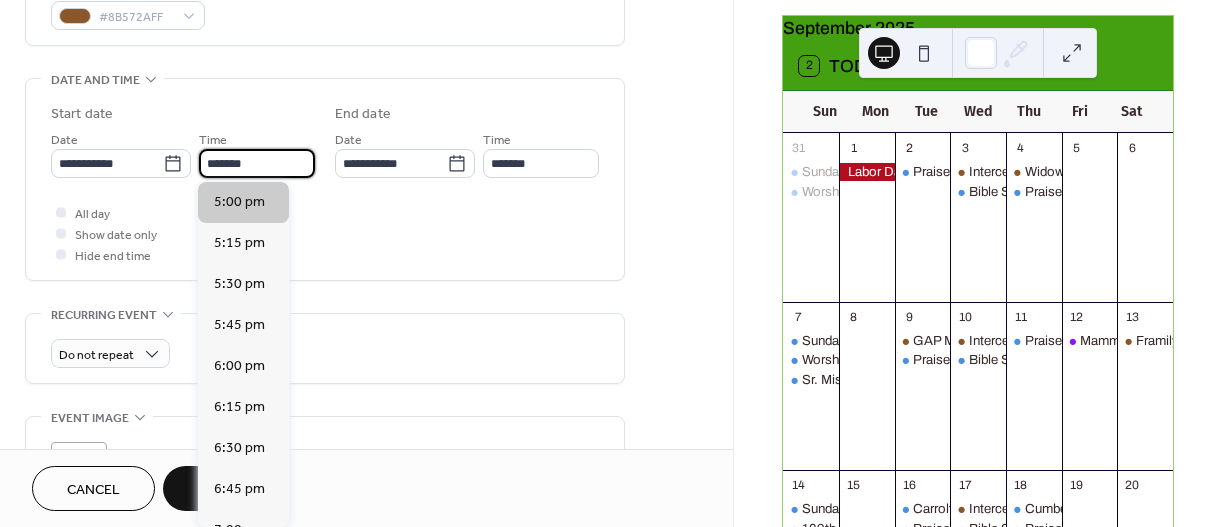 type on "*******" 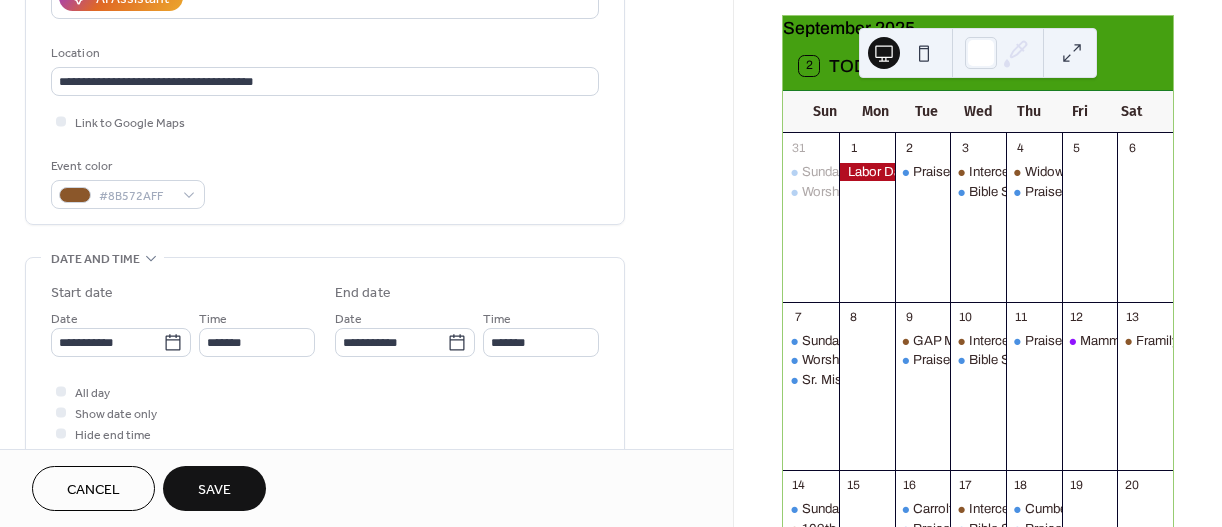 scroll, scrollTop: 427, scrollLeft: 0, axis: vertical 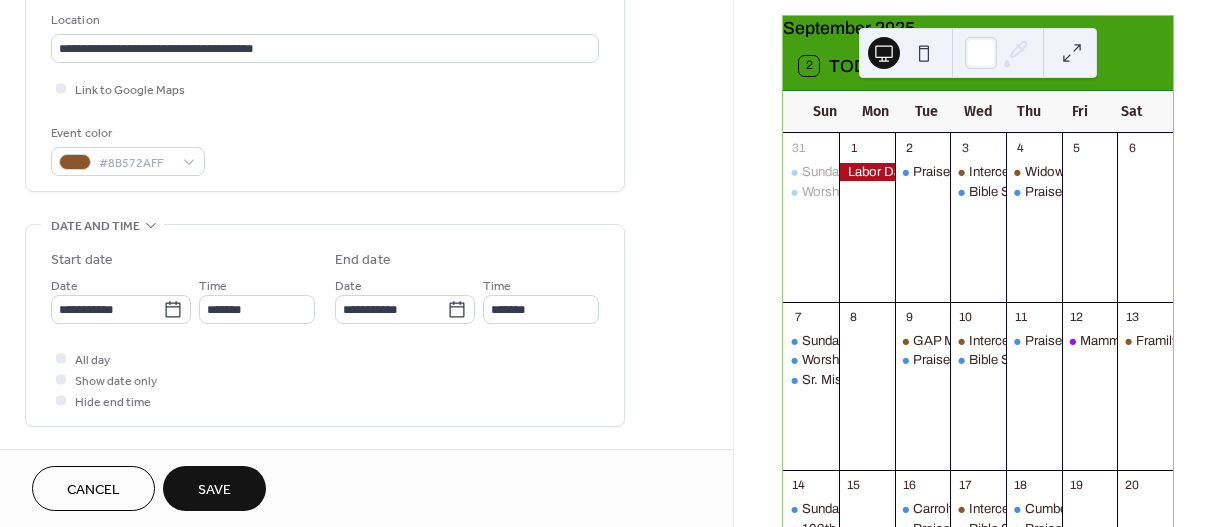 click on "Save" at bounding box center [214, 490] 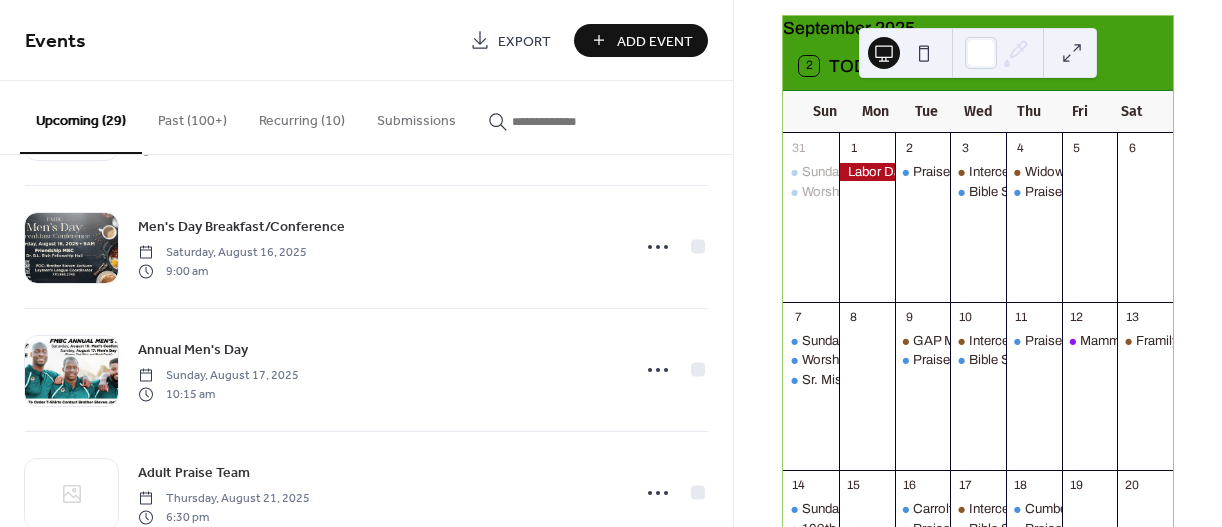 scroll, scrollTop: 0, scrollLeft: 0, axis: both 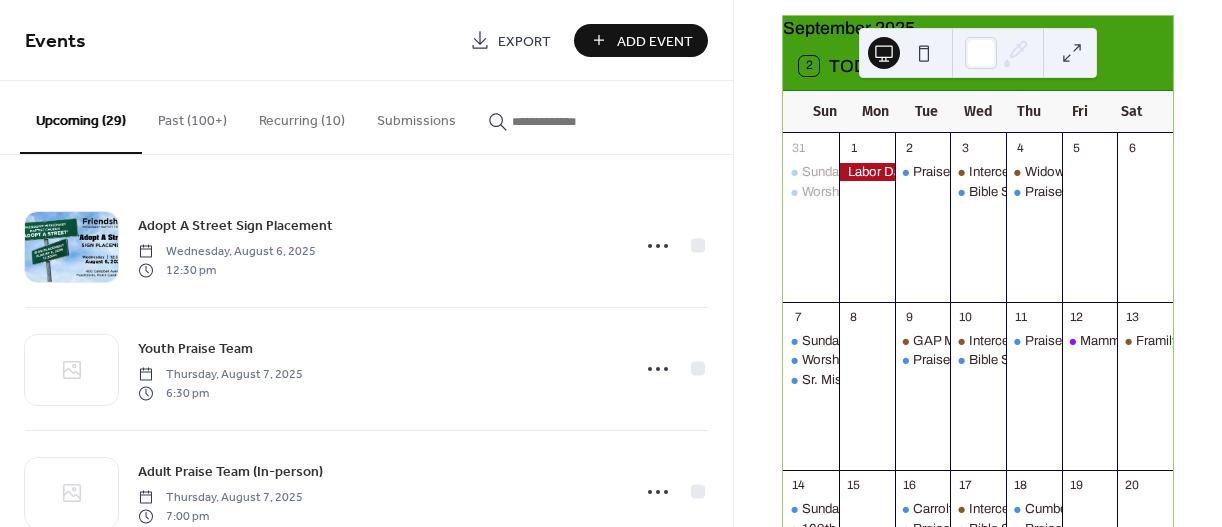 click on "Add Event" at bounding box center (655, 41) 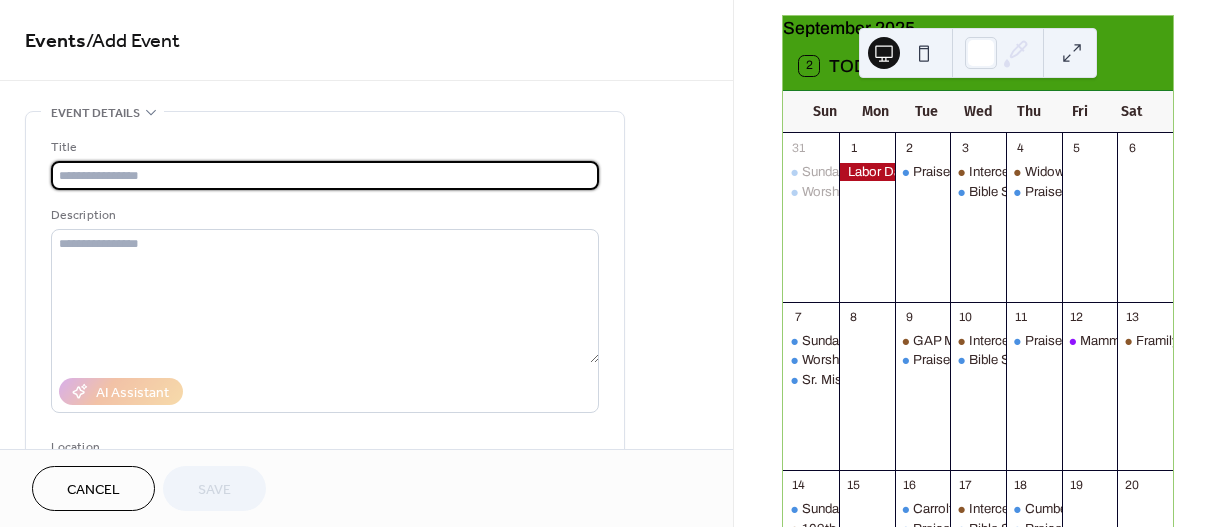 scroll, scrollTop: 391, scrollLeft: 0, axis: vertical 